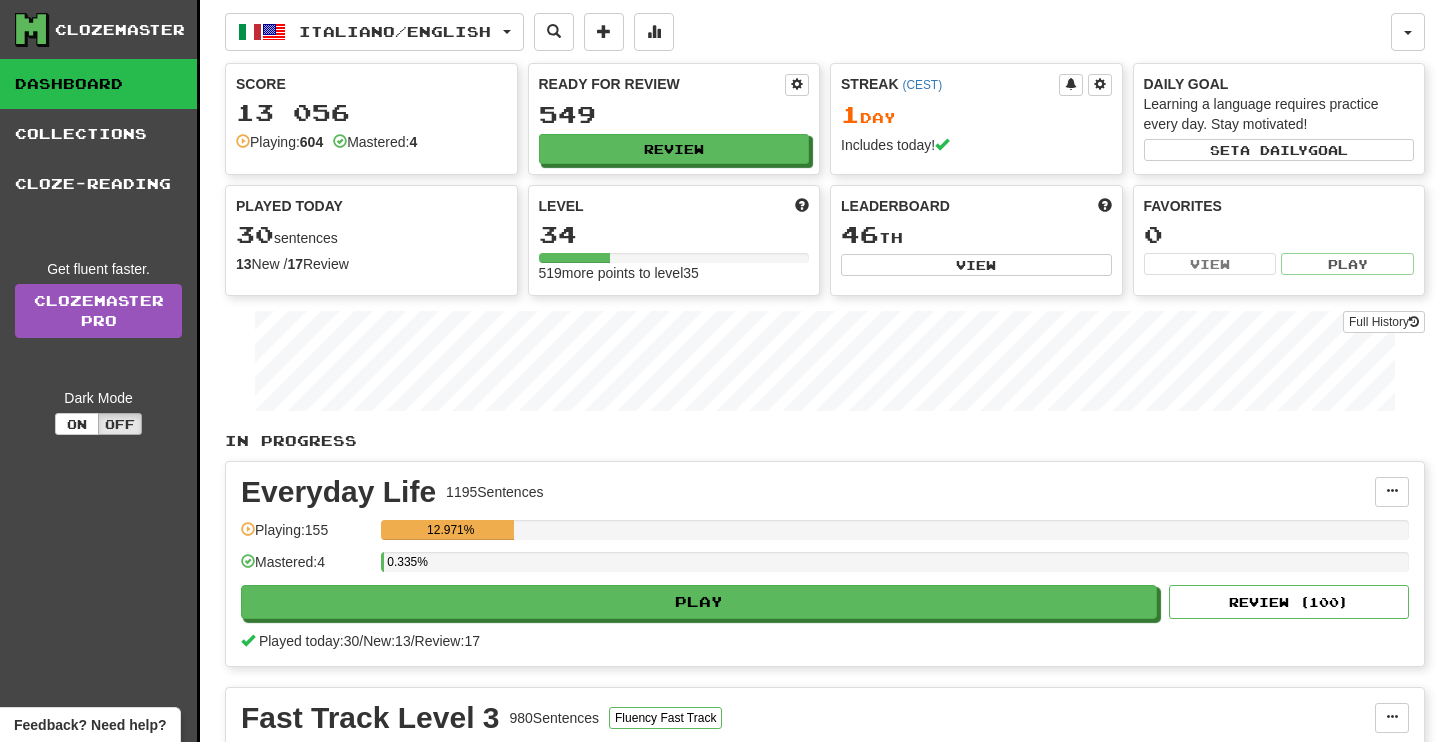 scroll, scrollTop: 0, scrollLeft: 0, axis: both 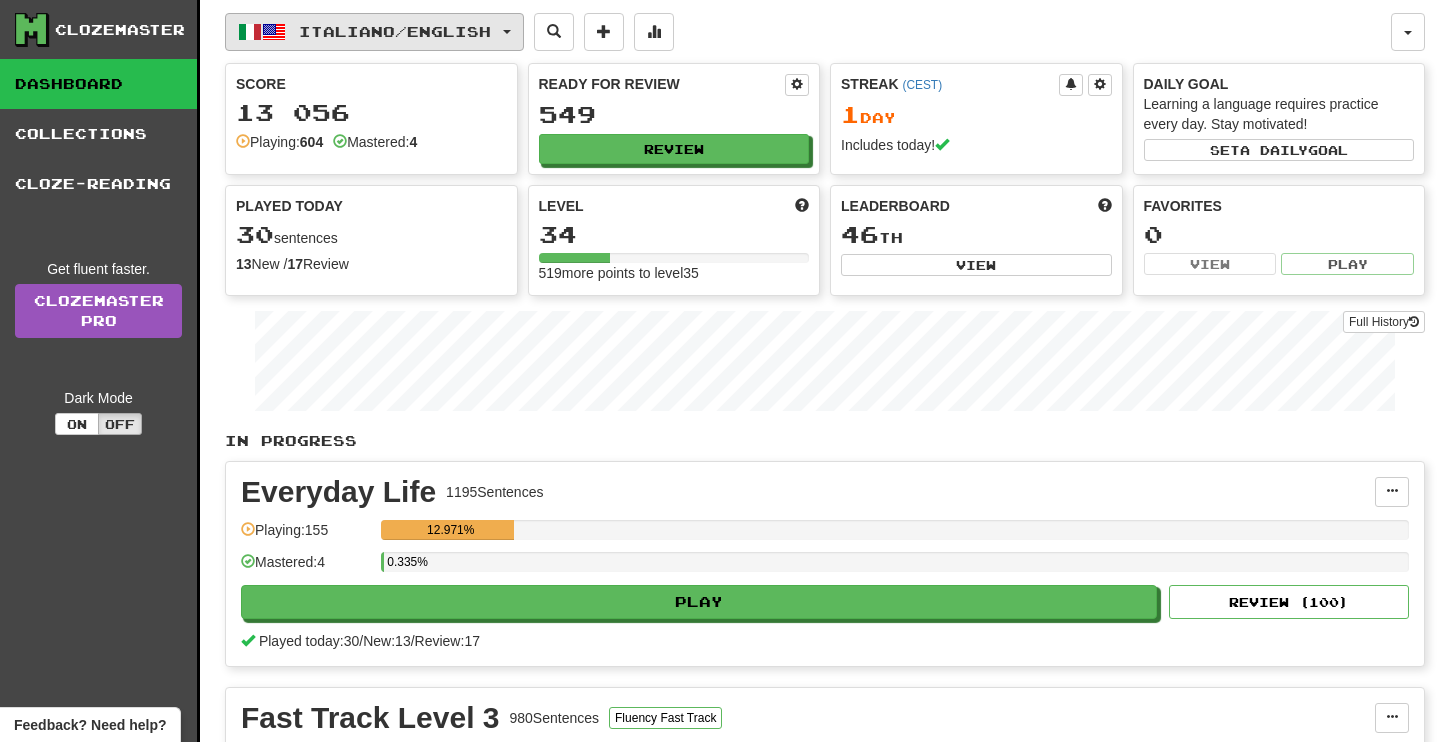 click on "Italiano  /  English" at bounding box center (395, 31) 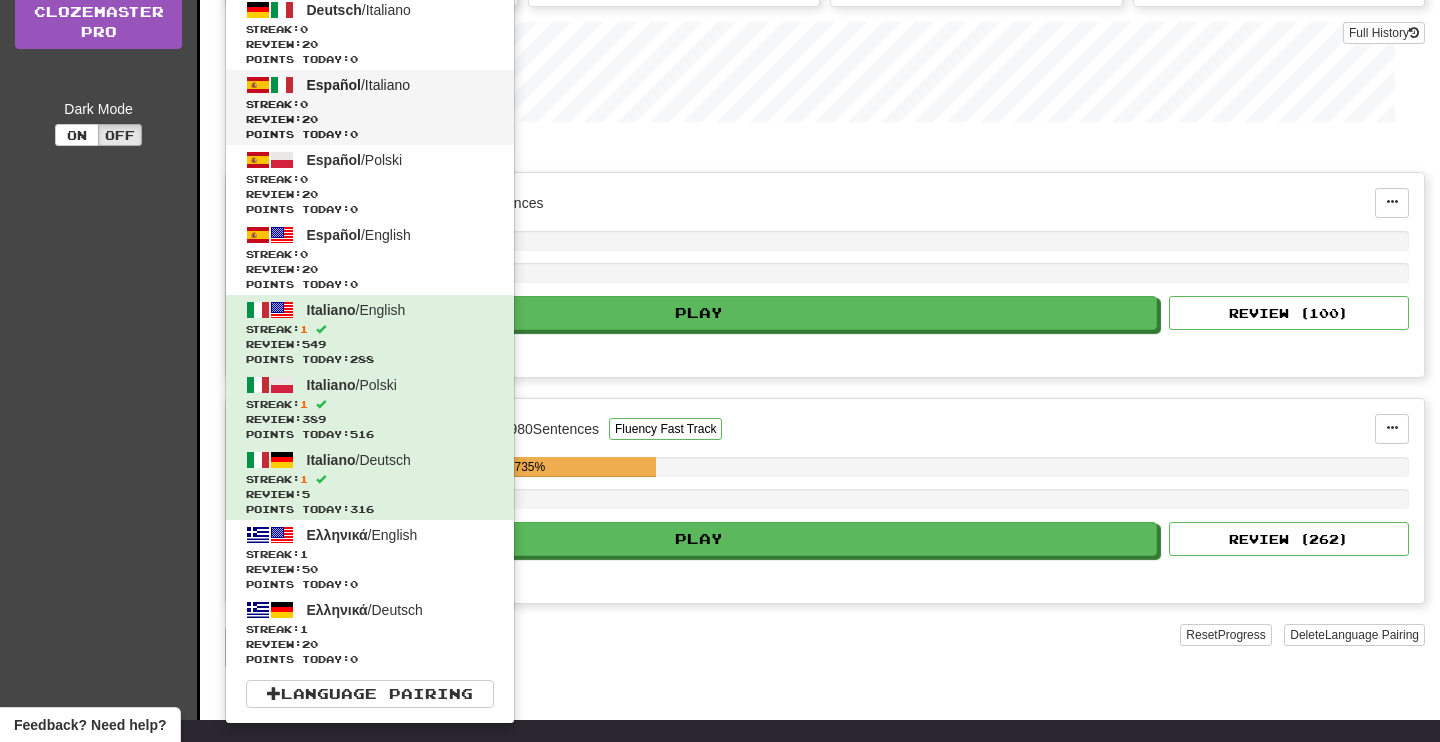 scroll, scrollTop: 326, scrollLeft: 0, axis: vertical 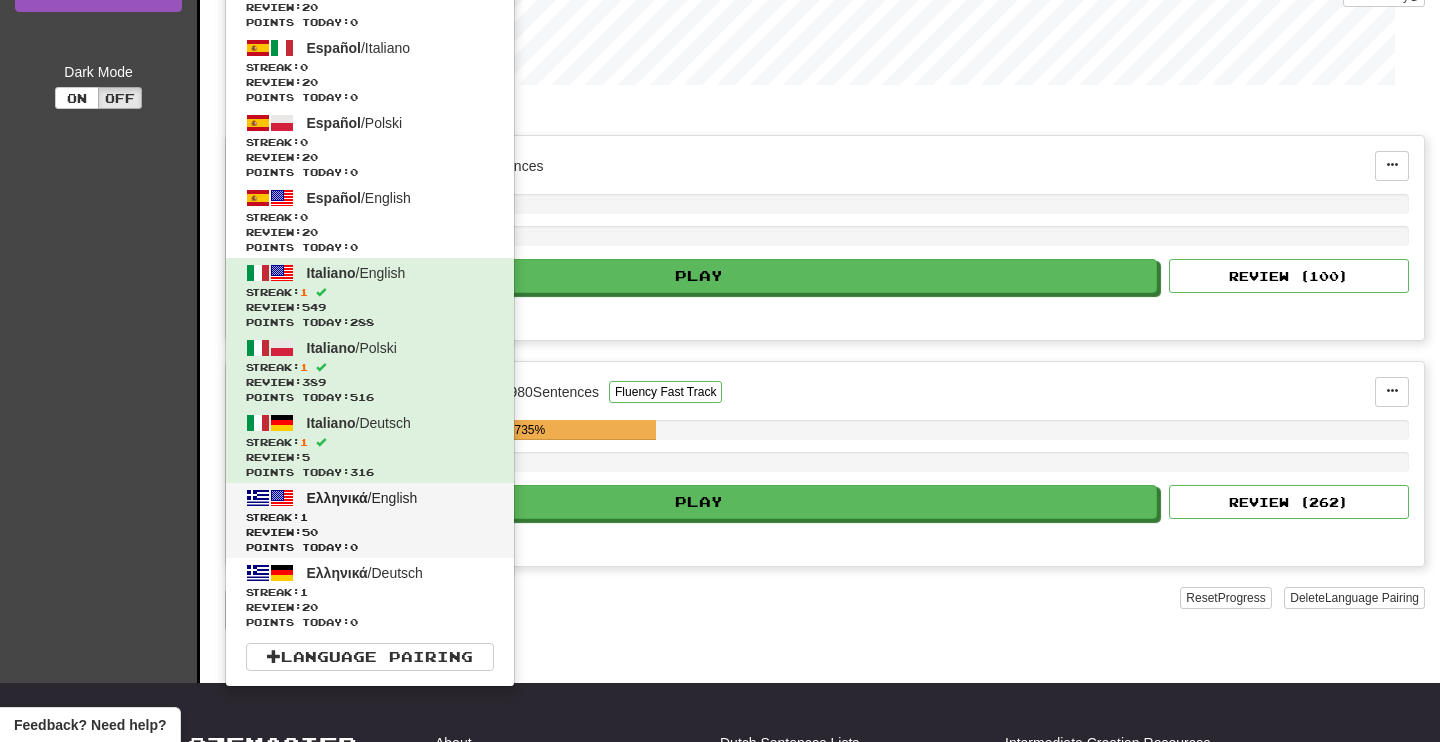 click on "Streak:  1" at bounding box center (370, 517) 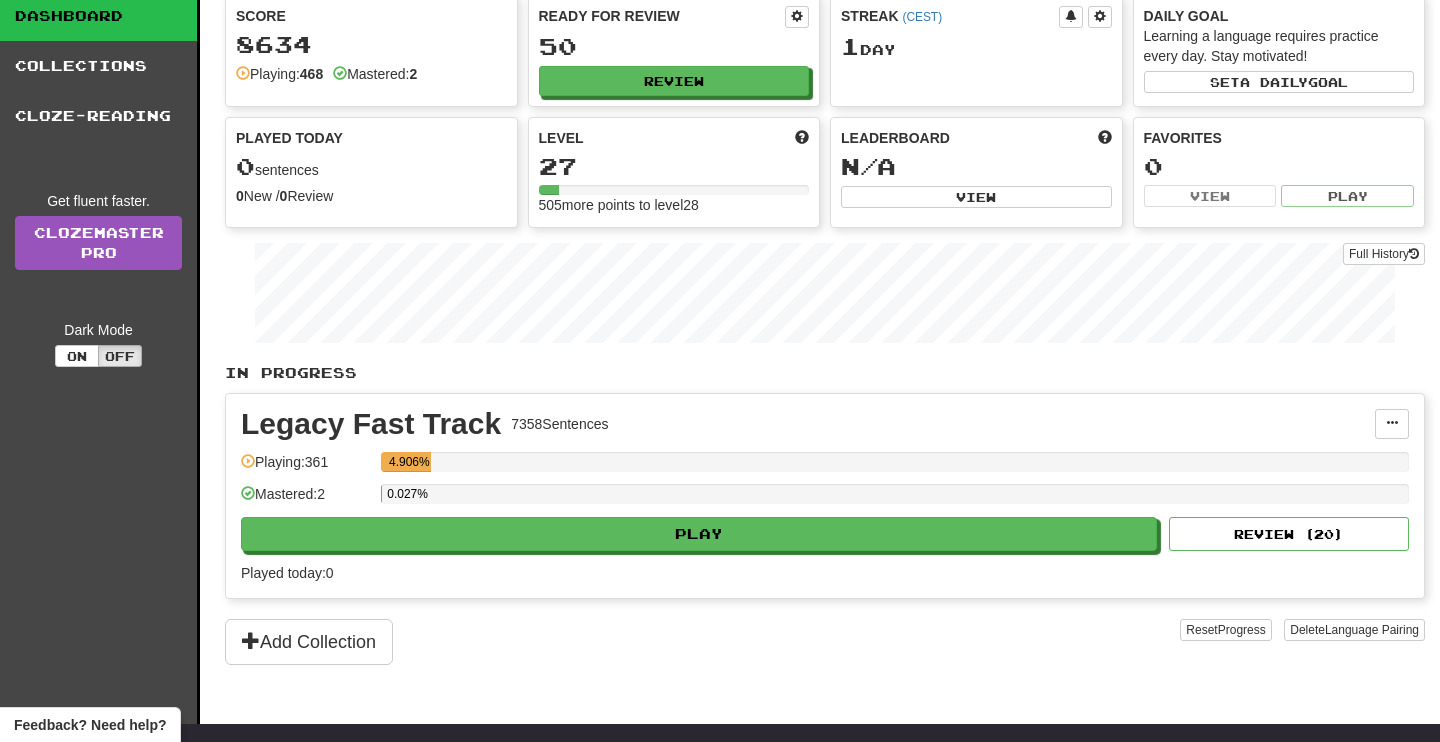 scroll, scrollTop: 61, scrollLeft: 0, axis: vertical 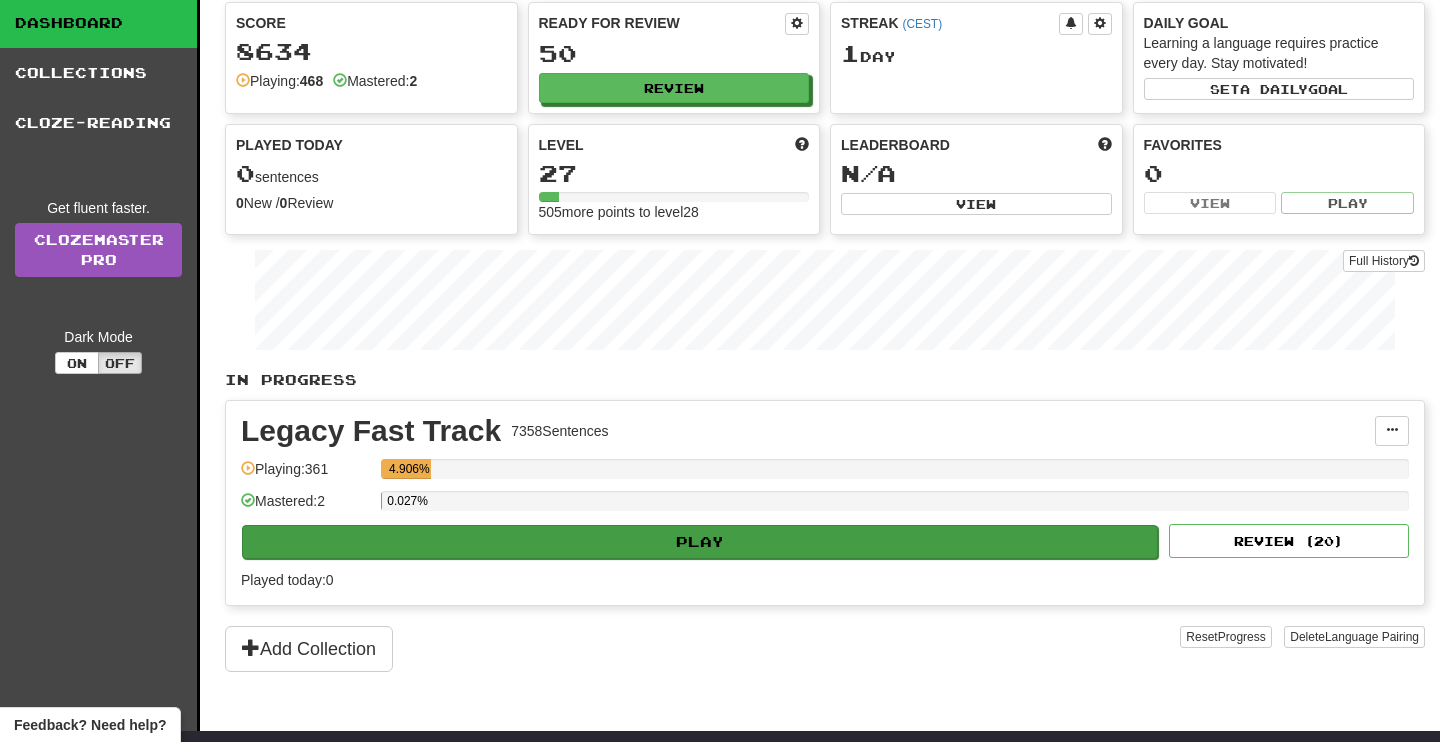 click on "Play" at bounding box center [700, 542] 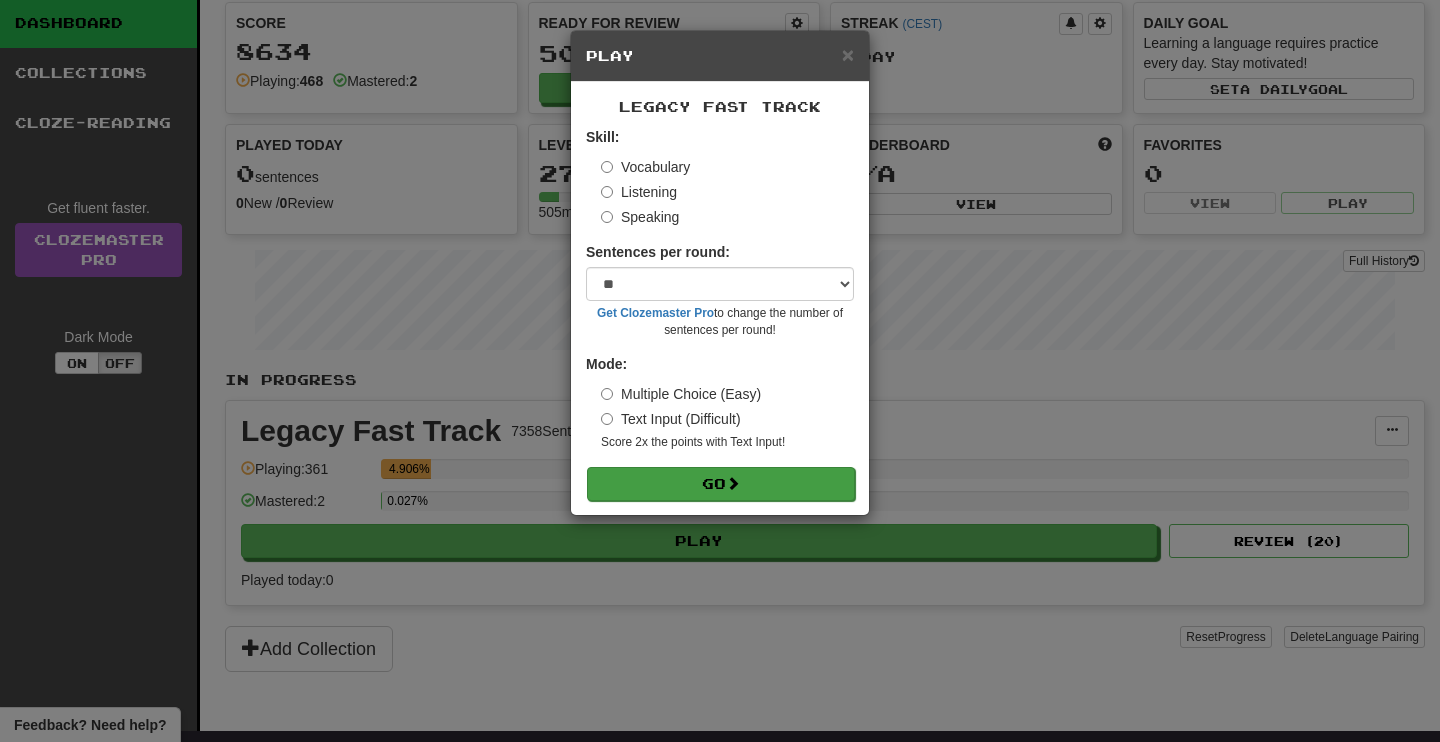 click on "Go" at bounding box center [721, 484] 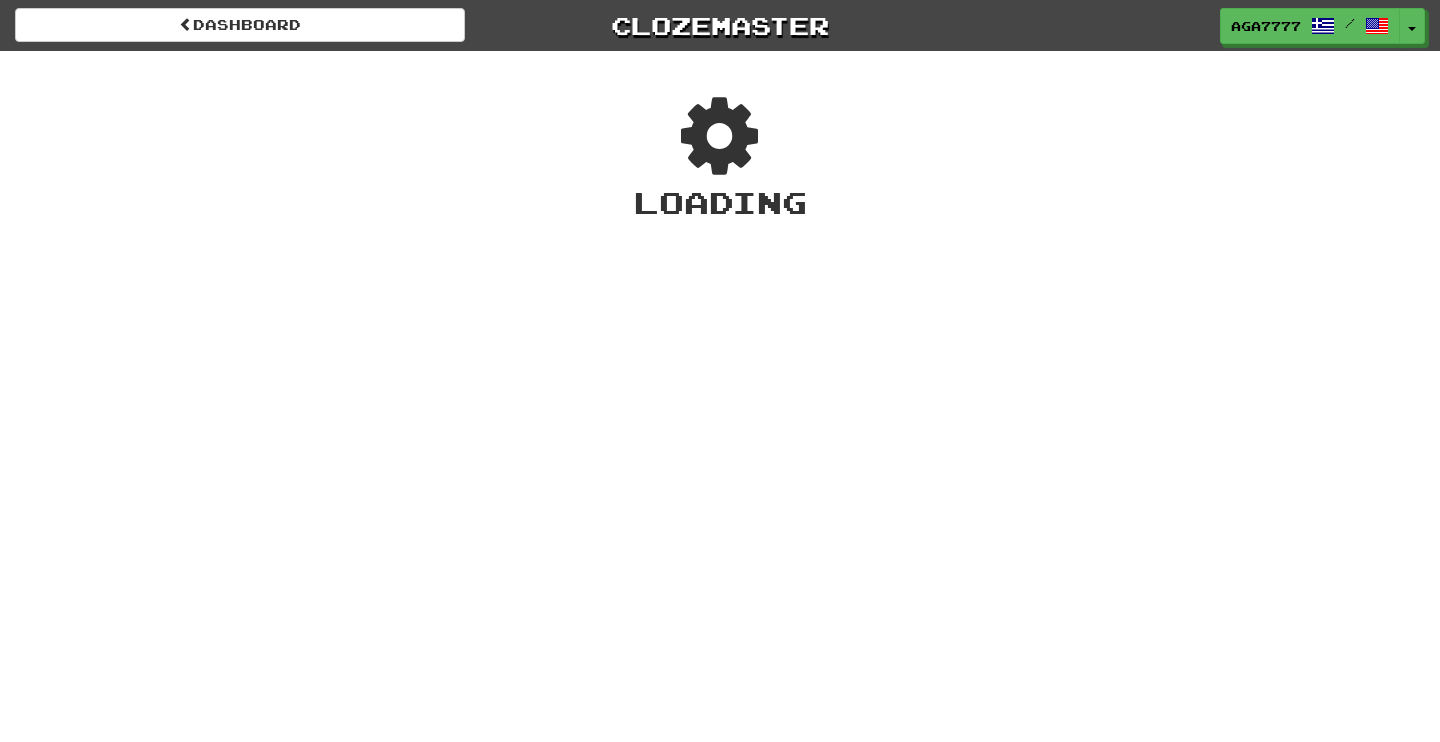 scroll, scrollTop: 0, scrollLeft: 0, axis: both 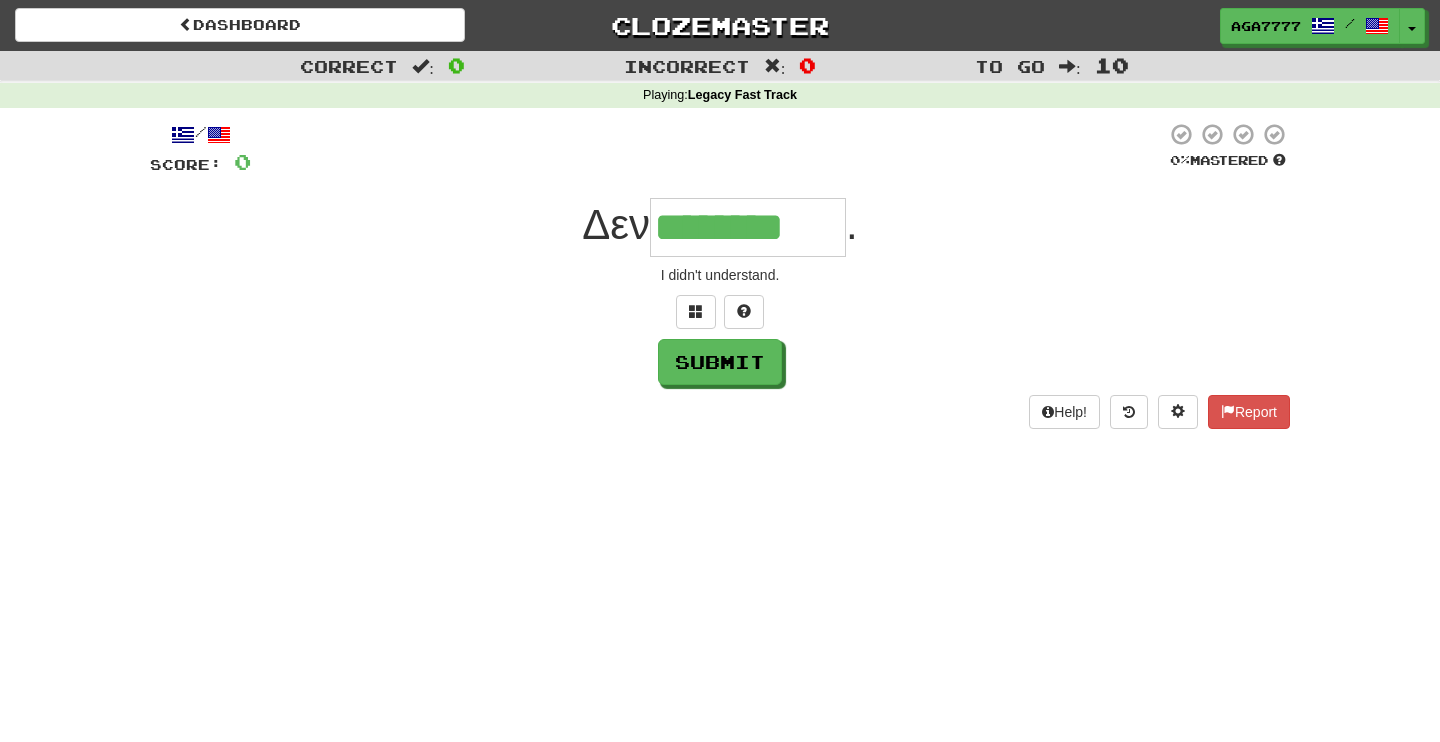 type on "********" 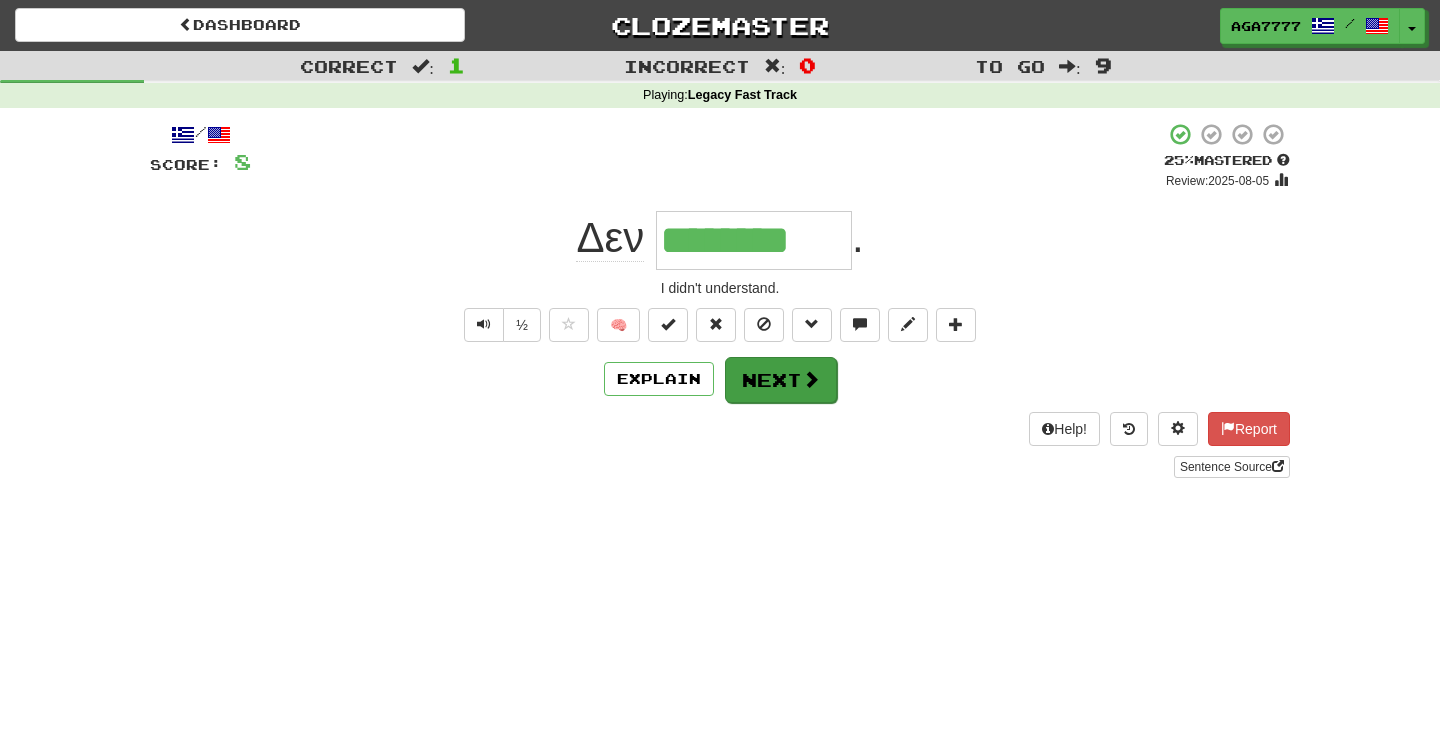 click on "Next" at bounding box center [781, 380] 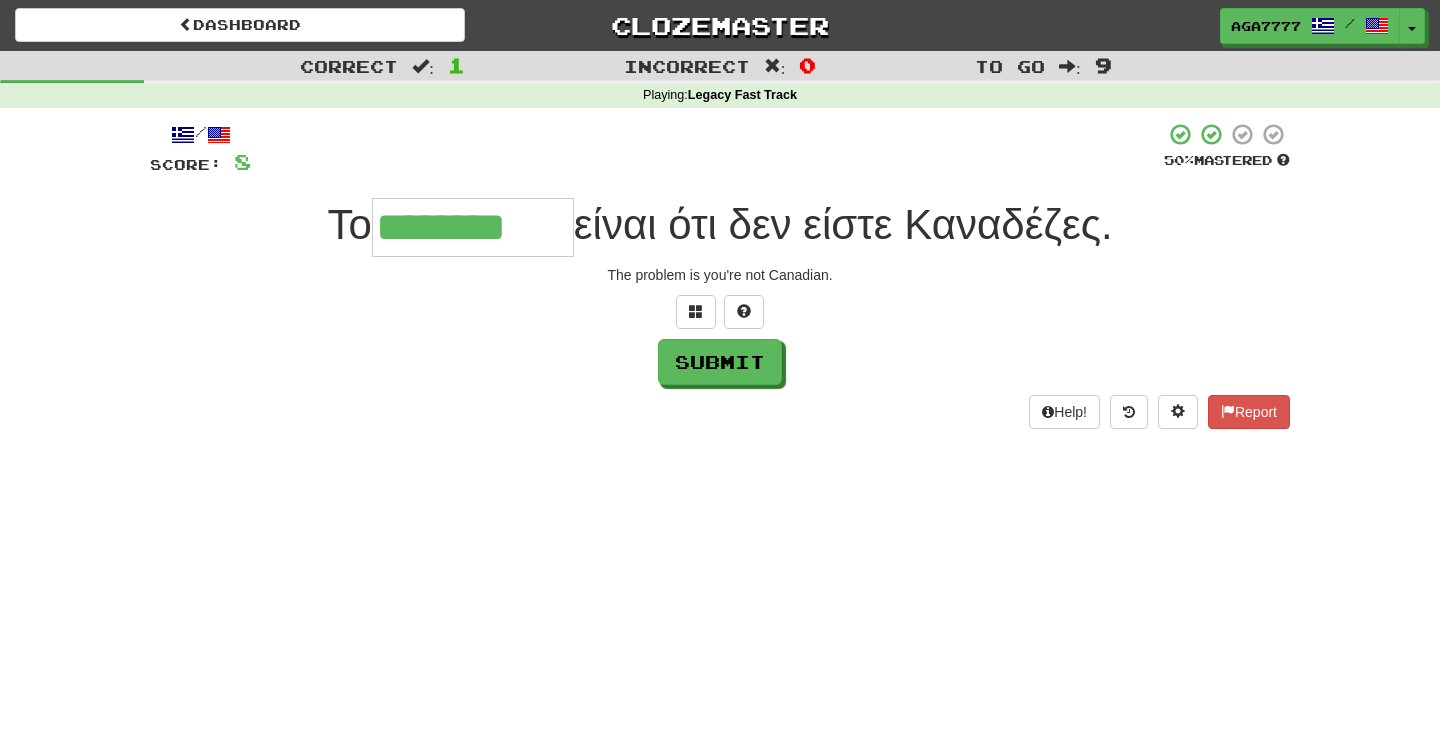 type on "********" 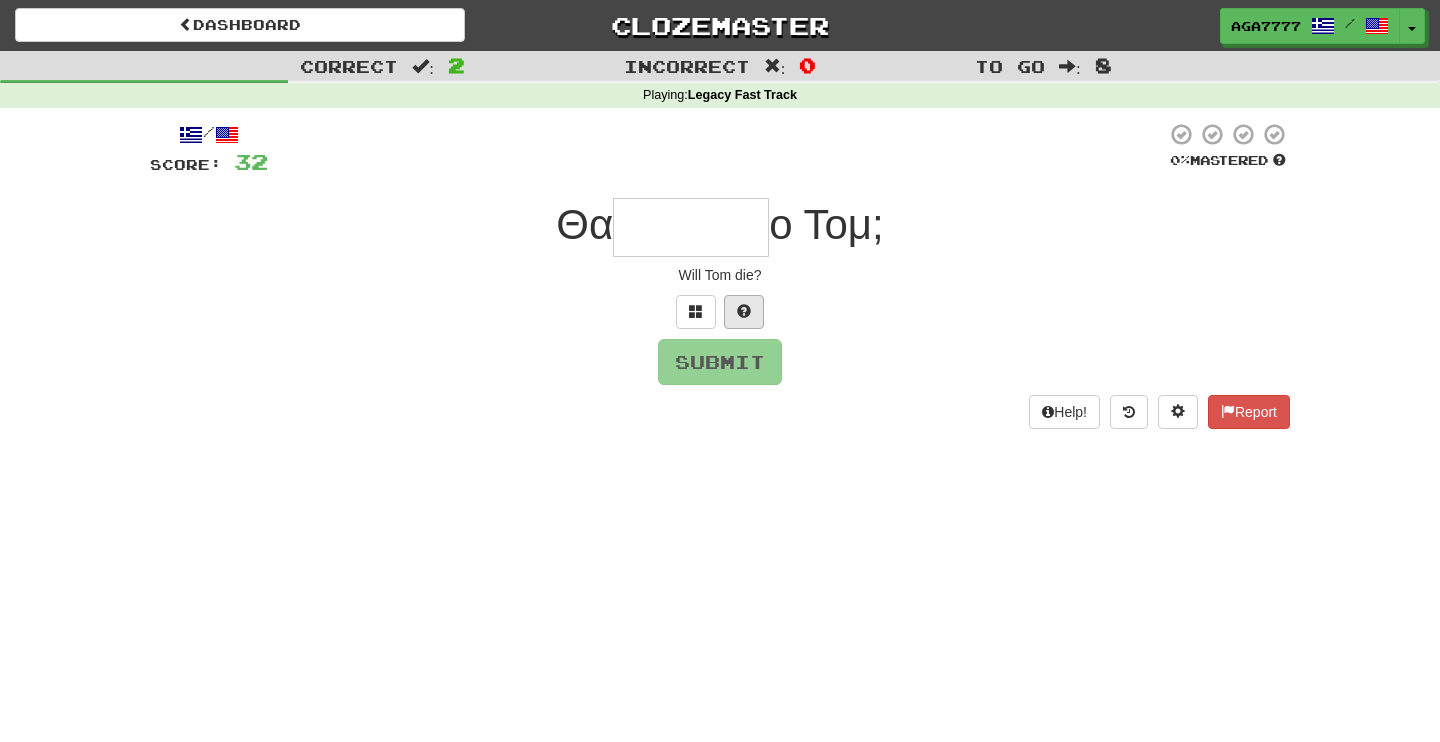 click at bounding box center [744, 312] 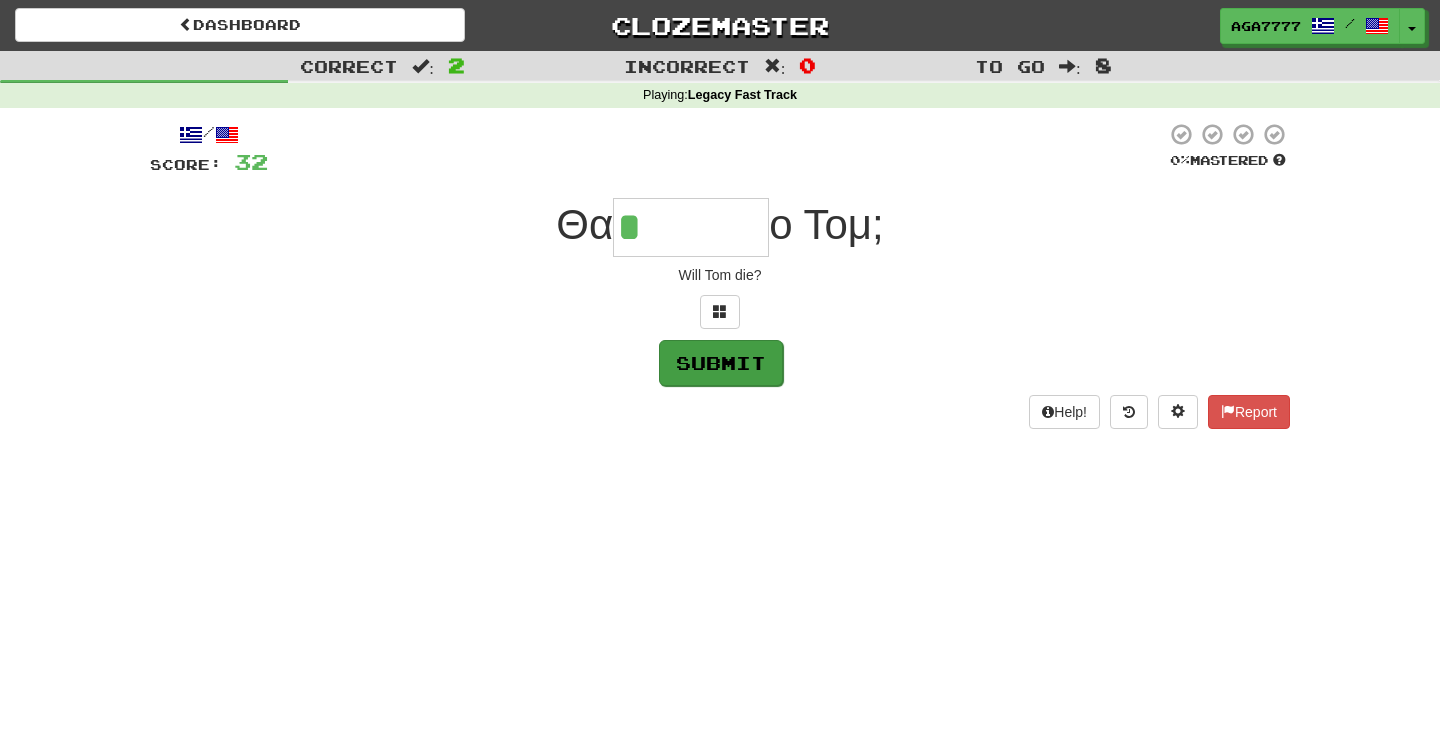 click on "Submit" at bounding box center (721, 363) 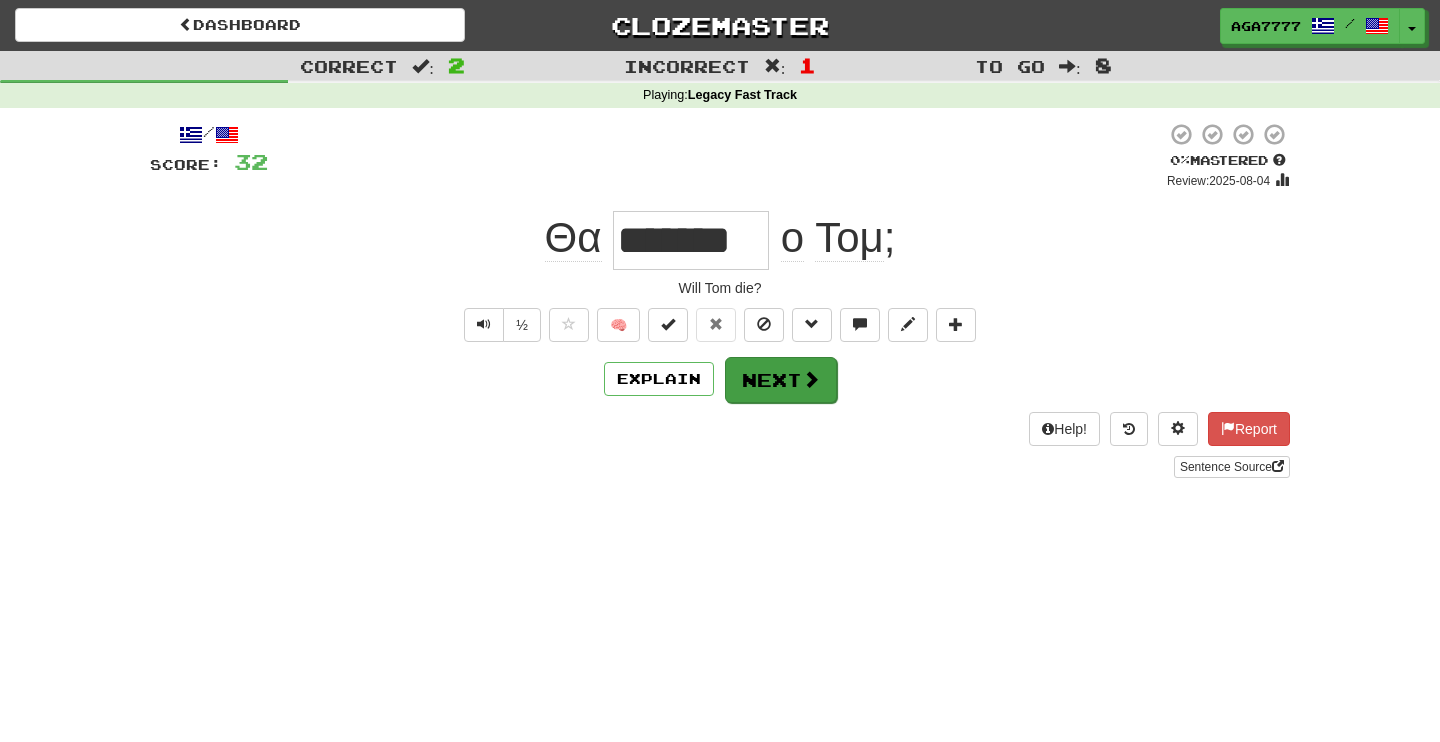 click on "Next" at bounding box center (781, 380) 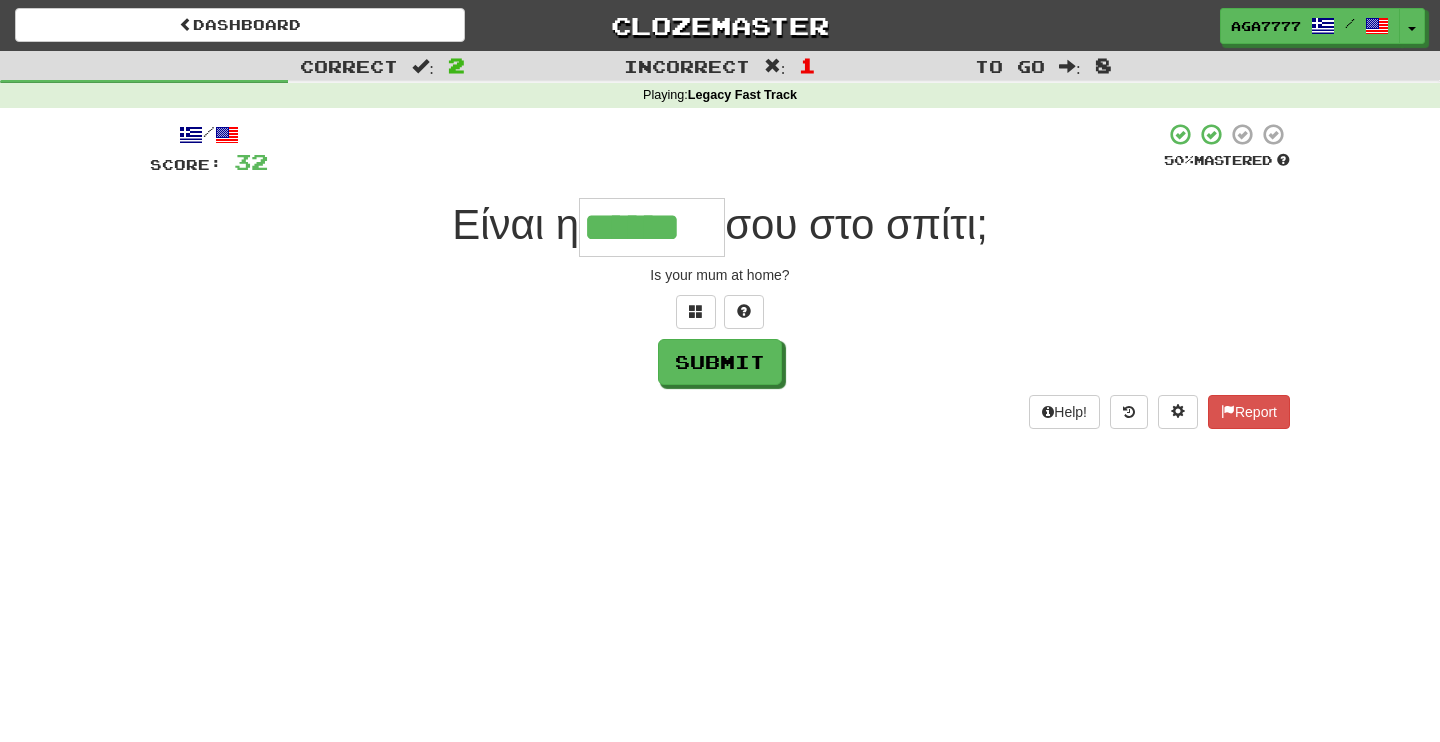 type on "******" 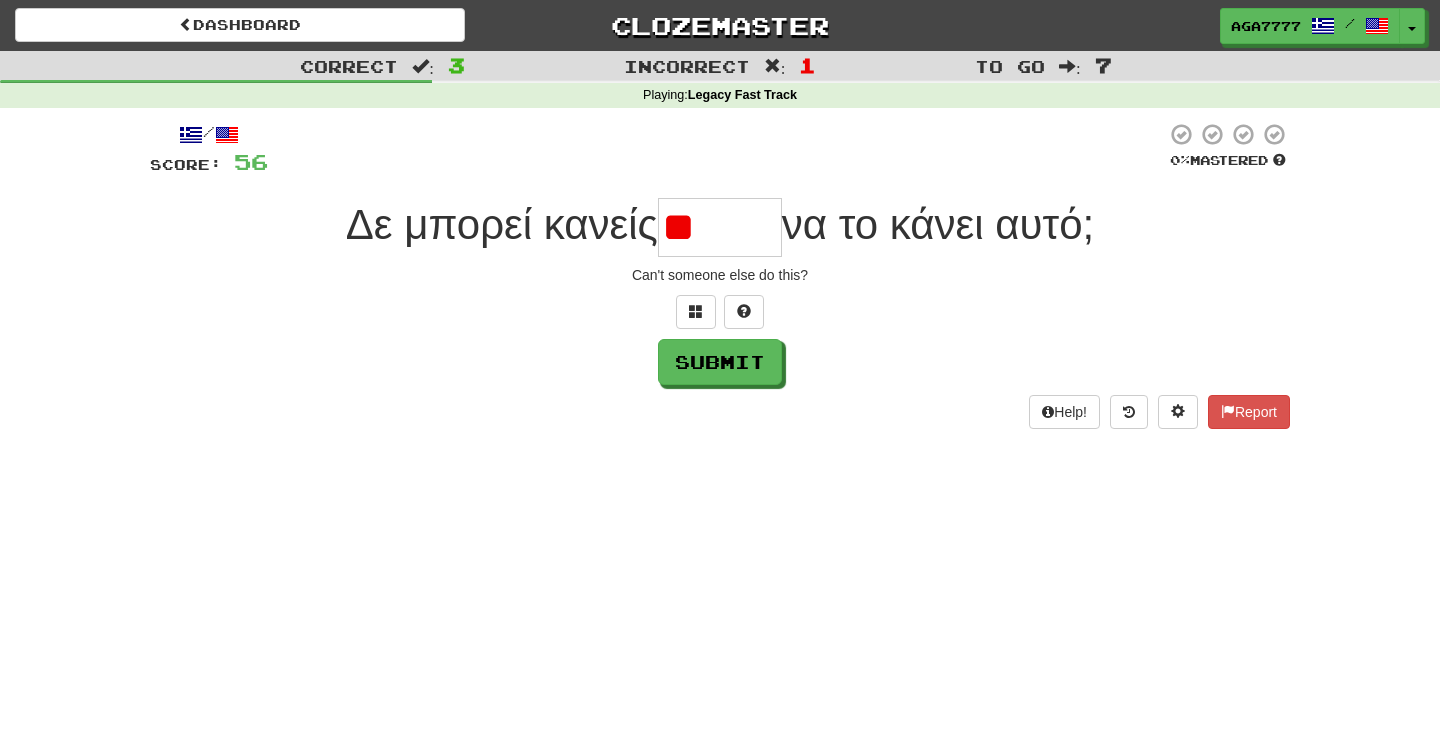 type on "*" 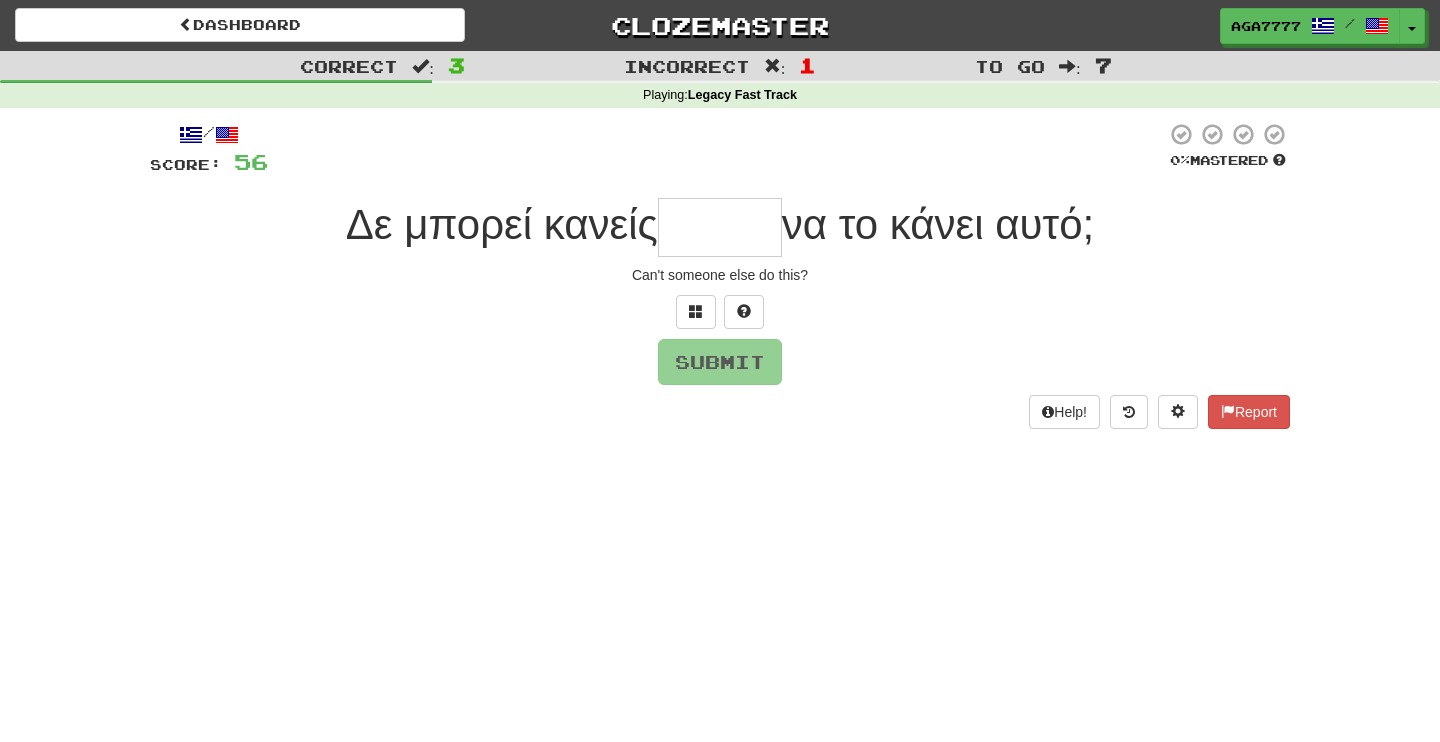 type on "*" 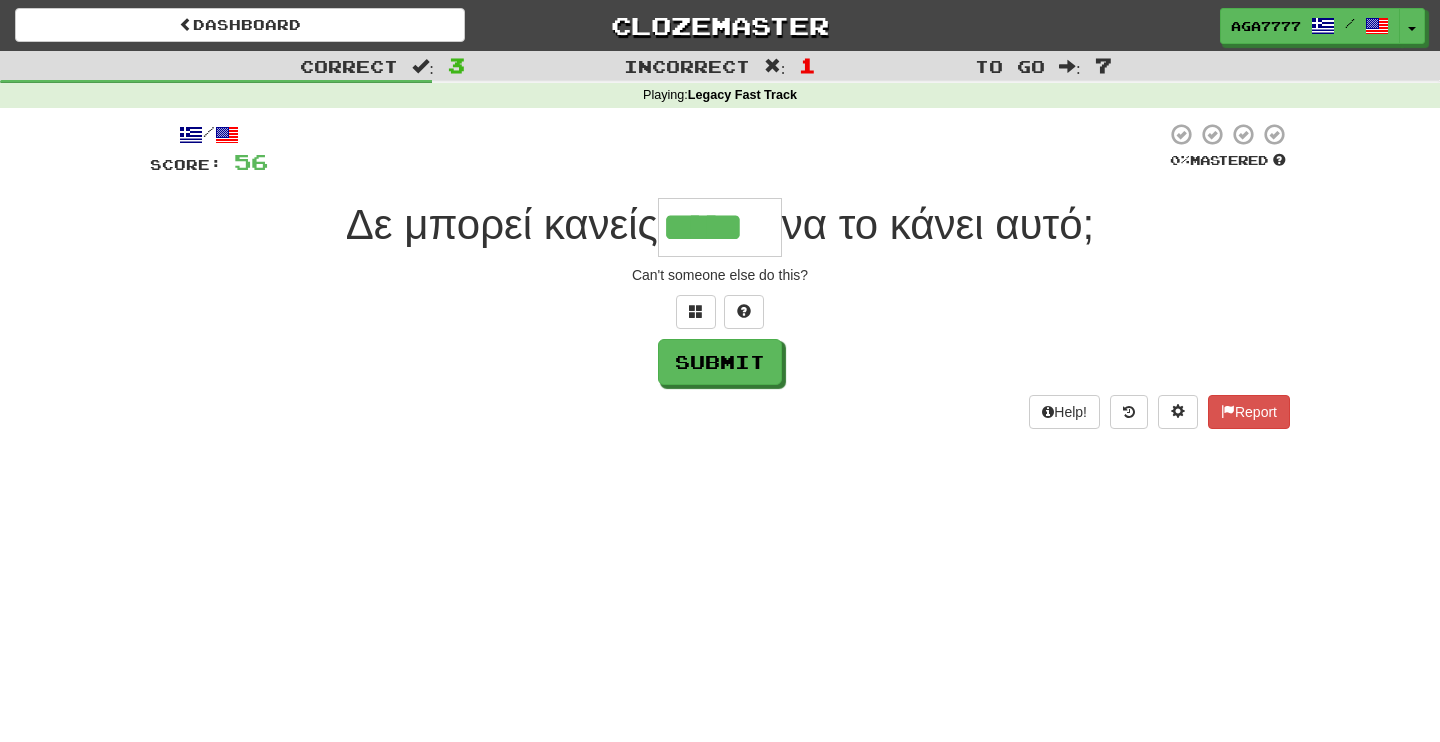 type on "*****" 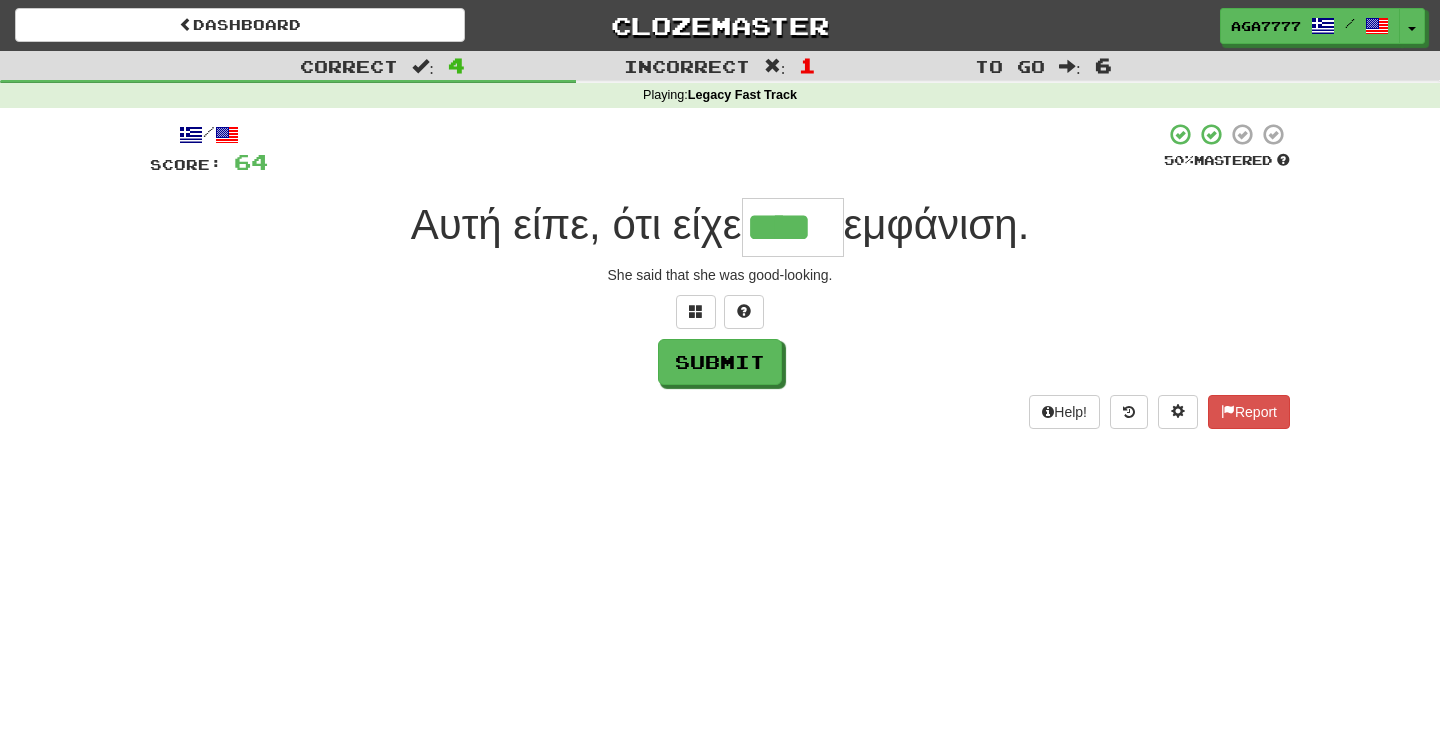 type on "****" 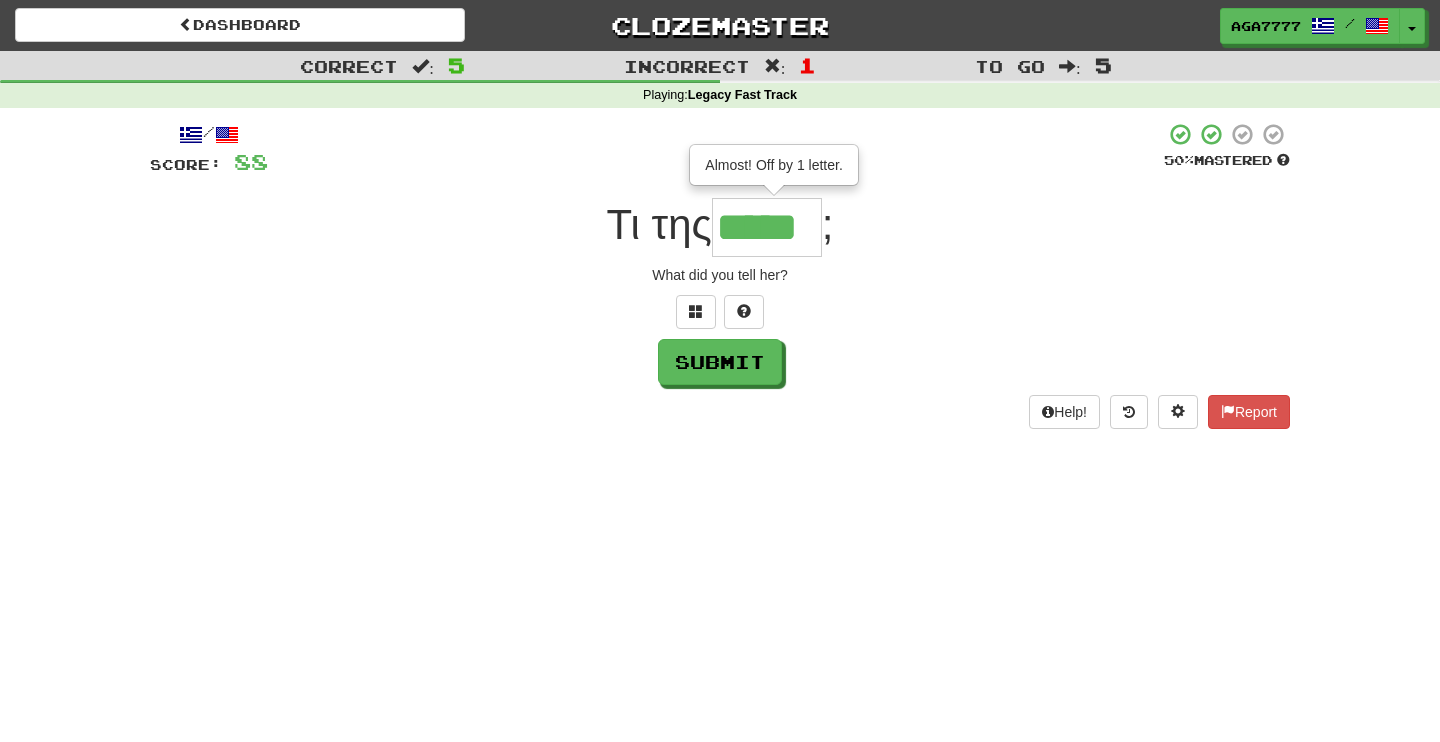 type on "*****" 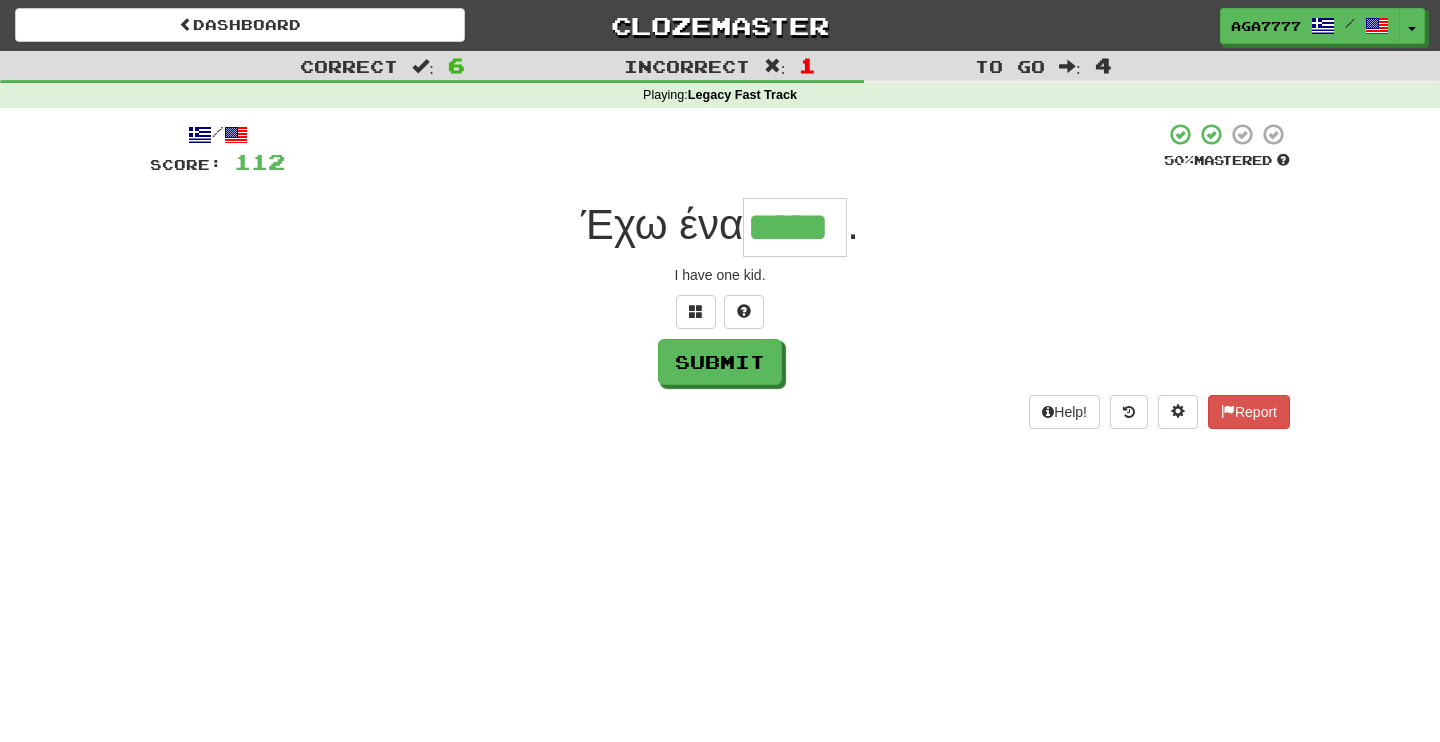 type on "*****" 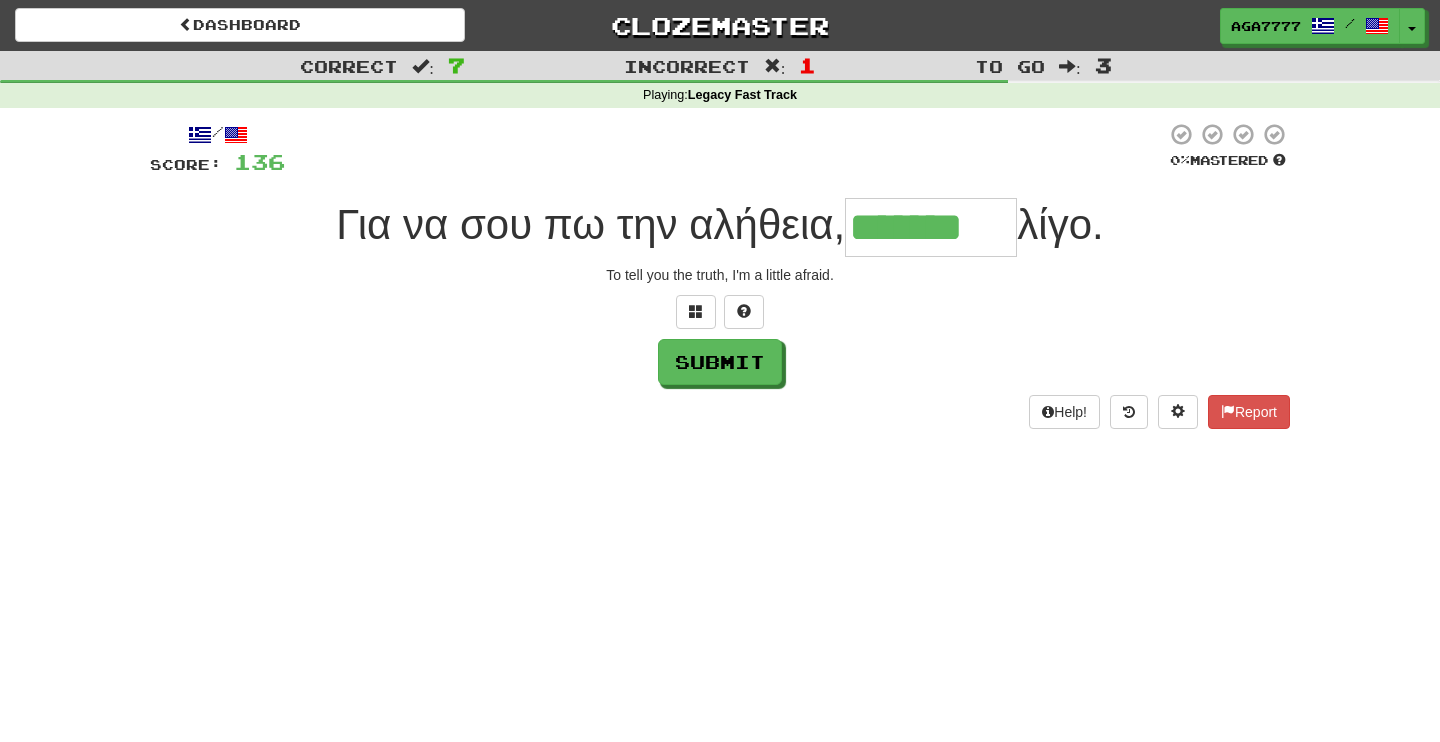 type on "*******" 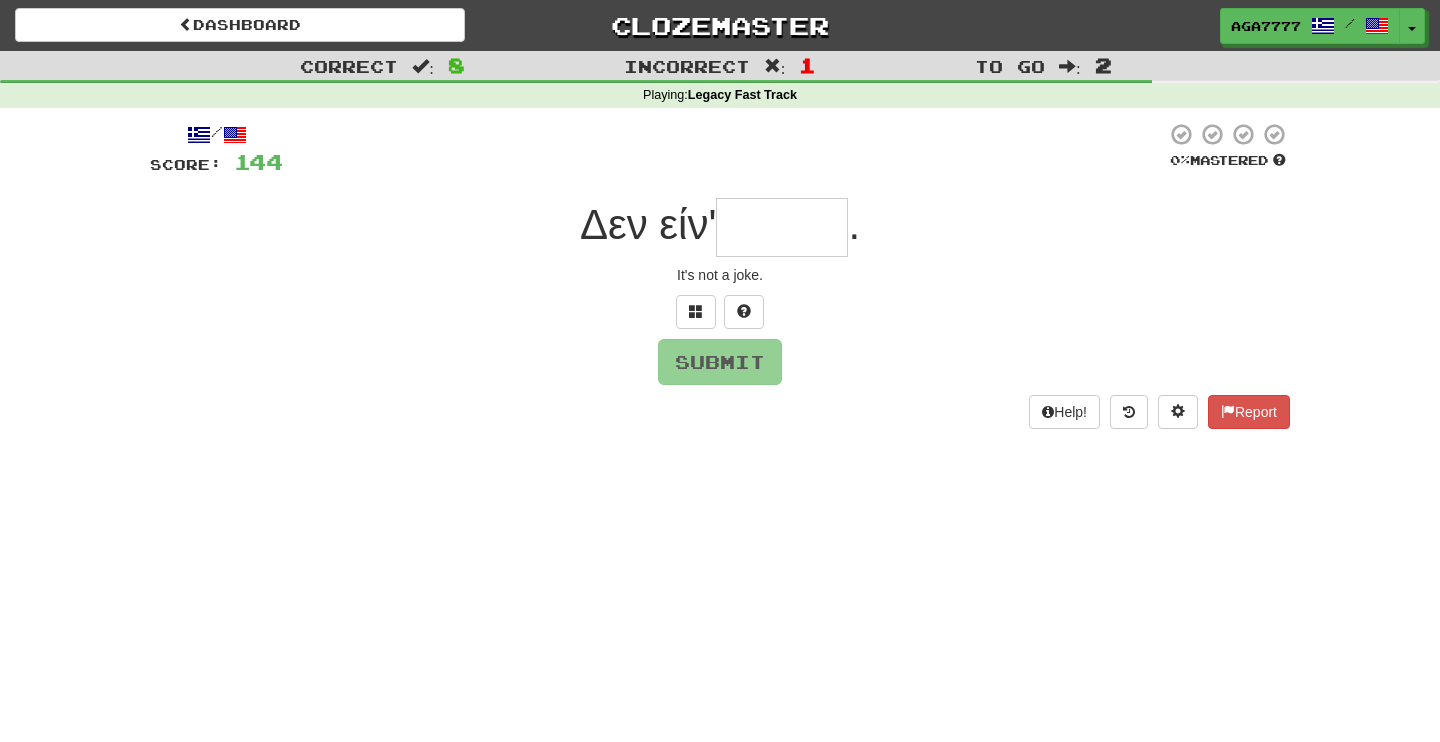 type on "*" 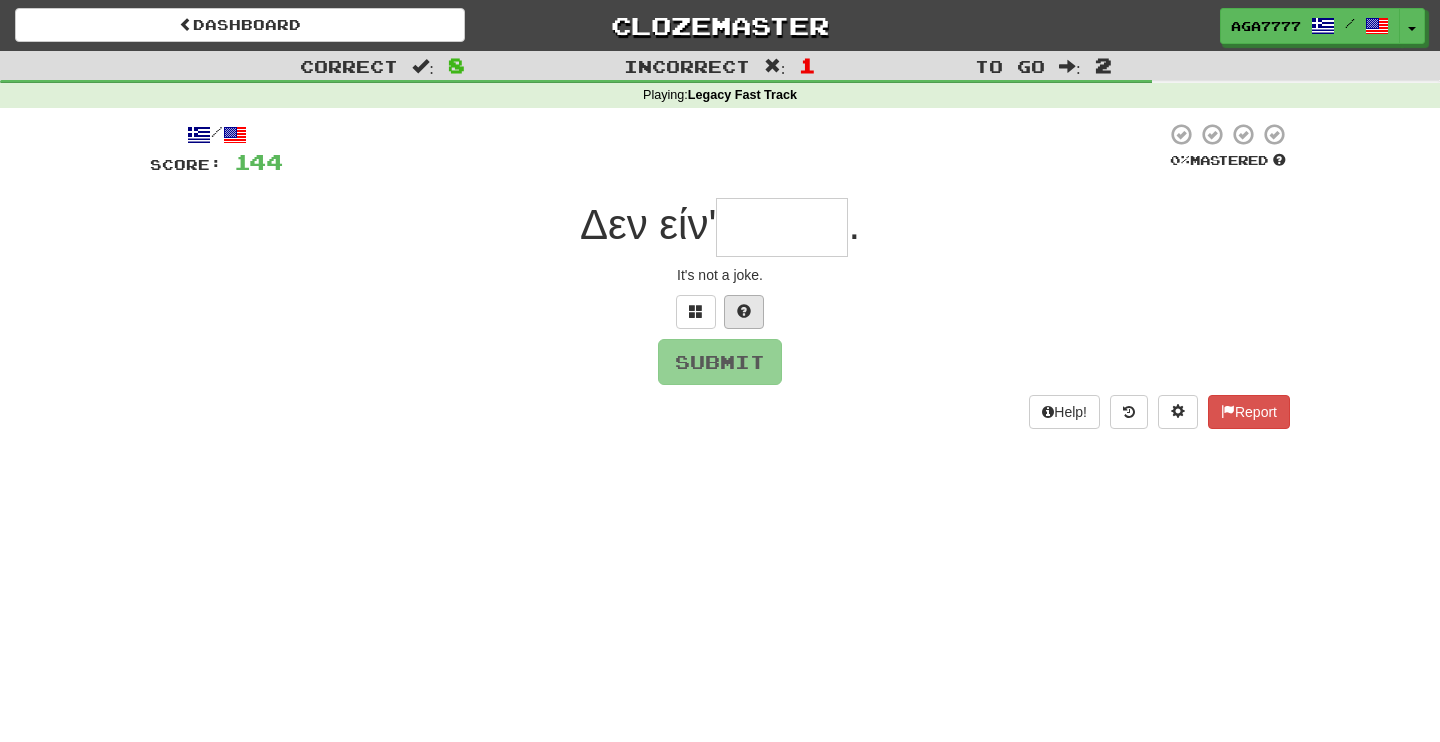 click at bounding box center (744, 312) 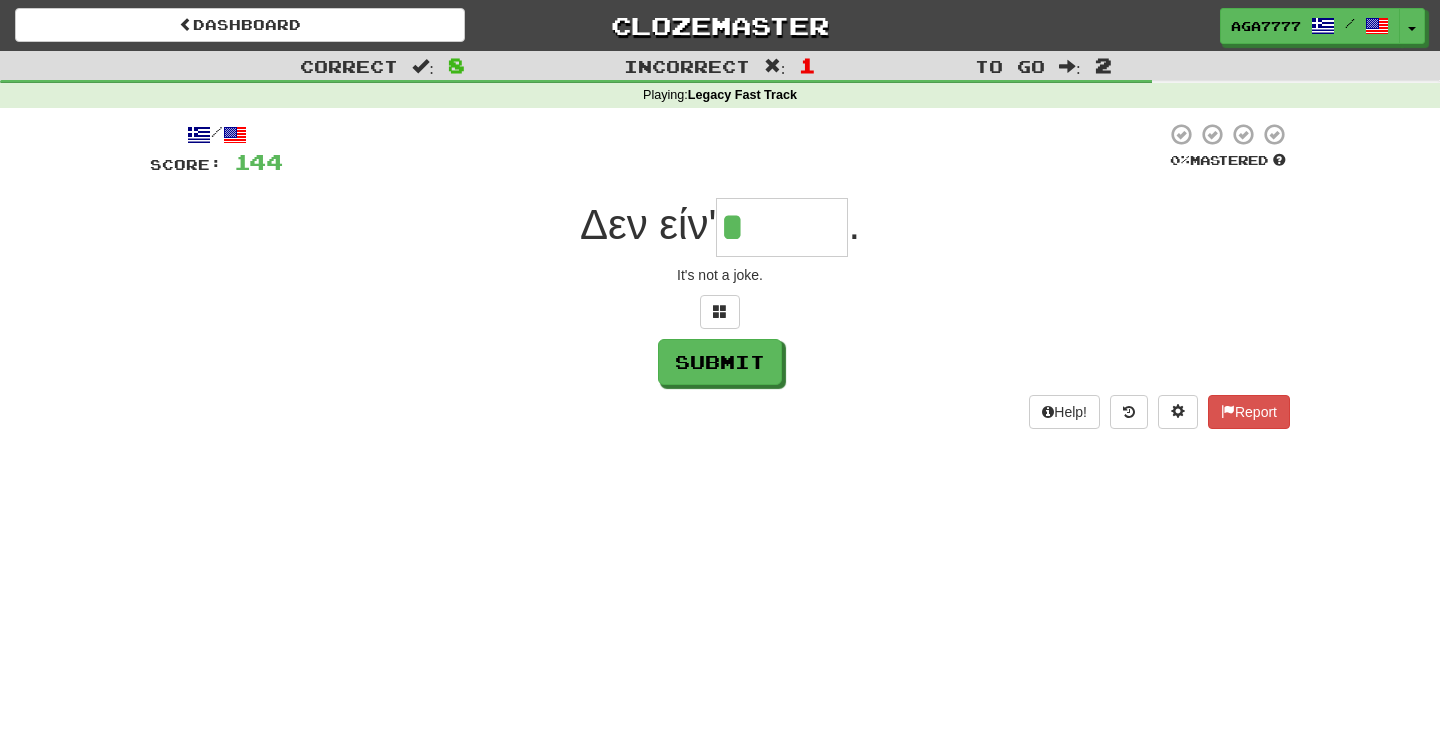 type on "******" 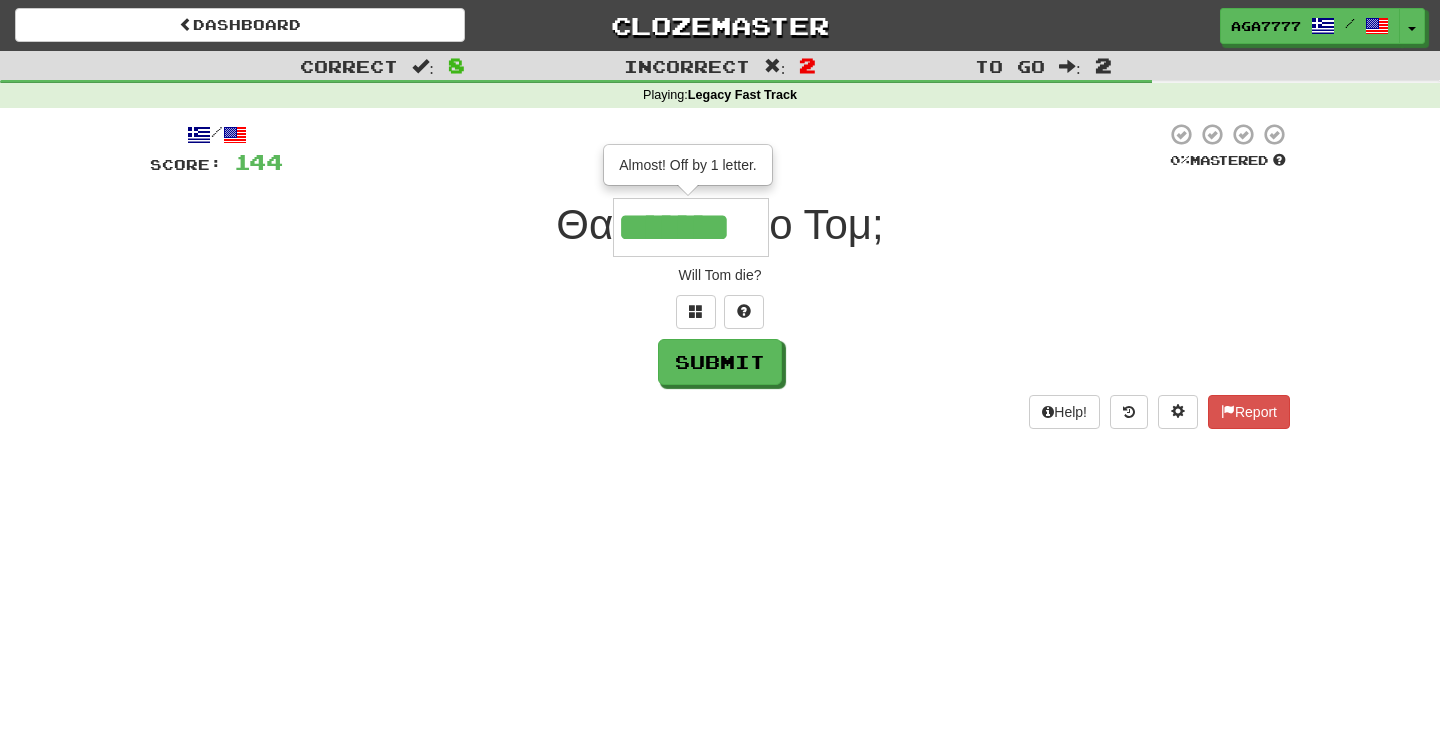 type on "*******" 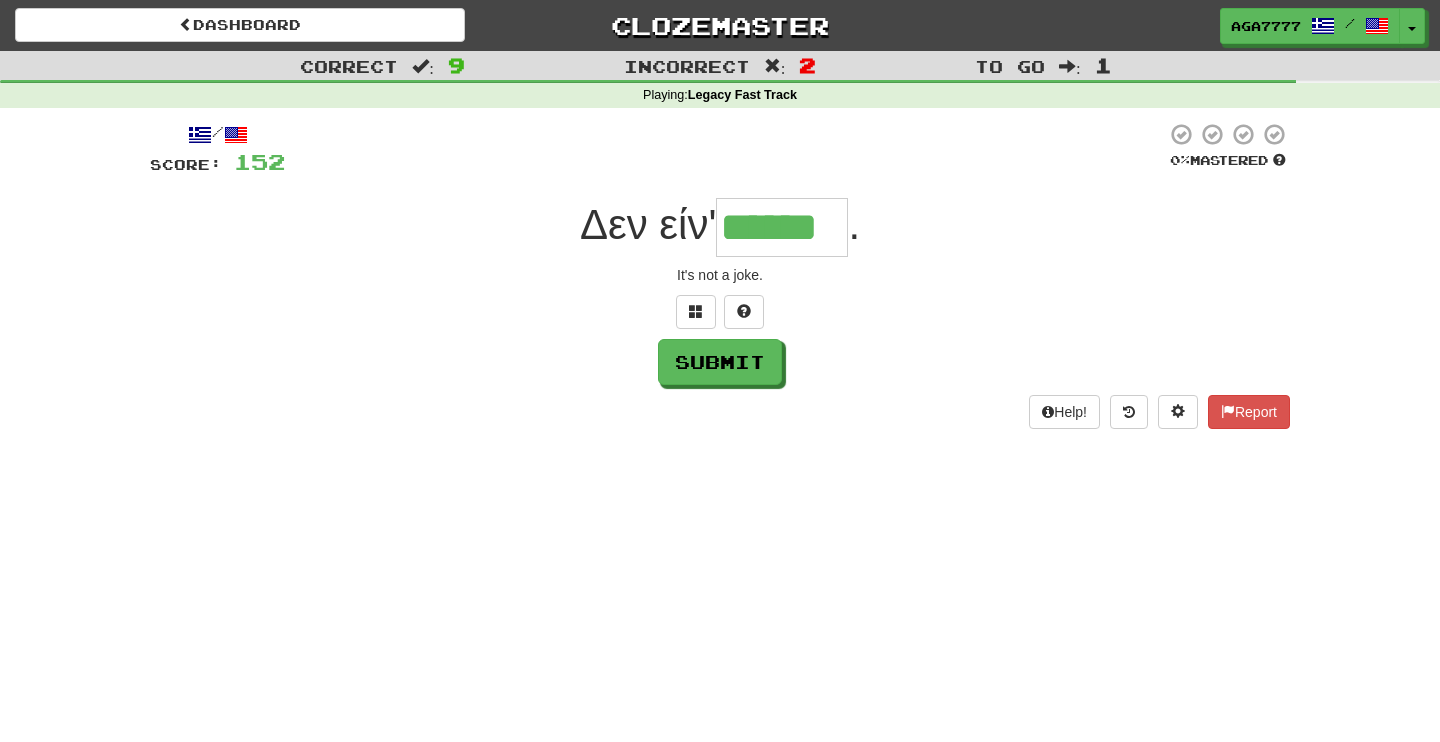 type on "******" 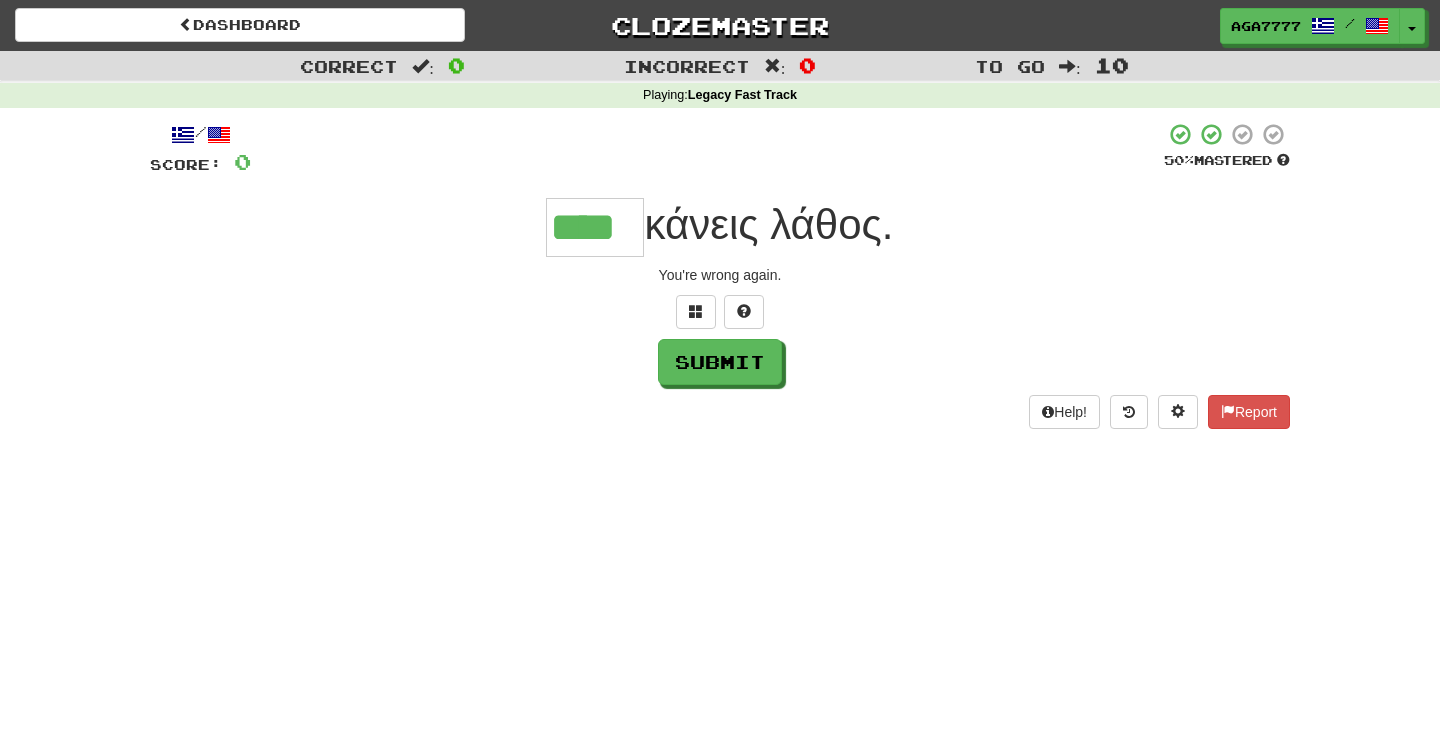 type on "****" 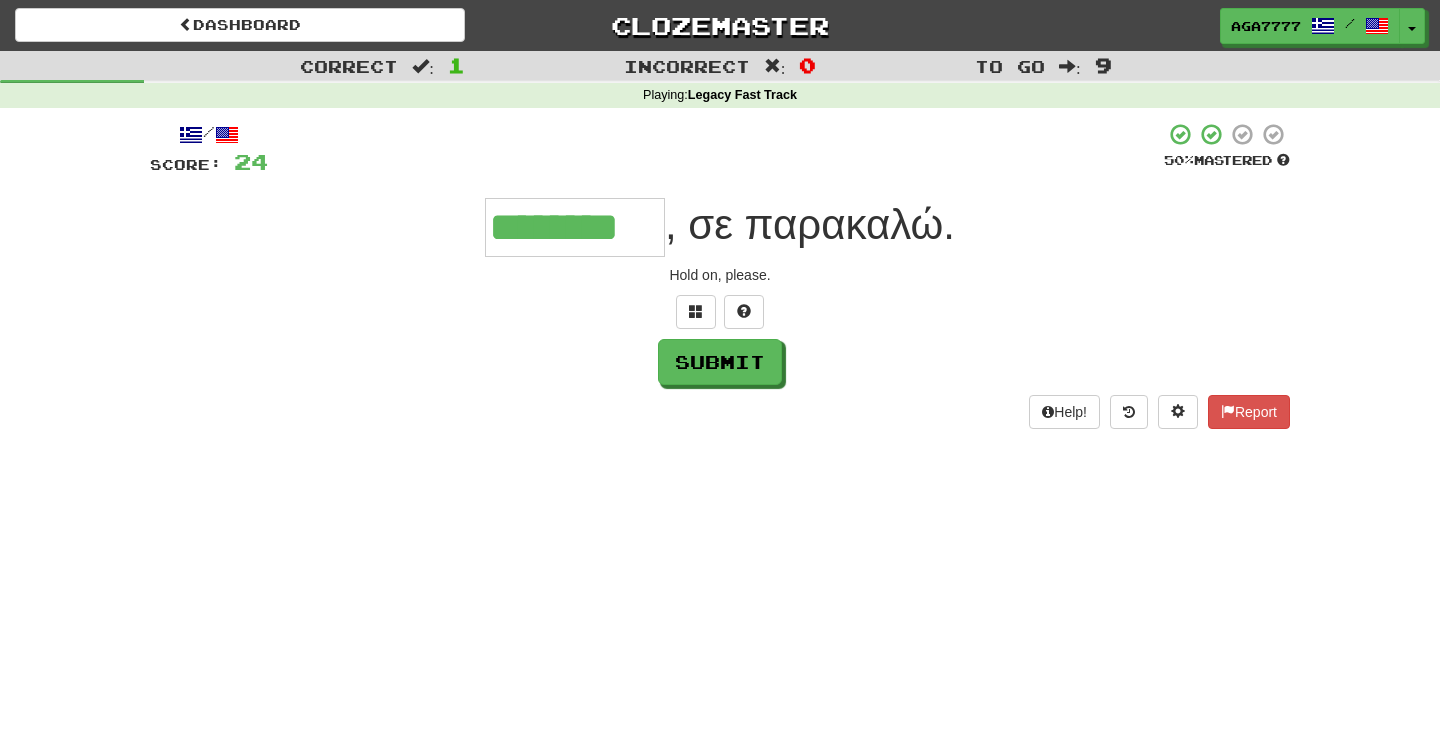 type on "********" 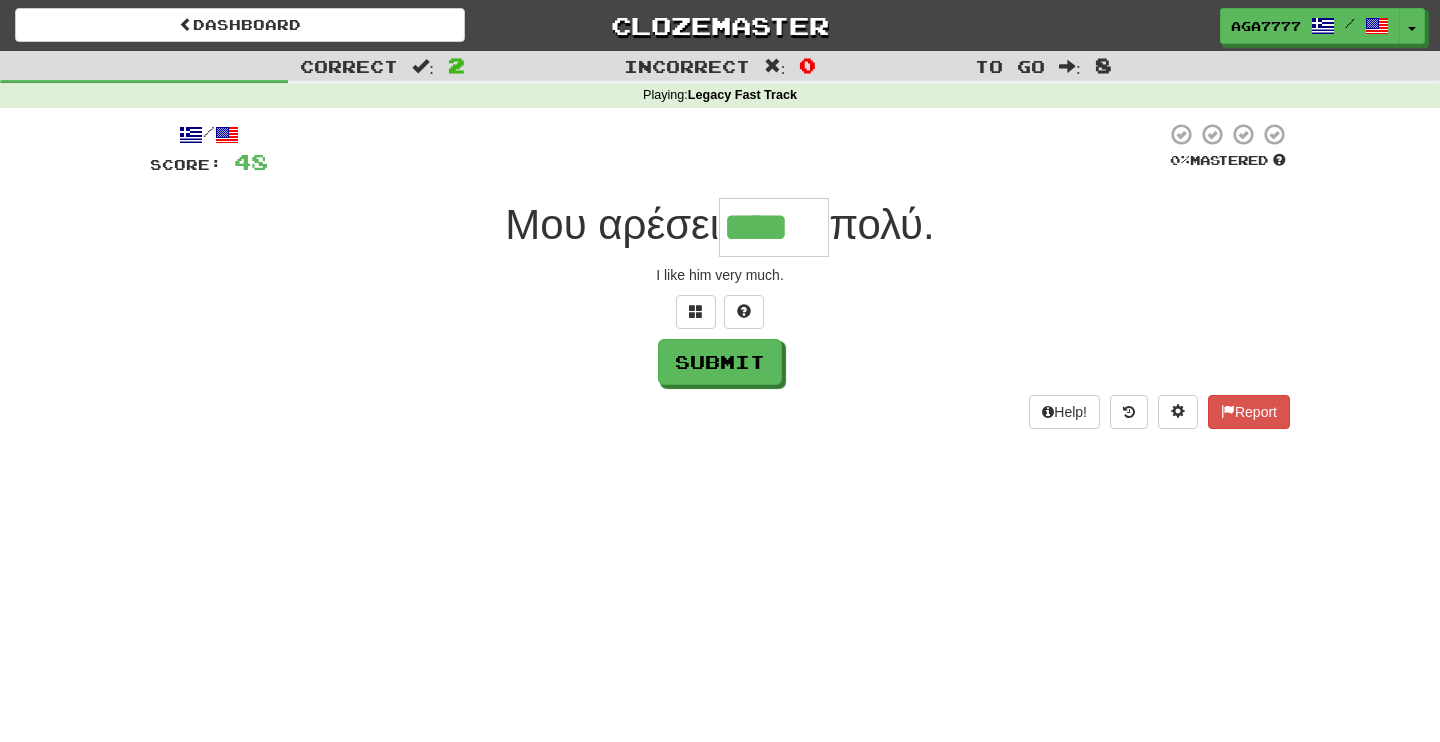 type on "****" 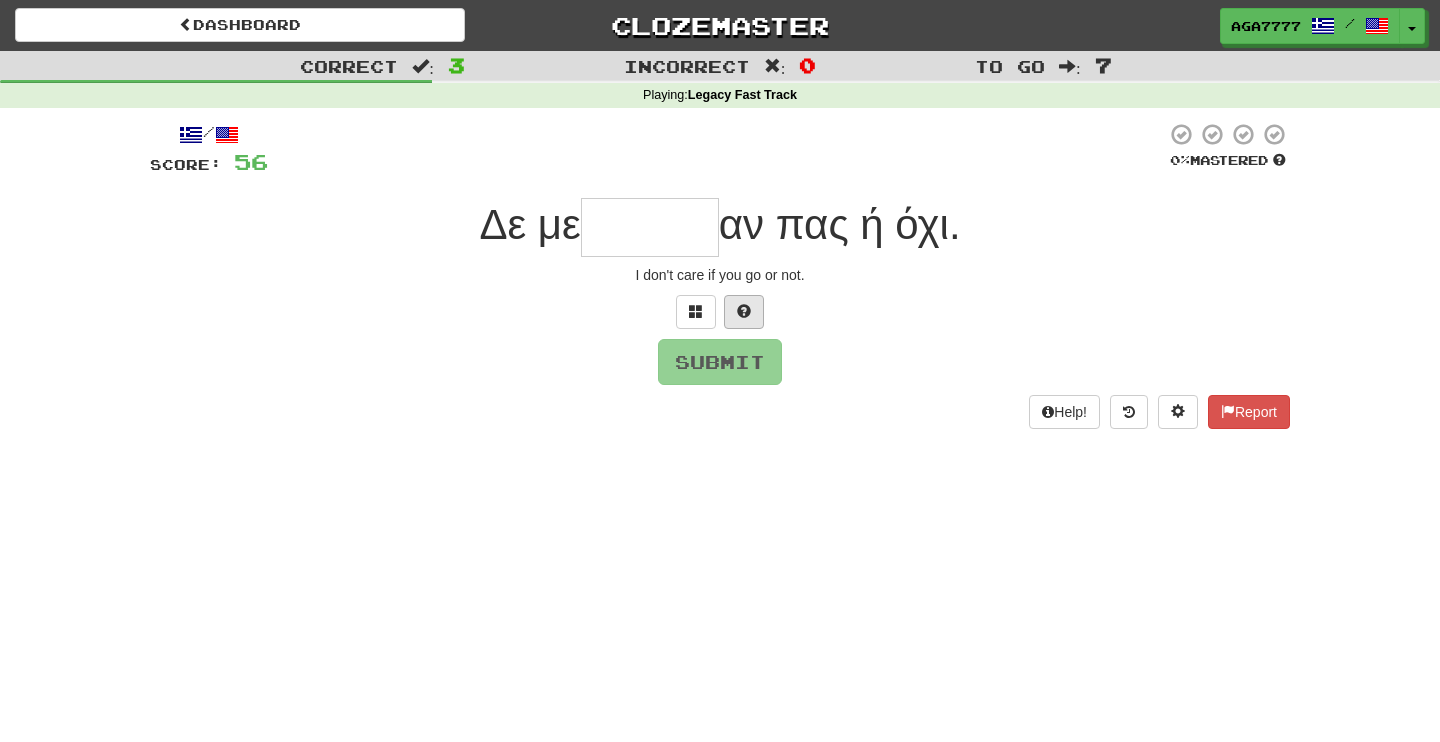 click at bounding box center [744, 311] 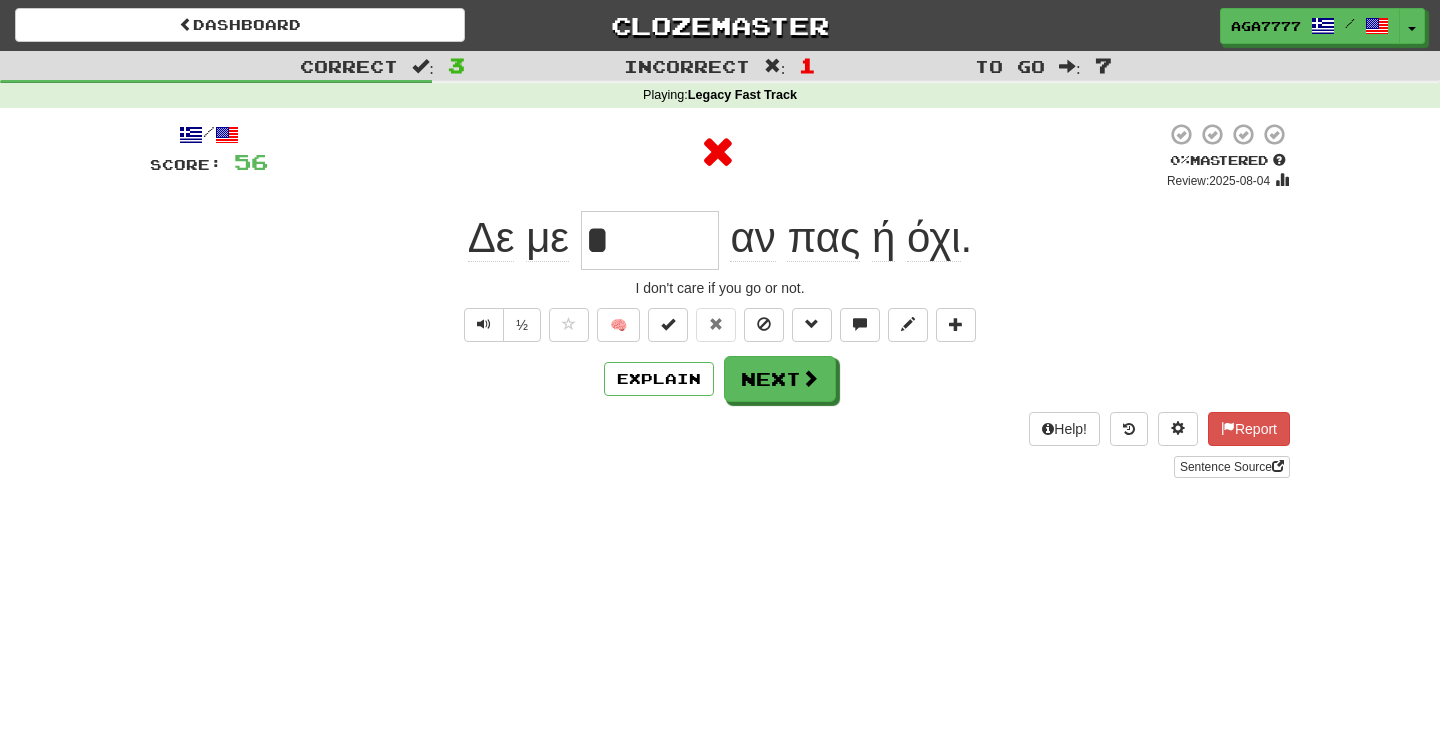 type on "*******" 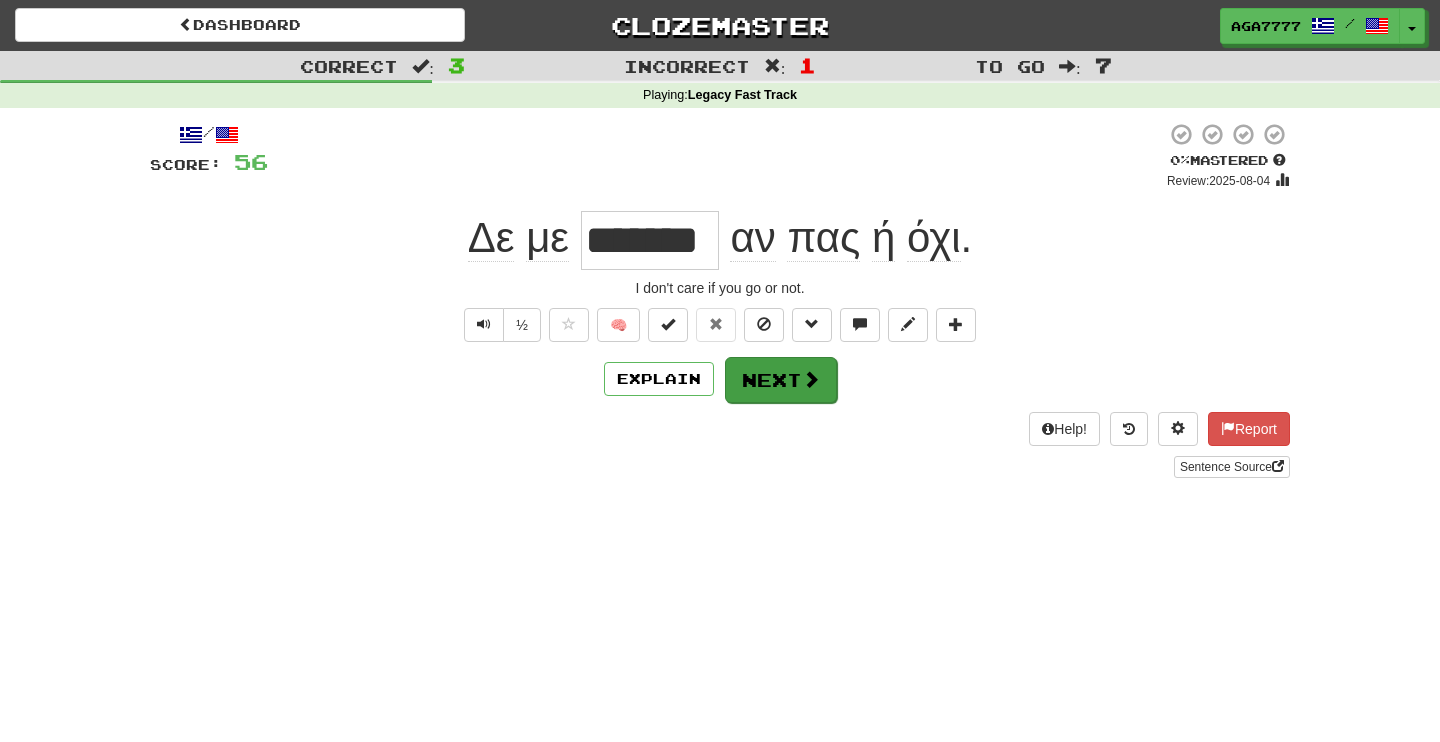 click on "Next" at bounding box center (781, 380) 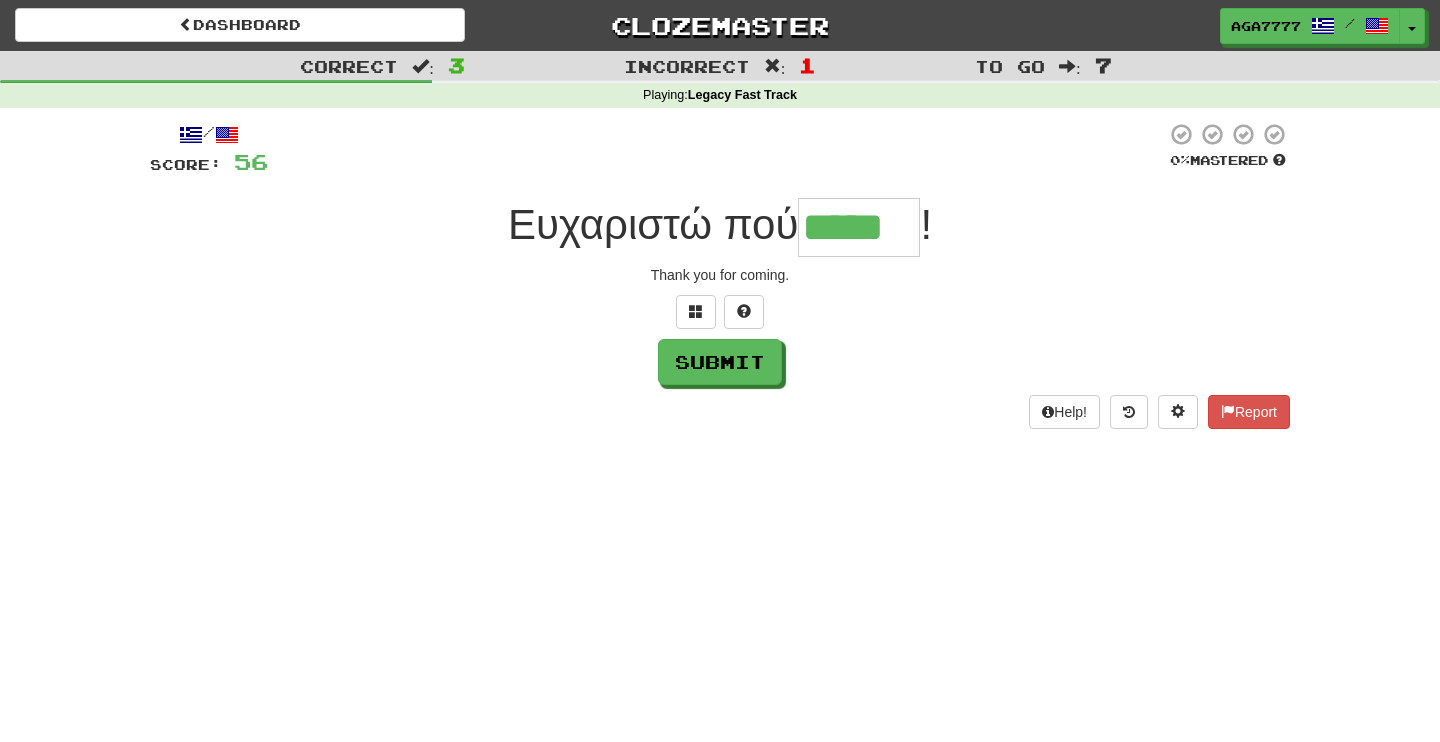 type on "*****" 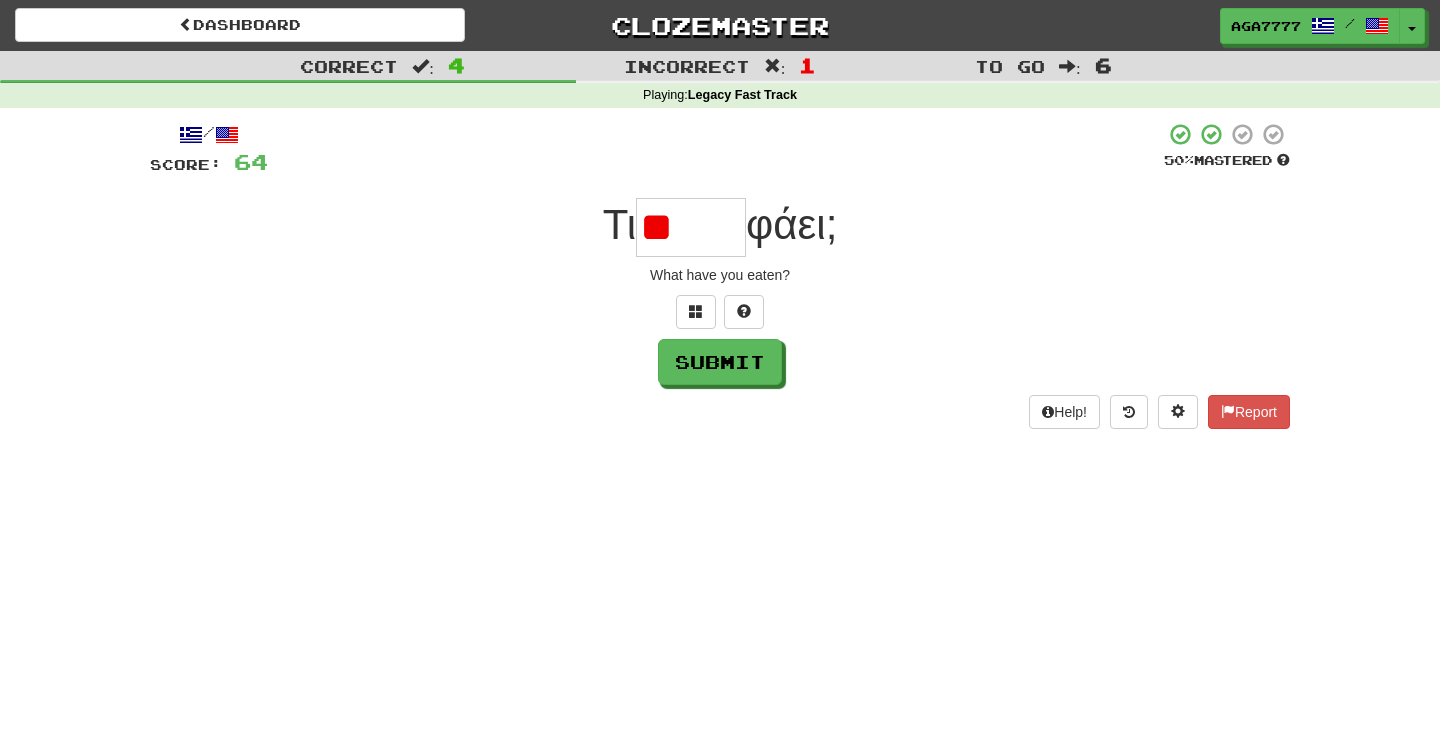 type on "*" 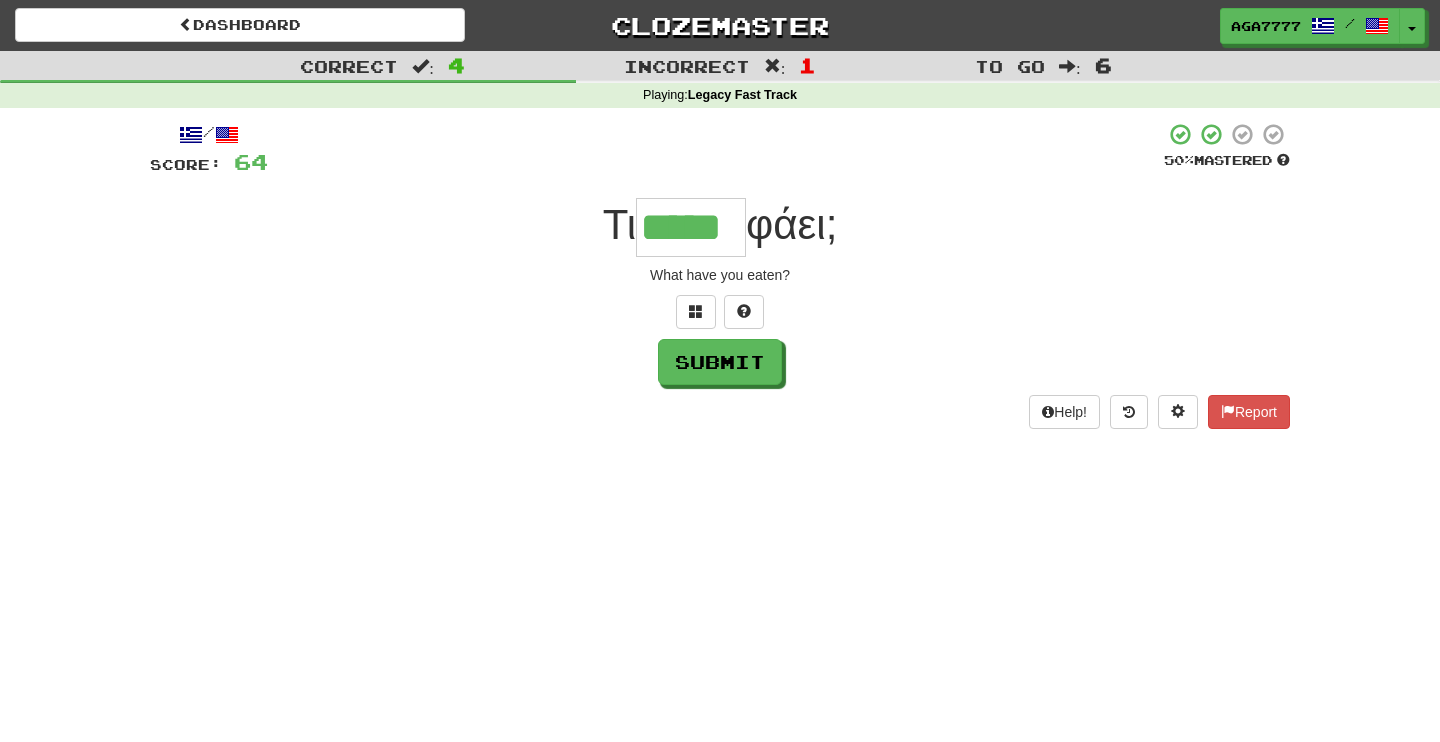 type on "*****" 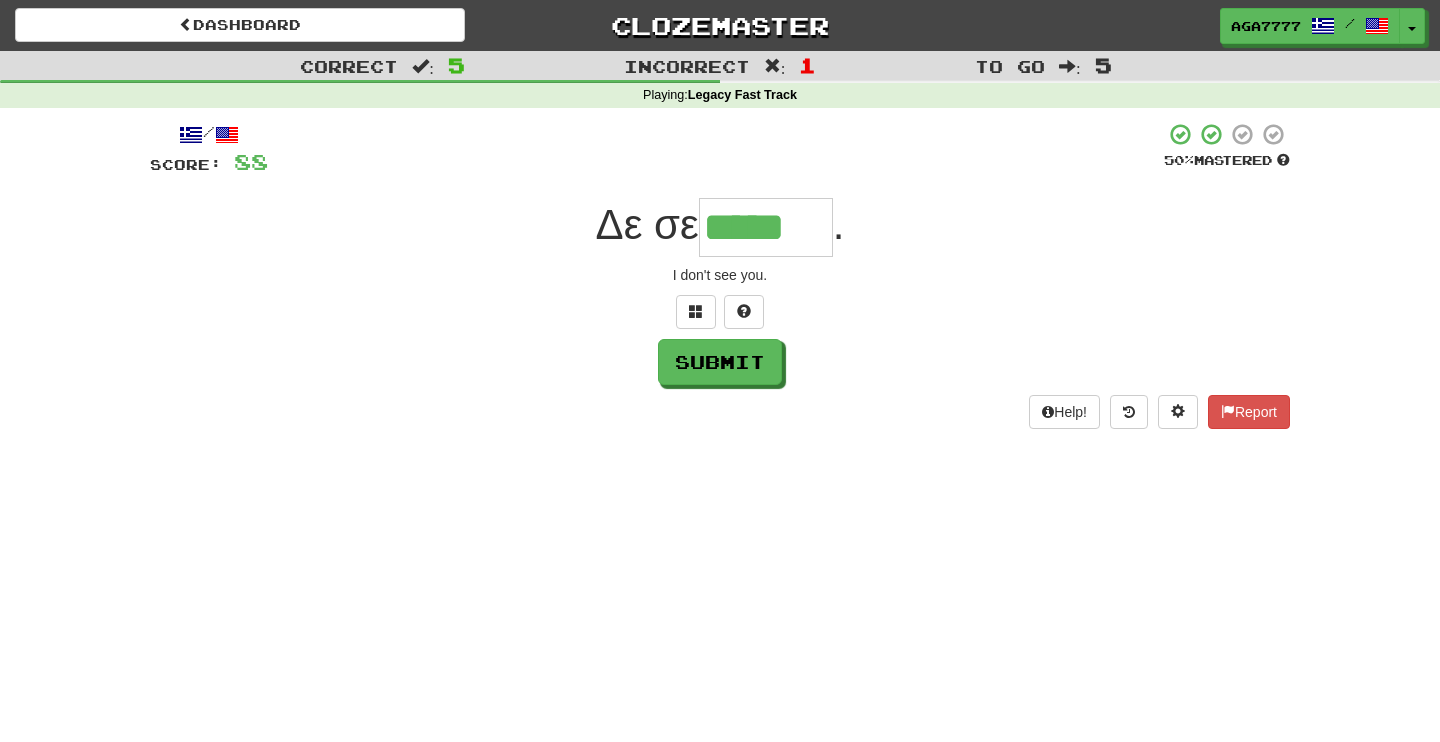 type on "*****" 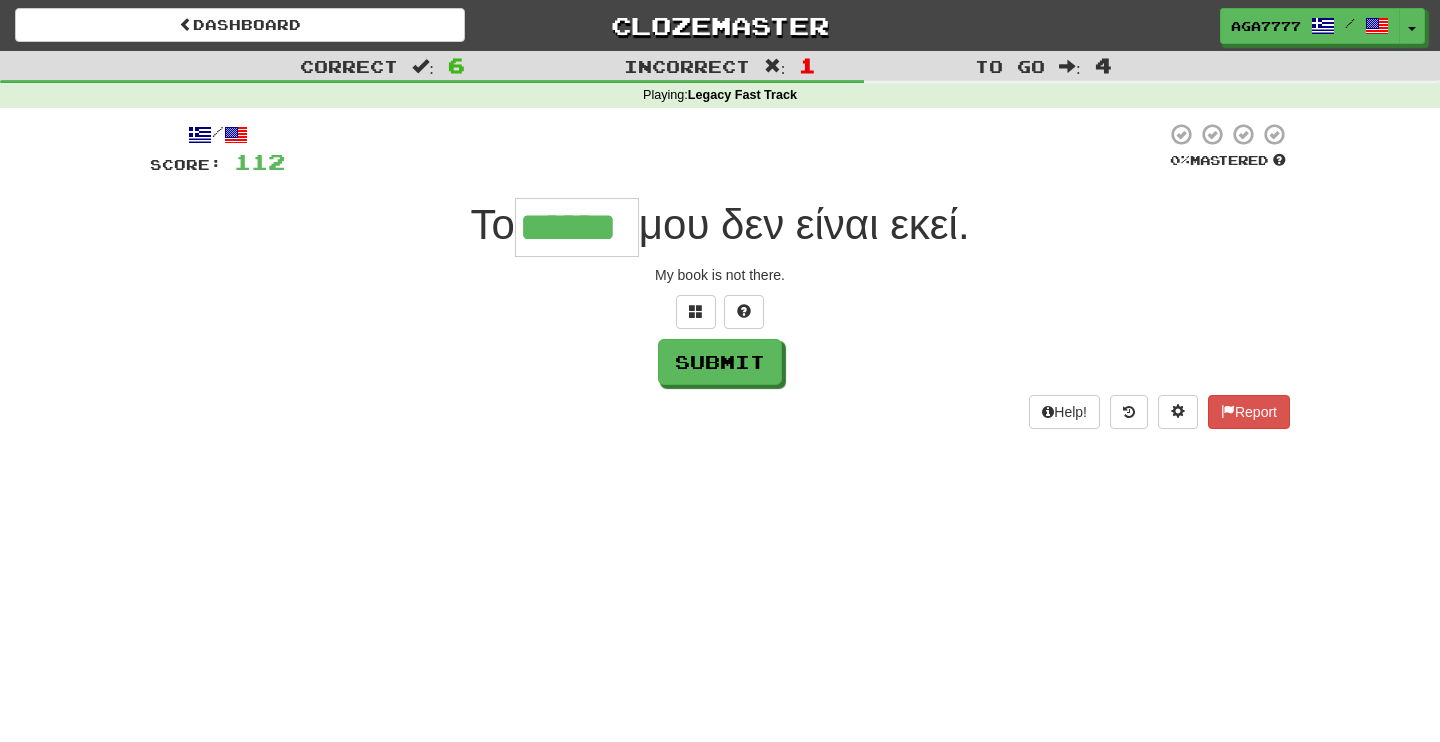 type on "******" 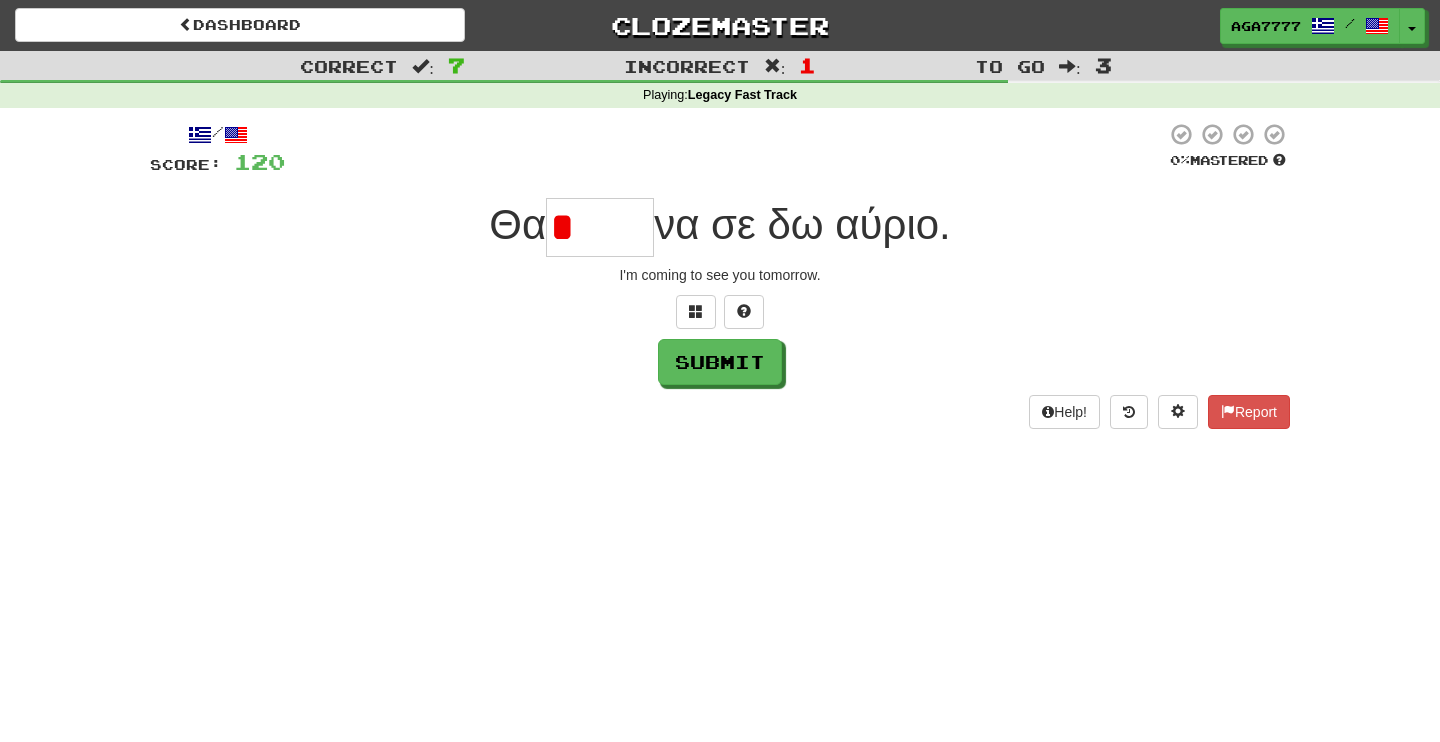 type on "*" 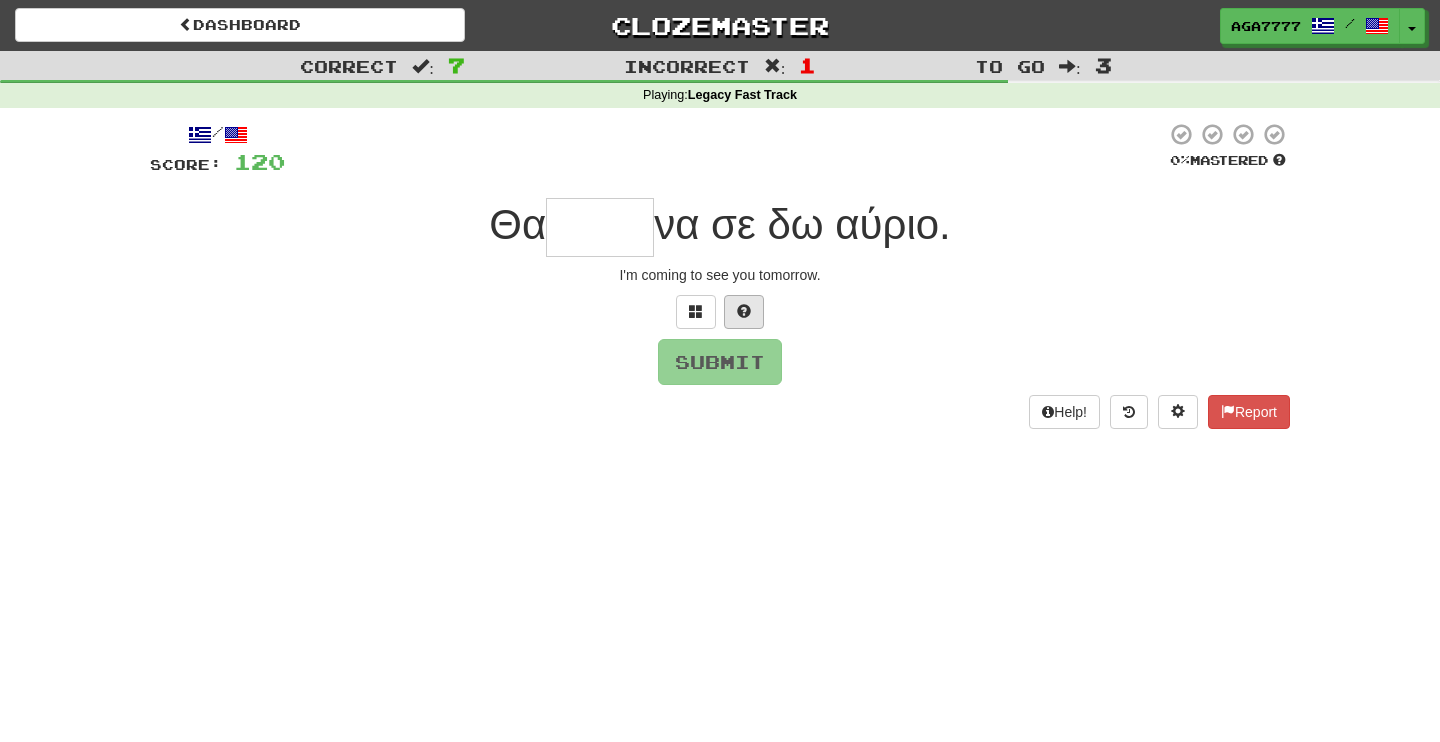 click at bounding box center (744, 312) 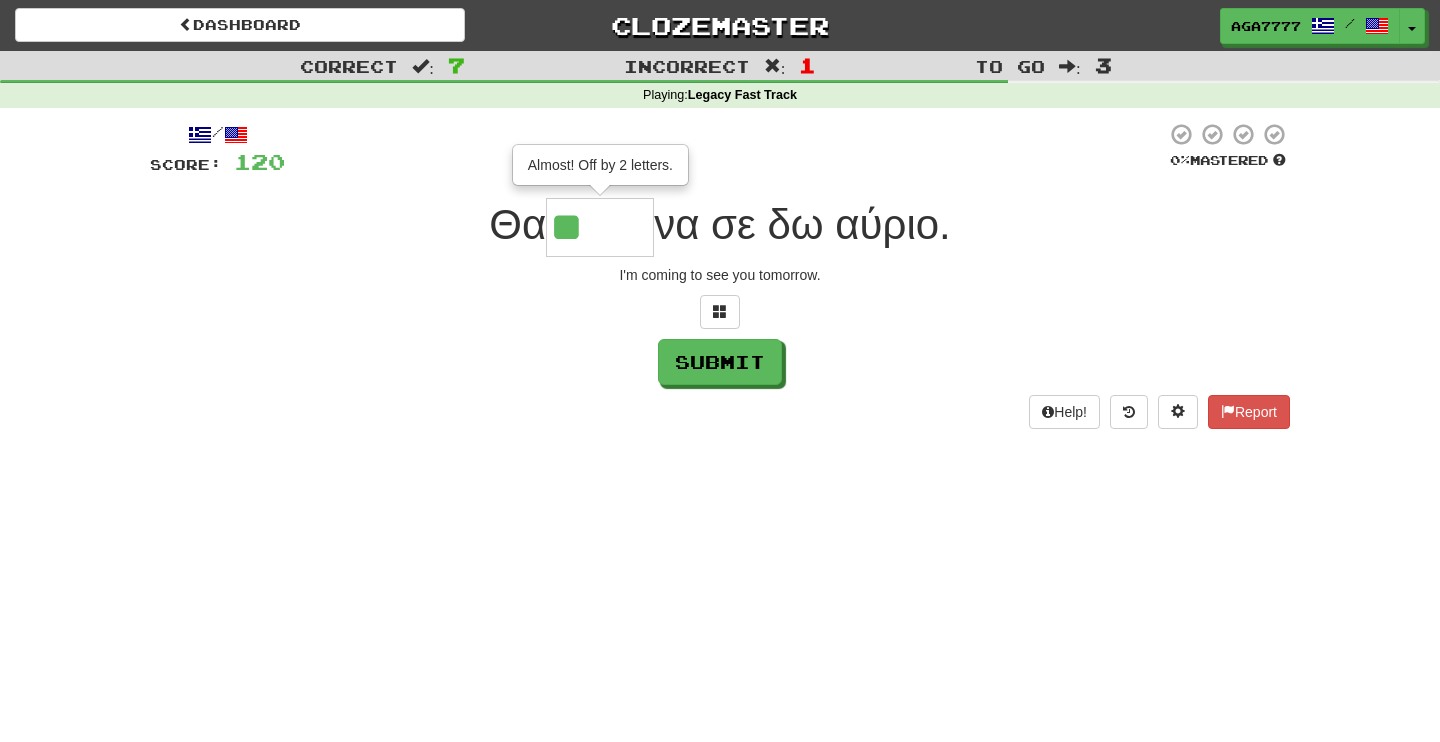 type on "****" 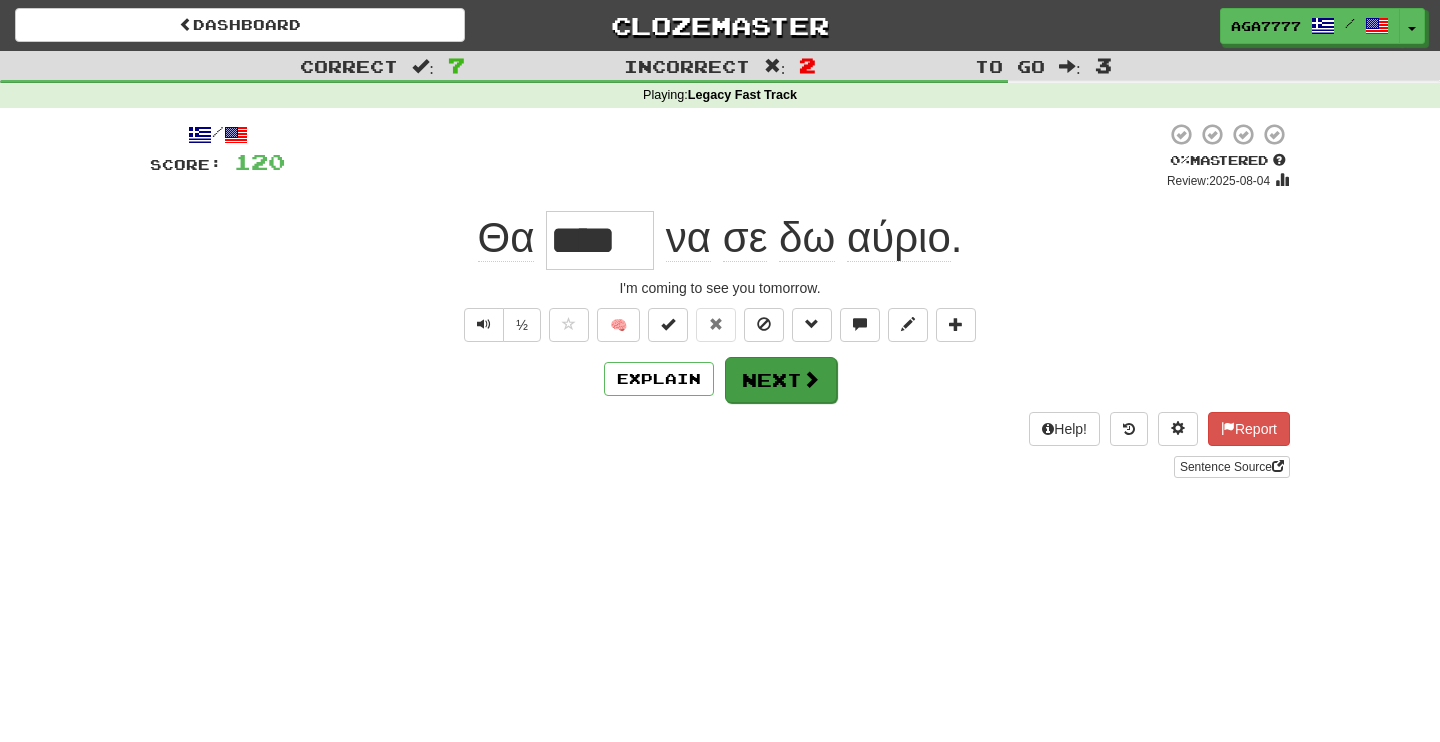 click on "Next" at bounding box center (781, 380) 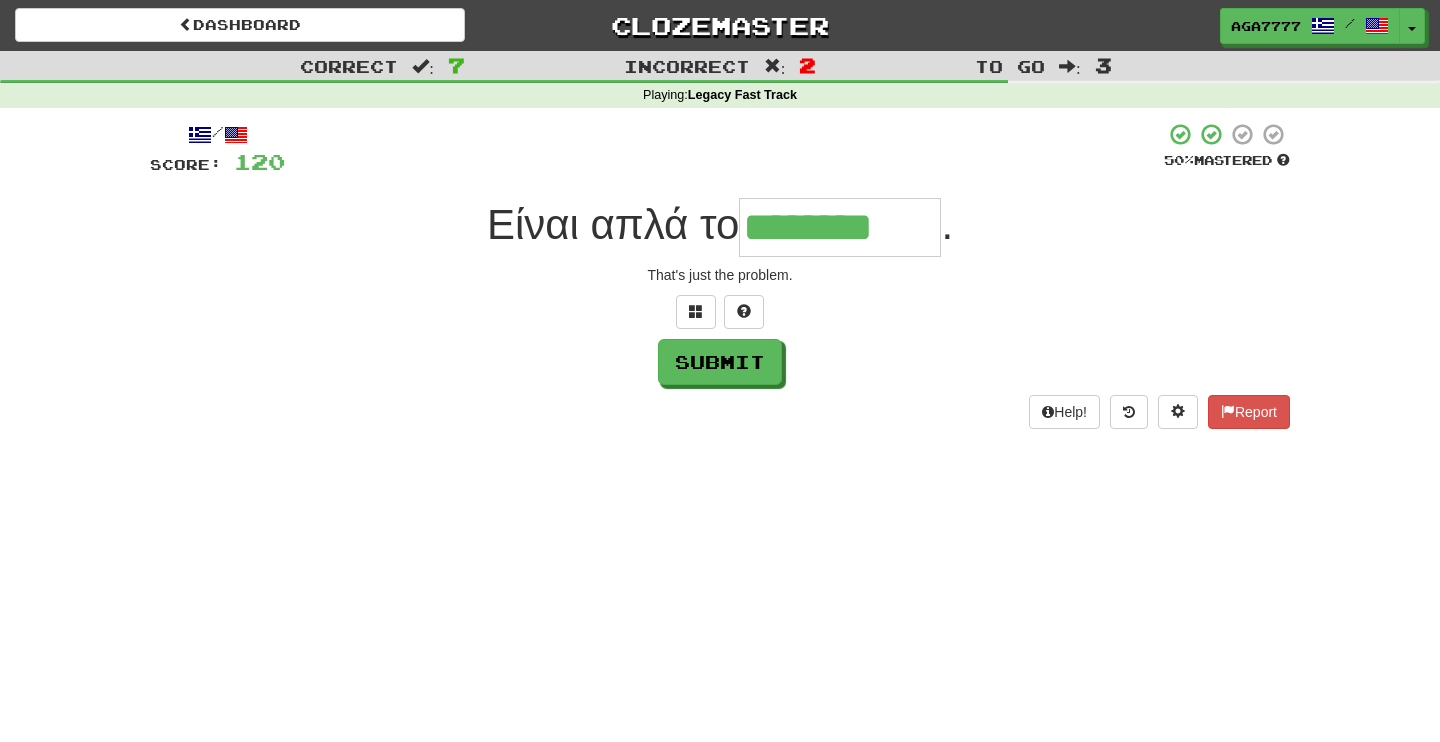 type on "********" 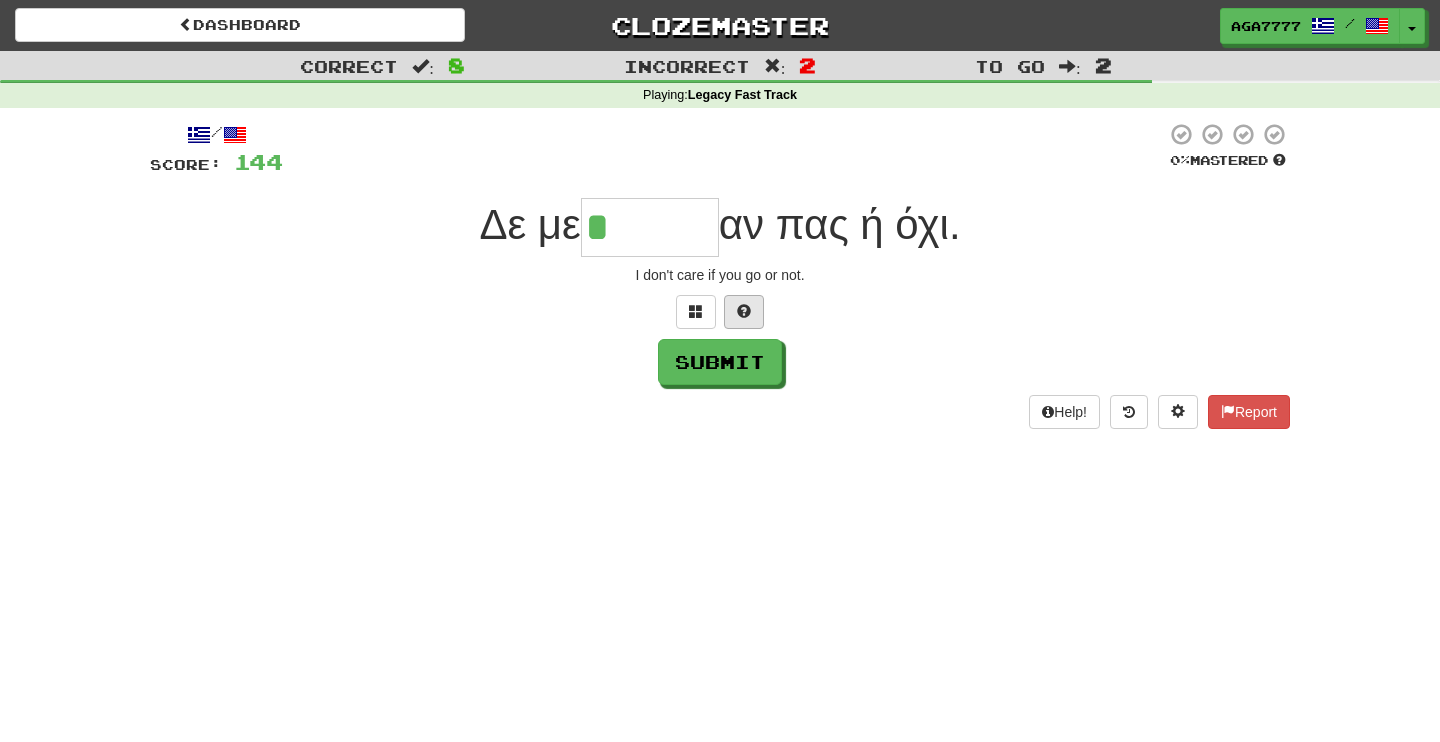 click at bounding box center [744, 311] 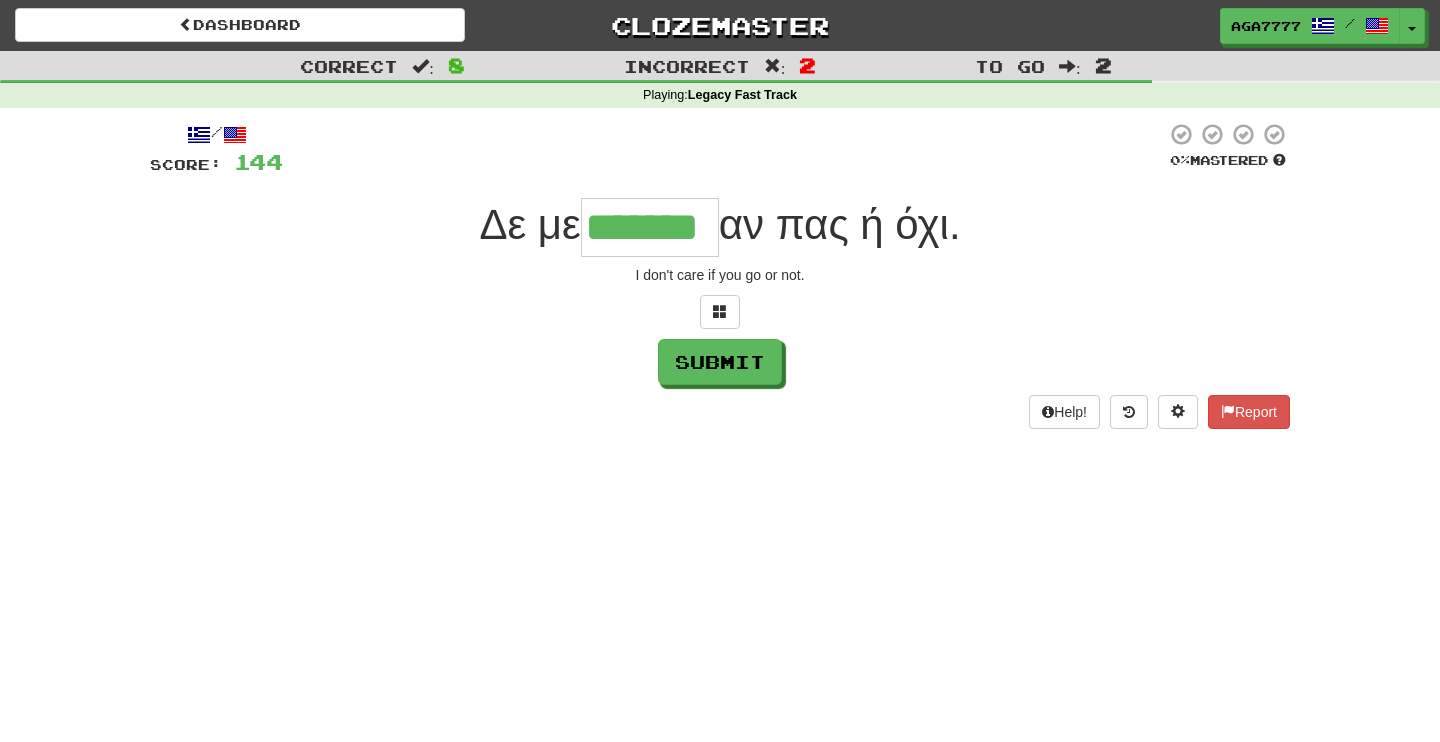type on "*******" 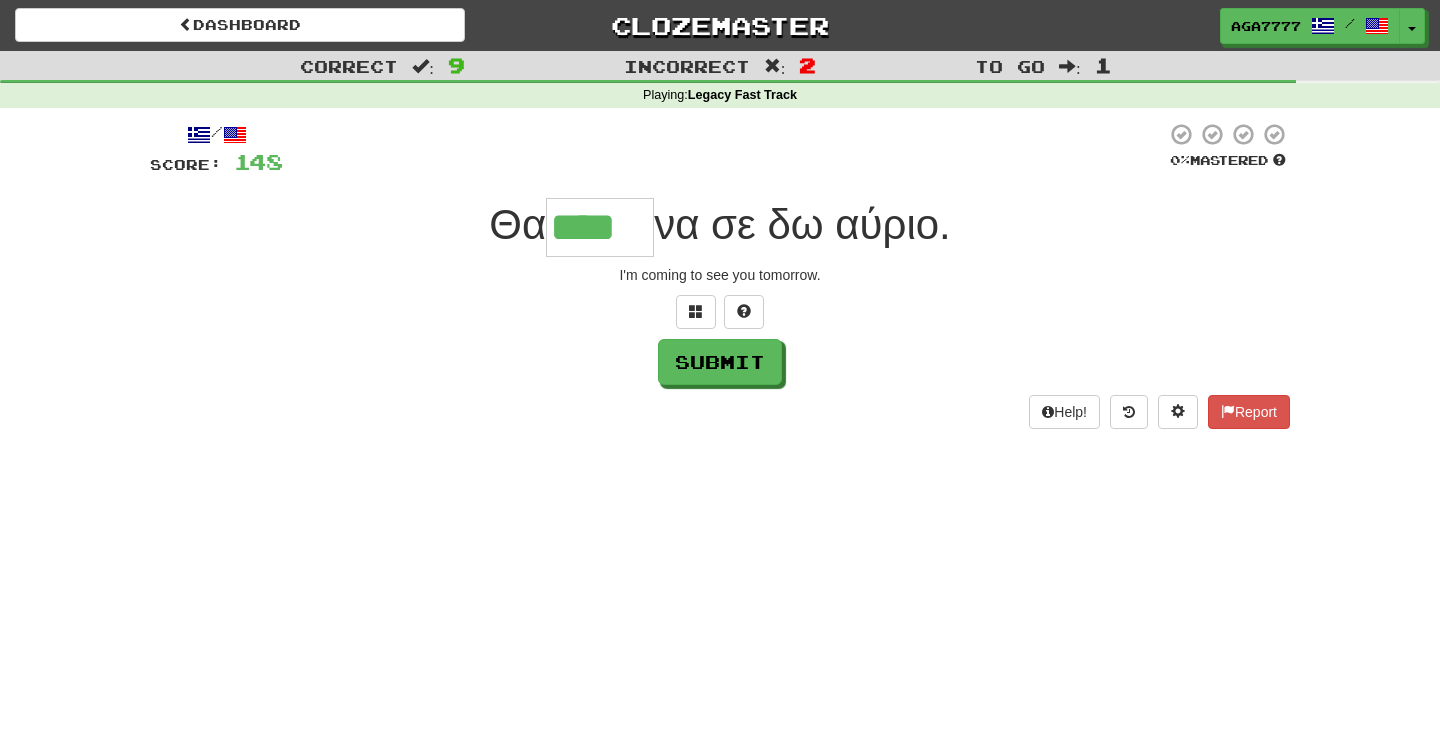 type on "****" 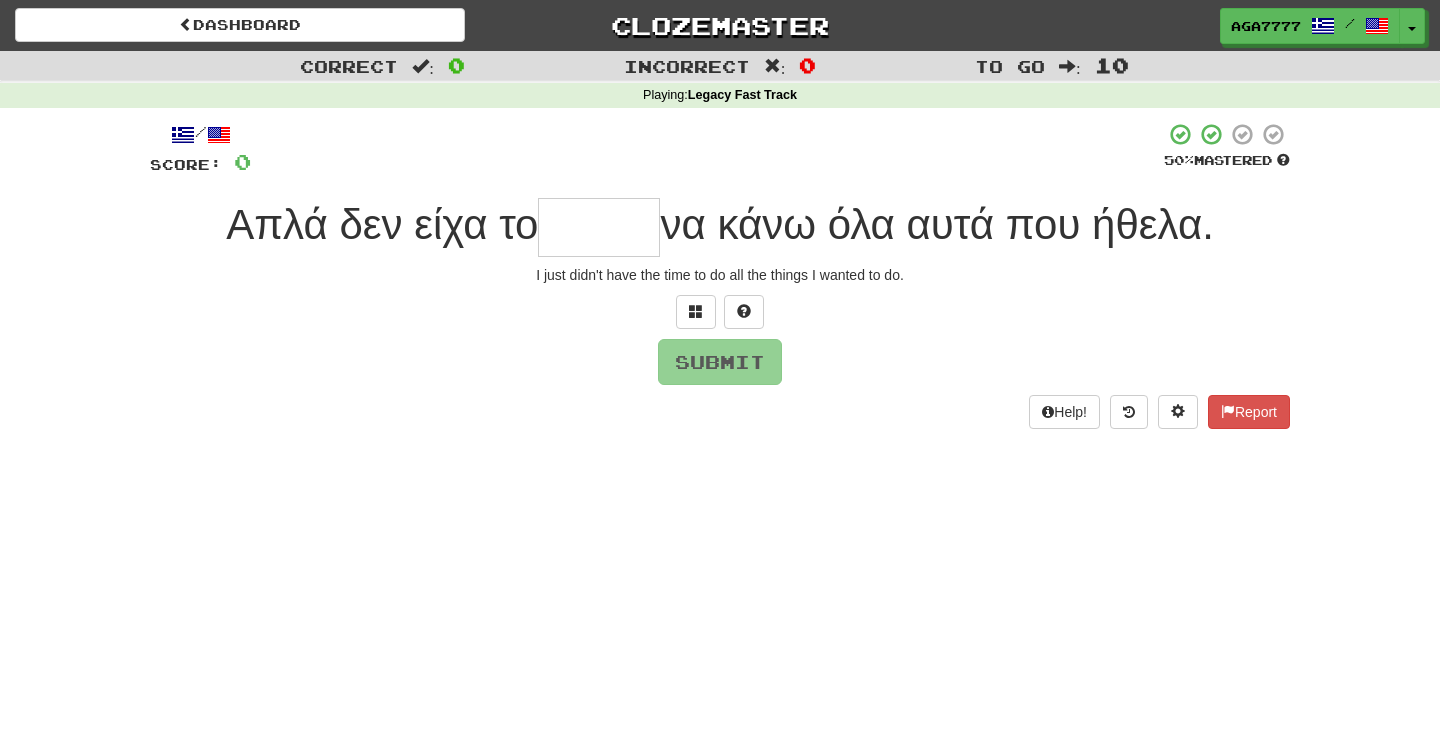 type on "*" 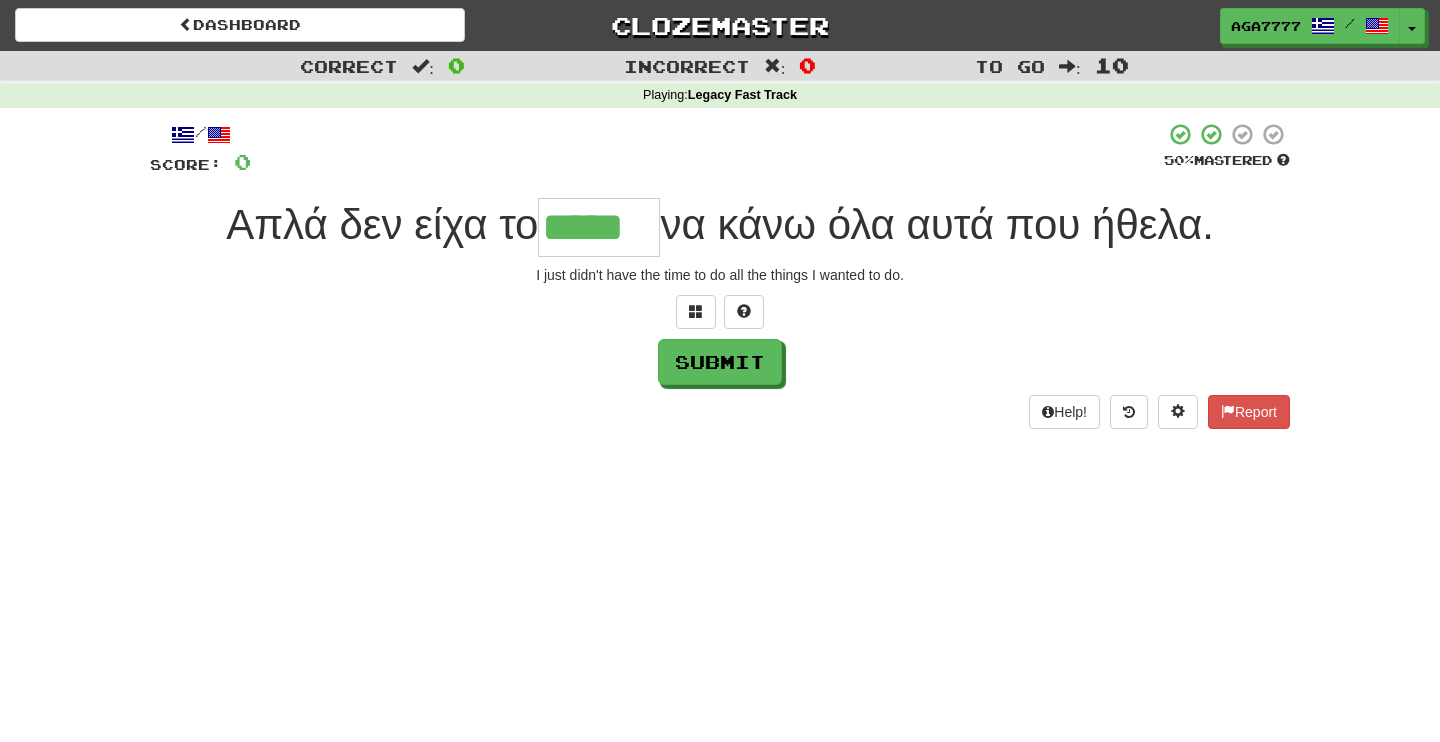 type on "*****" 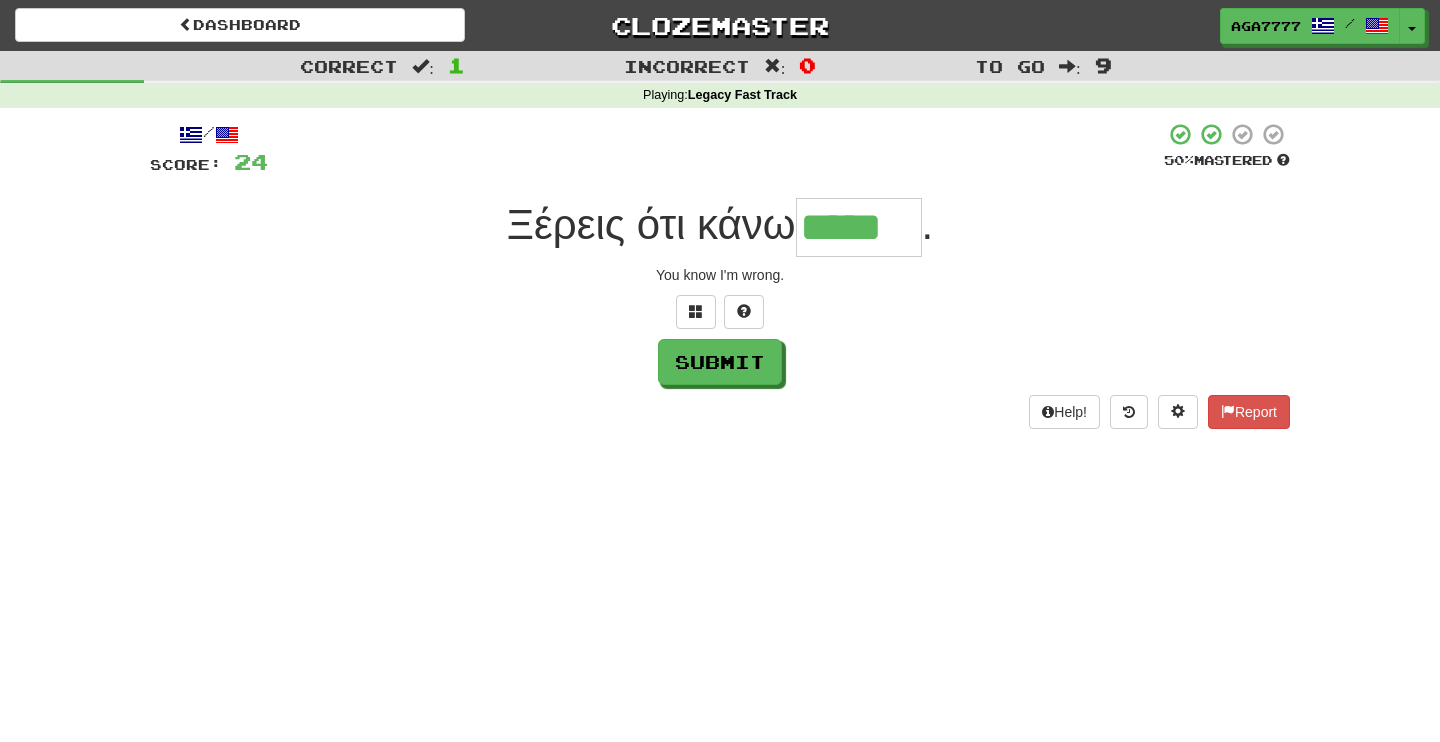 type on "*****" 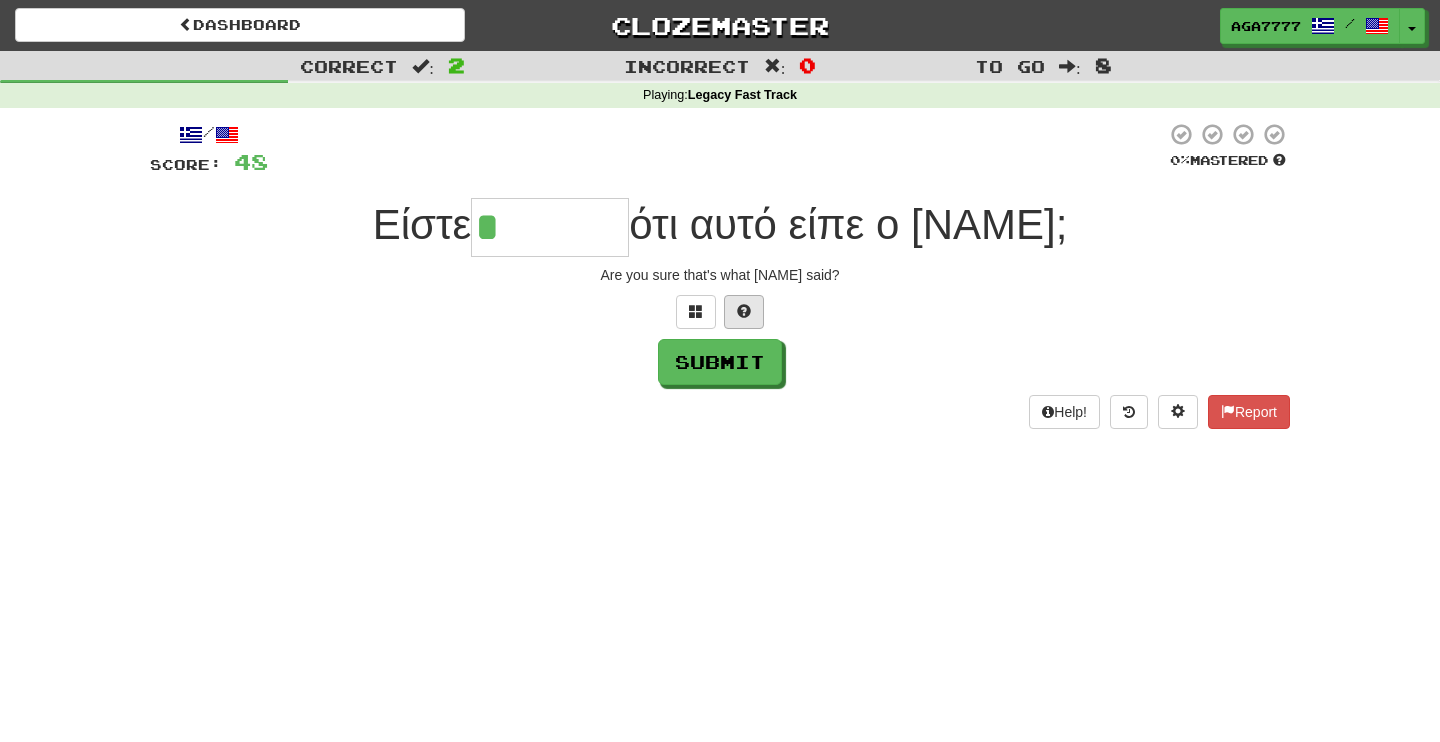 click at bounding box center [744, 312] 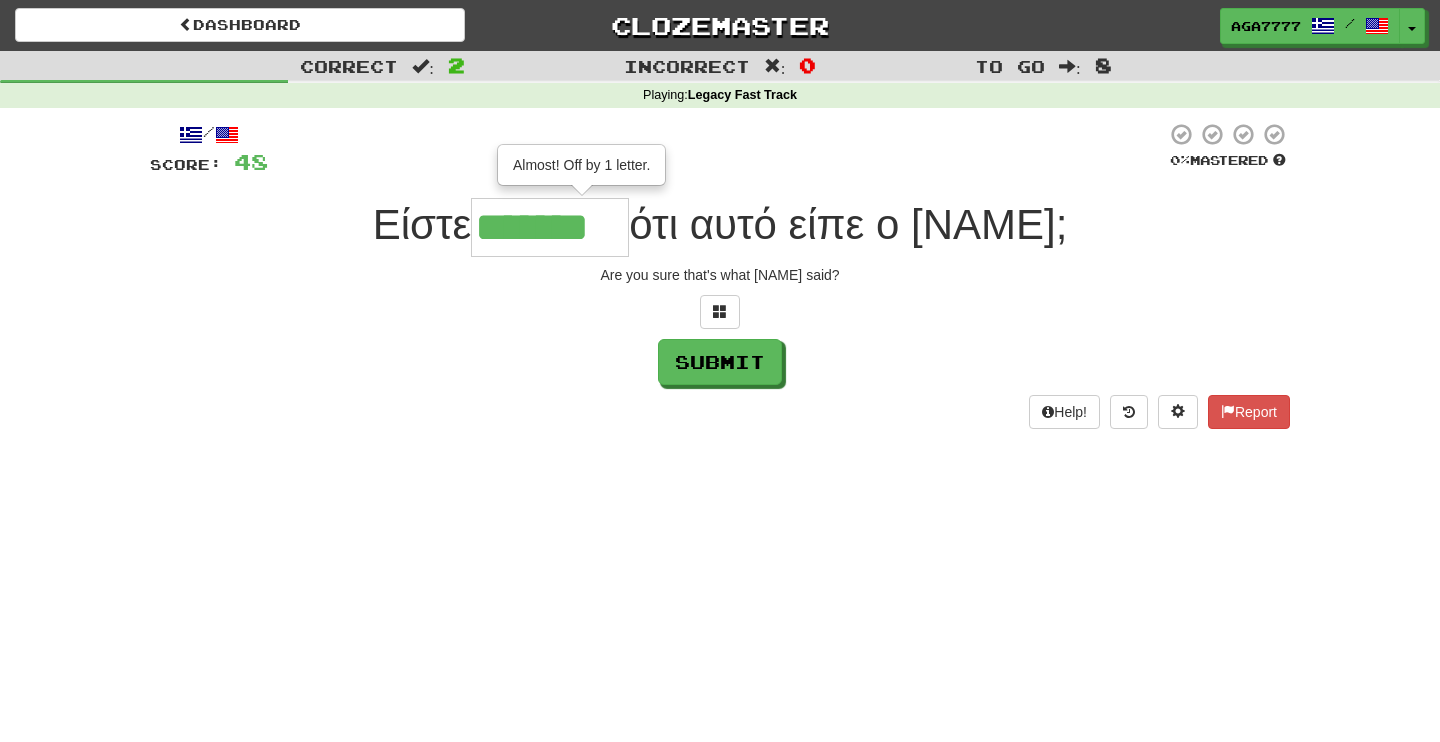 type on "*******" 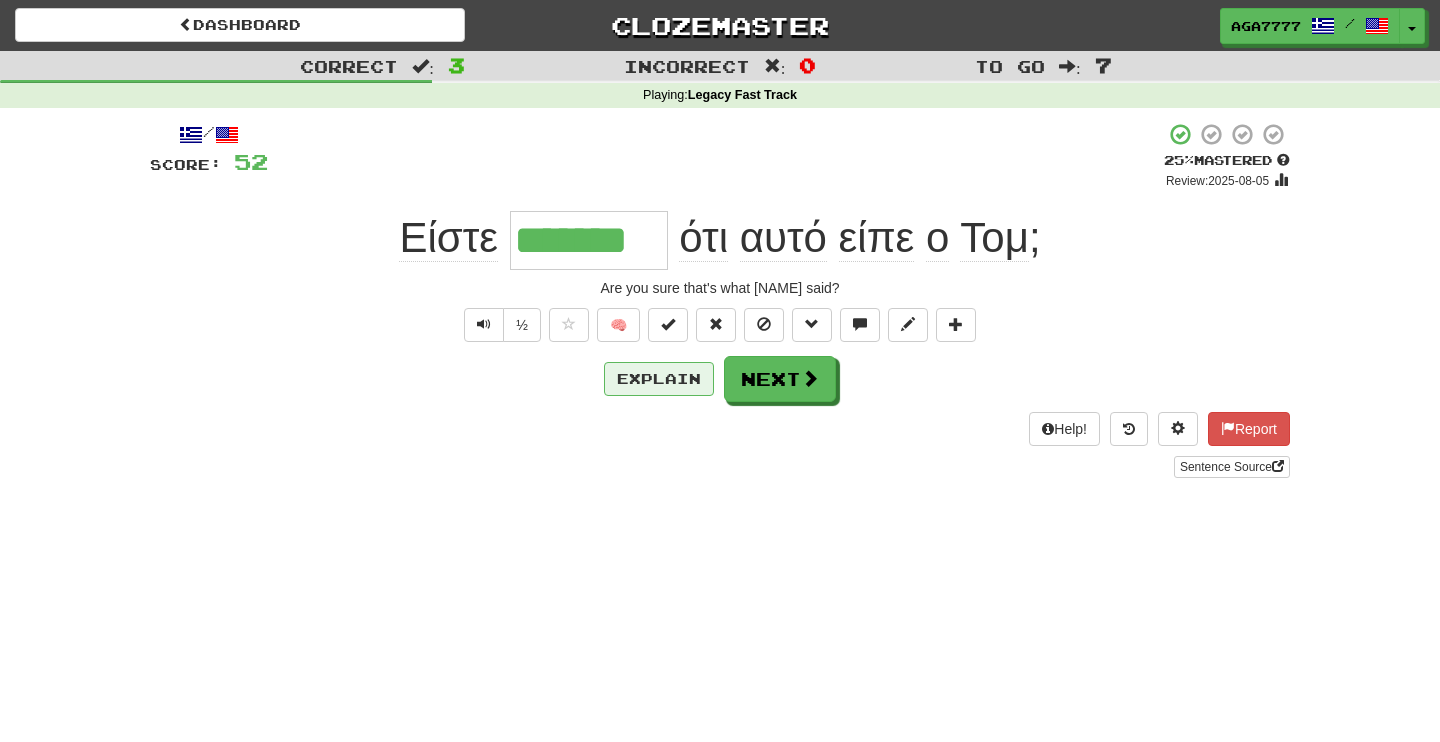 click on "Explain" at bounding box center [659, 379] 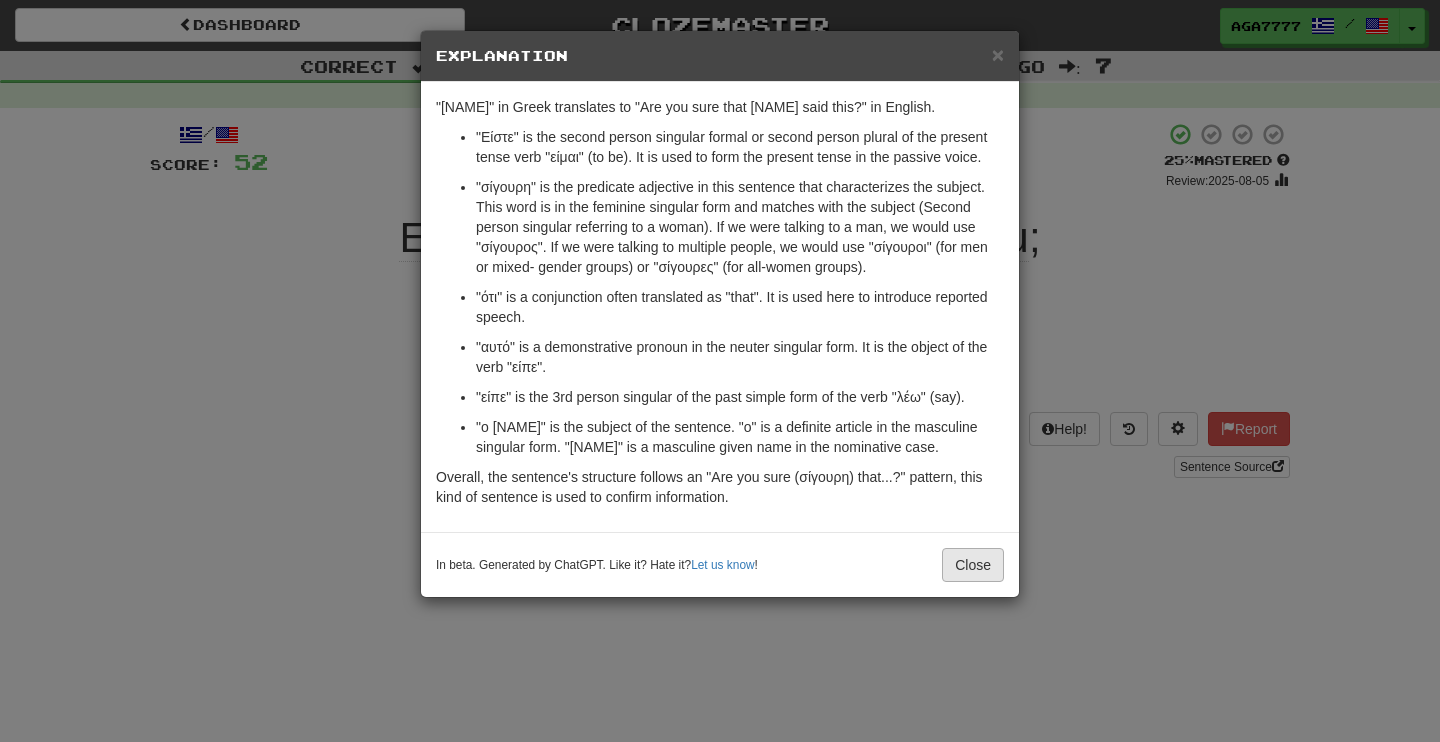 click on "Close" at bounding box center [973, 565] 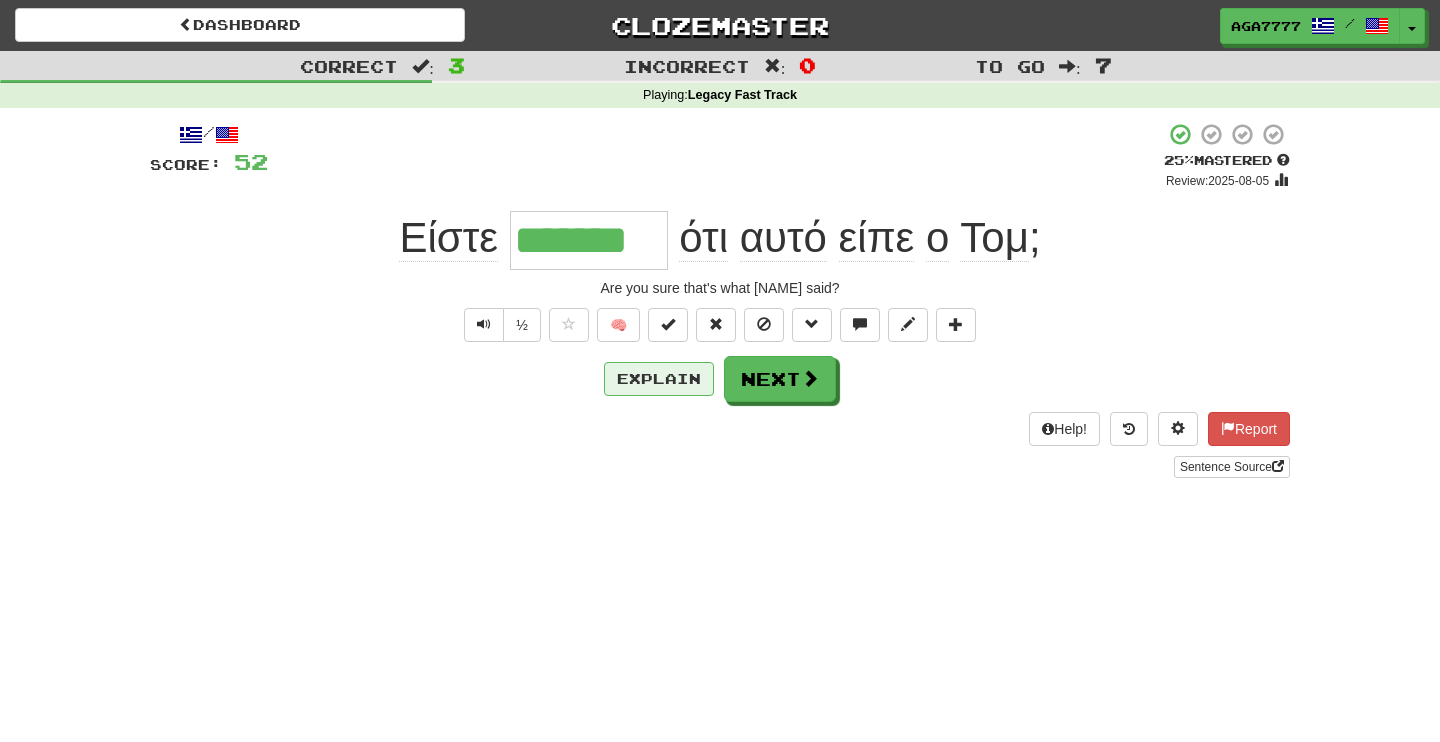 click on "Explain" at bounding box center [659, 379] 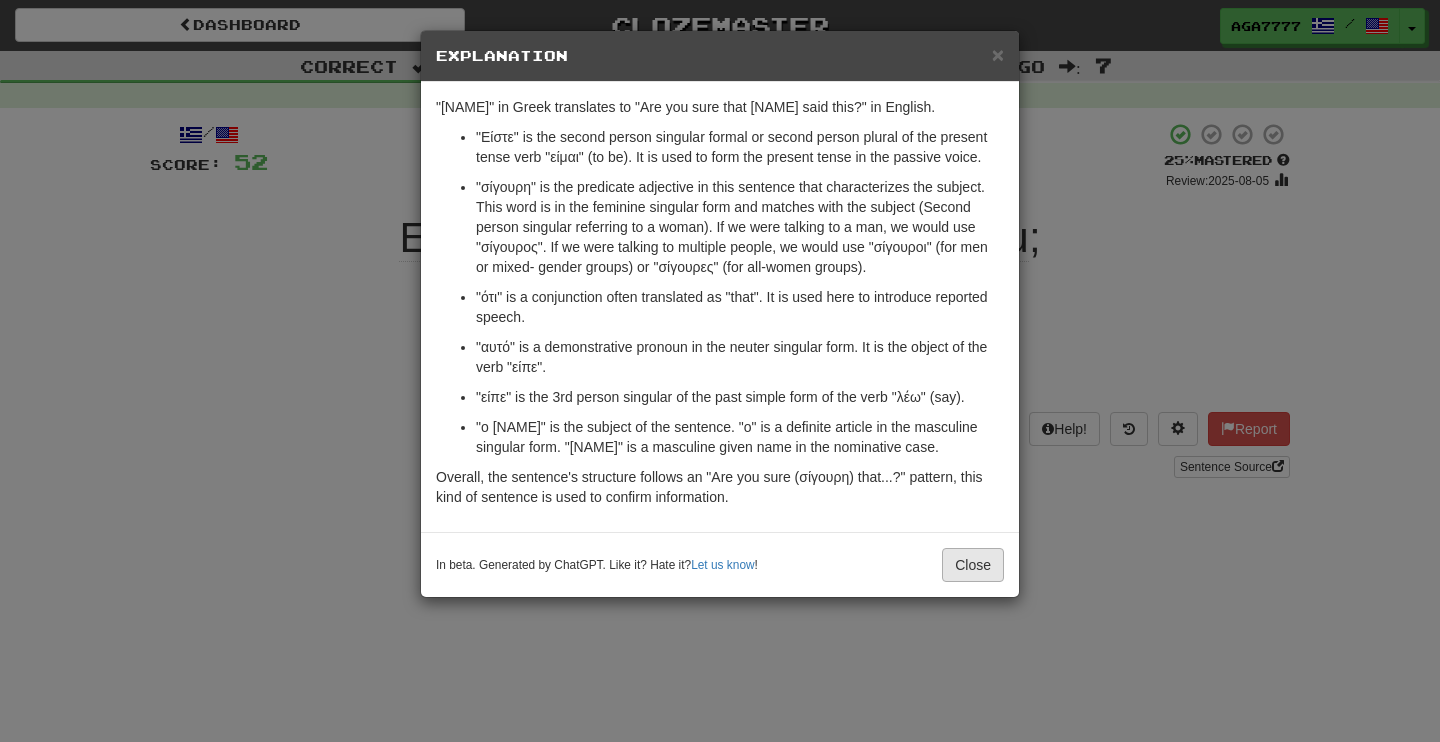 click on "Close" at bounding box center [973, 565] 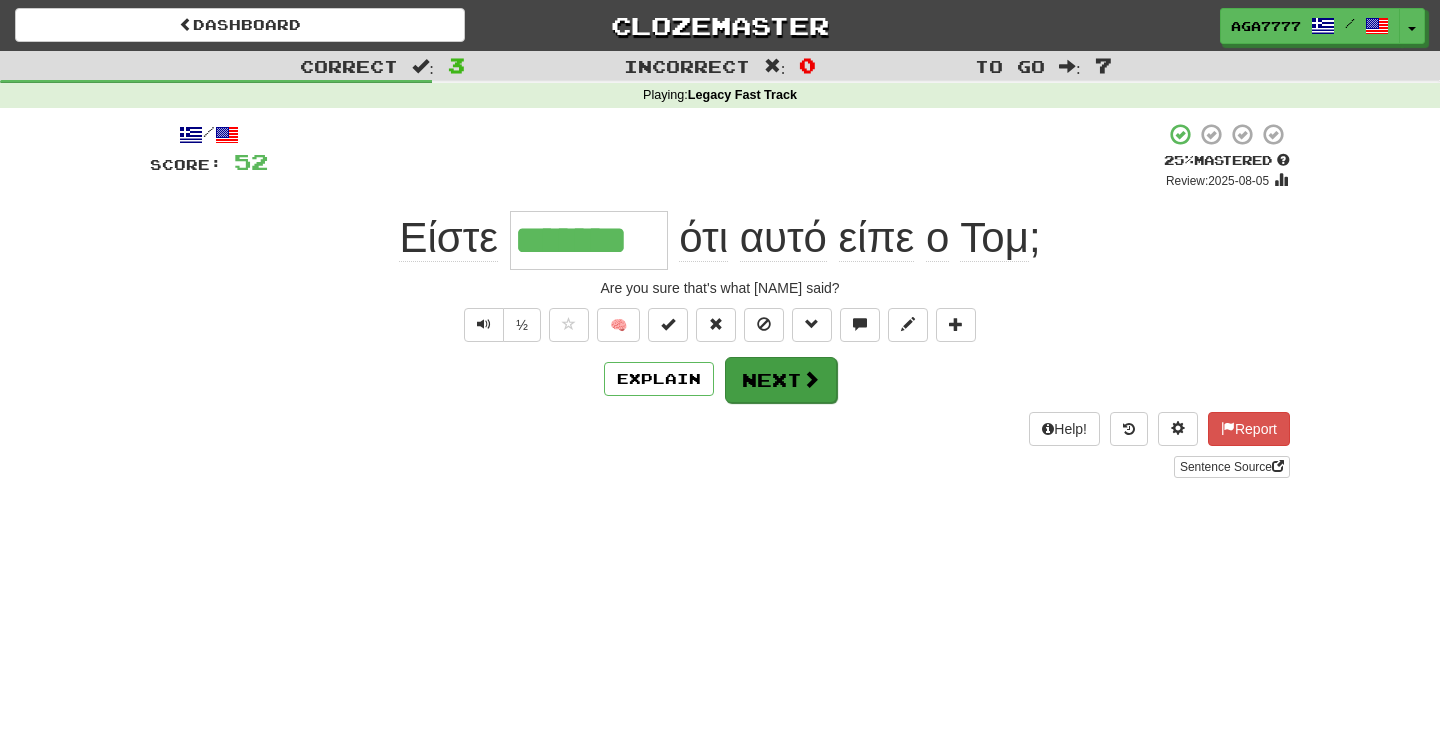 click on "Next" at bounding box center (781, 380) 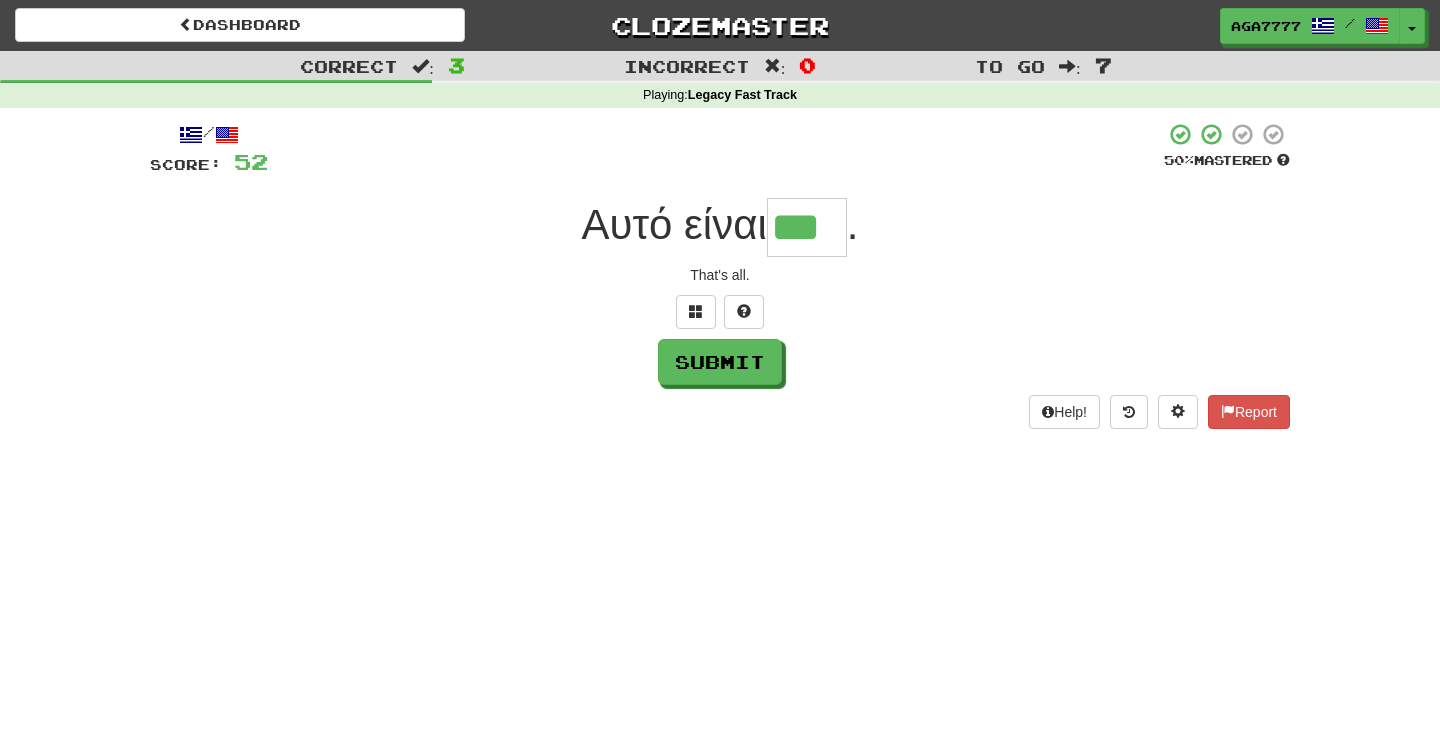 type on "***" 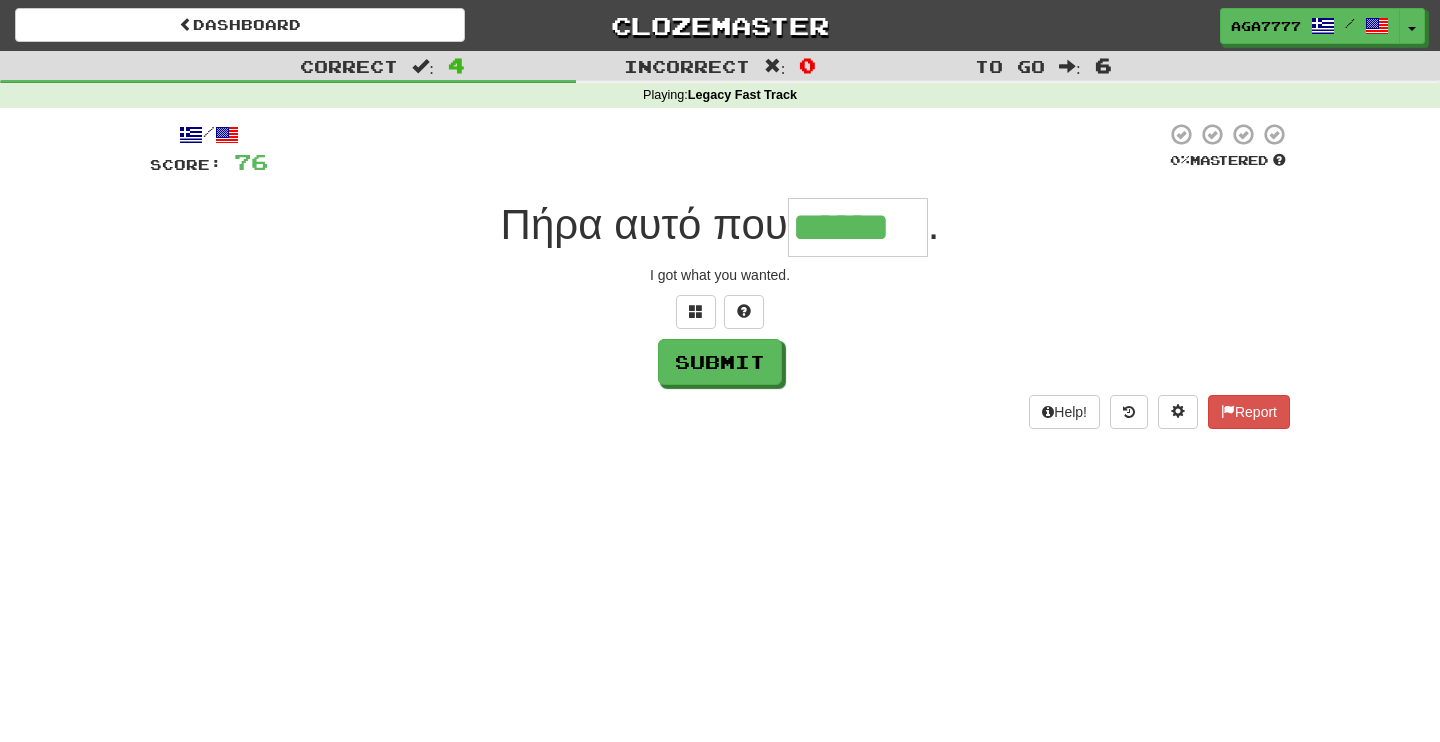 type on "******" 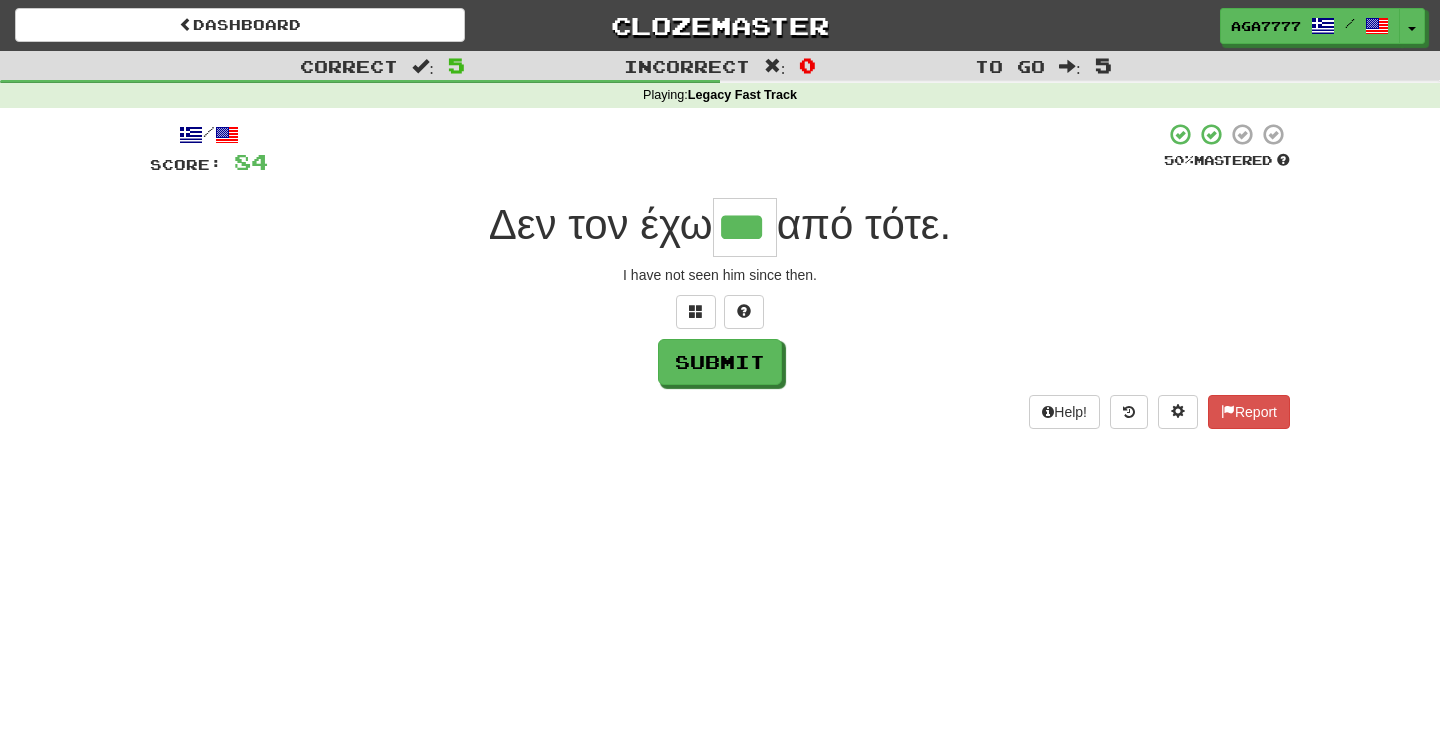 type on "***" 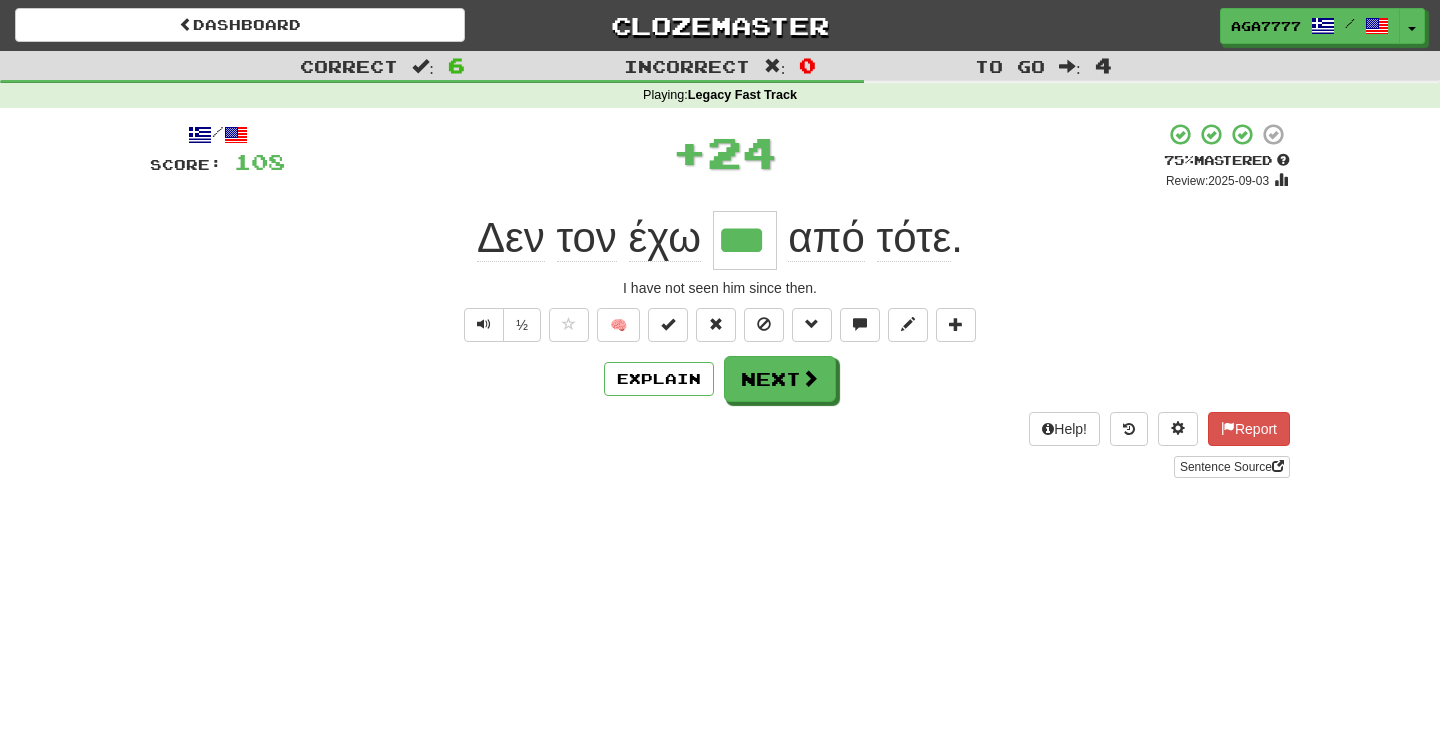 type 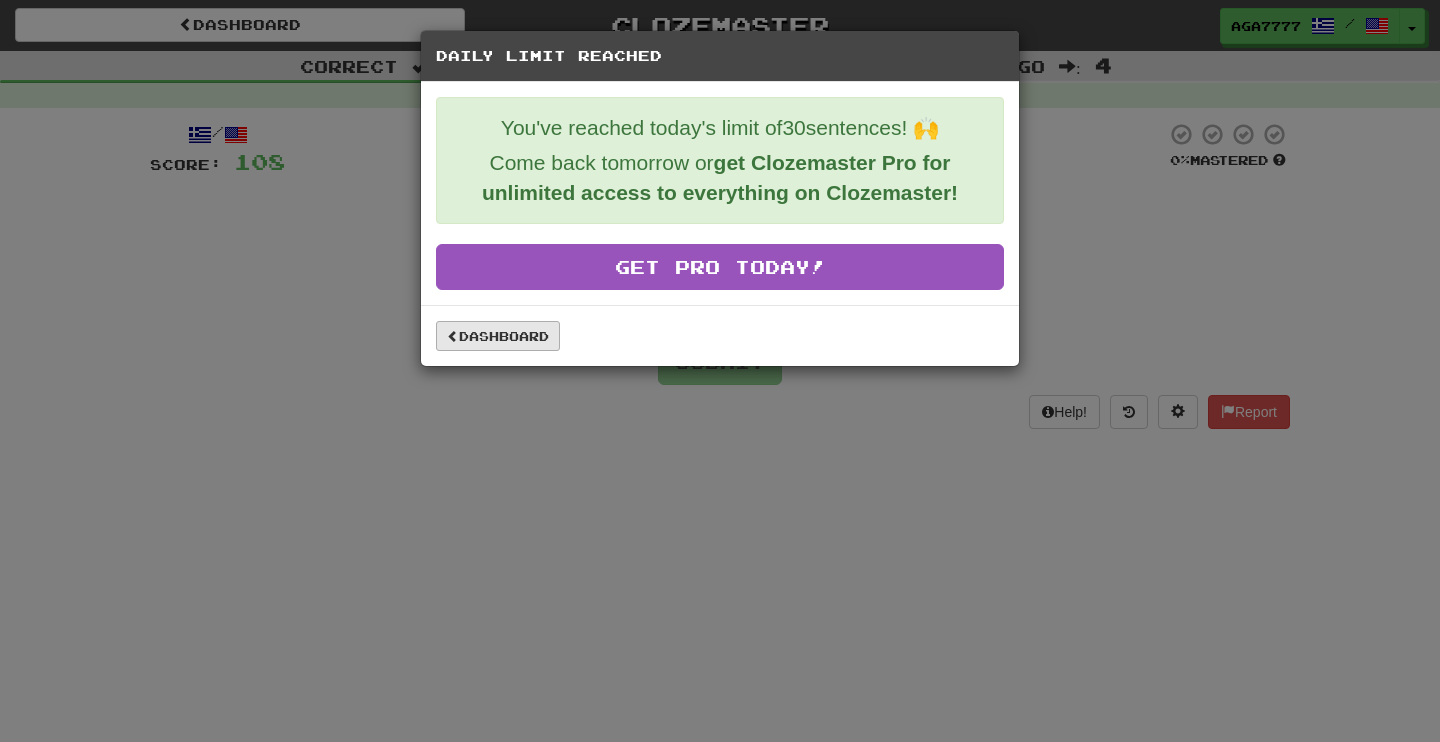 click on "Dashboard" at bounding box center (498, 336) 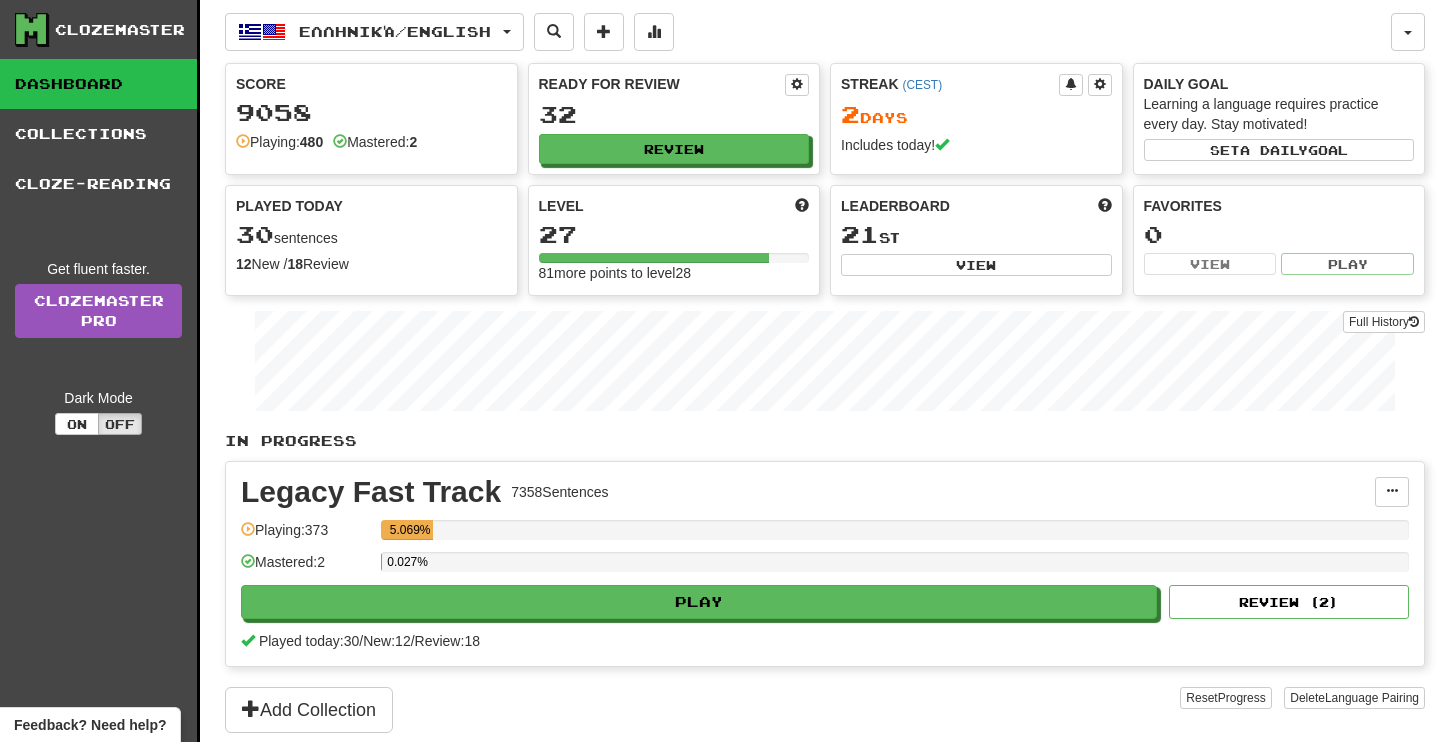 scroll, scrollTop: 0, scrollLeft: 0, axis: both 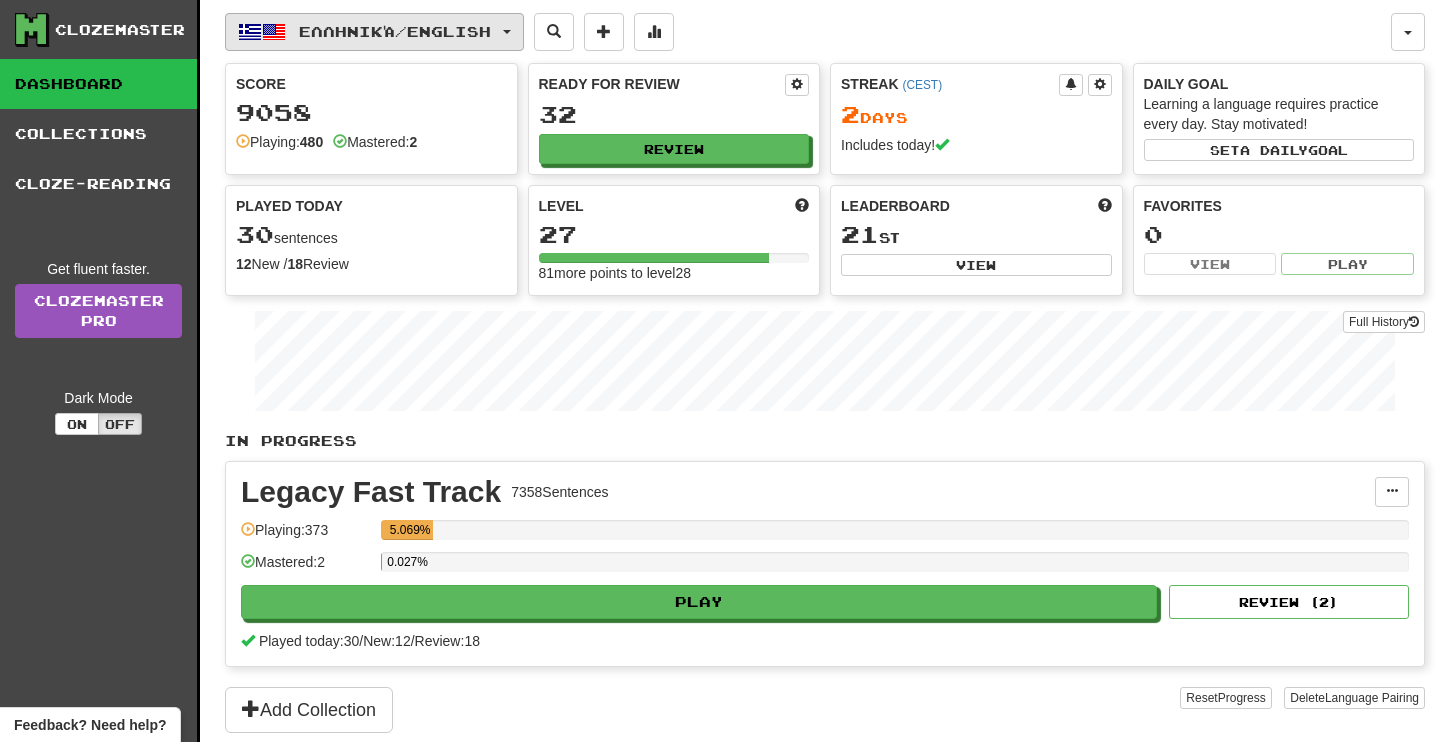 click on "Ελληνικά  /  English" at bounding box center (395, 31) 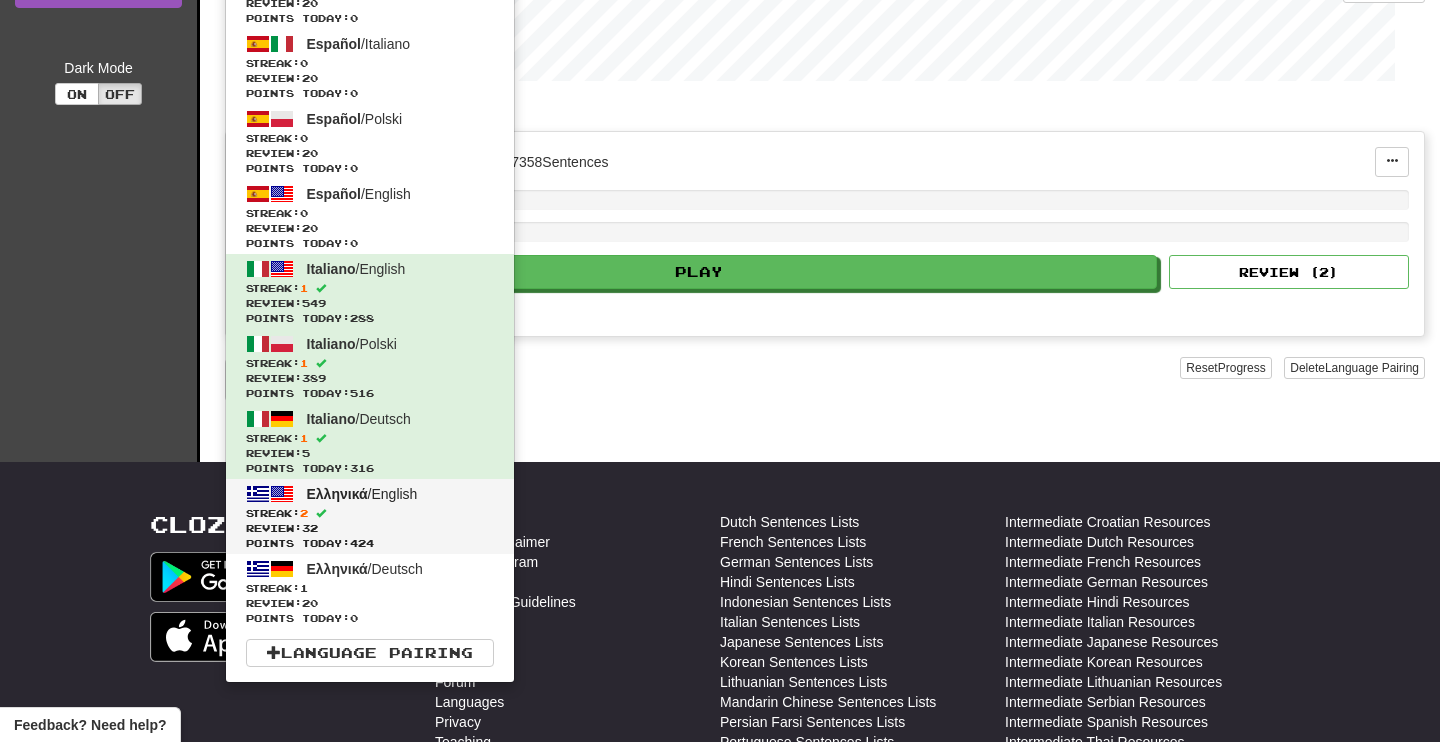scroll, scrollTop: 332, scrollLeft: 0, axis: vertical 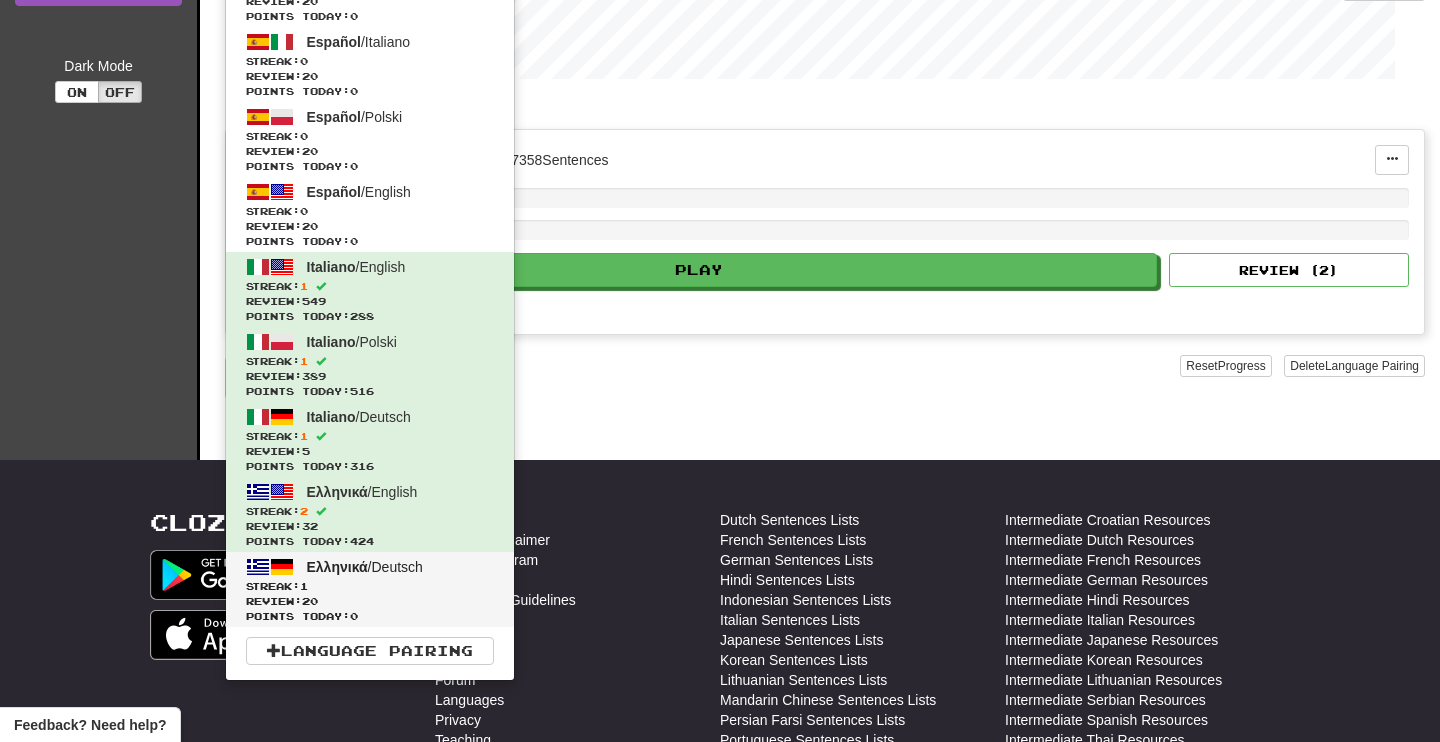 click on "Streak:  1" at bounding box center (370, 586) 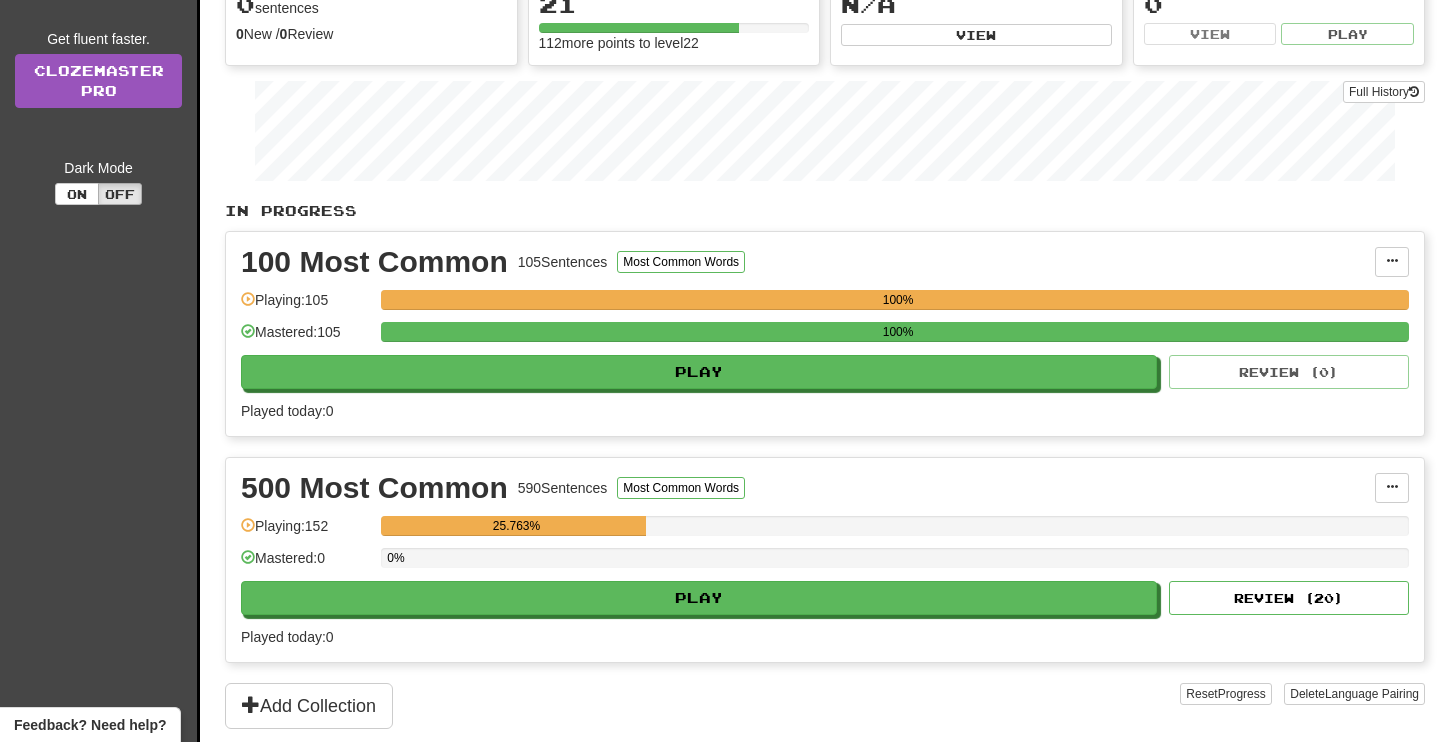 scroll, scrollTop: 233, scrollLeft: 0, axis: vertical 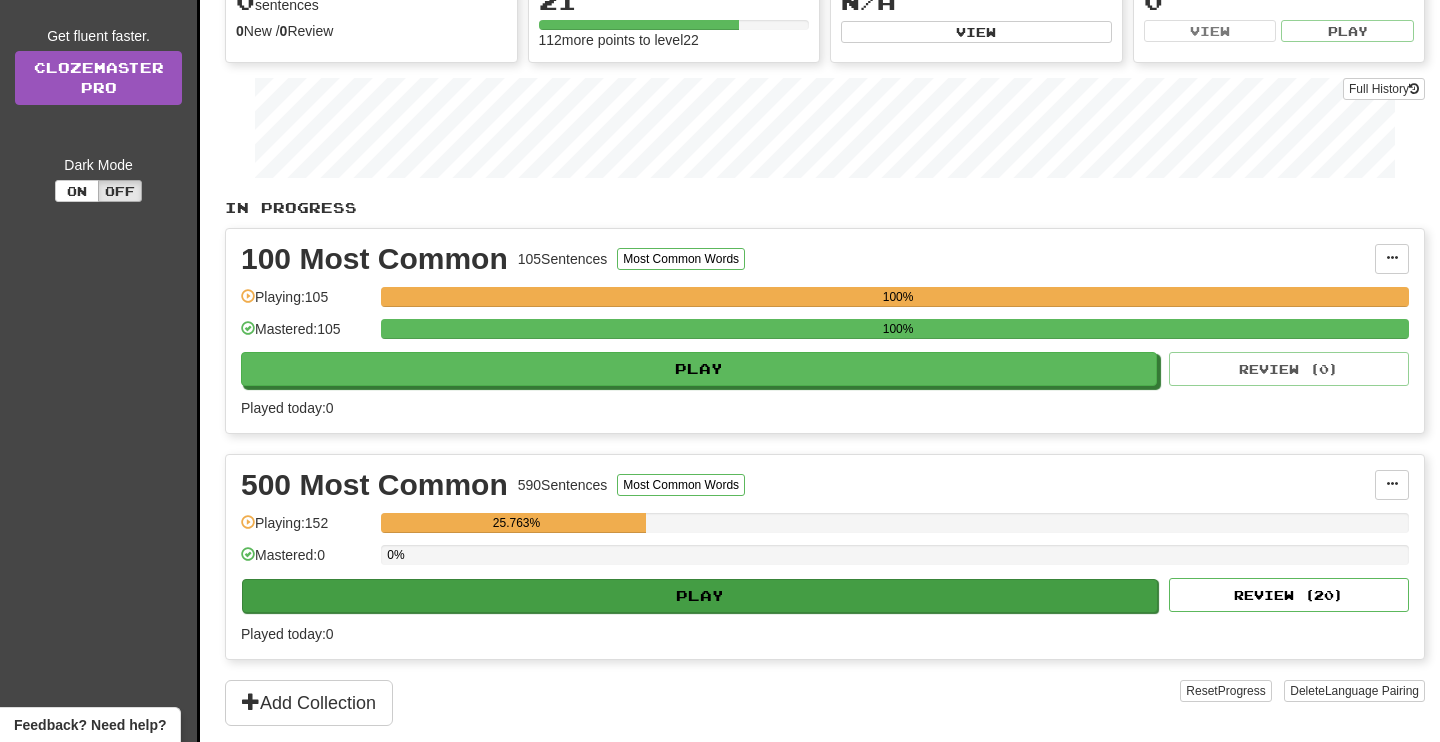 click on "Play" 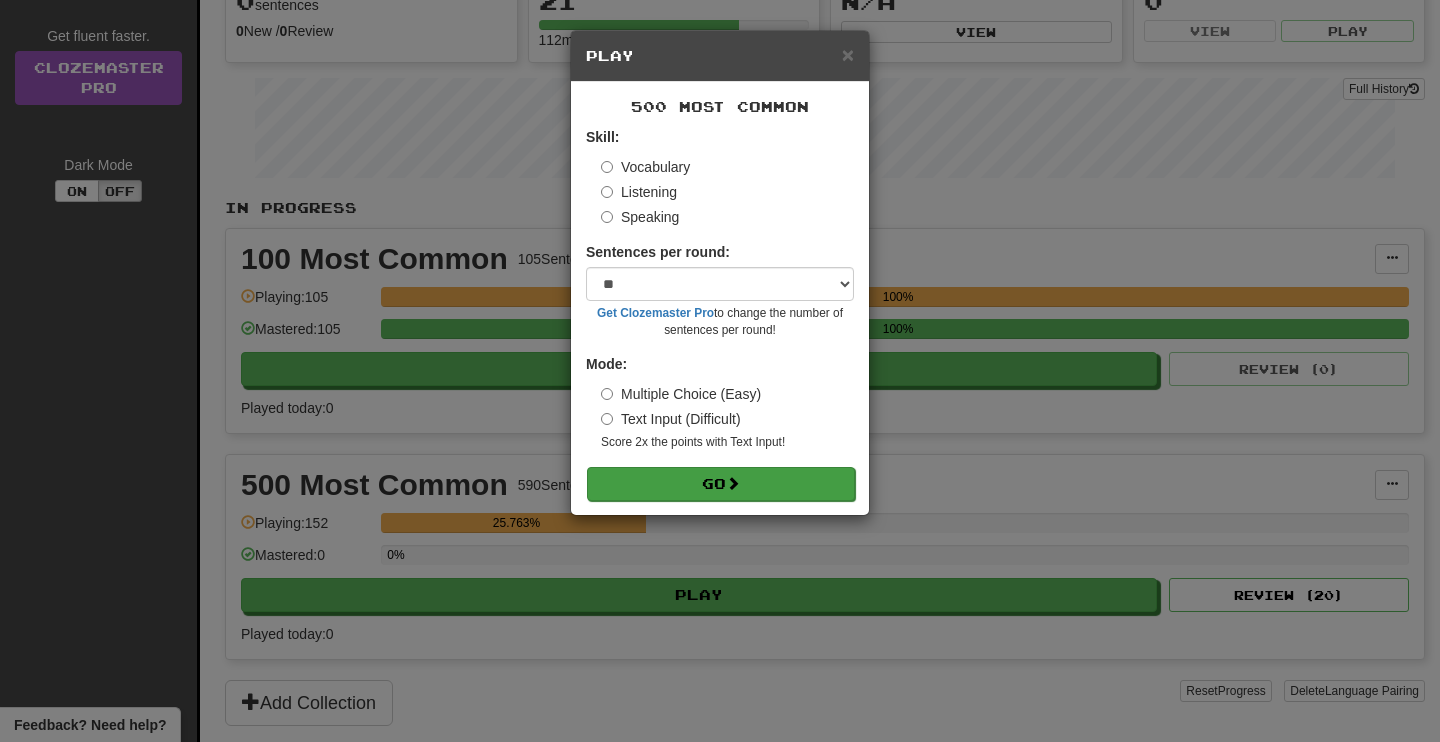 click on "Go" at bounding box center [721, 484] 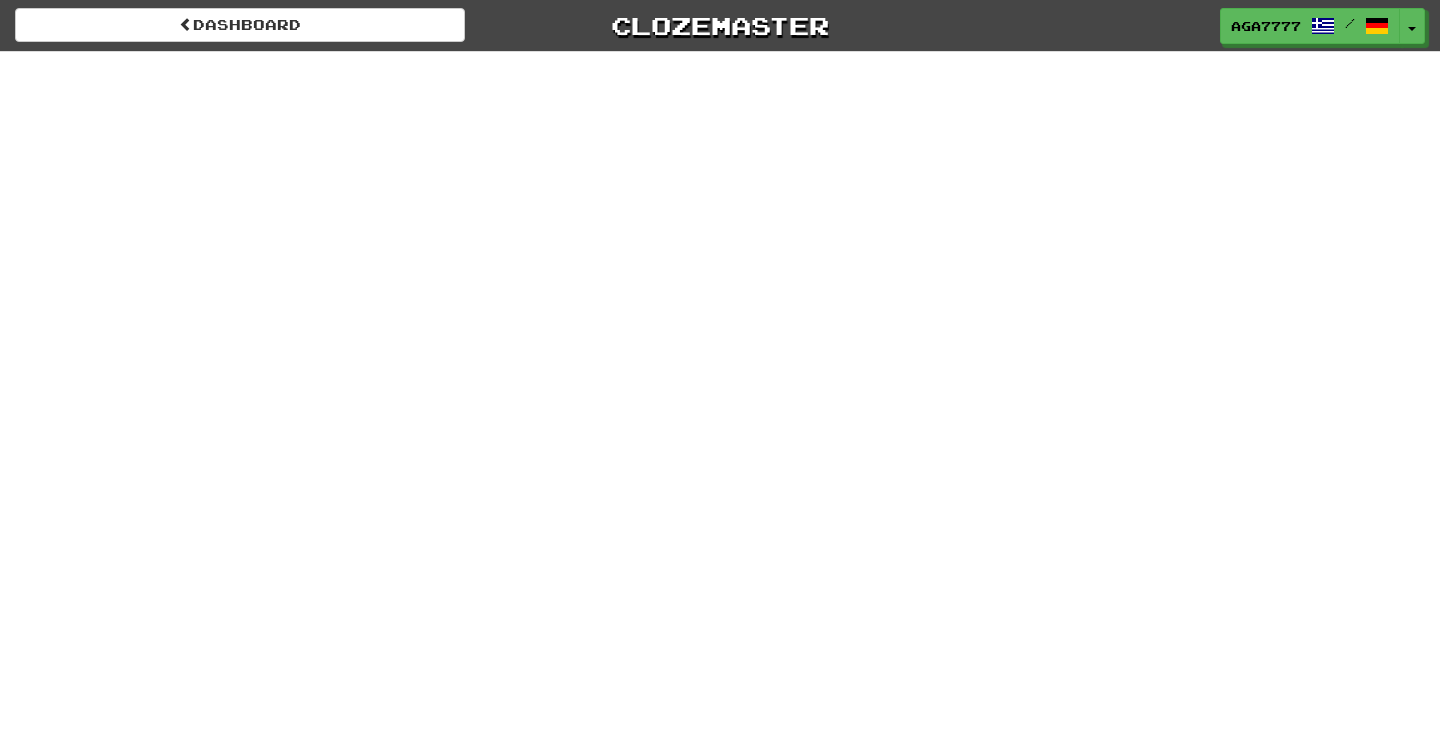 scroll, scrollTop: 0, scrollLeft: 0, axis: both 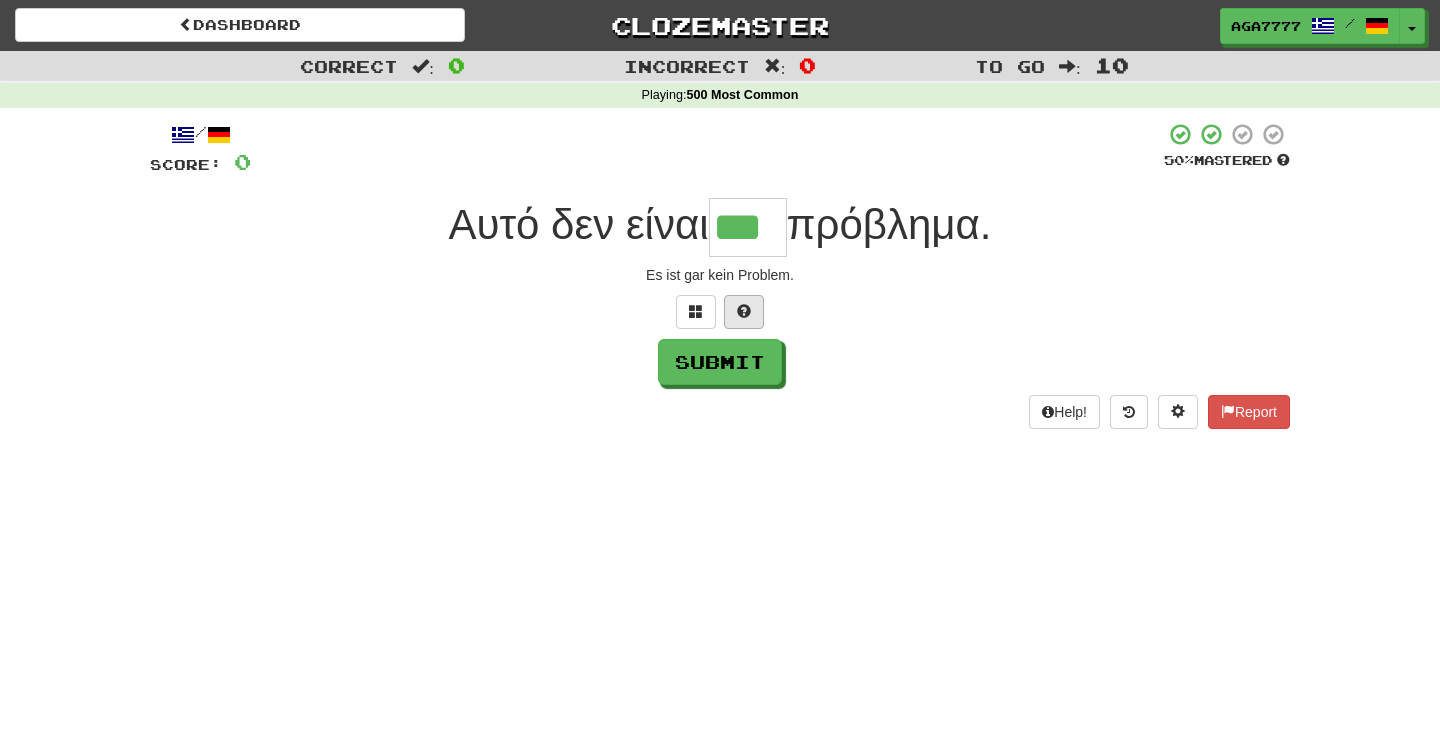 type on "***" 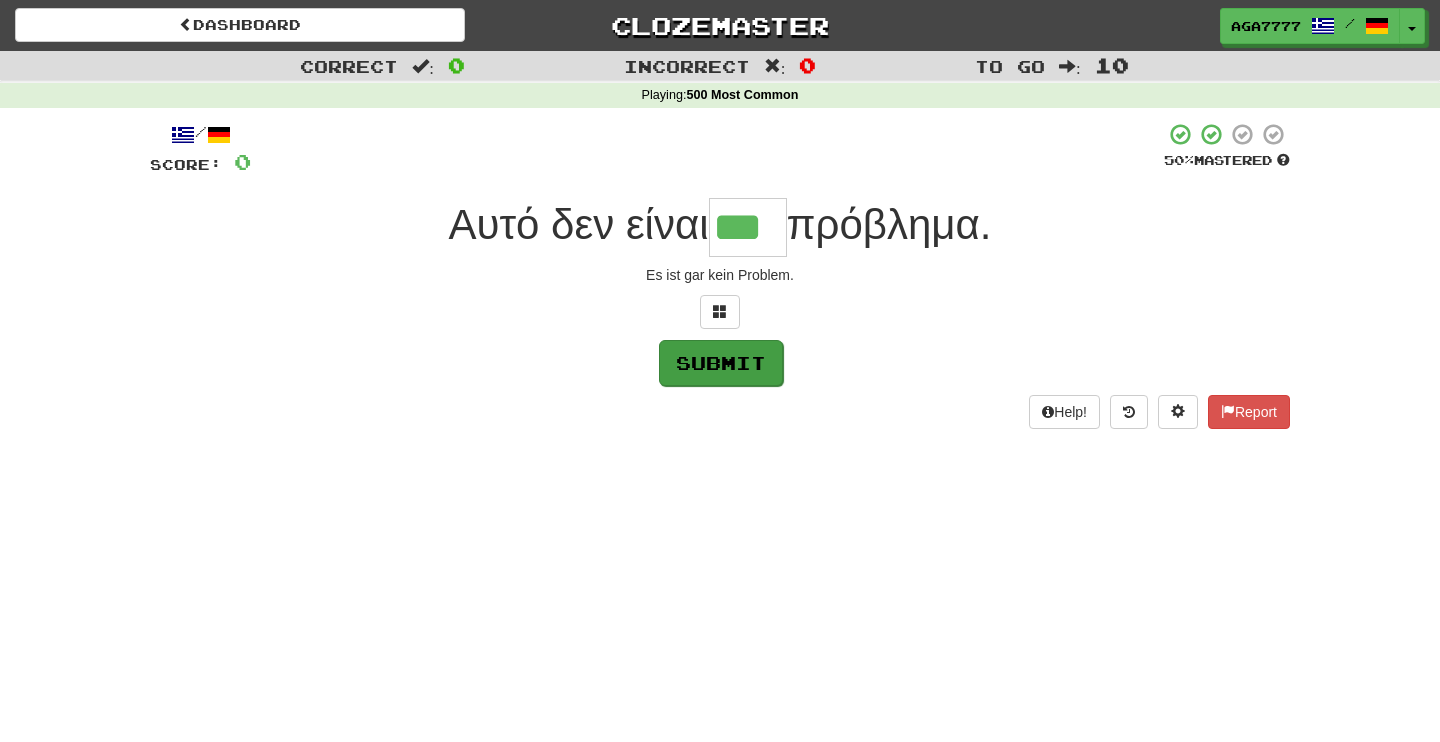 click on "Submit" at bounding box center [721, 363] 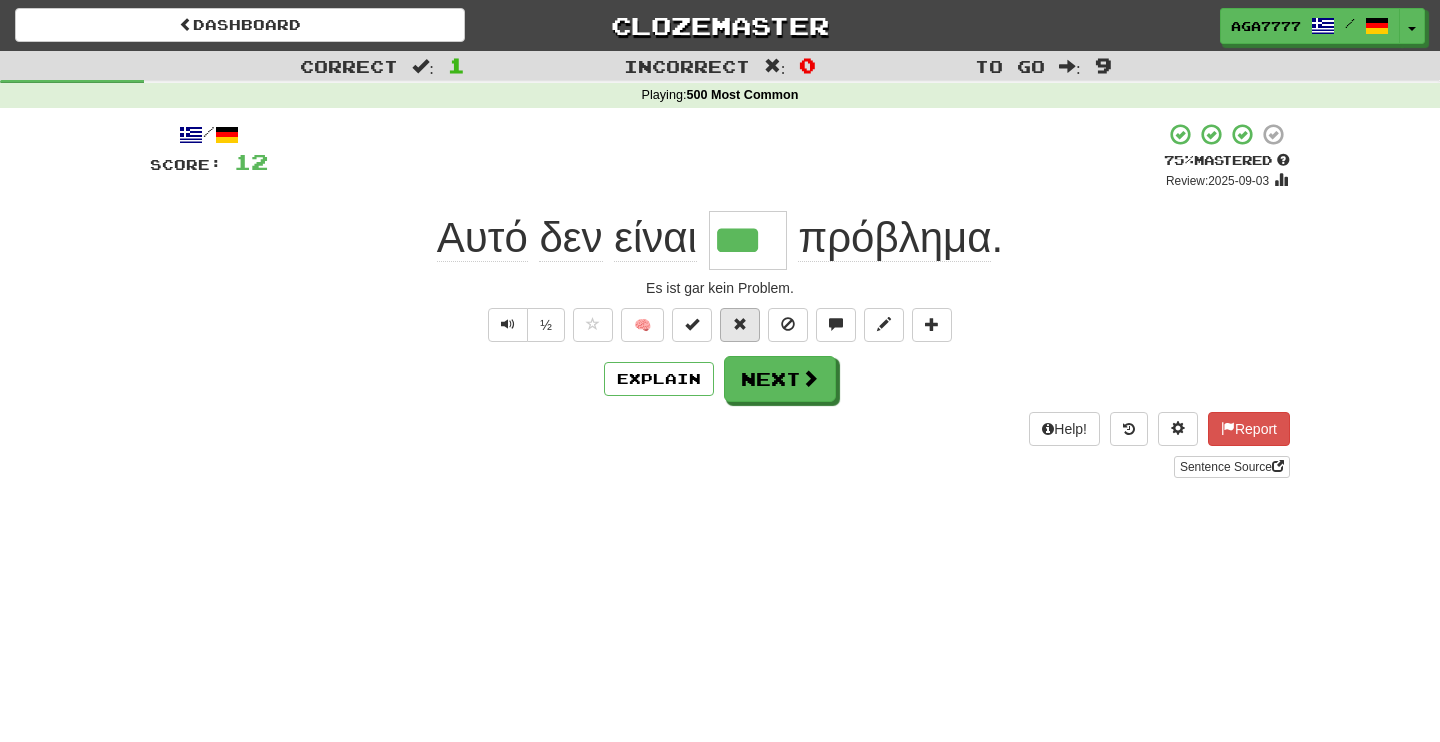 click at bounding box center (740, 324) 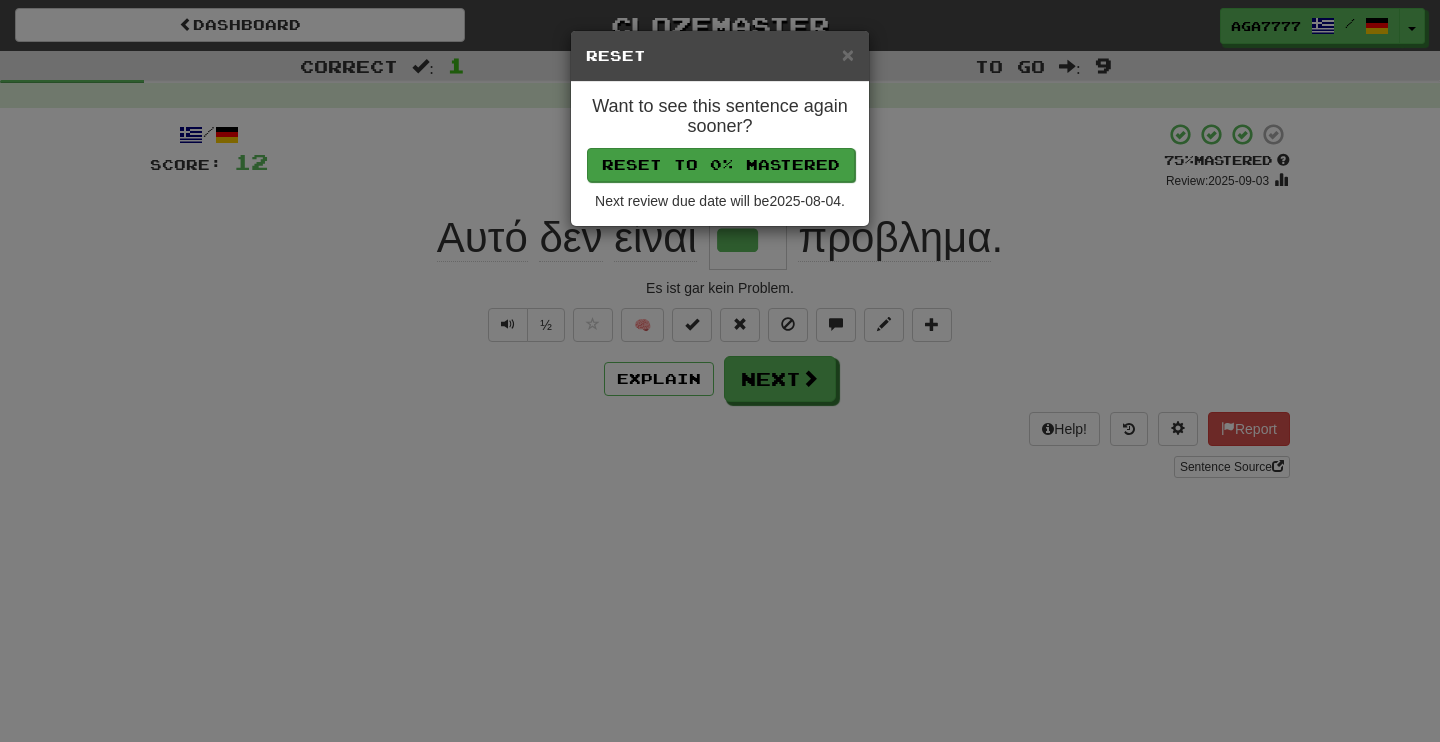 click on "Reset to 0% Mastered" at bounding box center [721, 165] 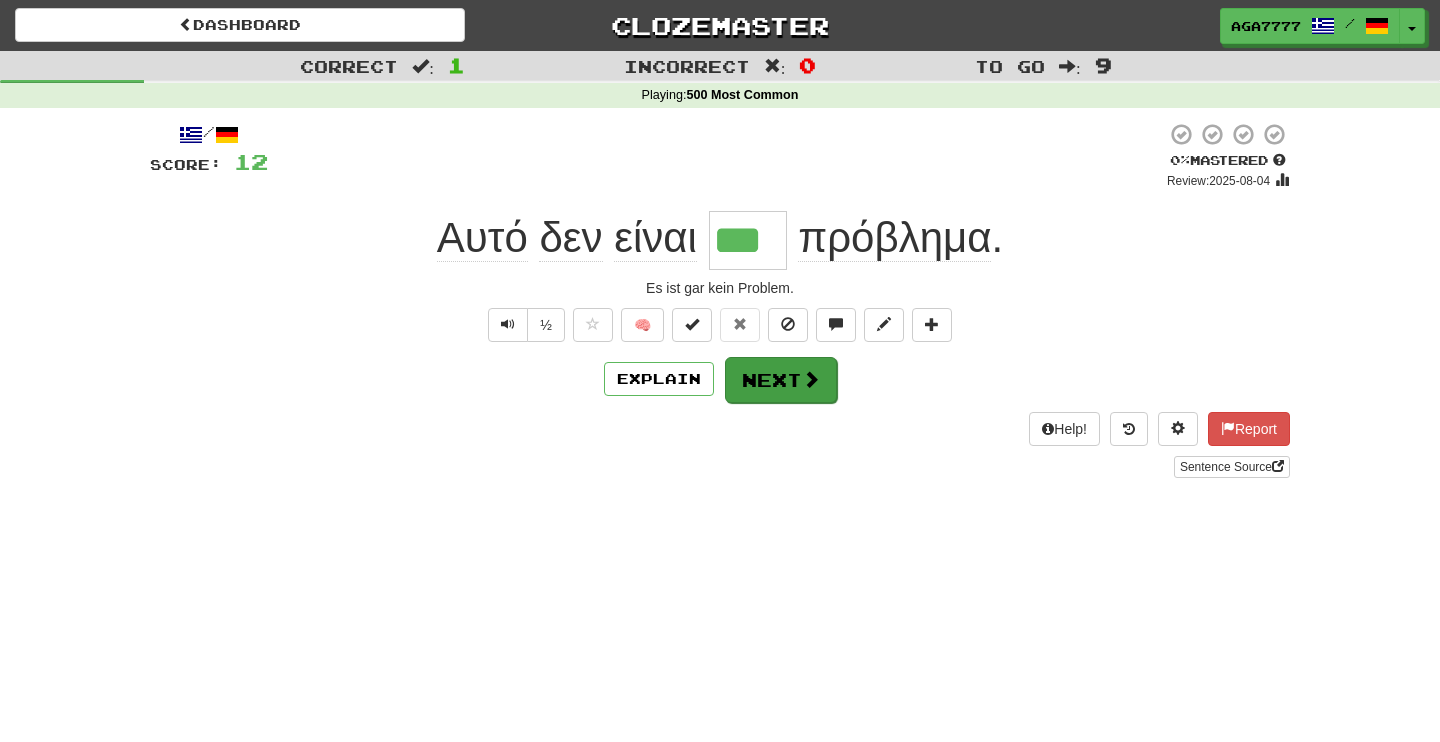 click on "Next" at bounding box center [781, 380] 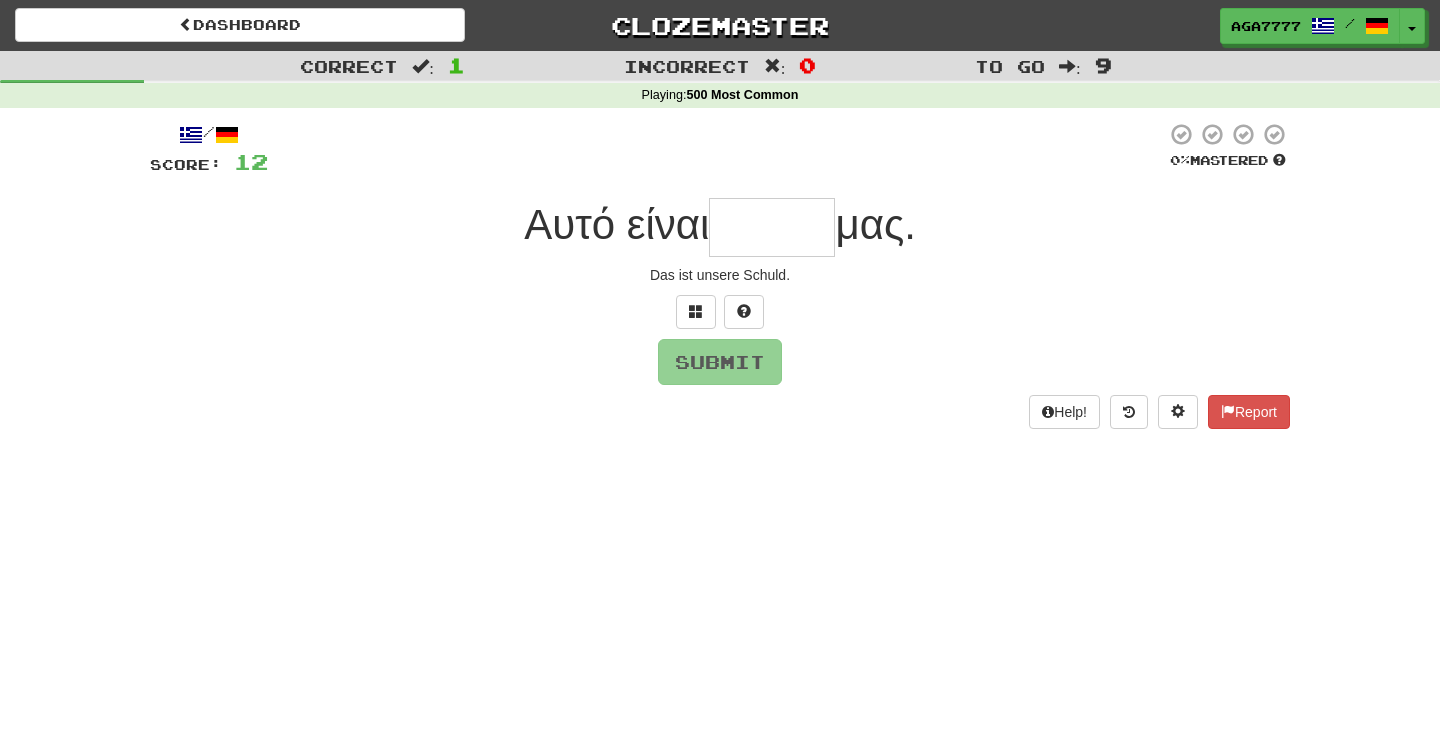 type on "*****" 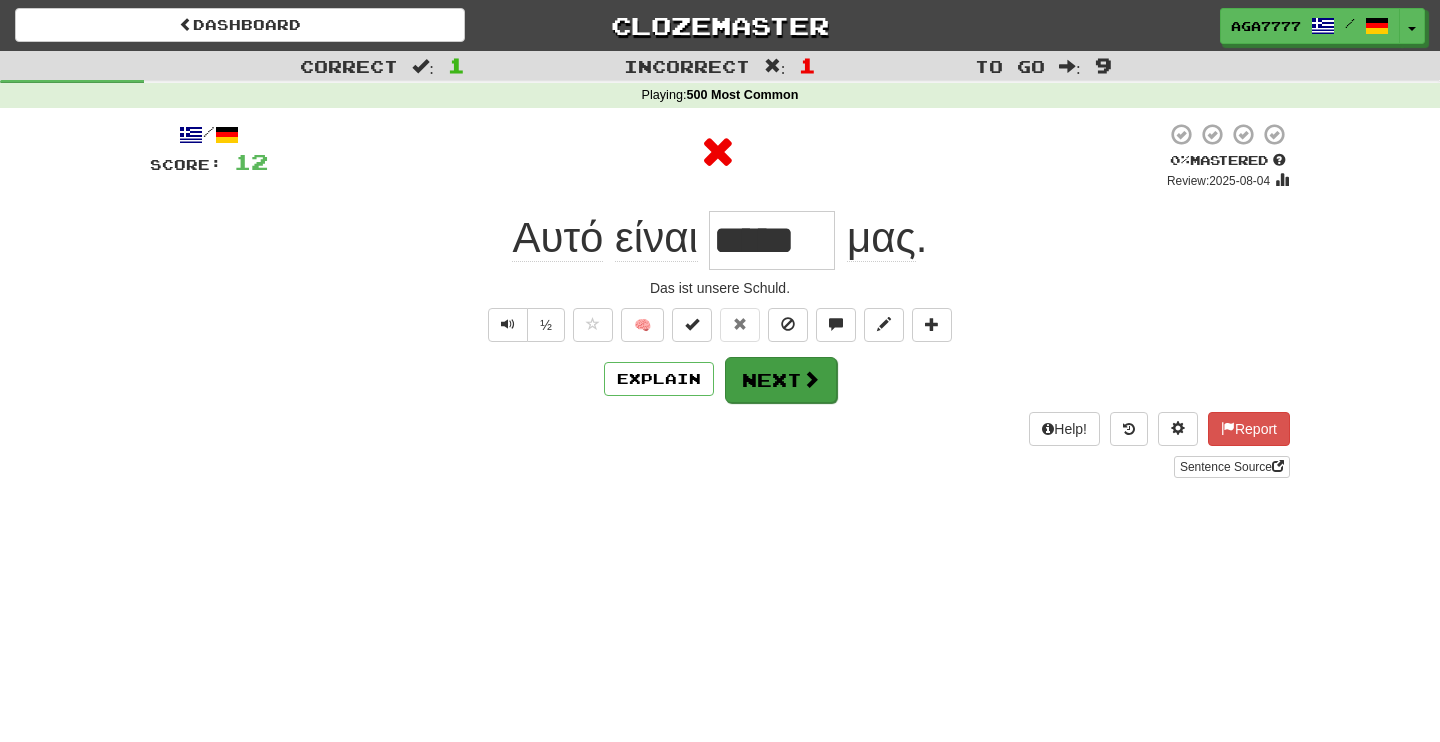 click on "Next" at bounding box center (781, 380) 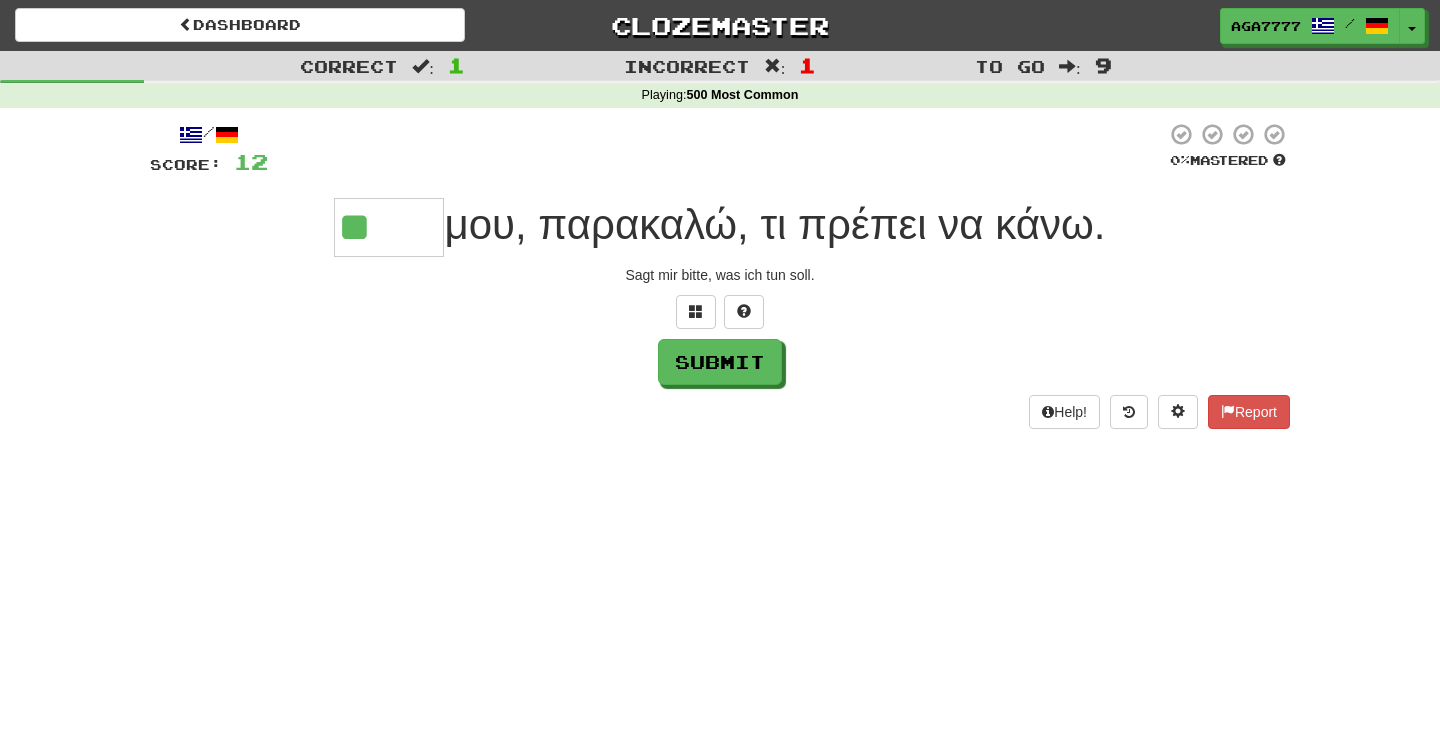 type on "*****" 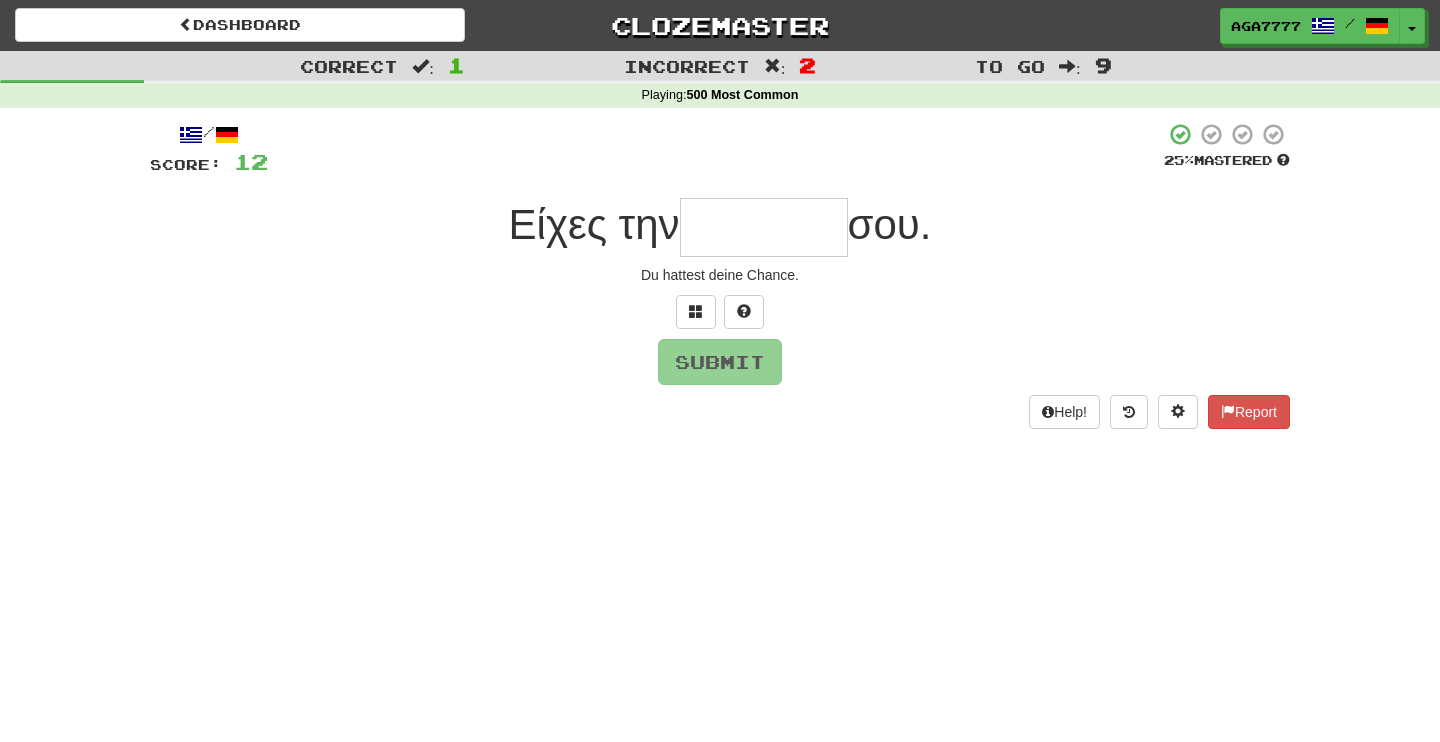 type on "********" 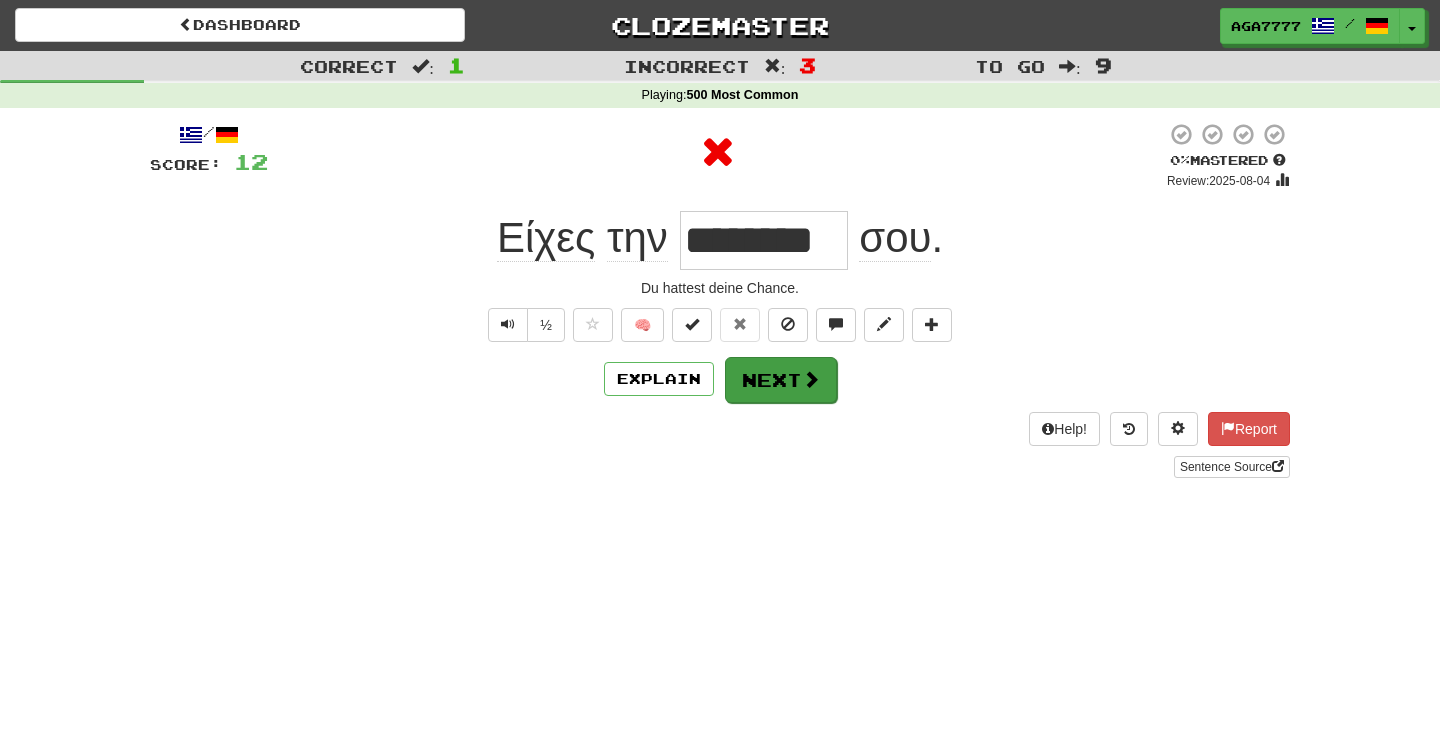 click on "Next" at bounding box center (781, 380) 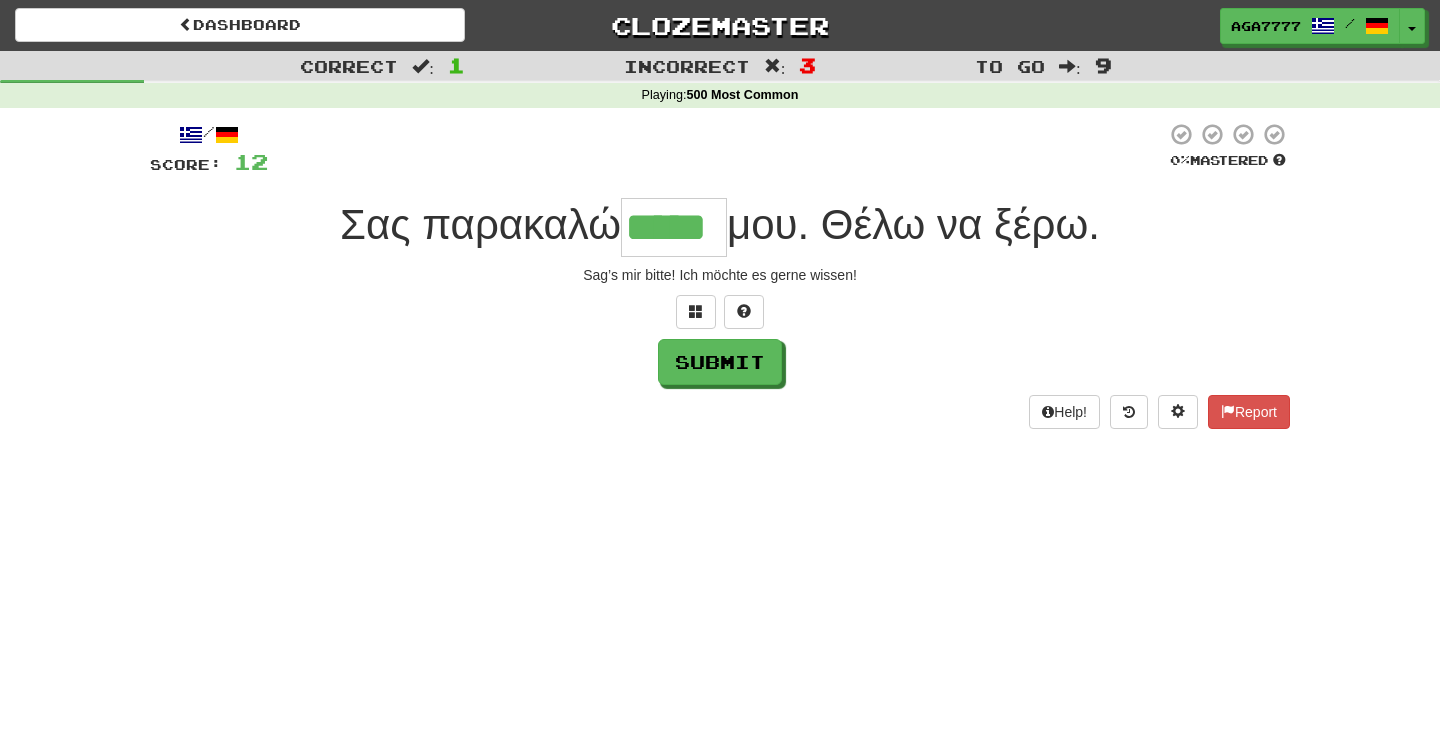 type on "*****" 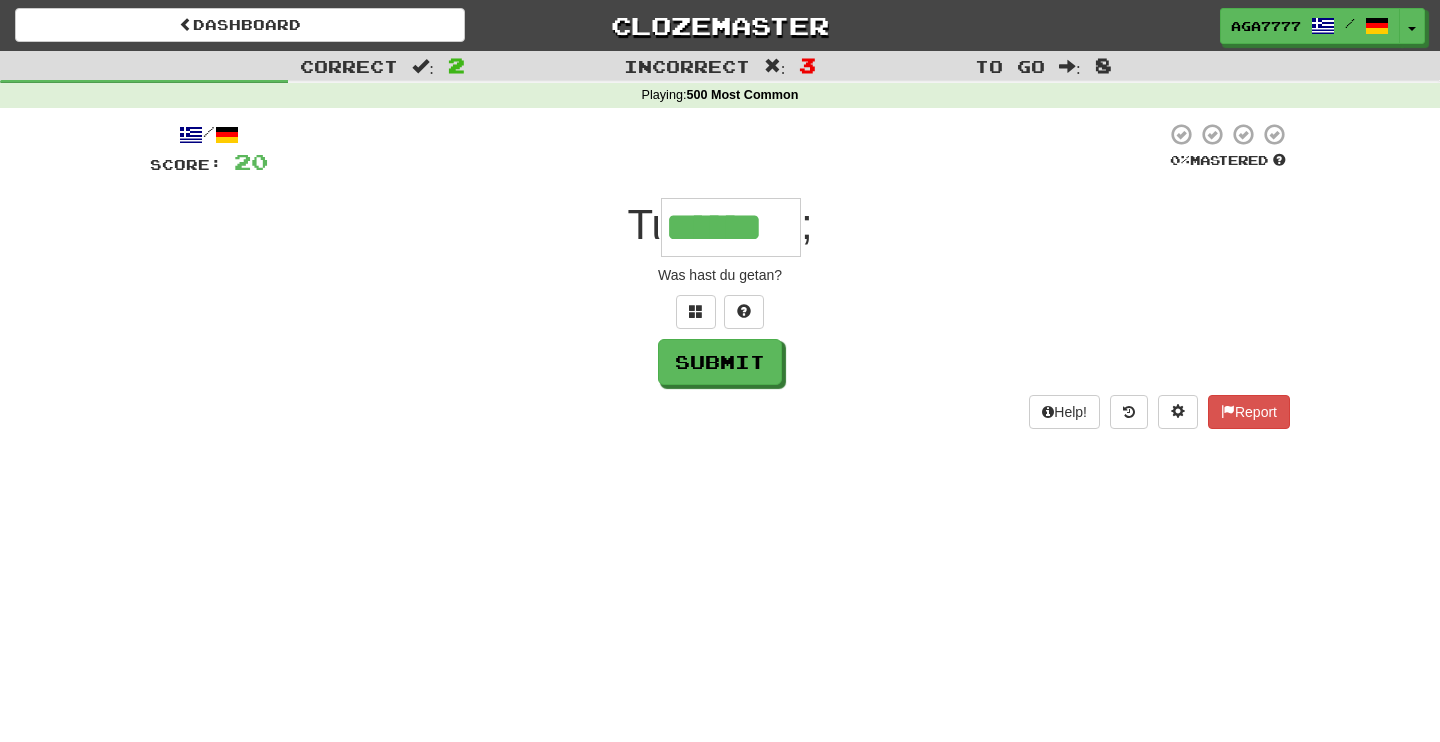 type on "******" 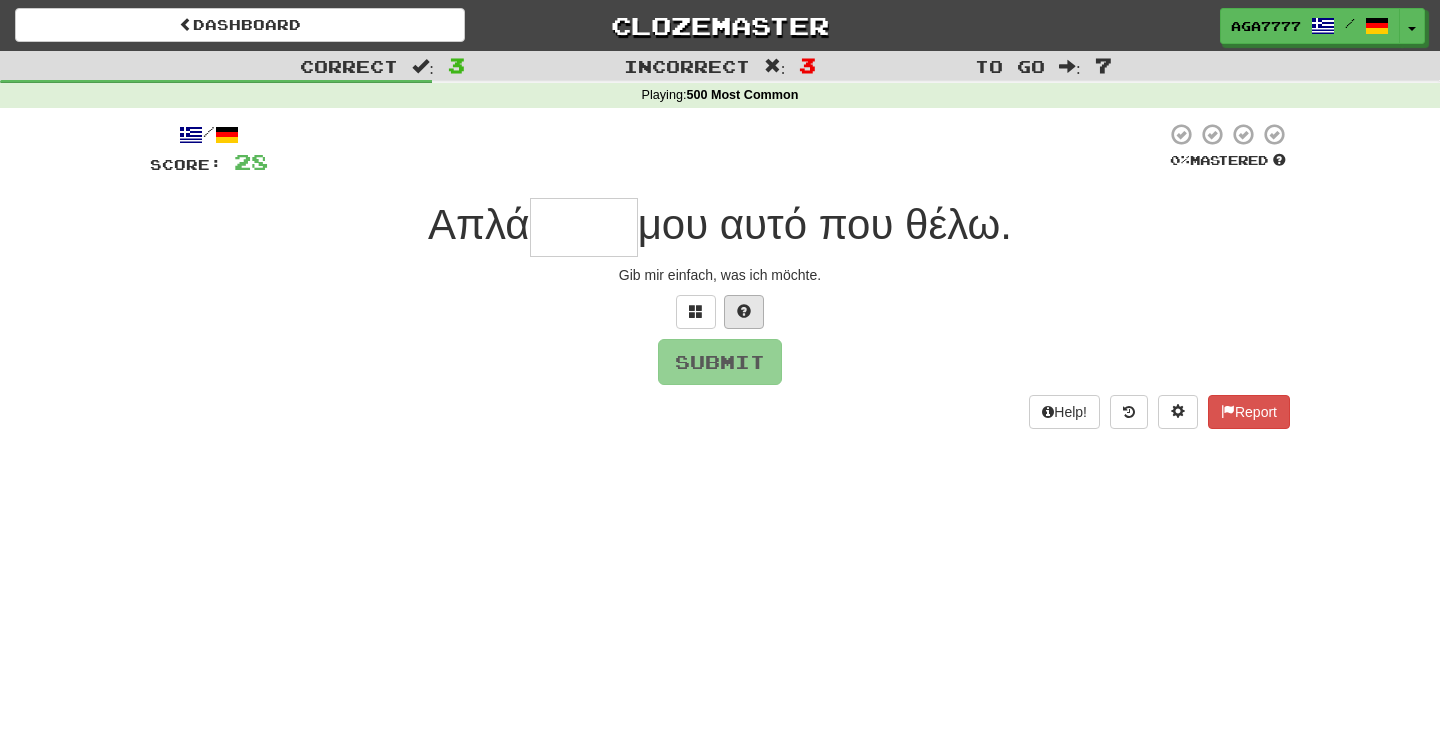 click at bounding box center (744, 312) 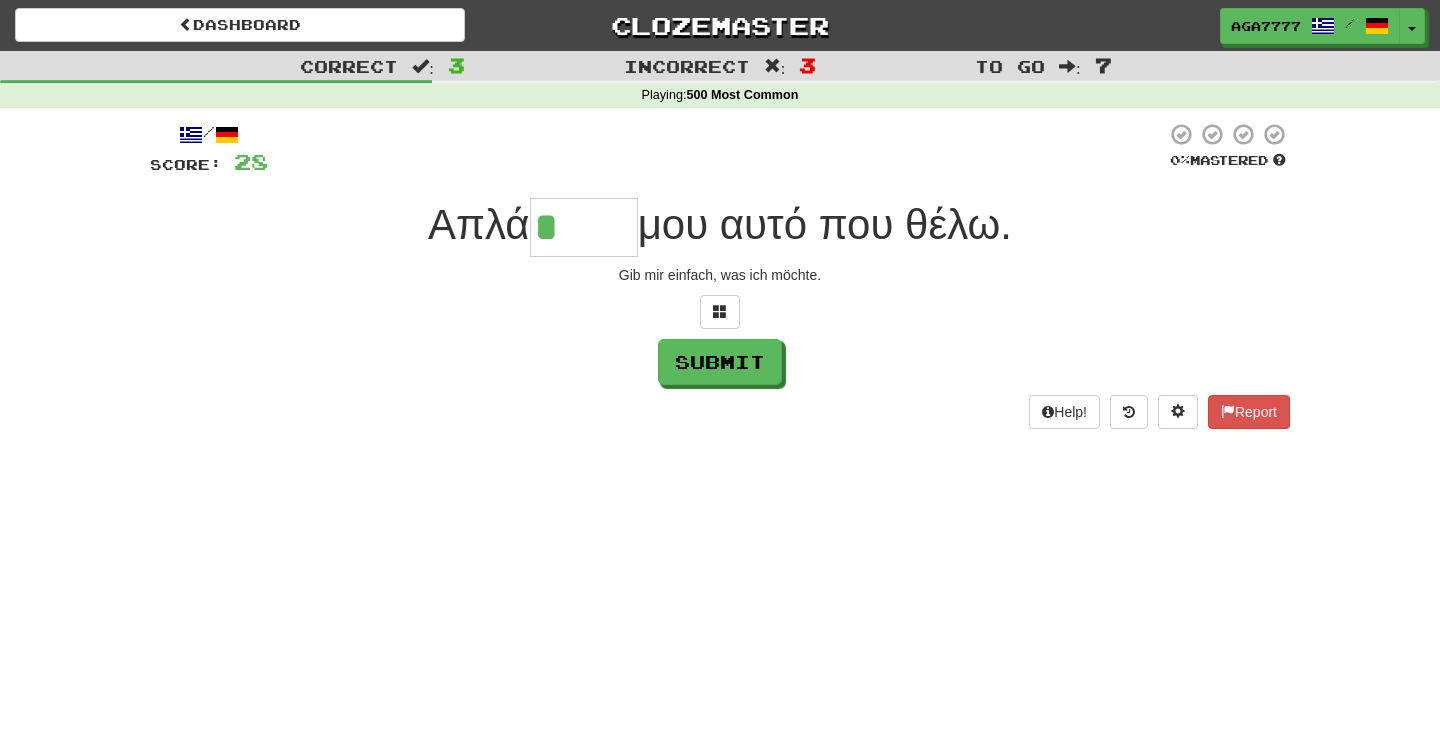 type on "****" 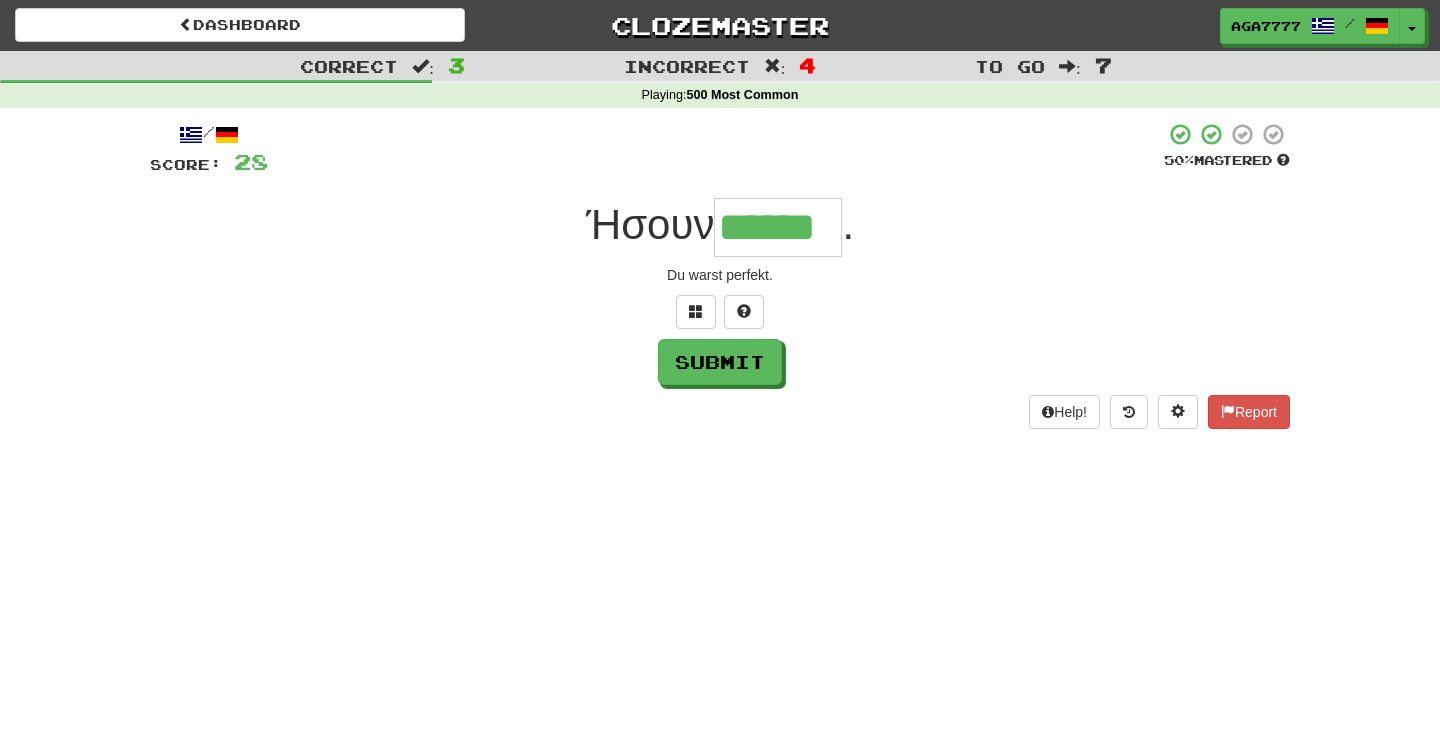 type on "******" 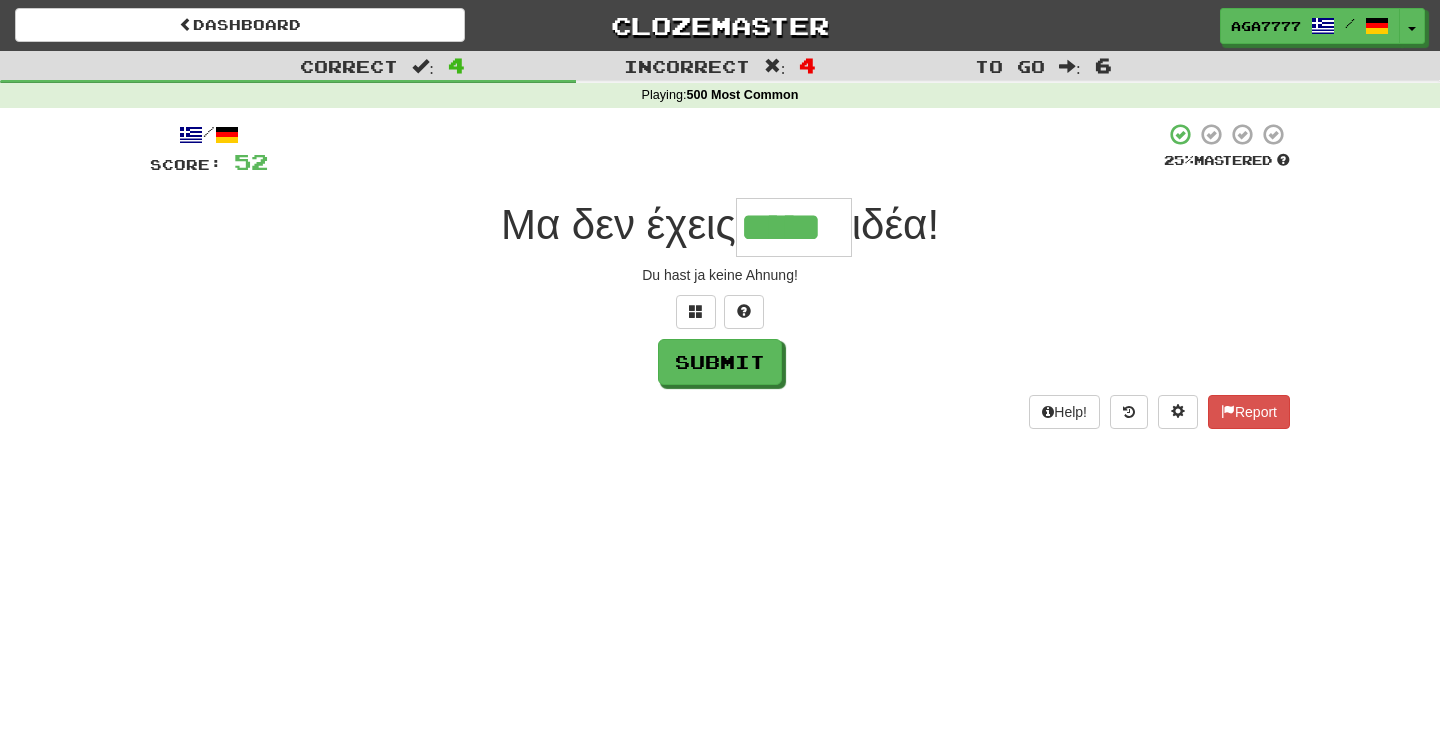 type on "*****" 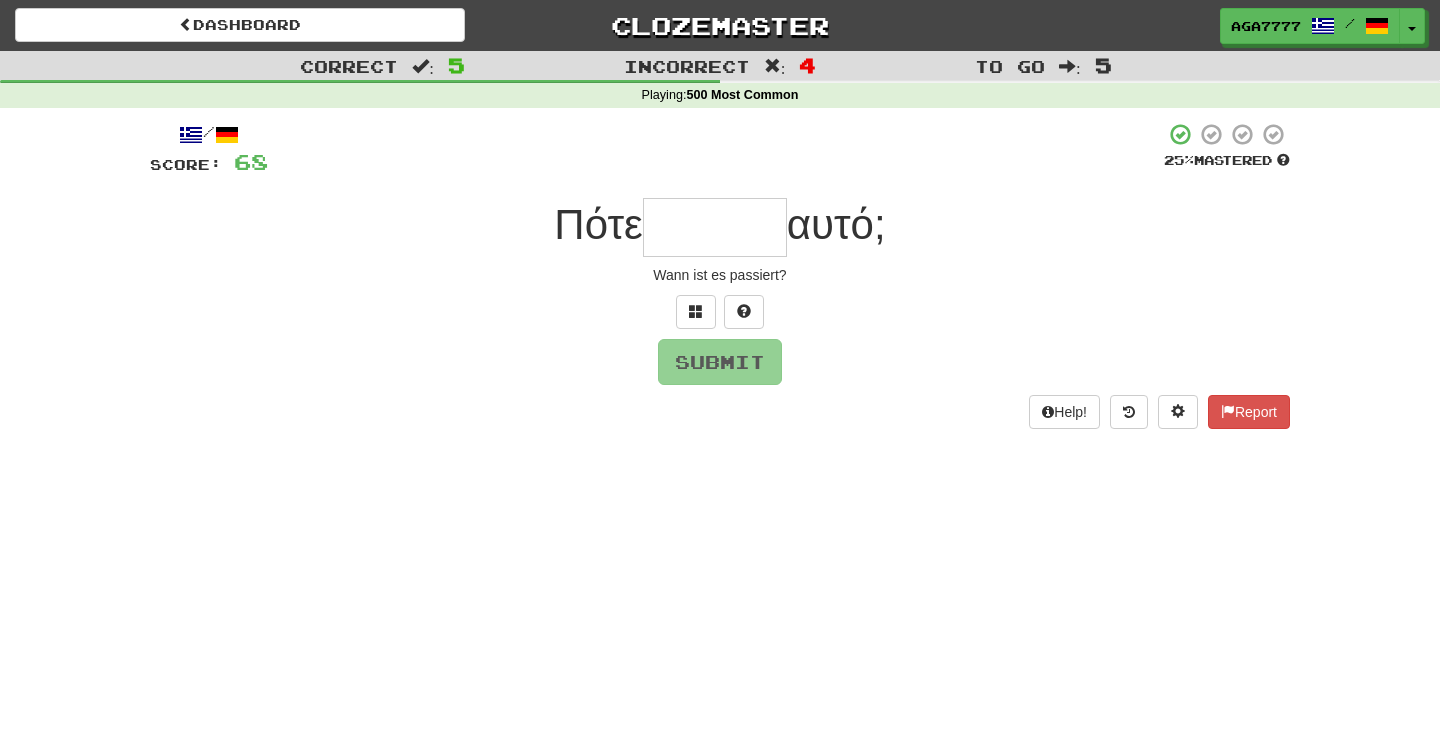 type on "*" 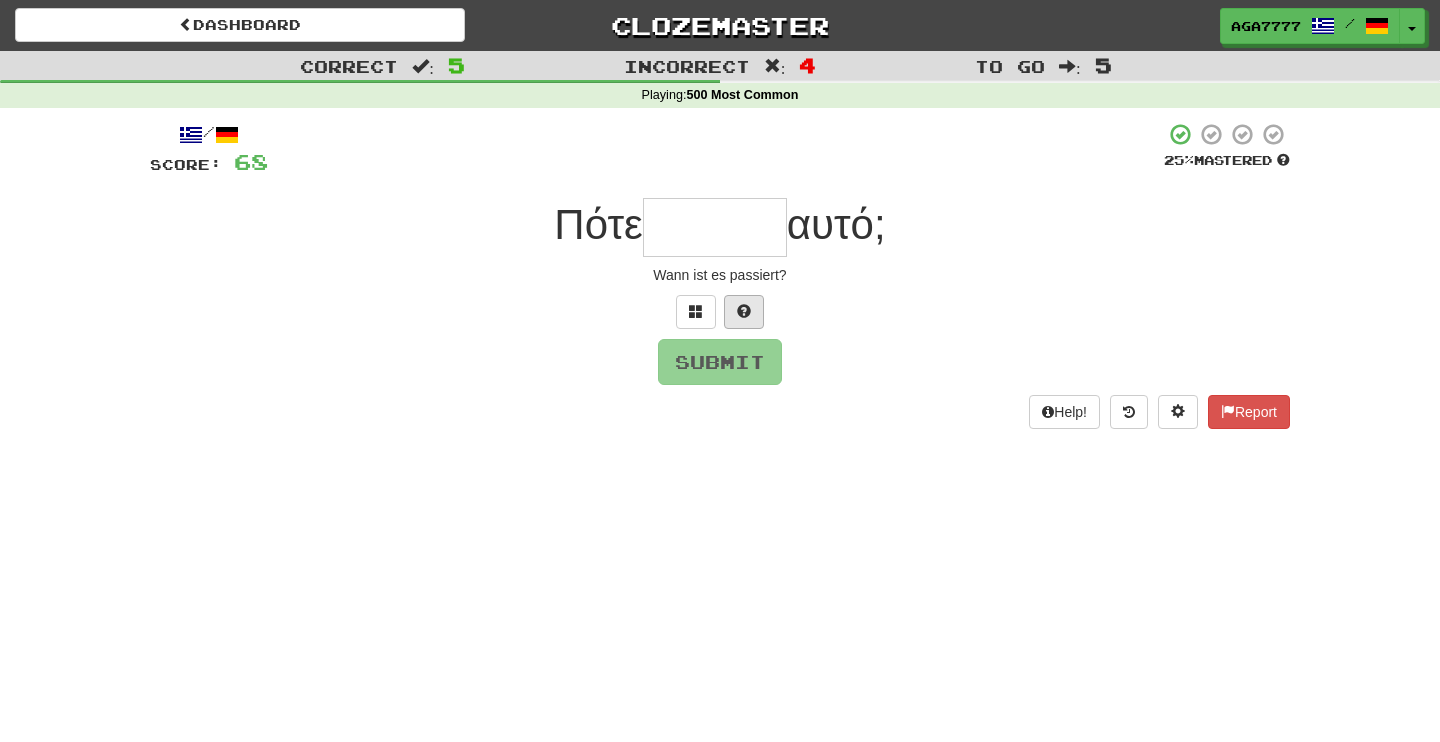 click at bounding box center (744, 312) 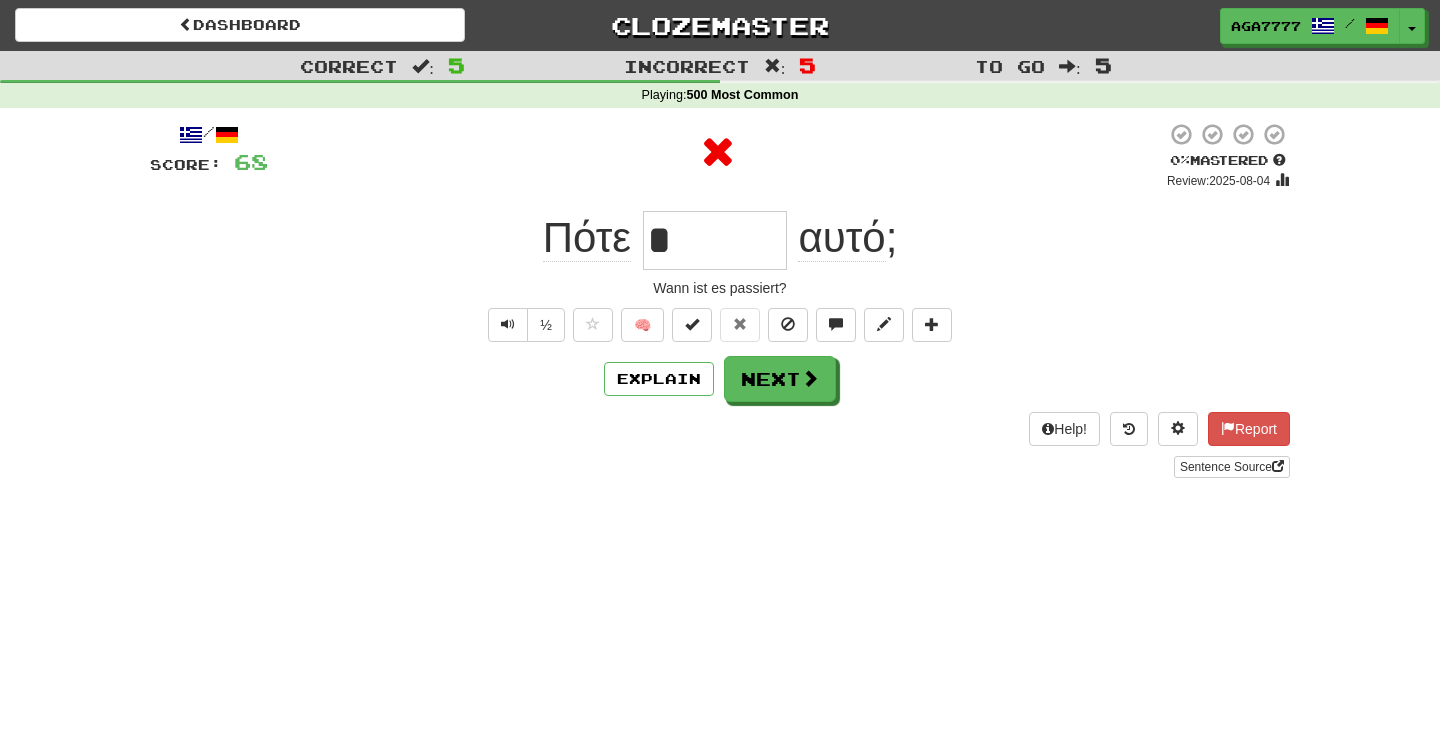 type on "******" 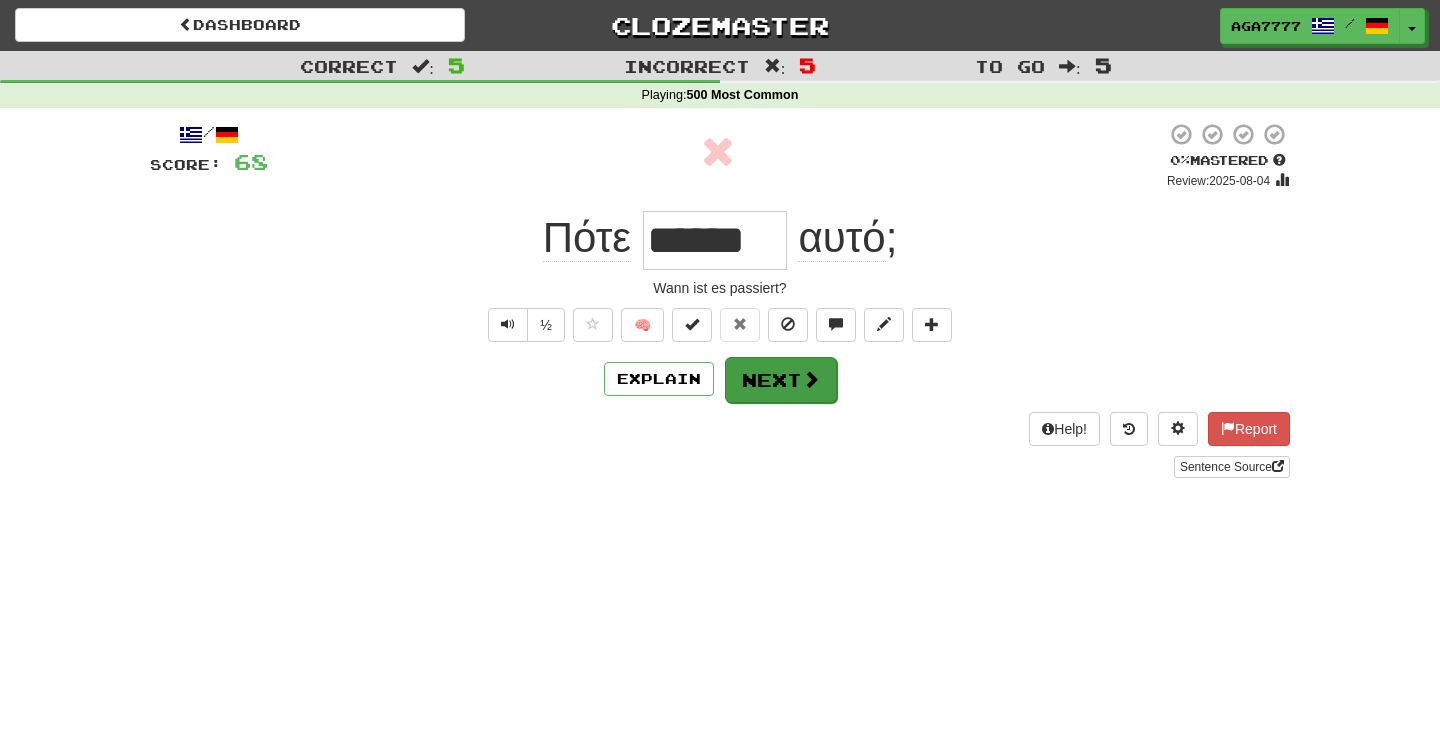 click on "Next" at bounding box center [781, 380] 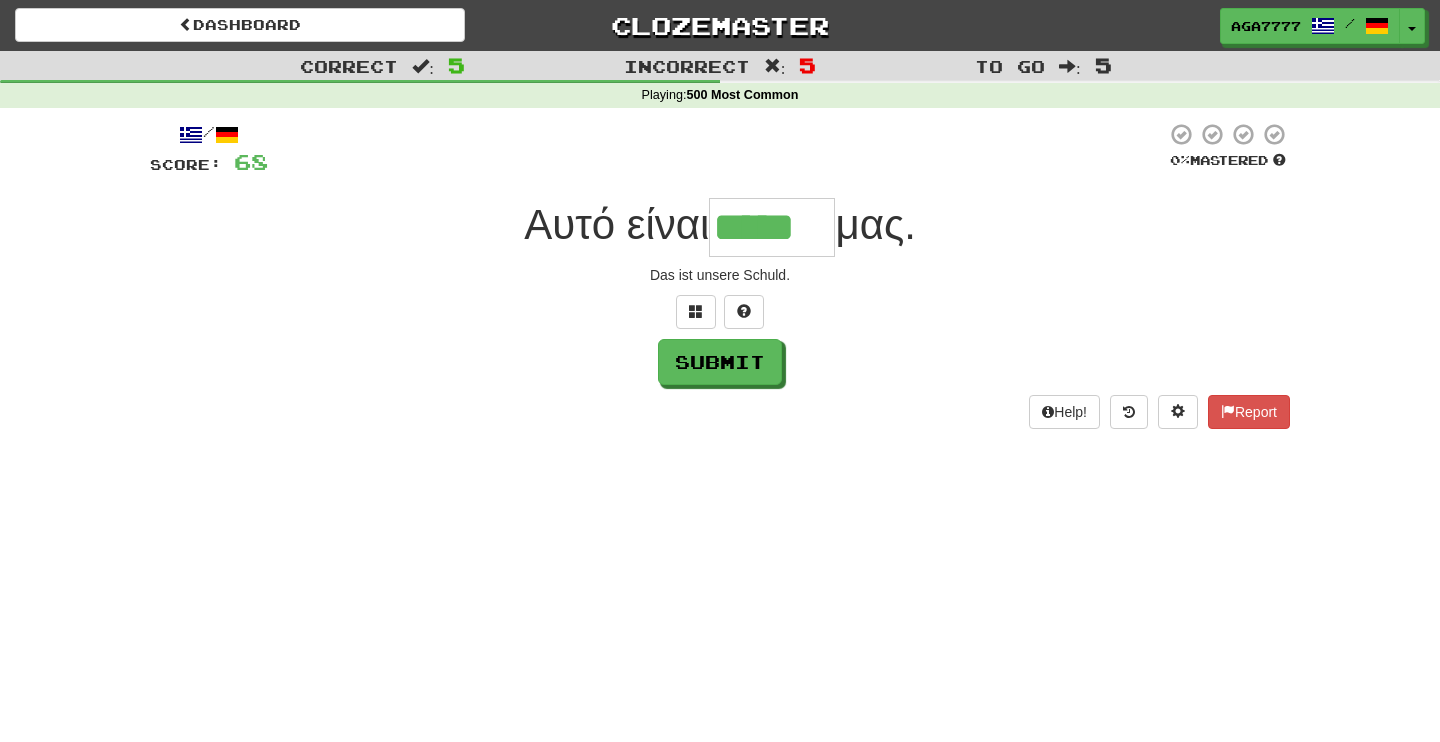 type on "*****" 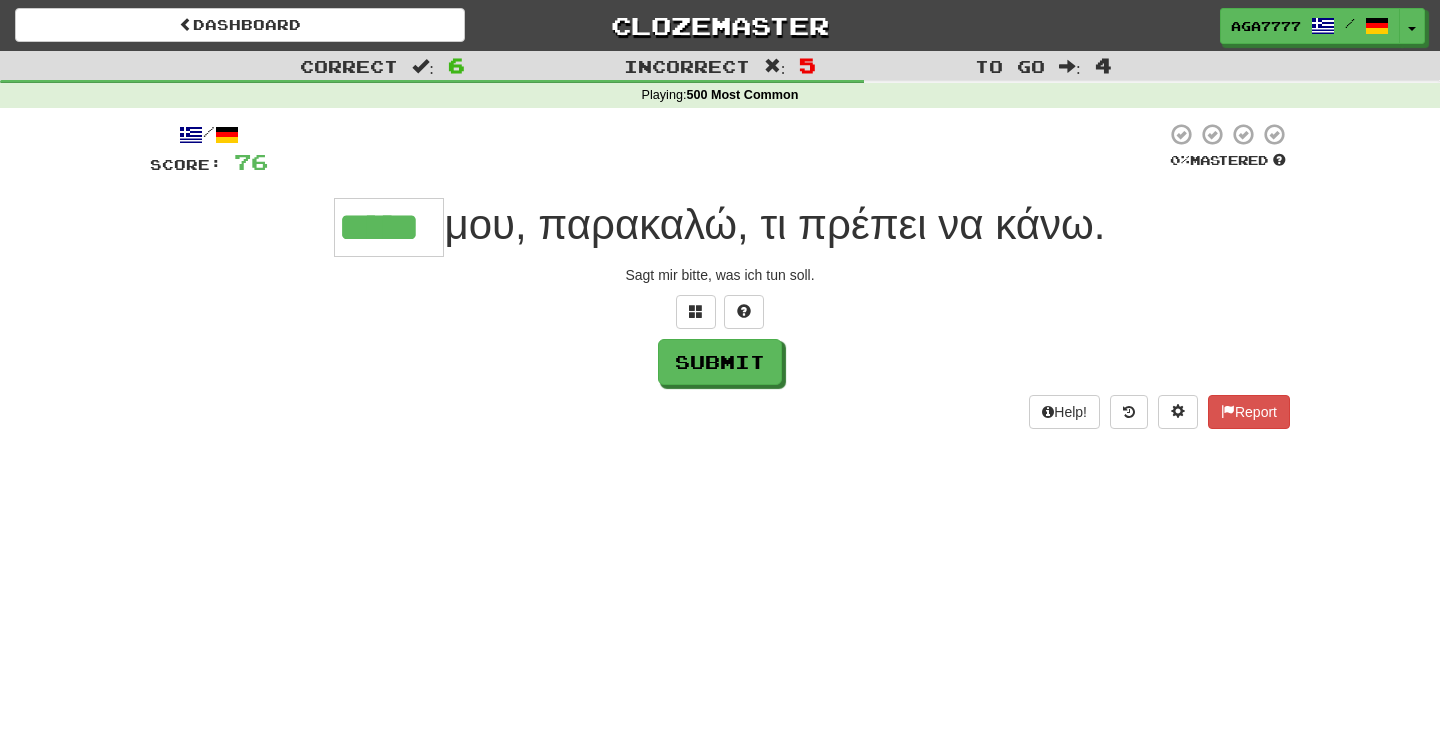 type on "*****" 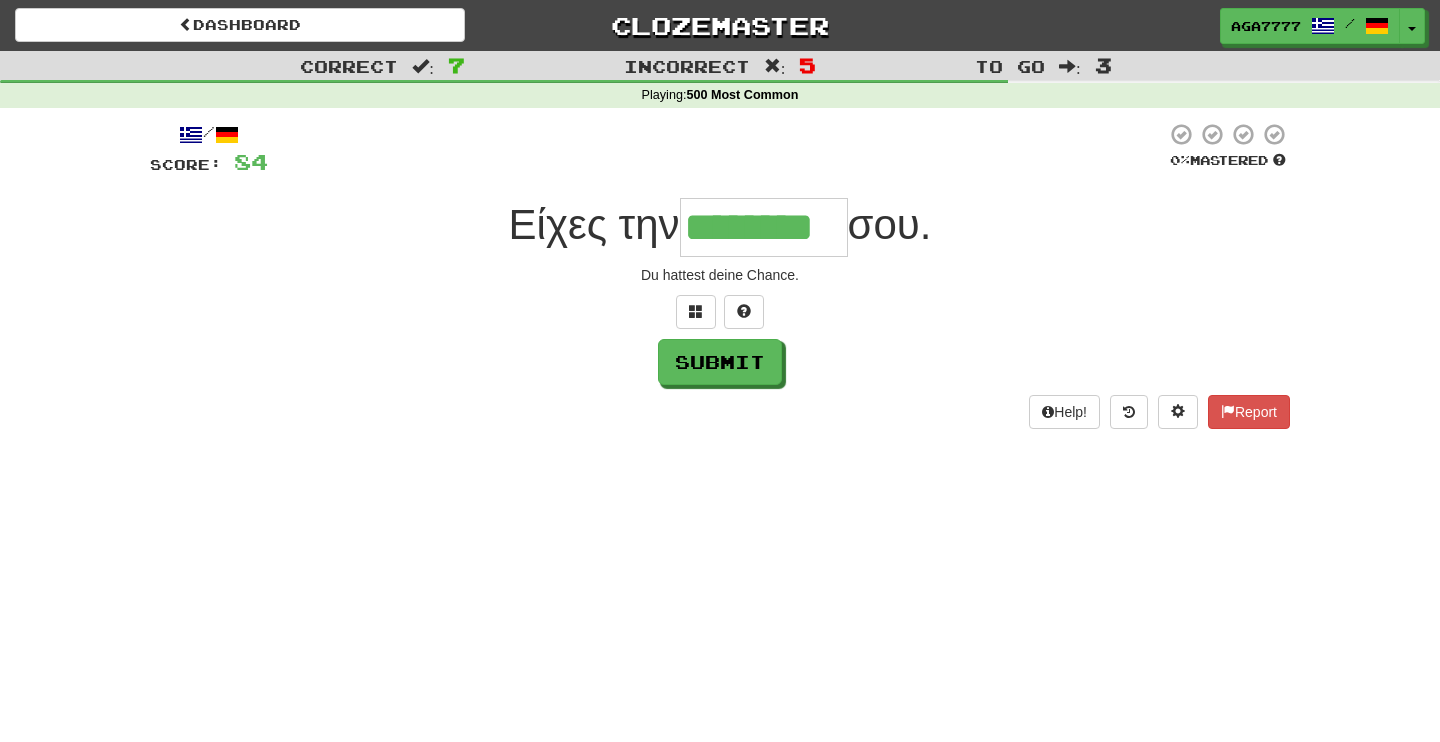 type on "********" 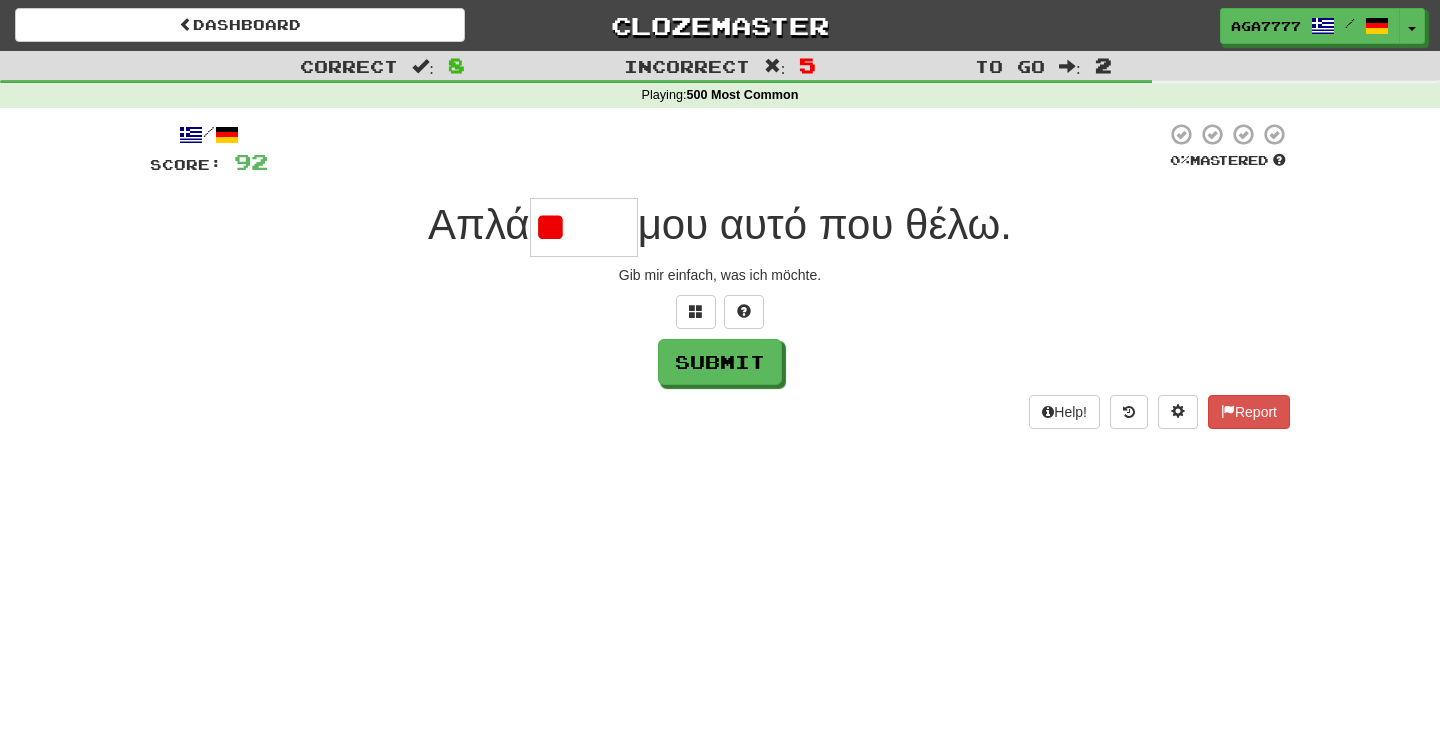 type on "*" 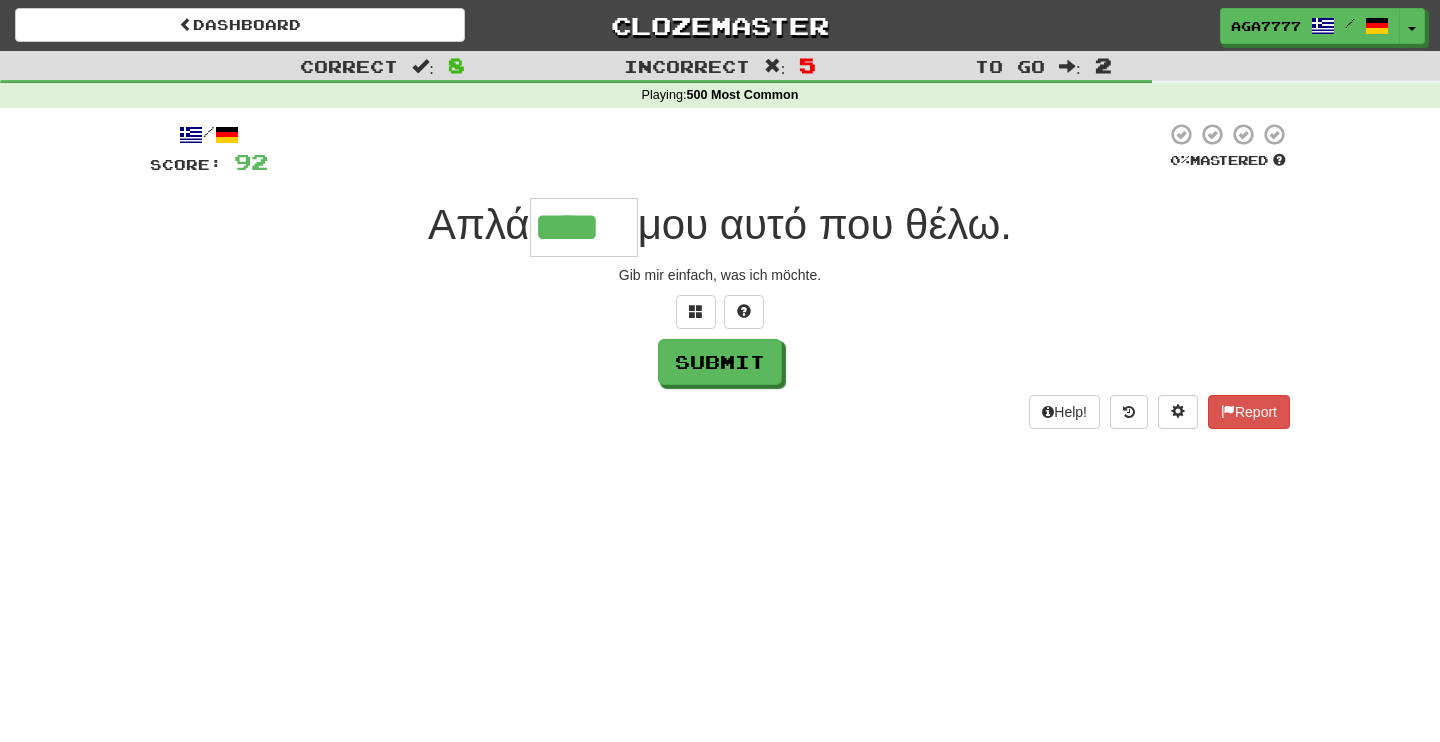 type on "****" 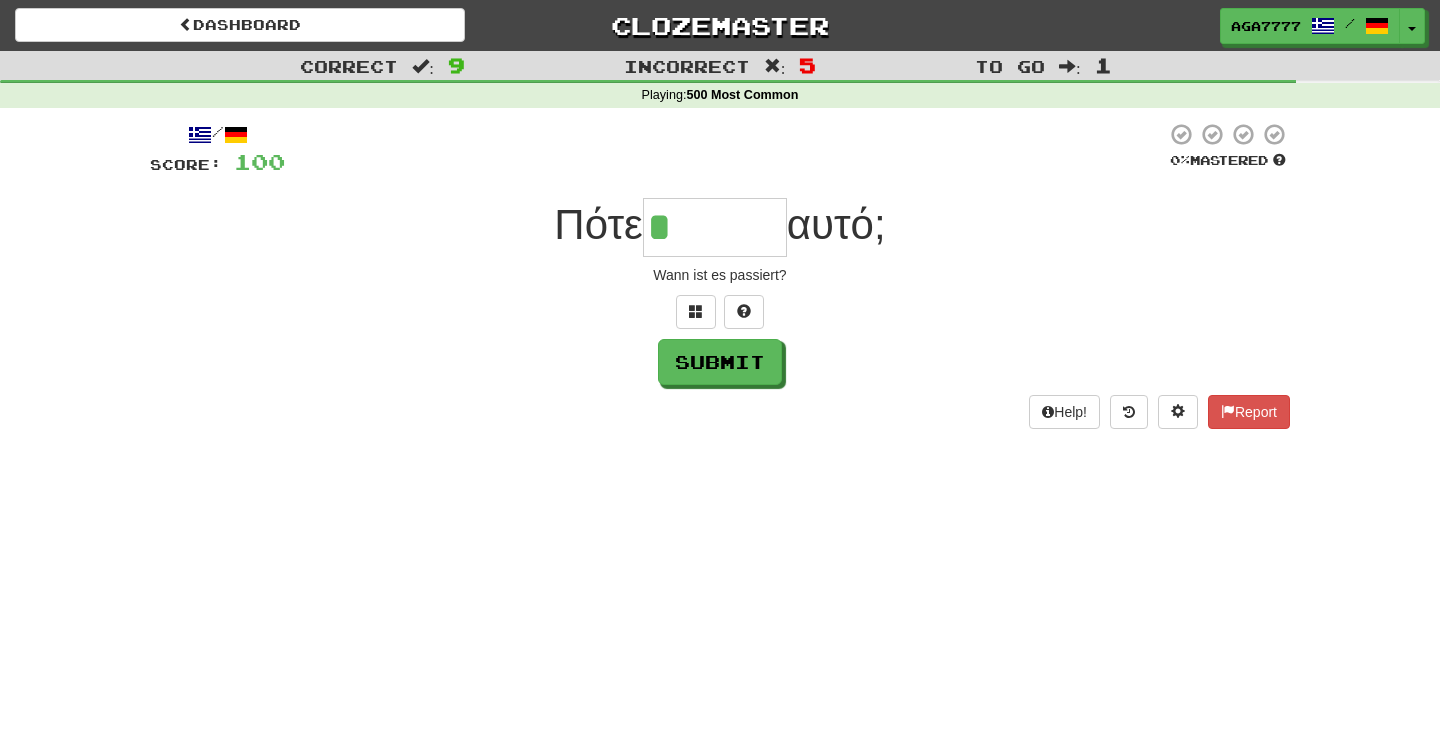click on "/  Score:   100 0 %  Mastered Πότε  *  αυτό; Wann ist es passiert? Submit  Help!  Report" at bounding box center [720, 275] 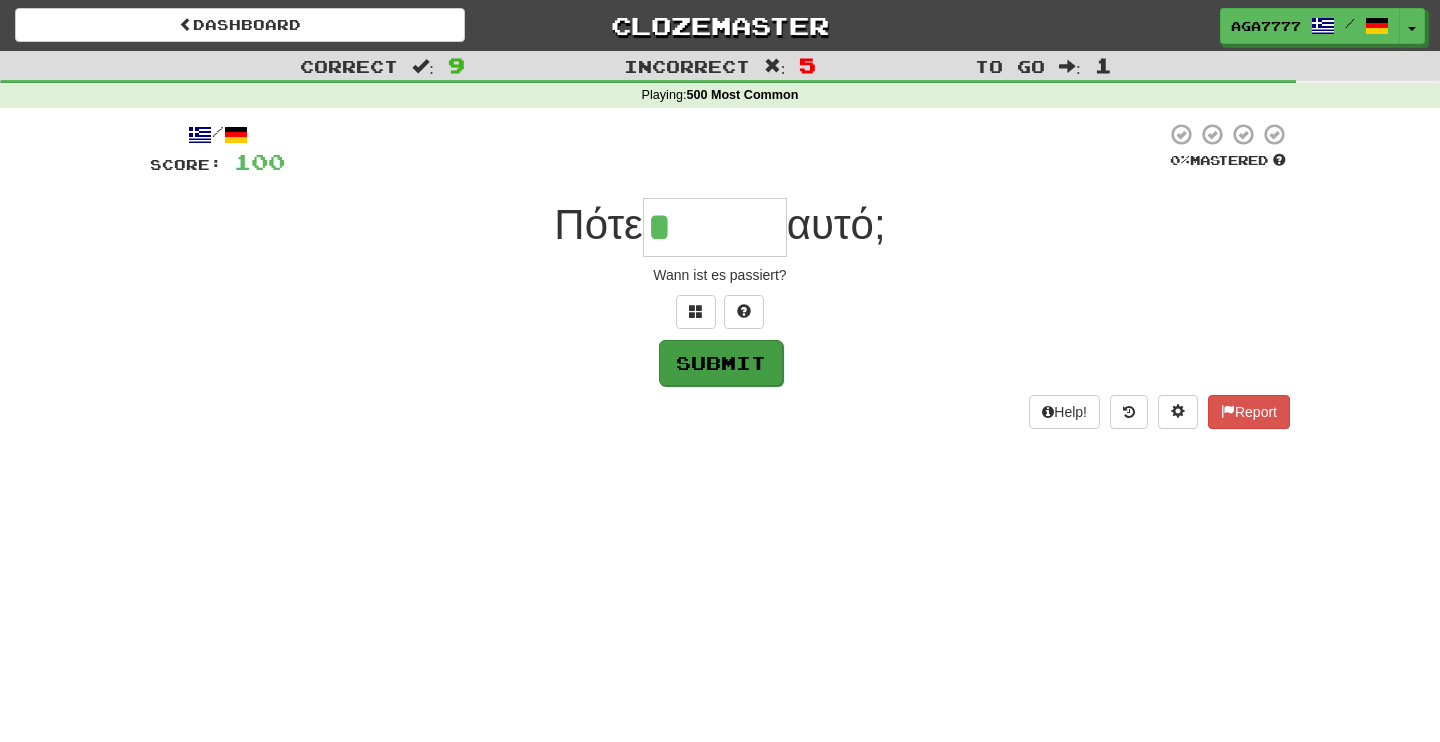 click on "Submit" at bounding box center (721, 363) 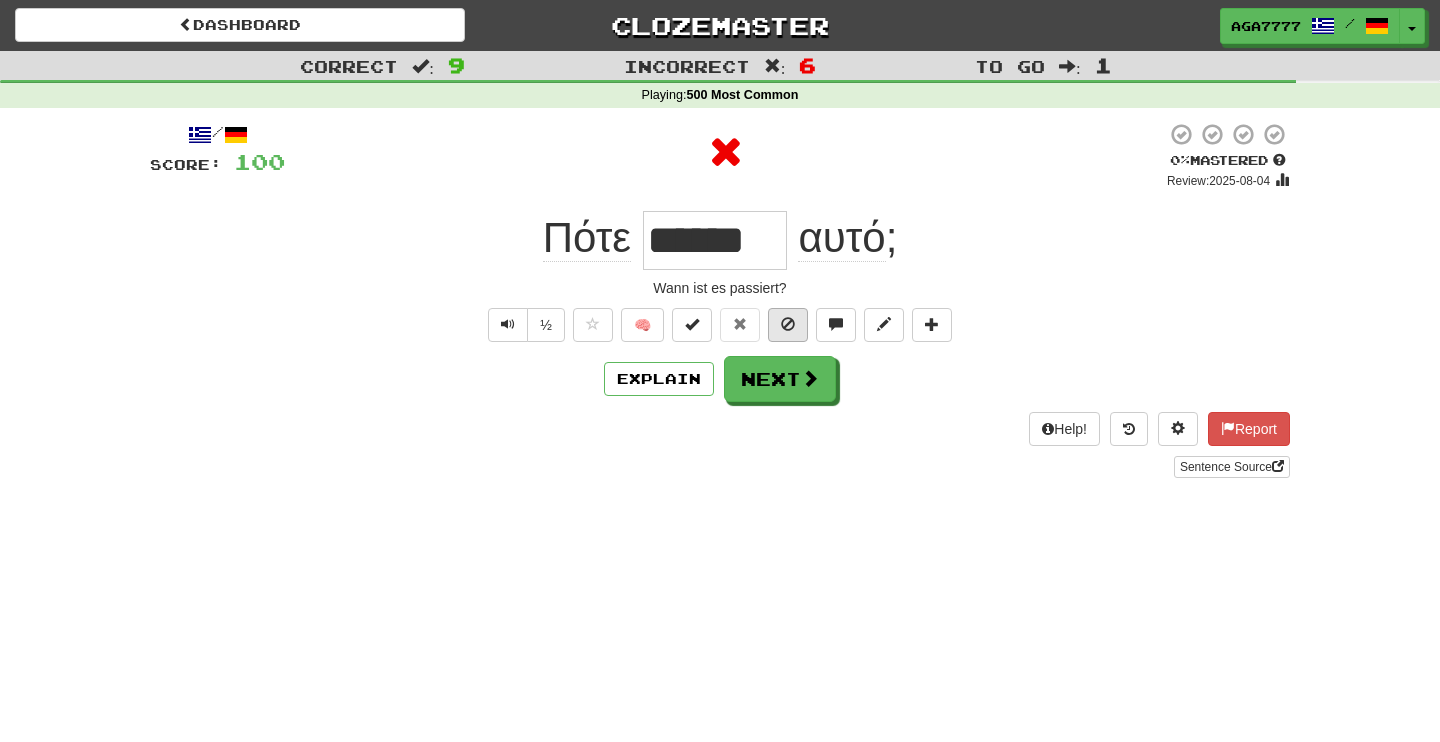 click at bounding box center [788, 325] 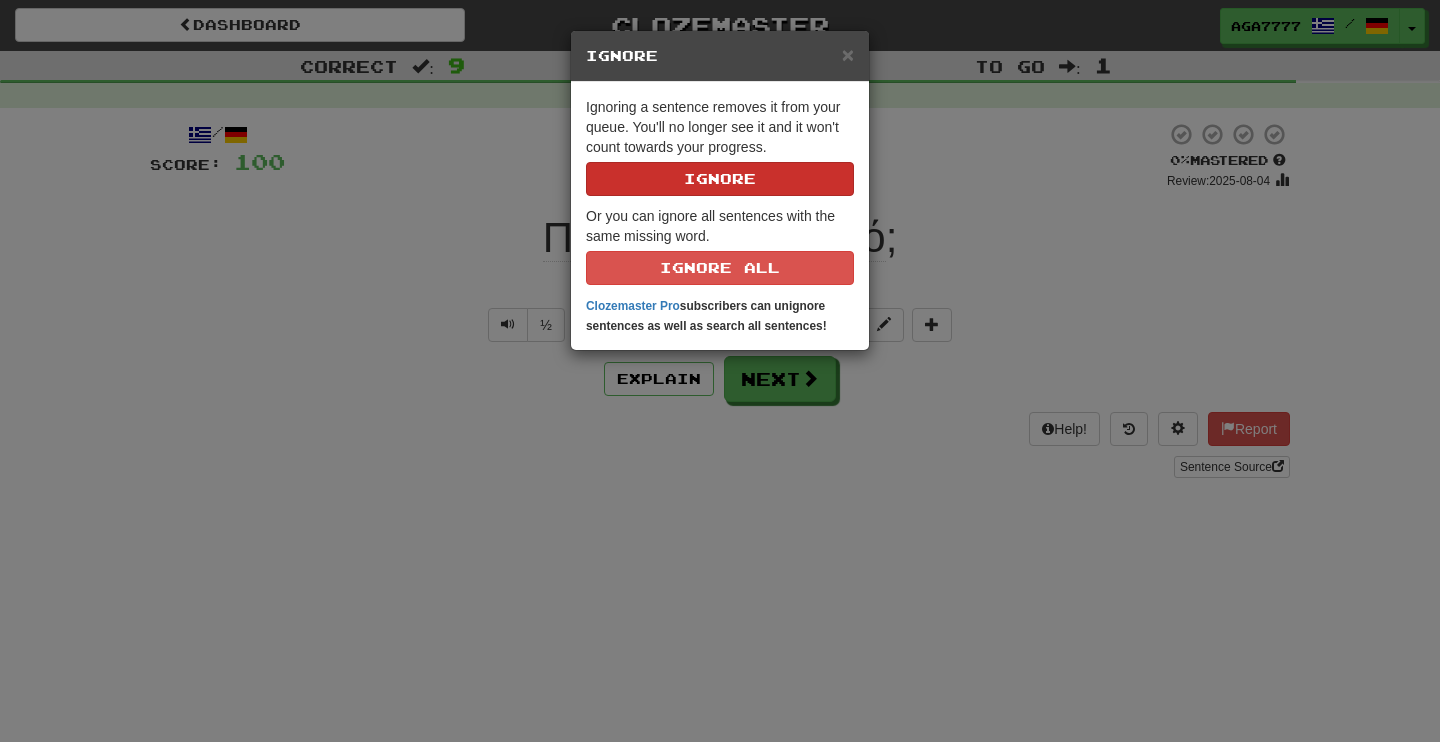 click on "Ignore" at bounding box center [720, 179] 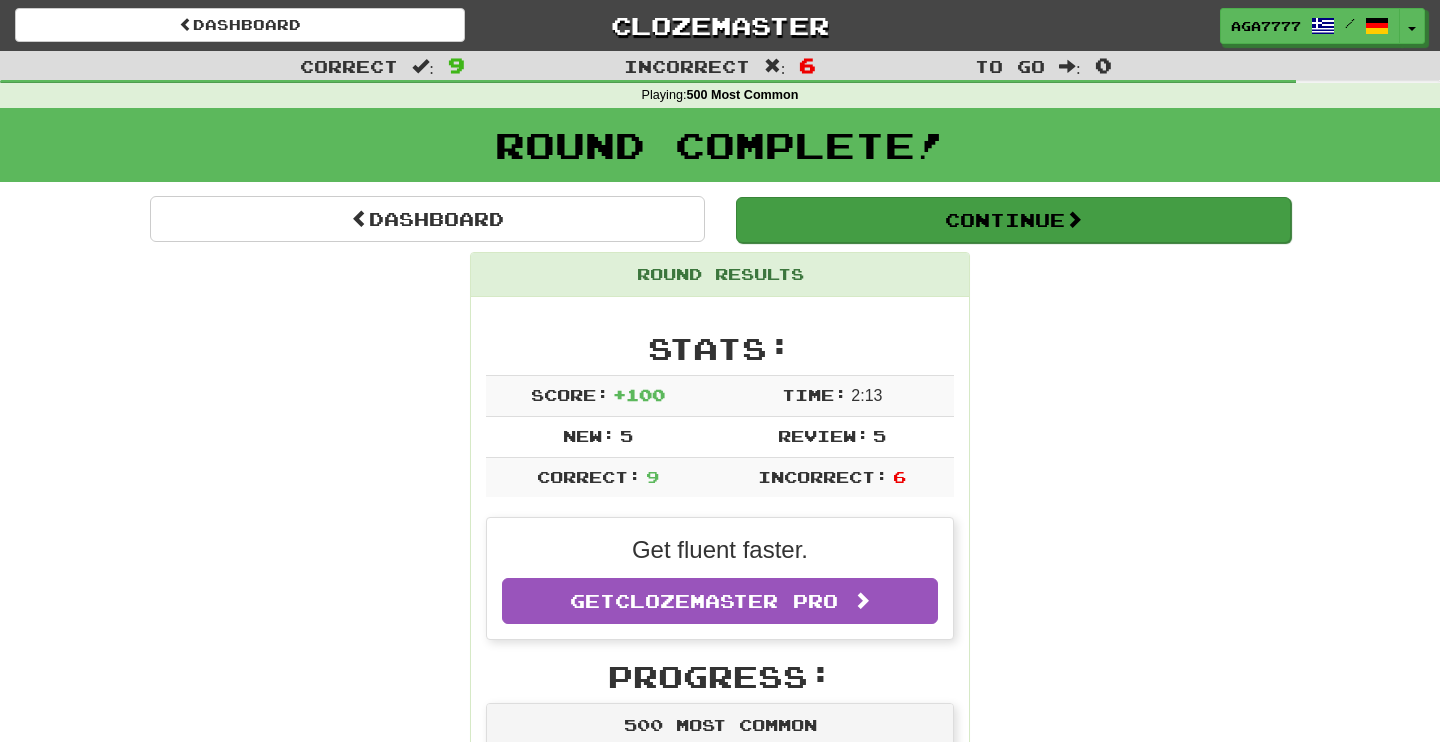 click on "Continue" at bounding box center [1013, 220] 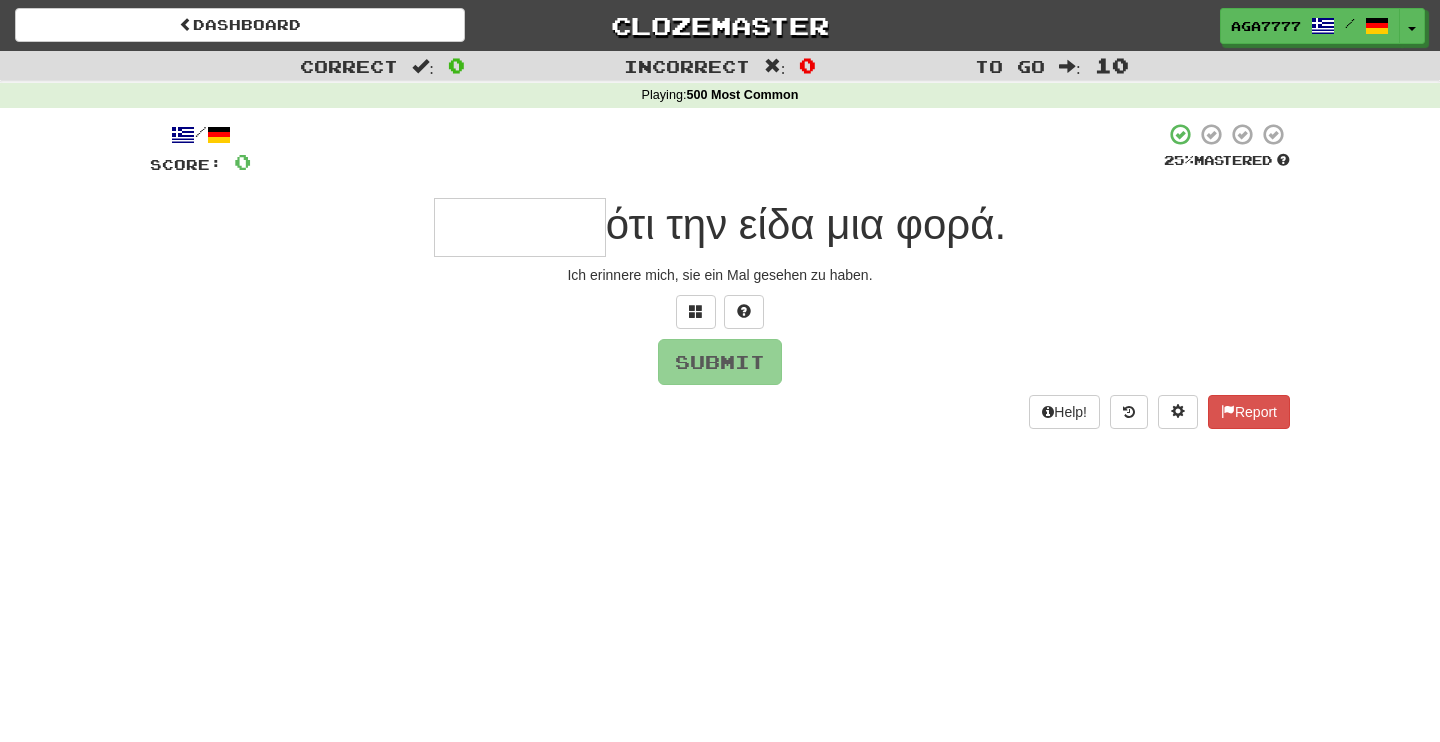 type on "*******" 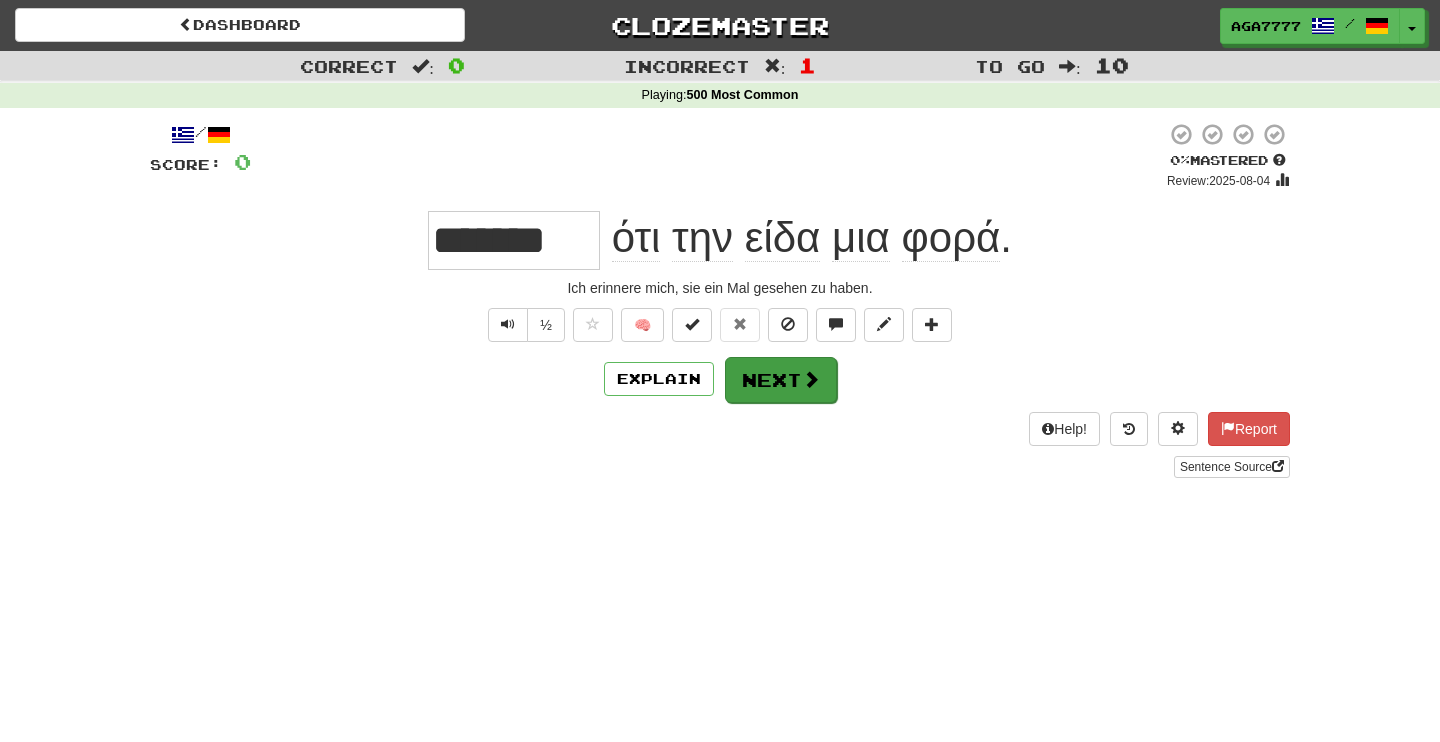 click on "Next" at bounding box center (781, 380) 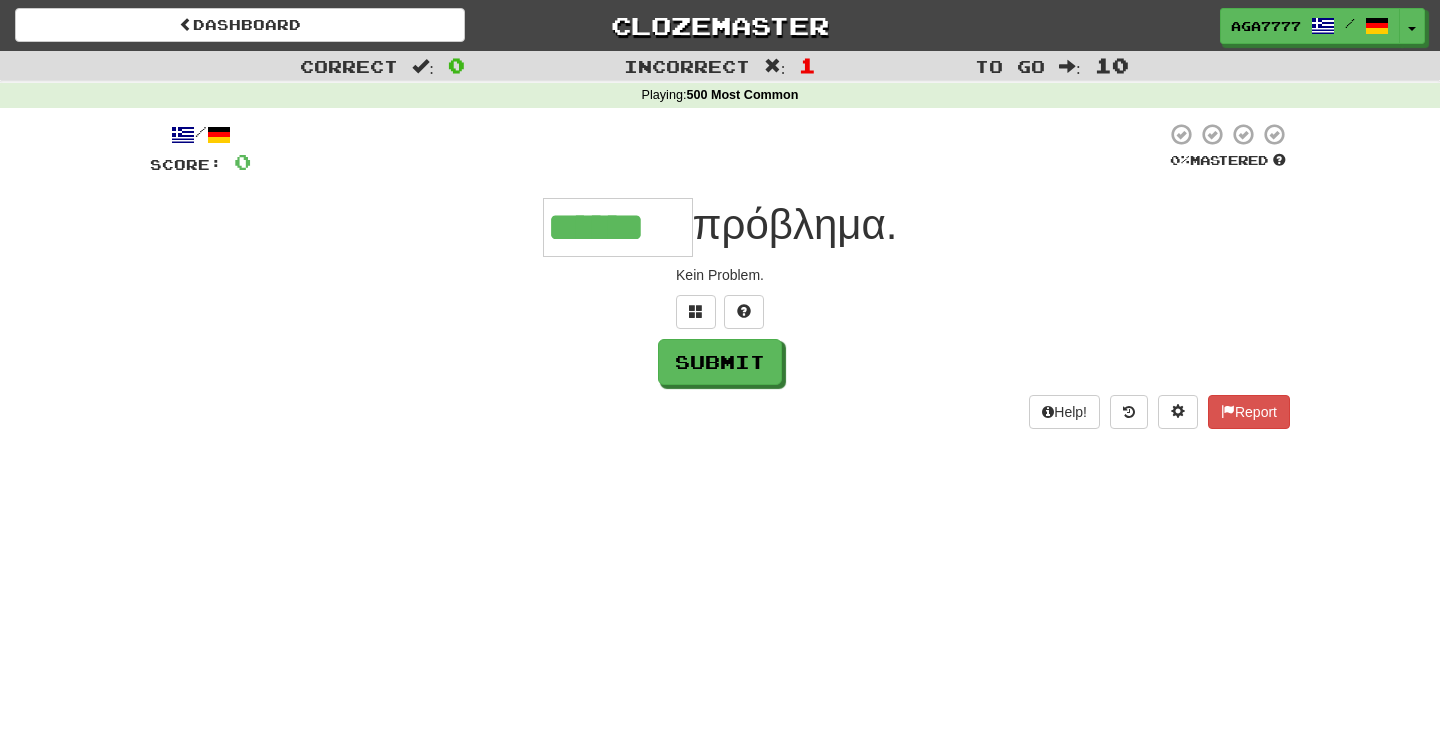 type on "******" 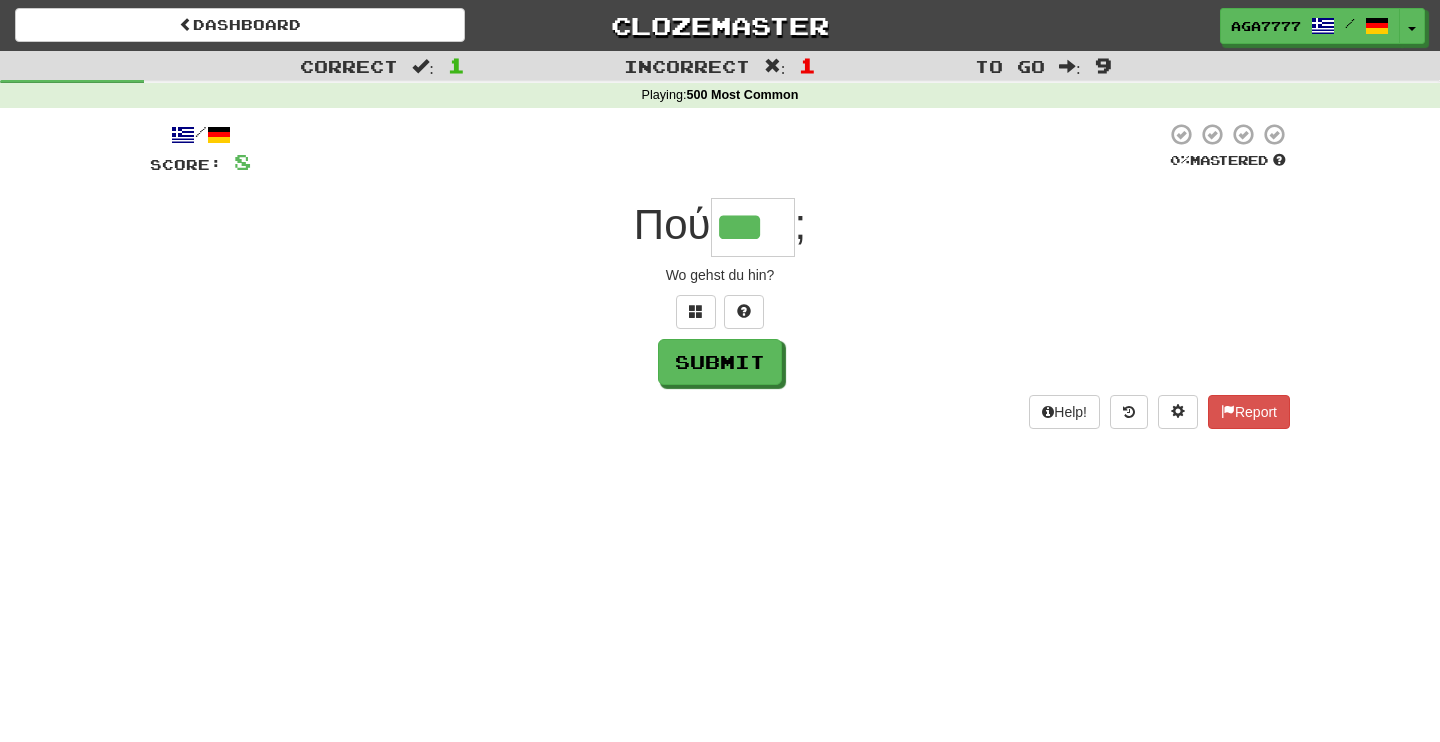 type on "***" 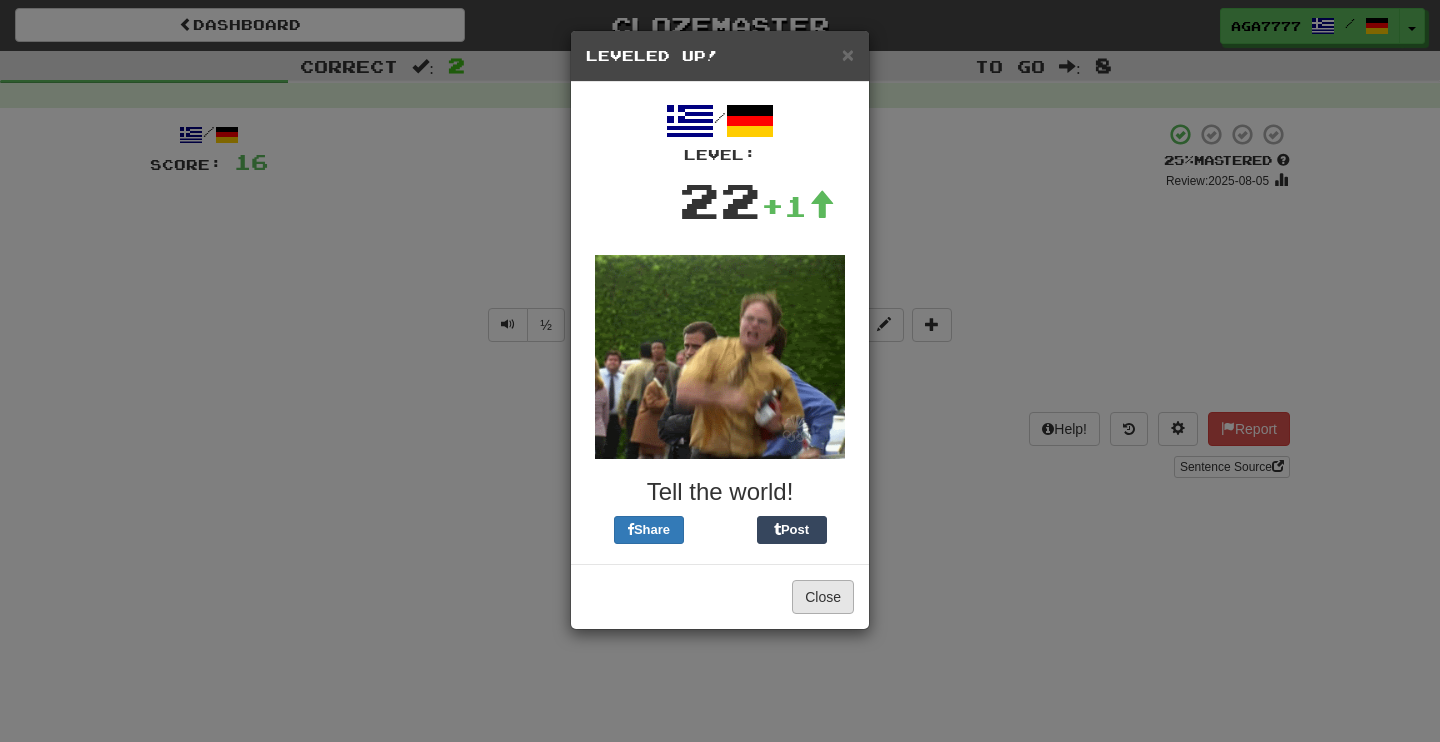 click on "Close" at bounding box center [823, 597] 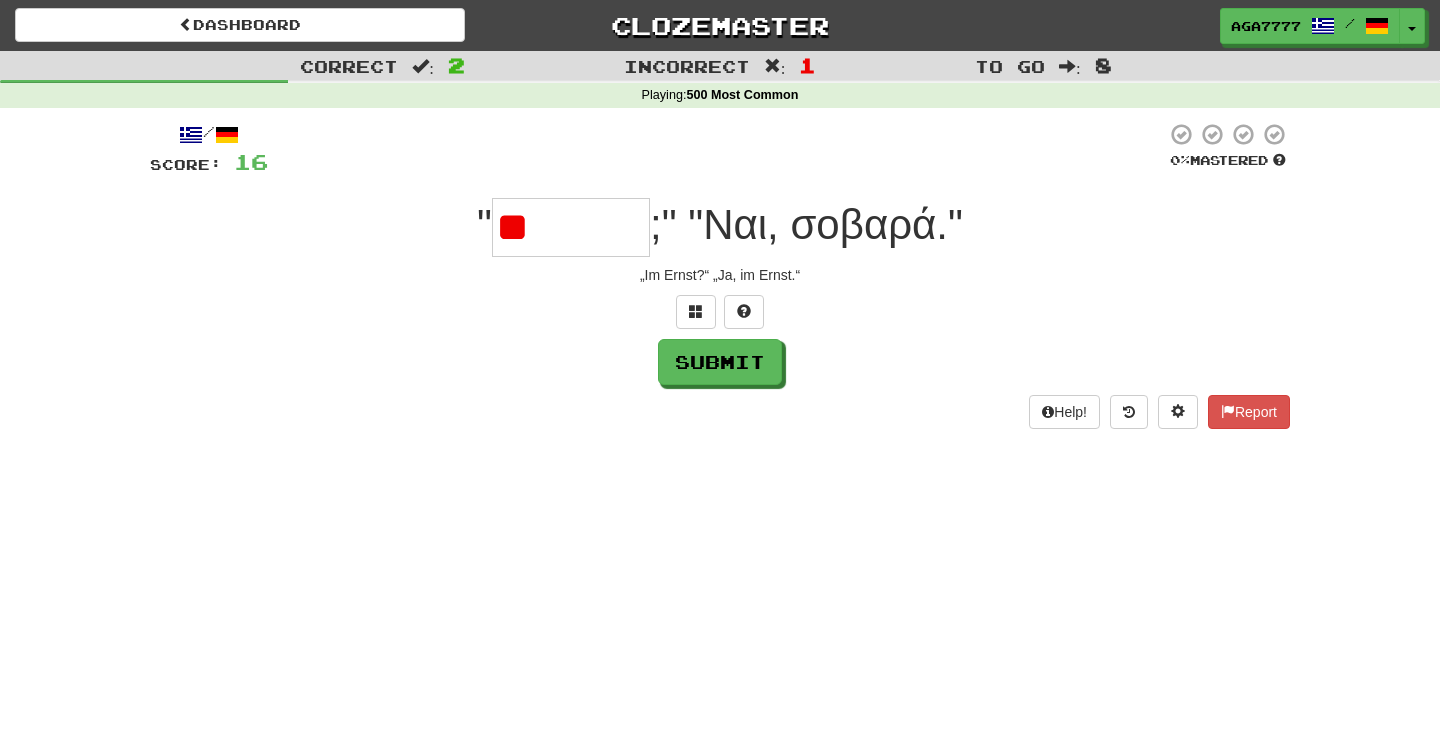 type on "*" 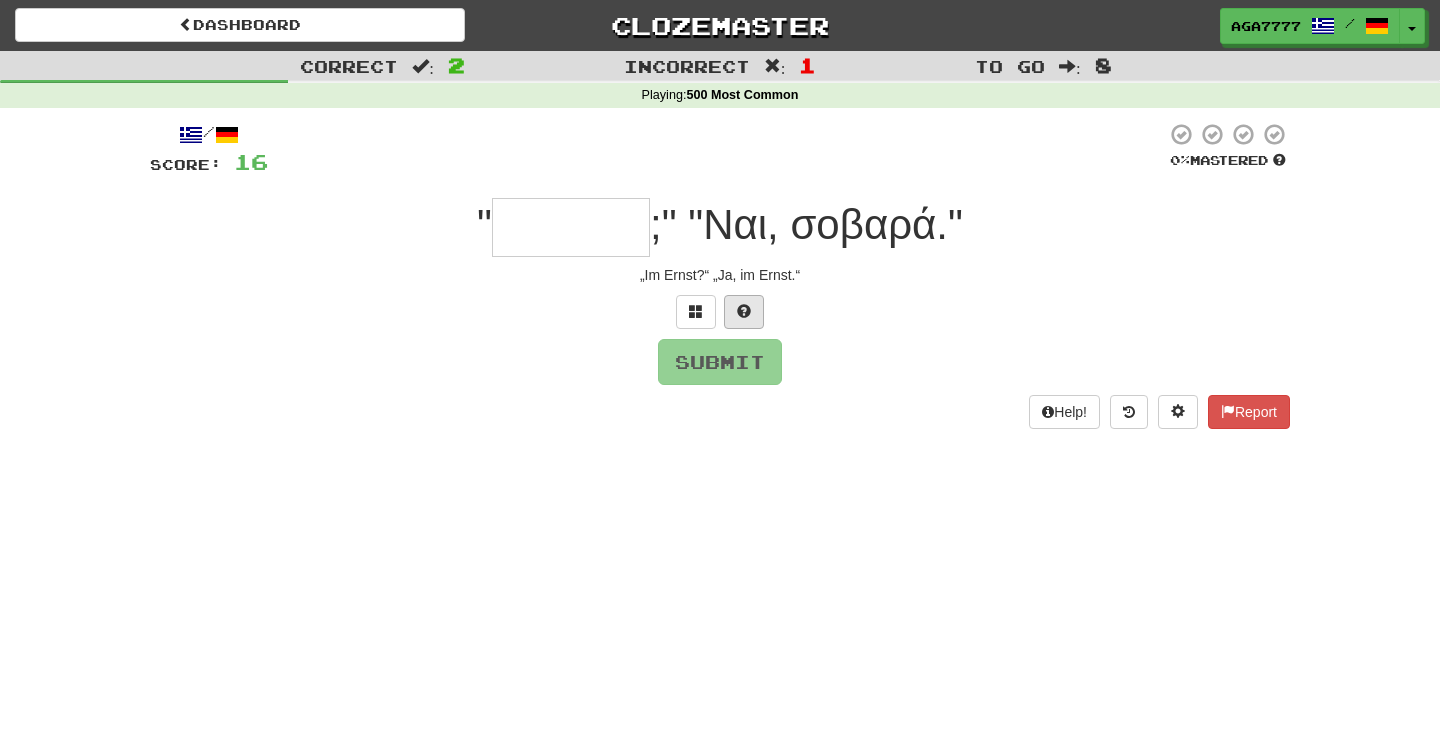 click at bounding box center (744, 311) 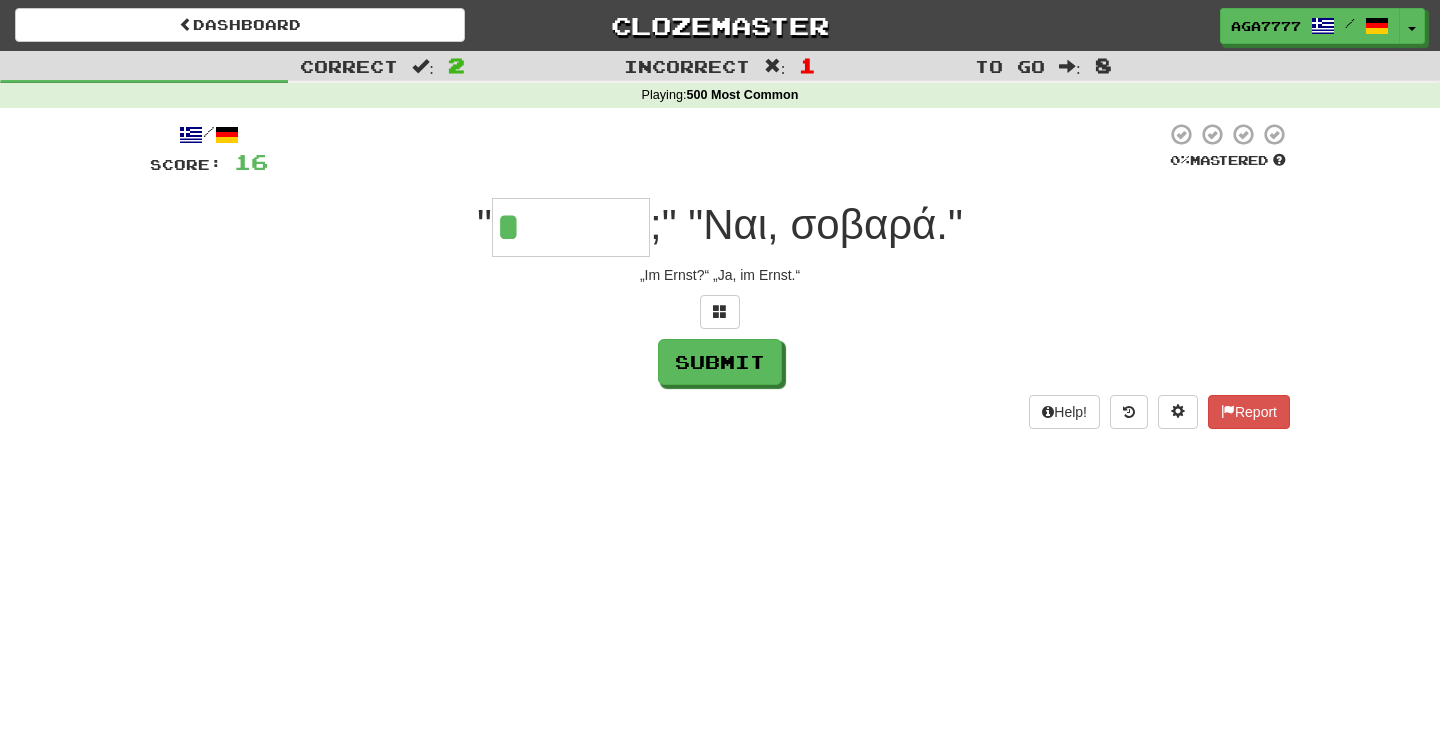 type on "******" 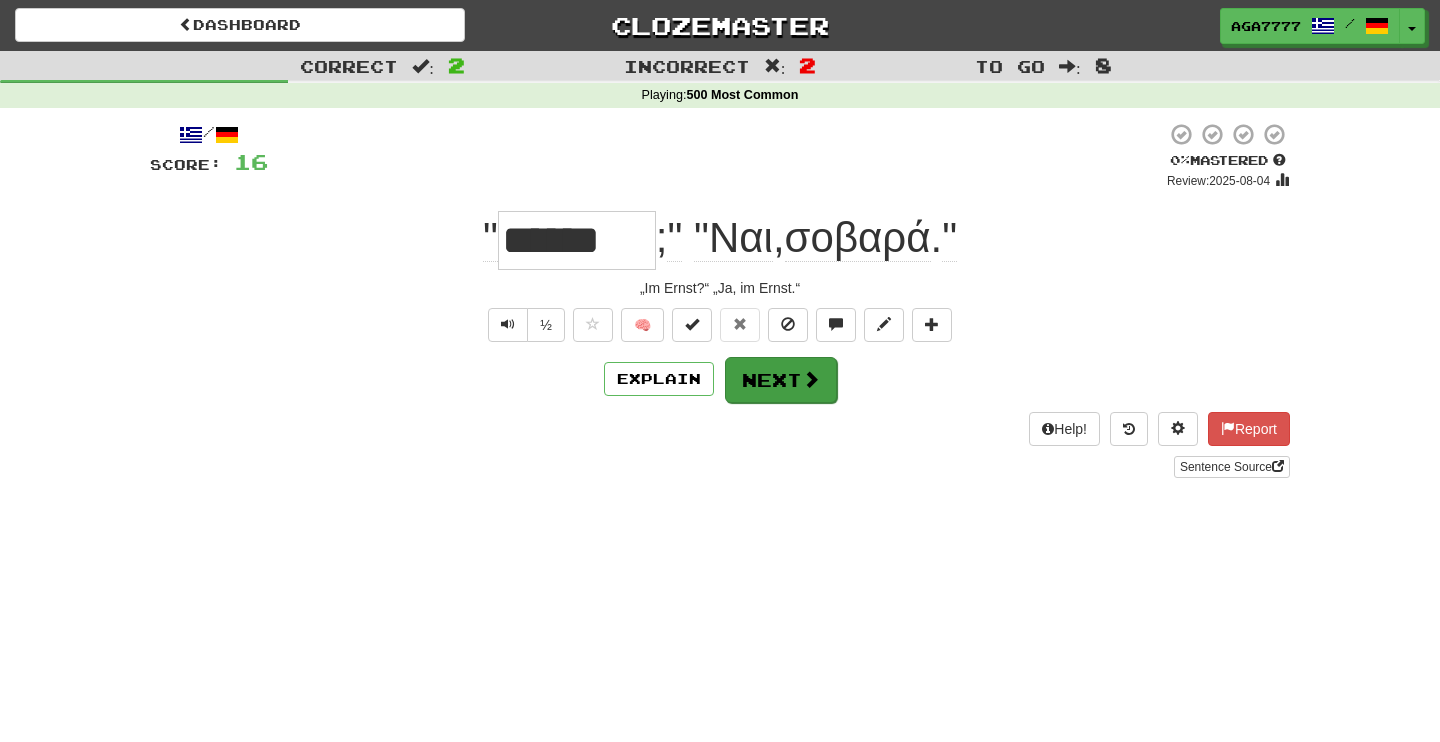 click on "Next" at bounding box center [781, 380] 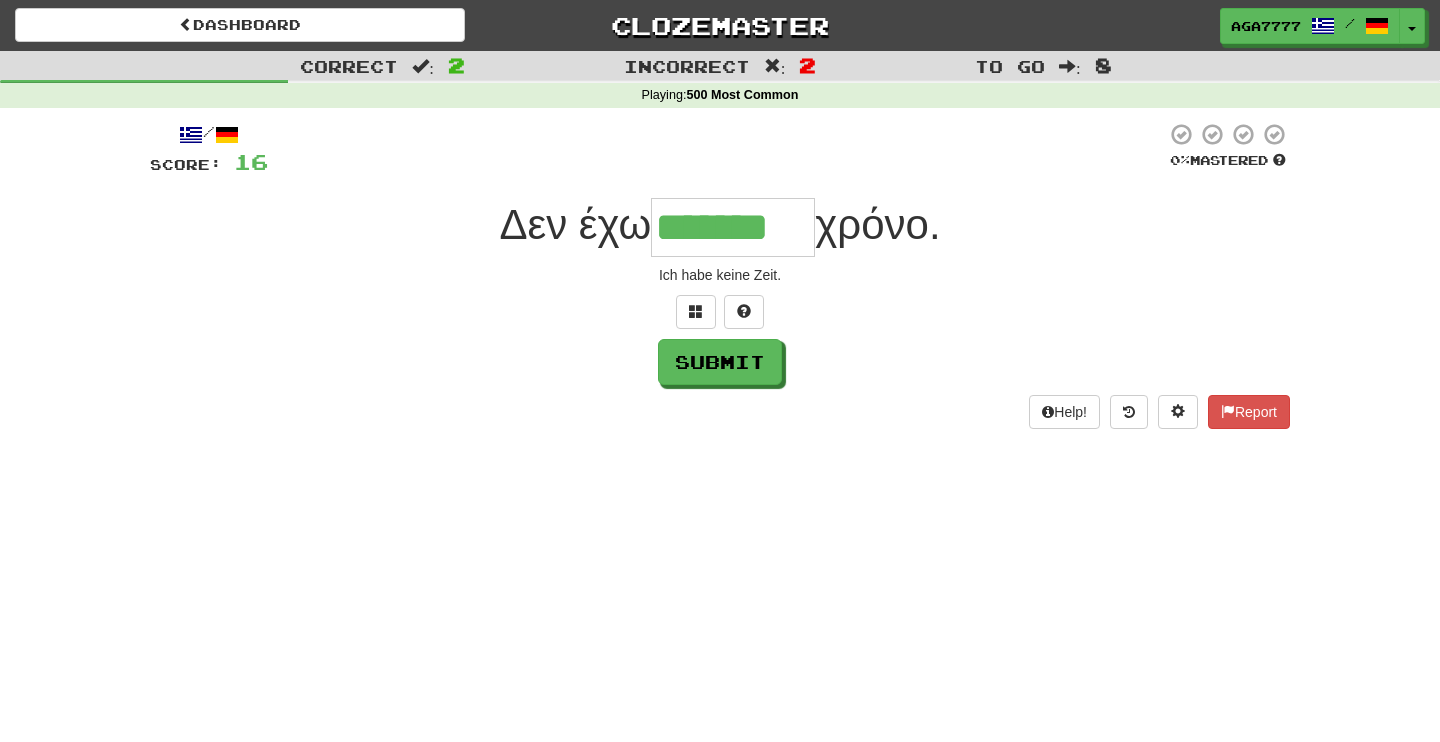 type on "*******" 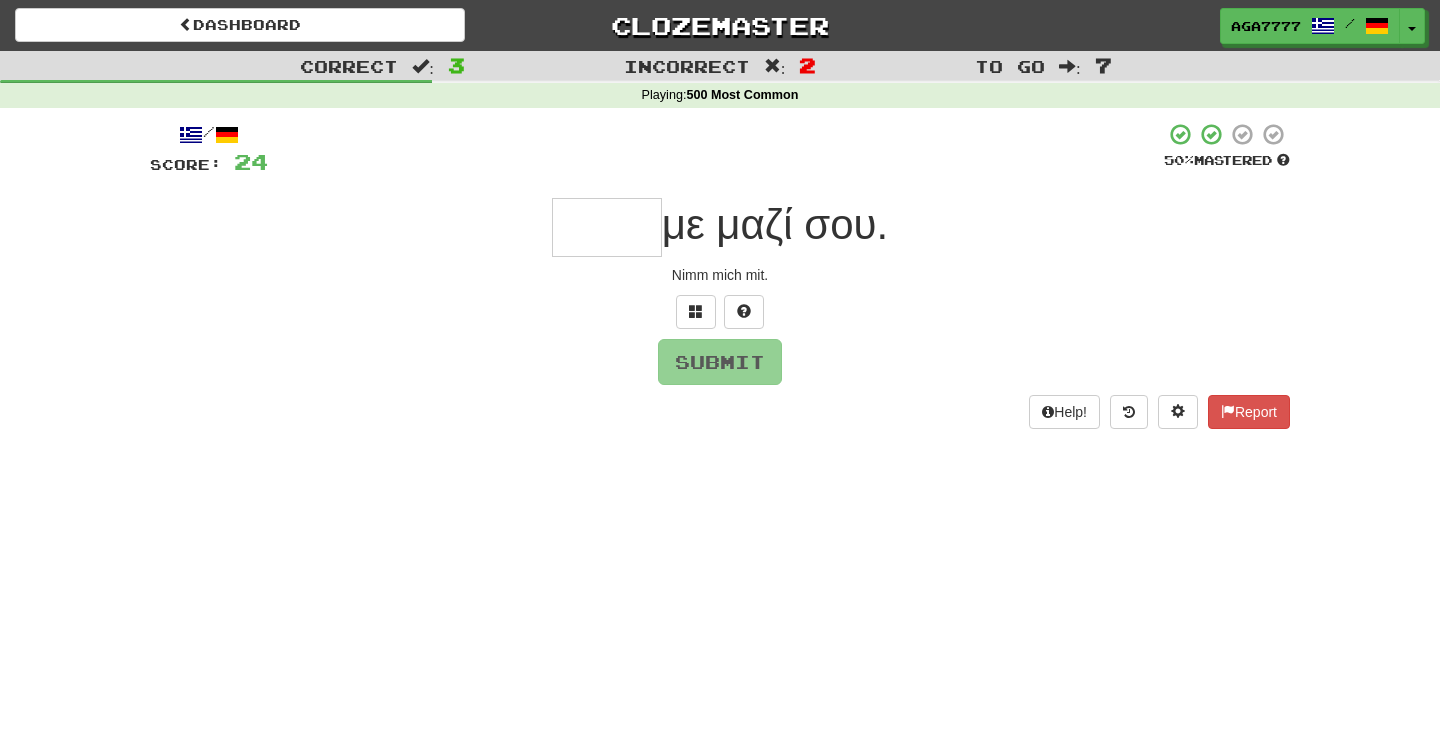 type on "****" 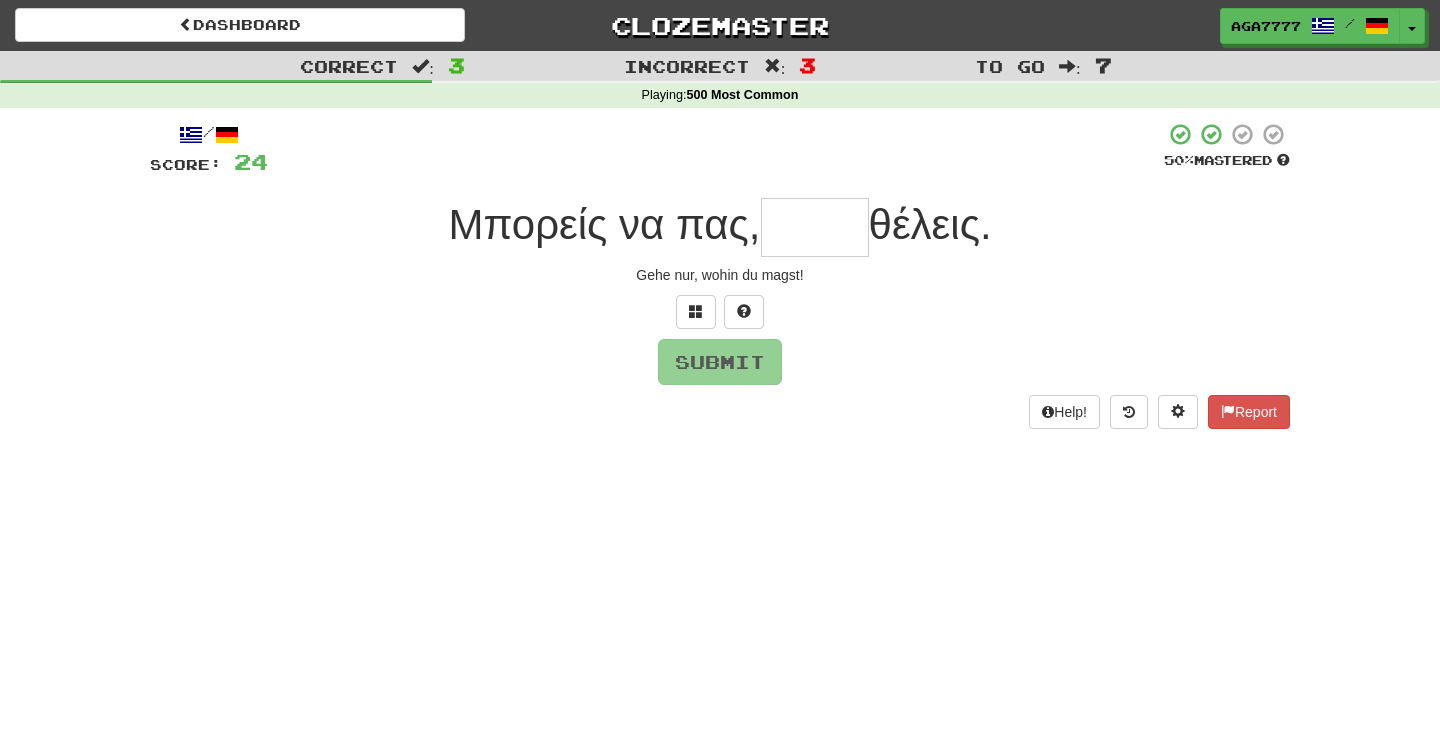 type on "*" 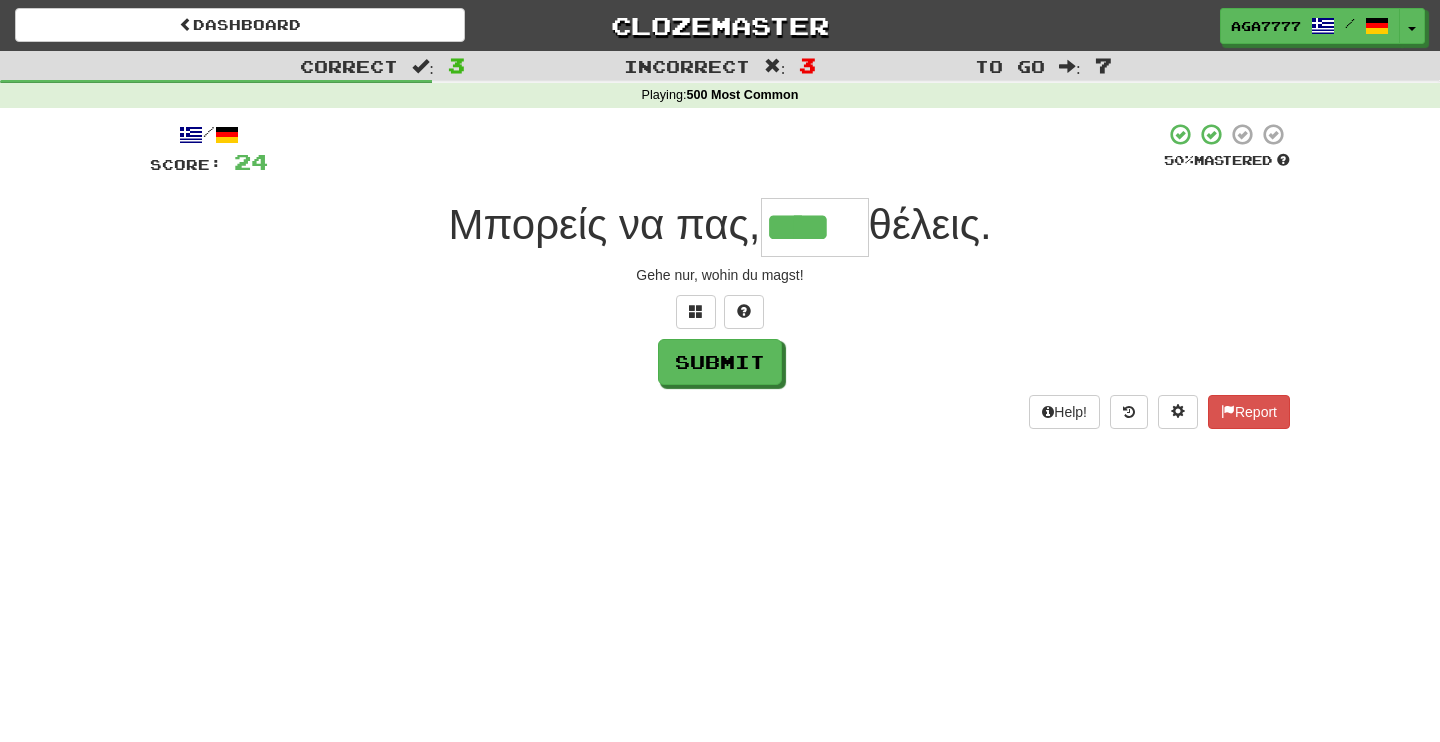 type on "****" 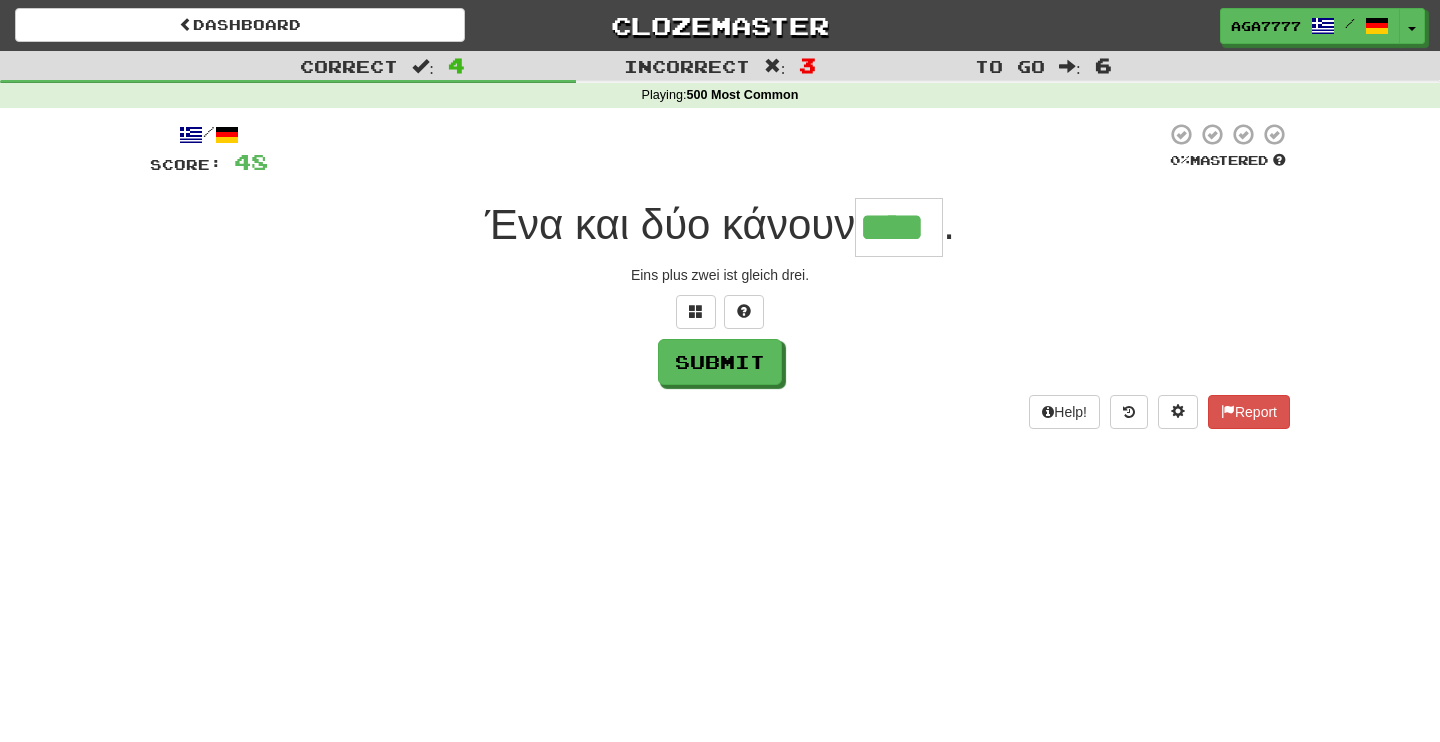 type on "****" 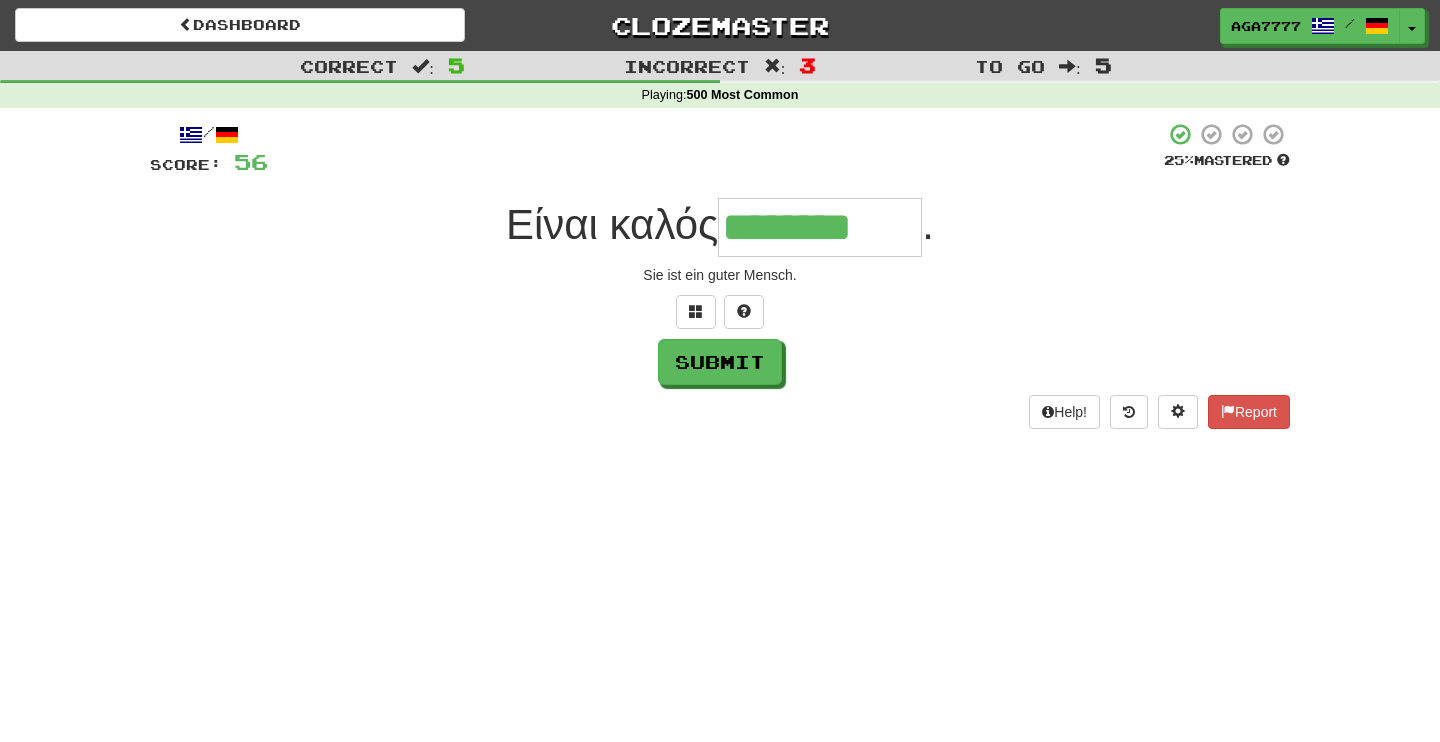 type on "********" 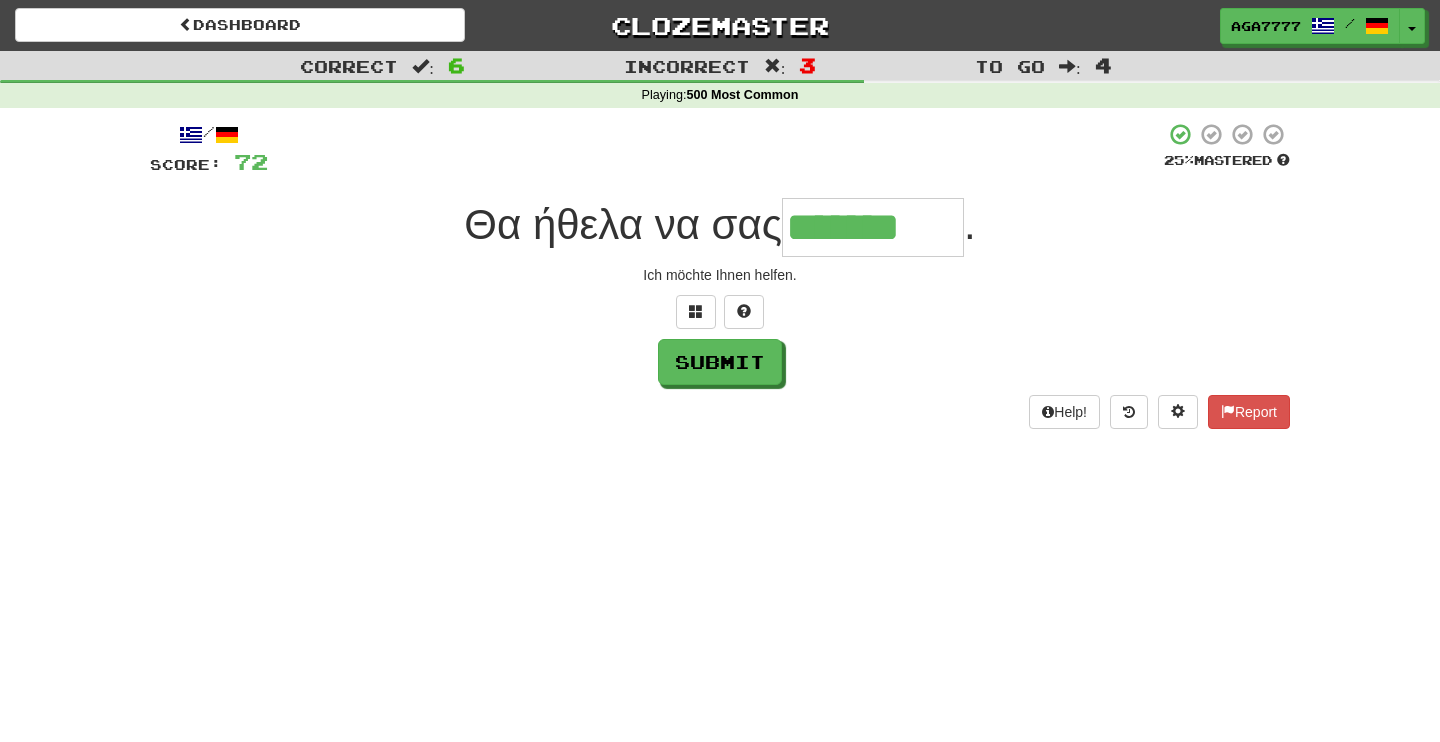 type on "*******" 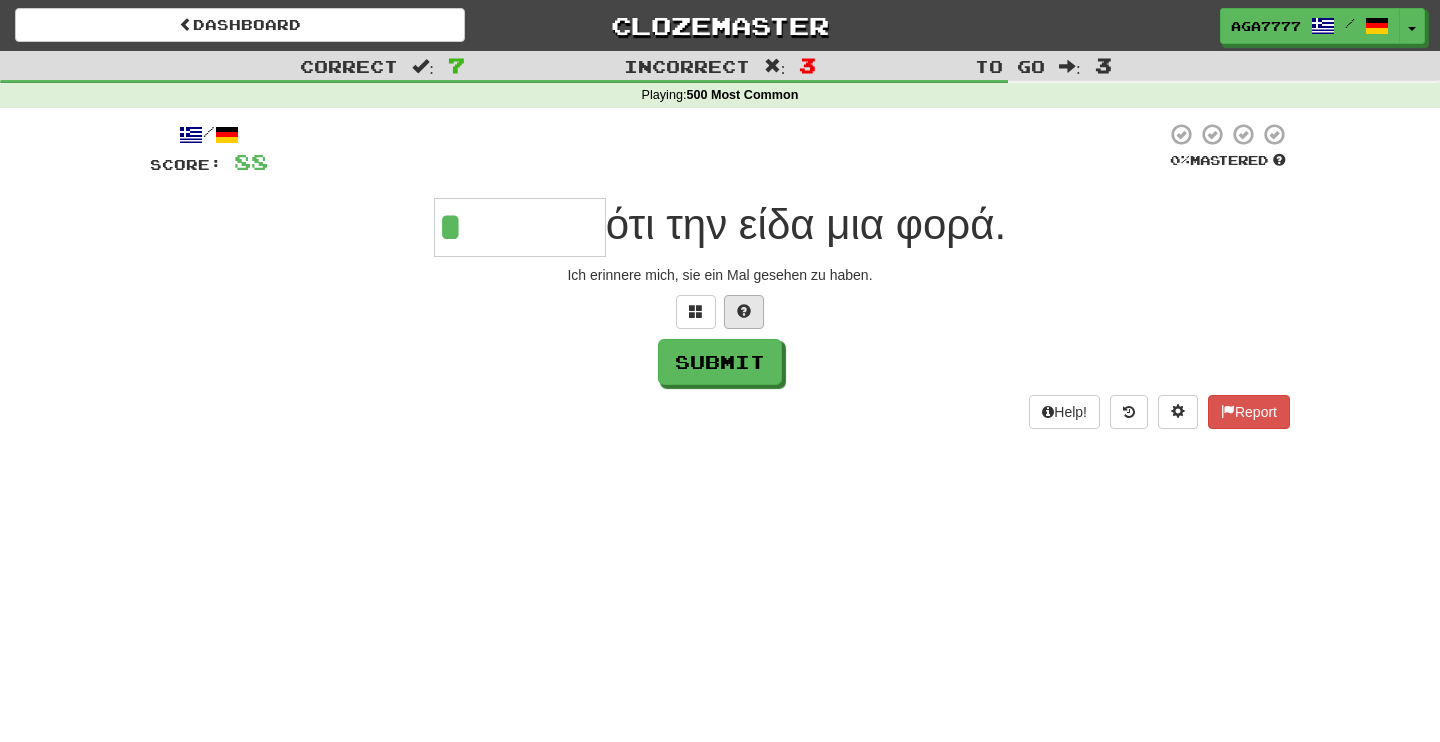 click at bounding box center (744, 311) 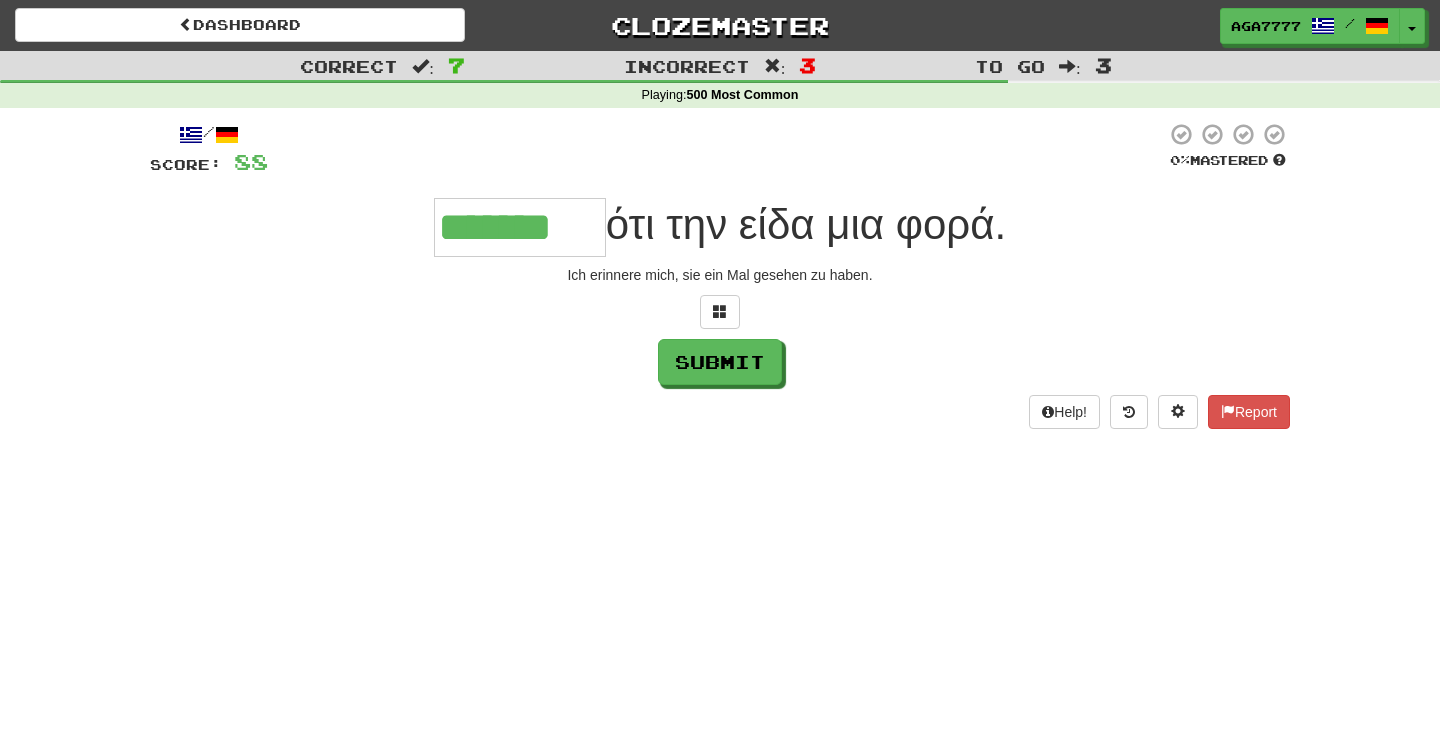 type on "*******" 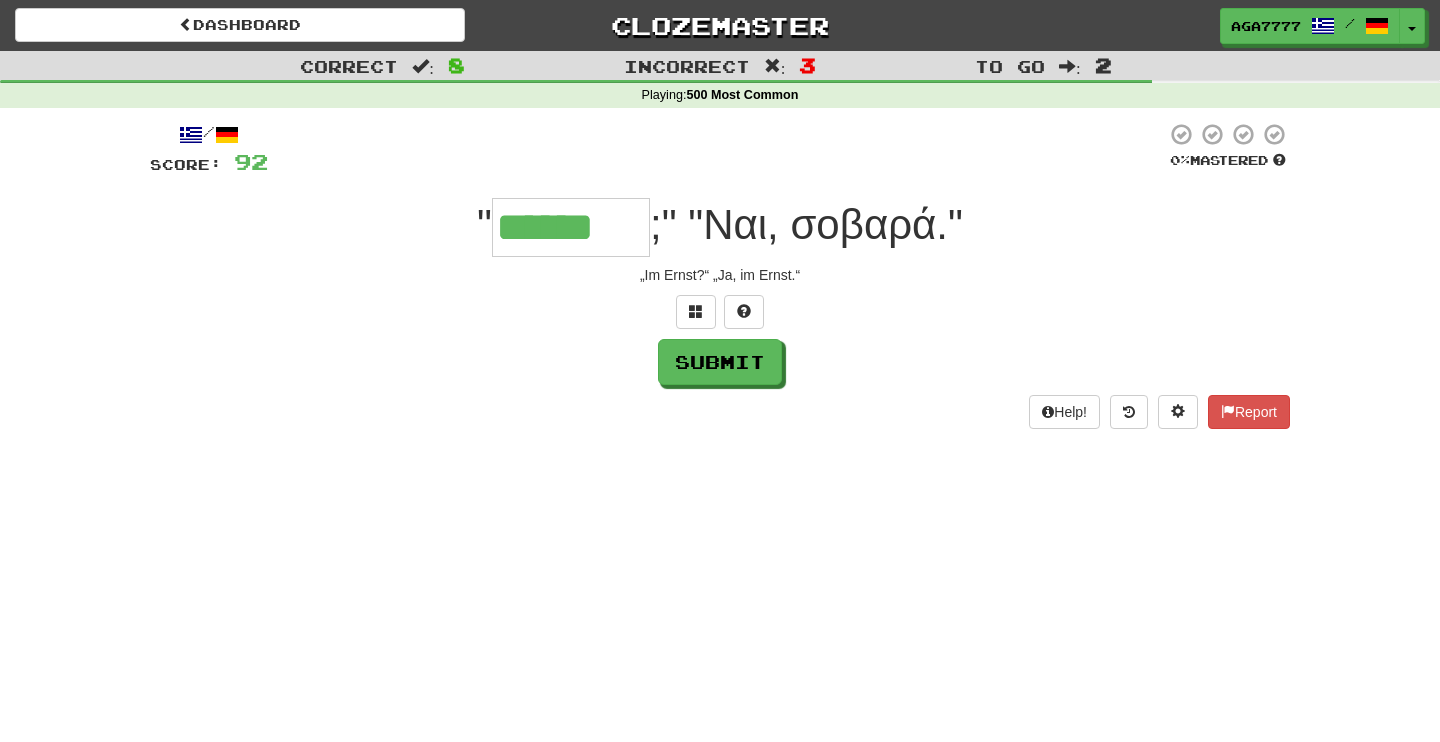 type on "******" 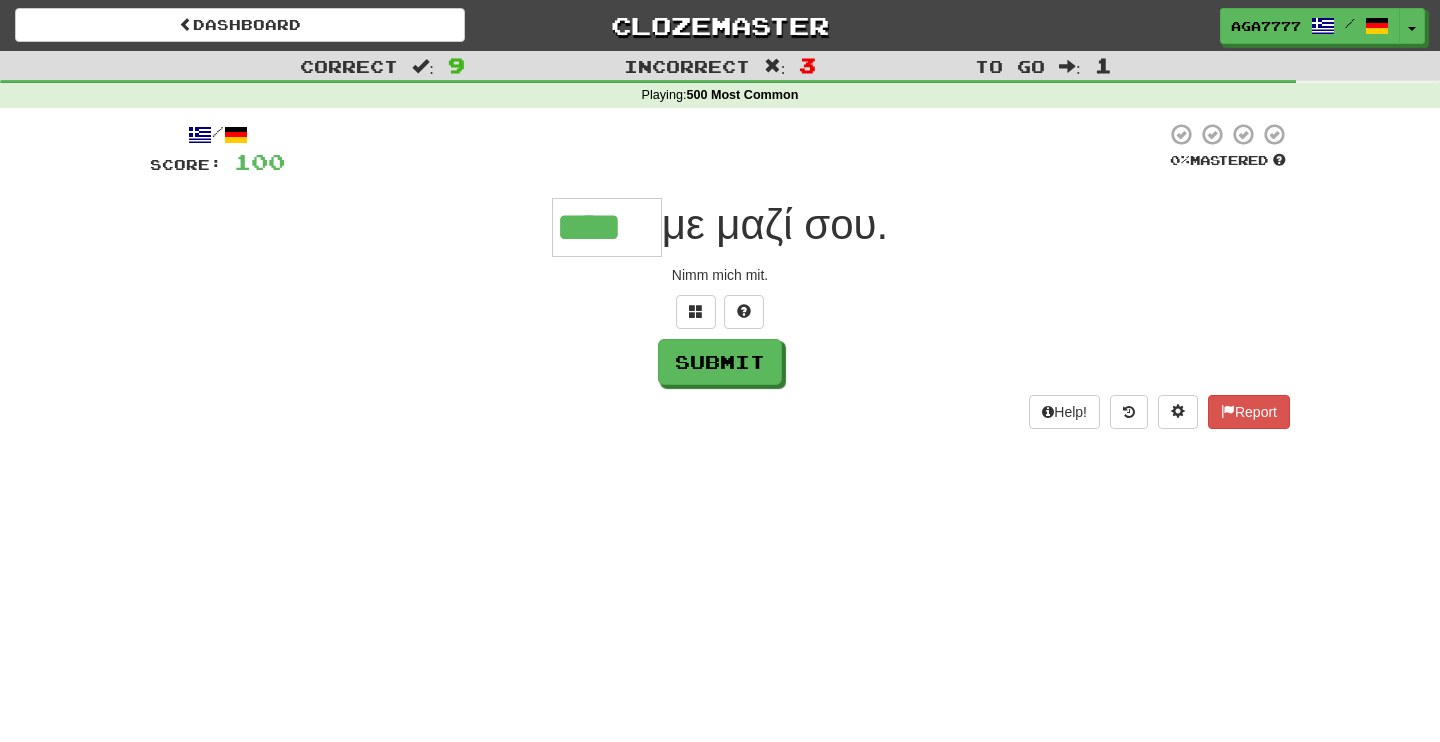 type on "****" 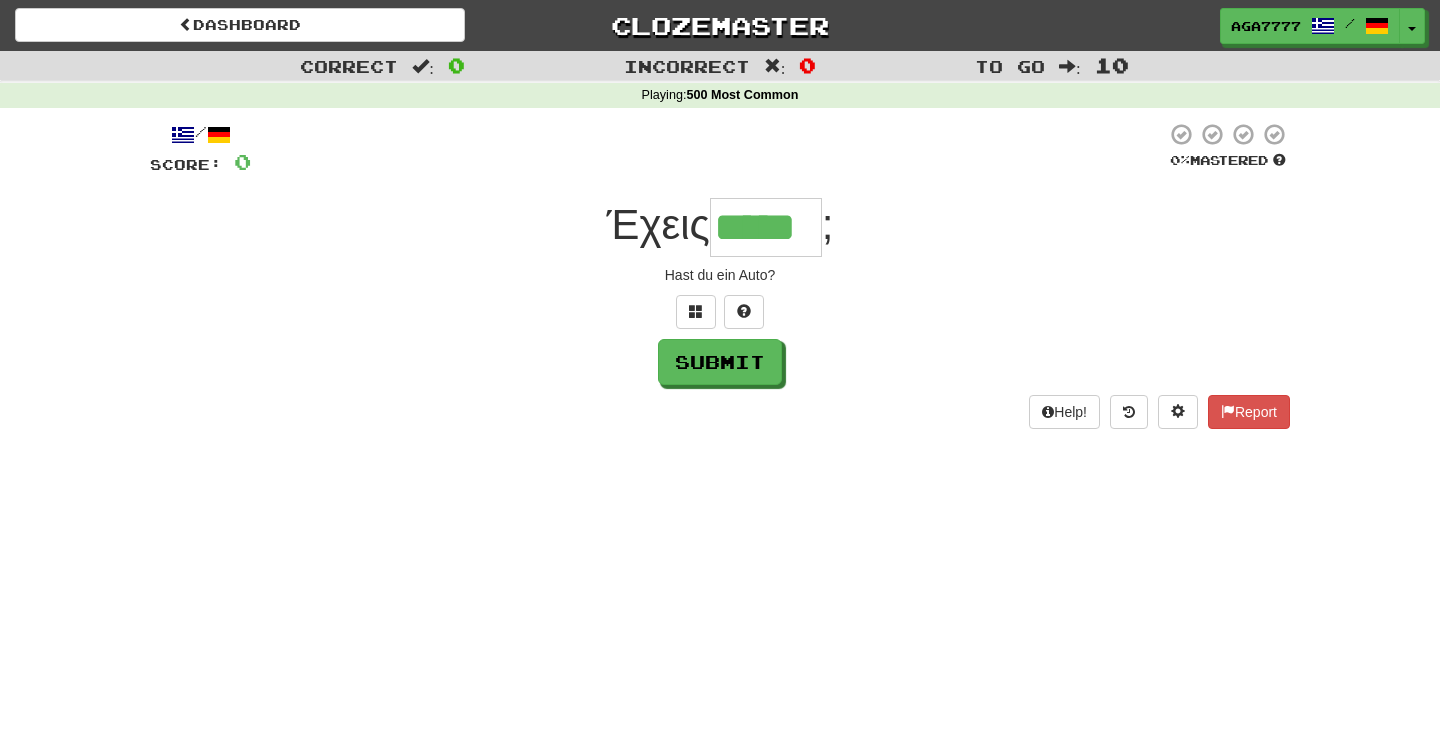 type on "*****" 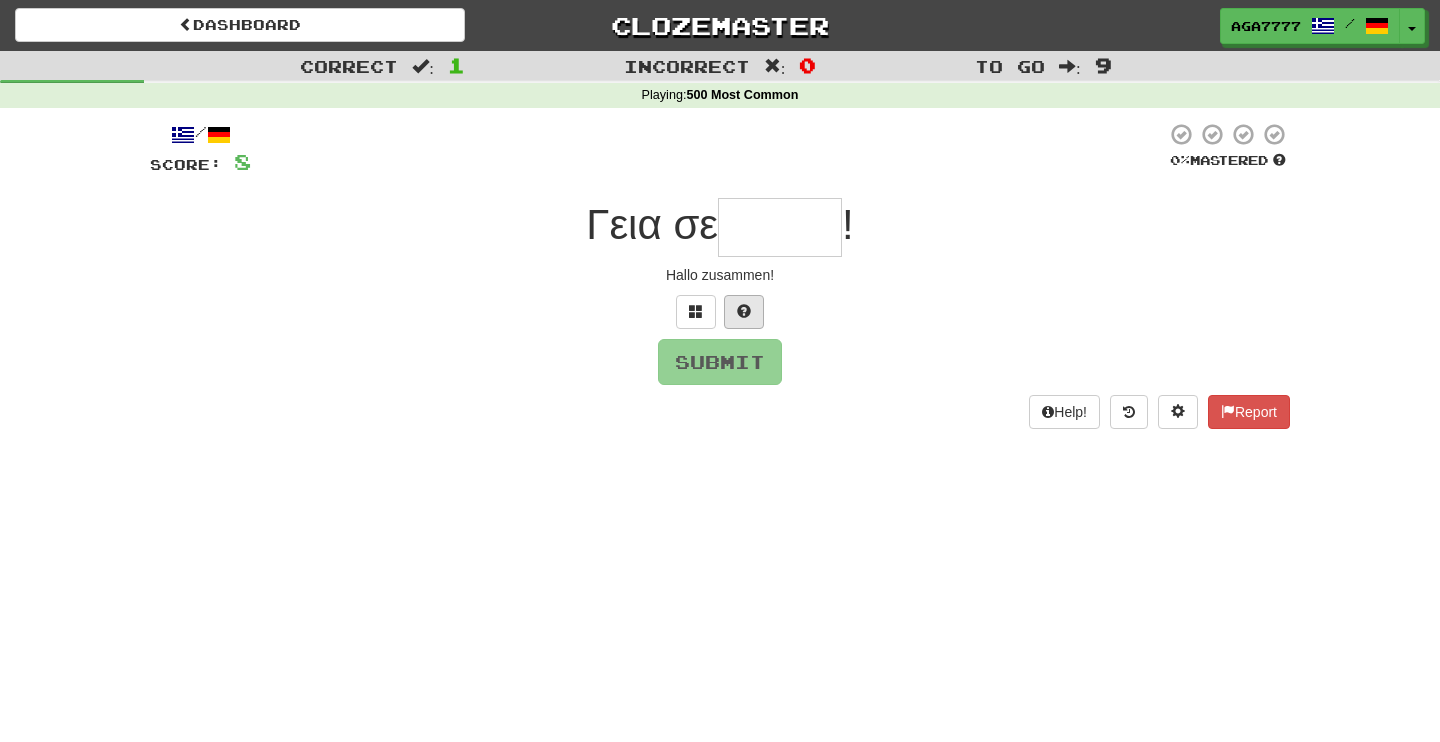 click at bounding box center [744, 312] 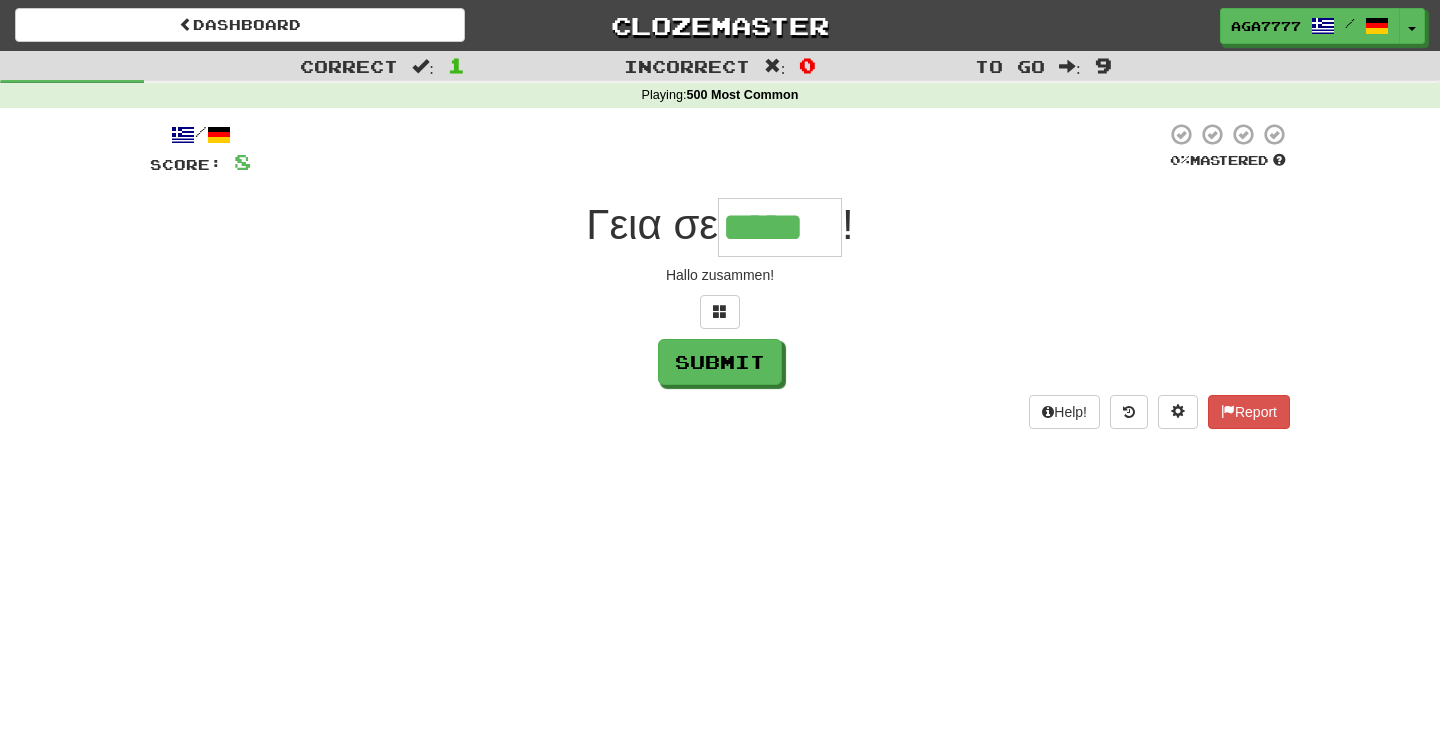 type on "*****" 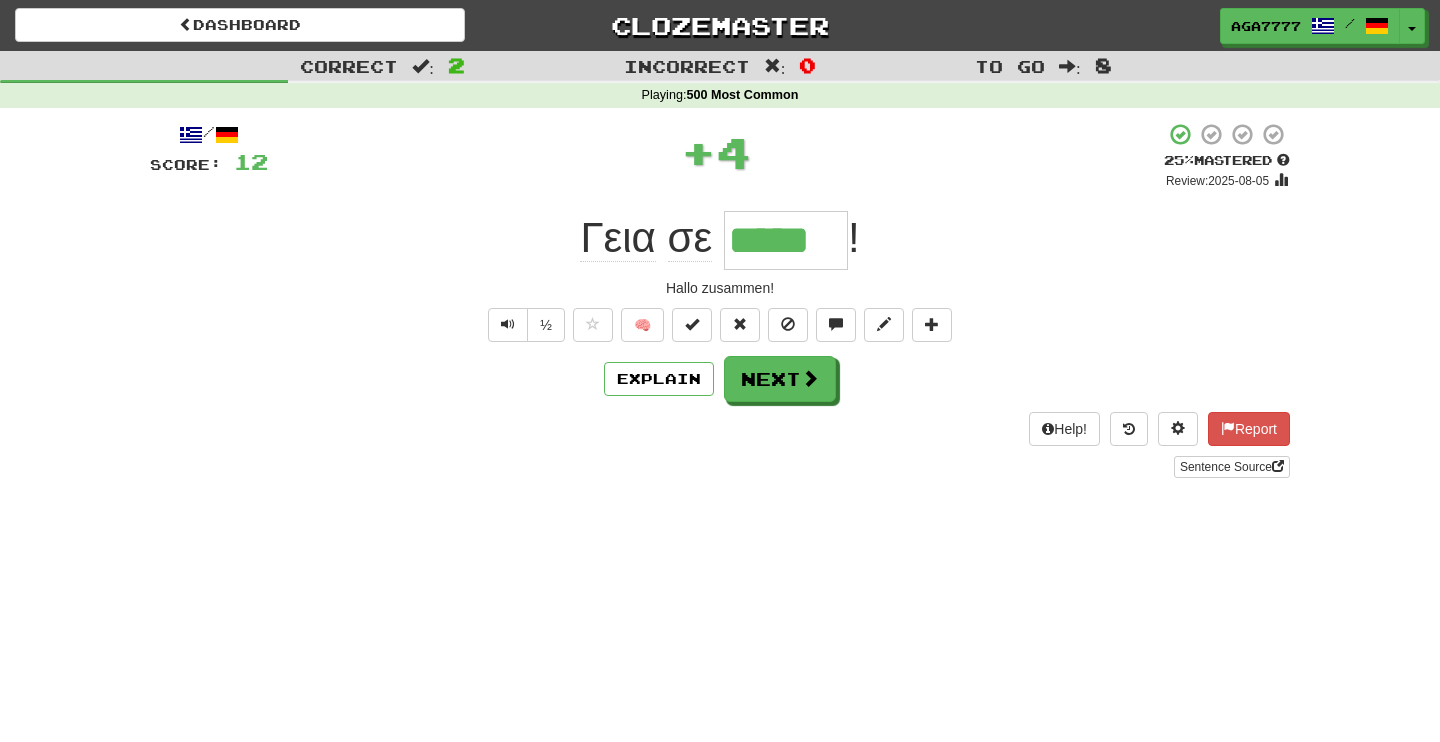type 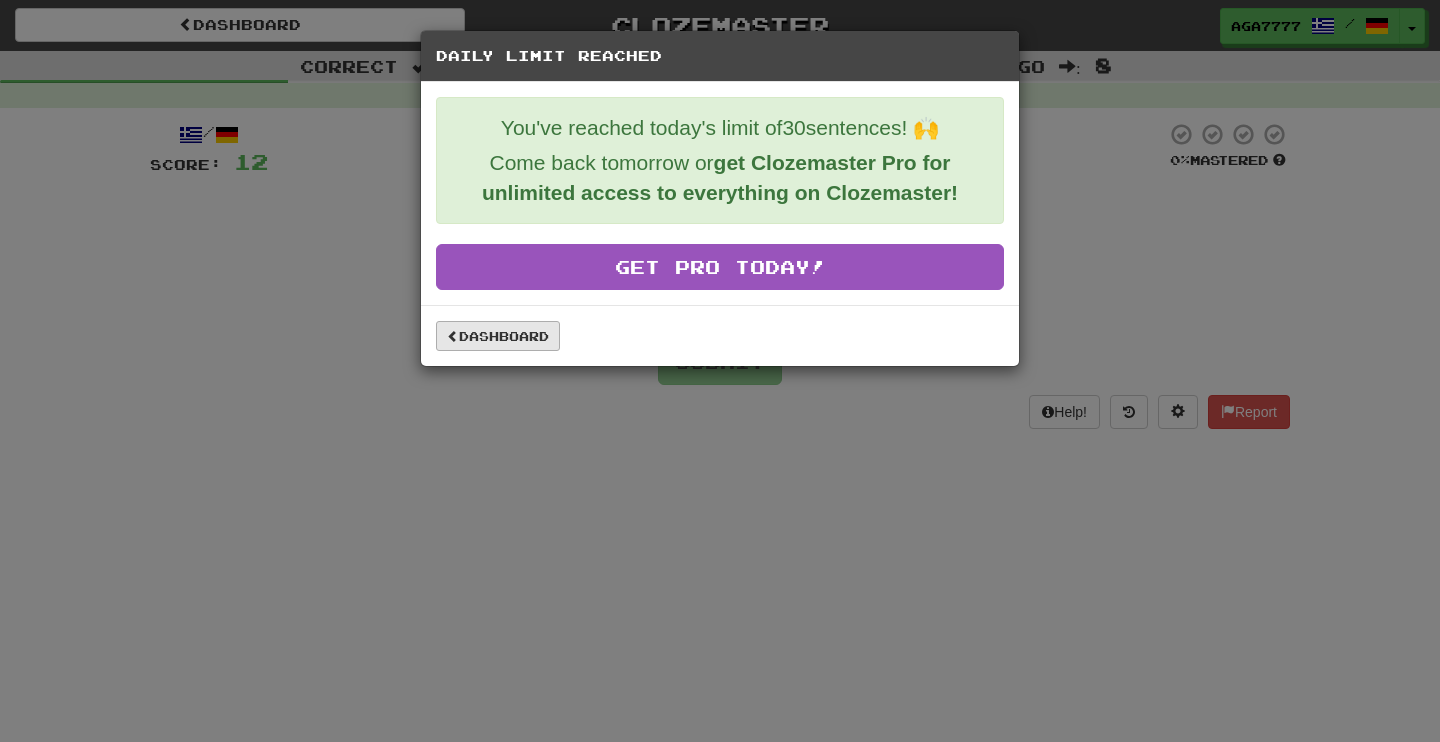 click on "Dashboard" at bounding box center (498, 336) 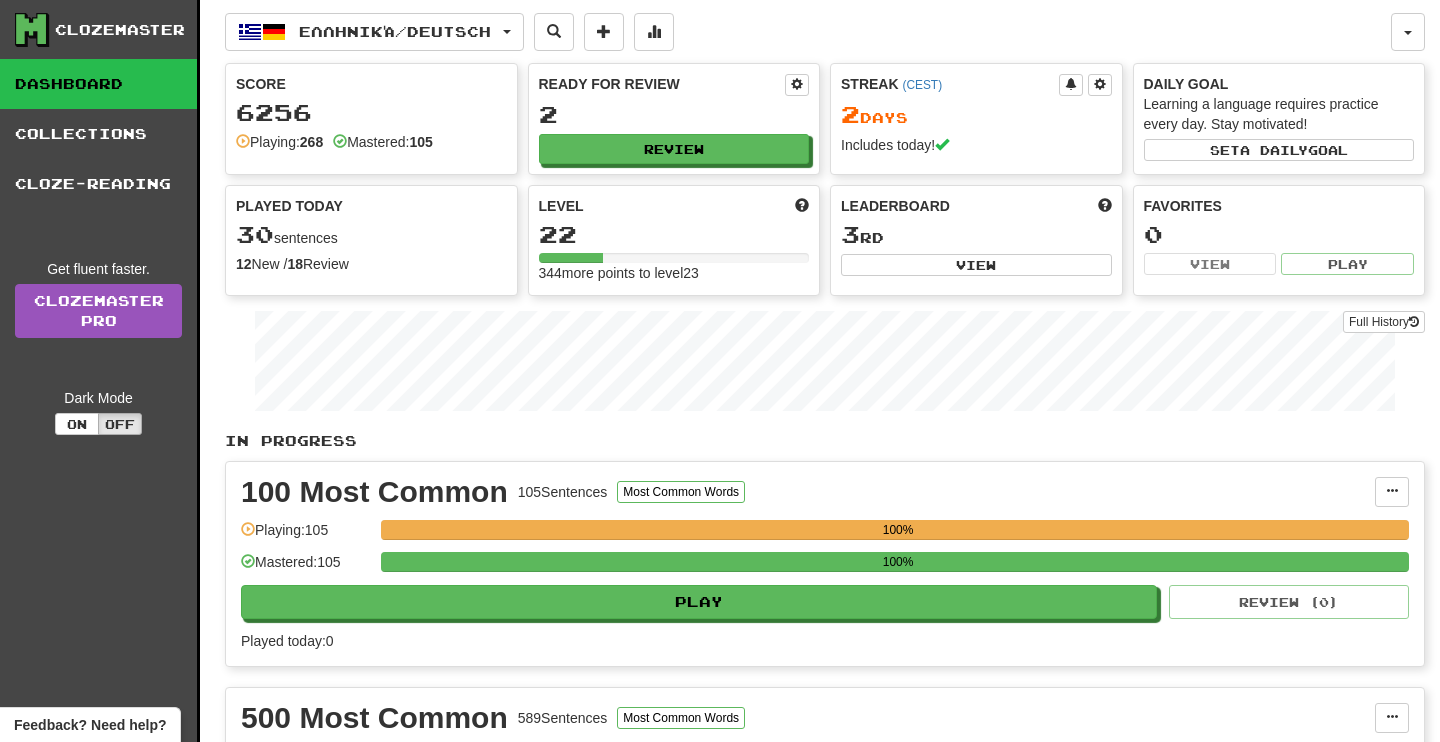 scroll, scrollTop: 0, scrollLeft: 0, axis: both 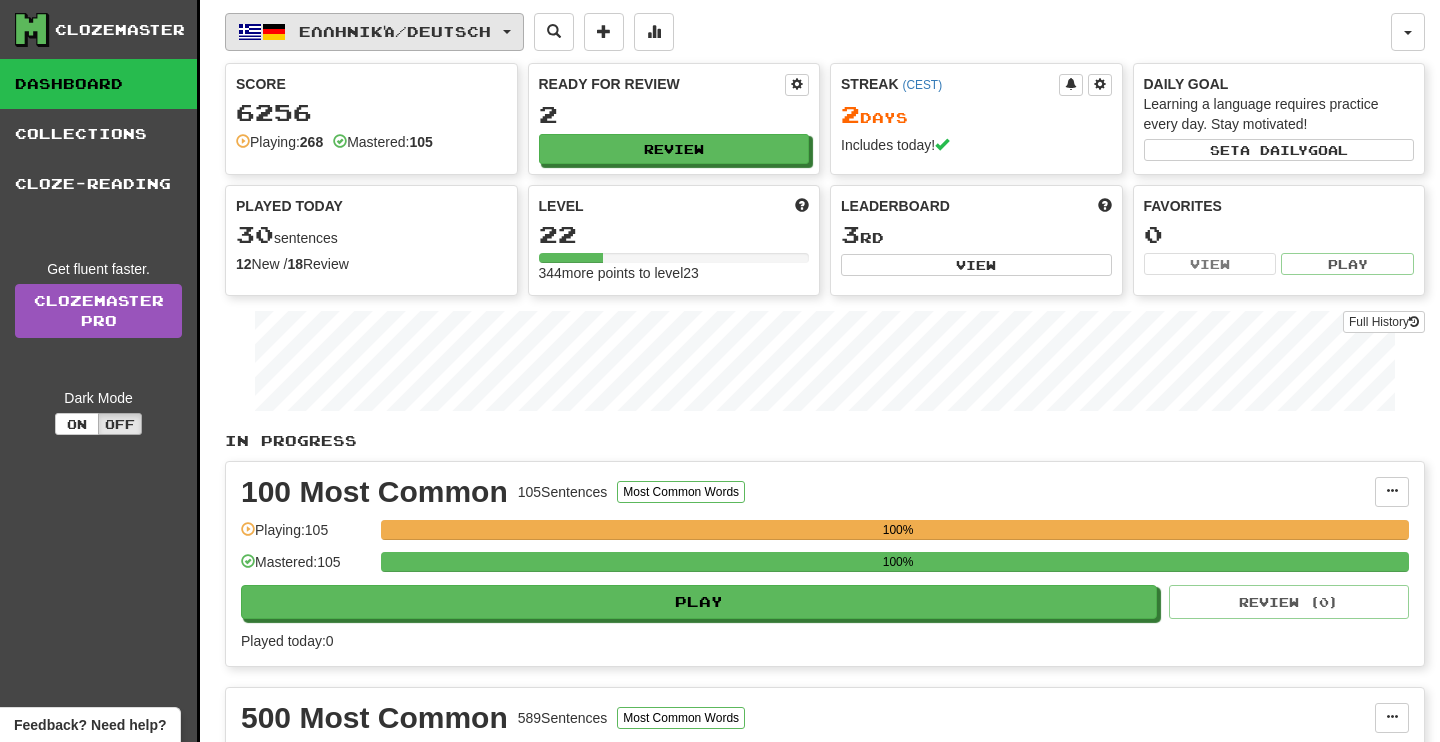 click on "Ελληνικά  /  Deutsch" 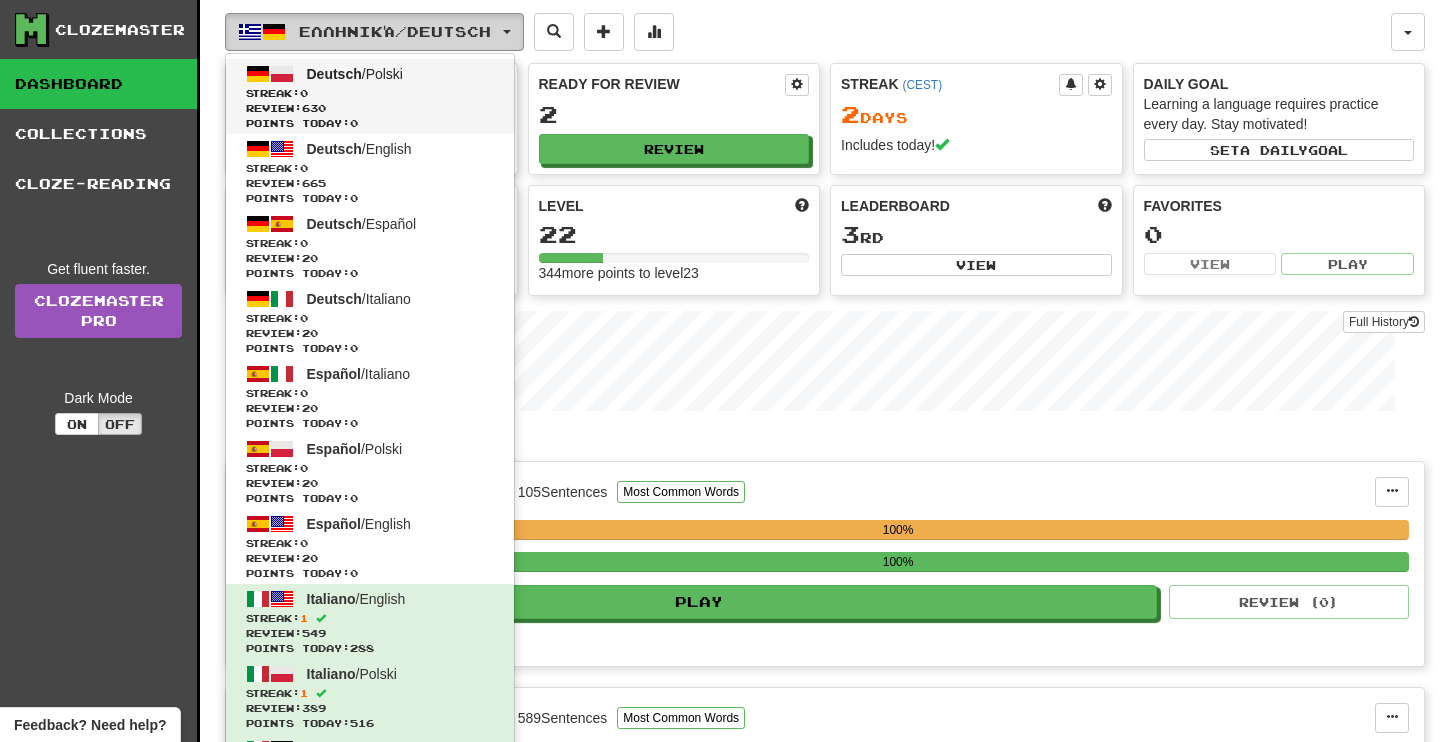 scroll, scrollTop: 0, scrollLeft: 0, axis: both 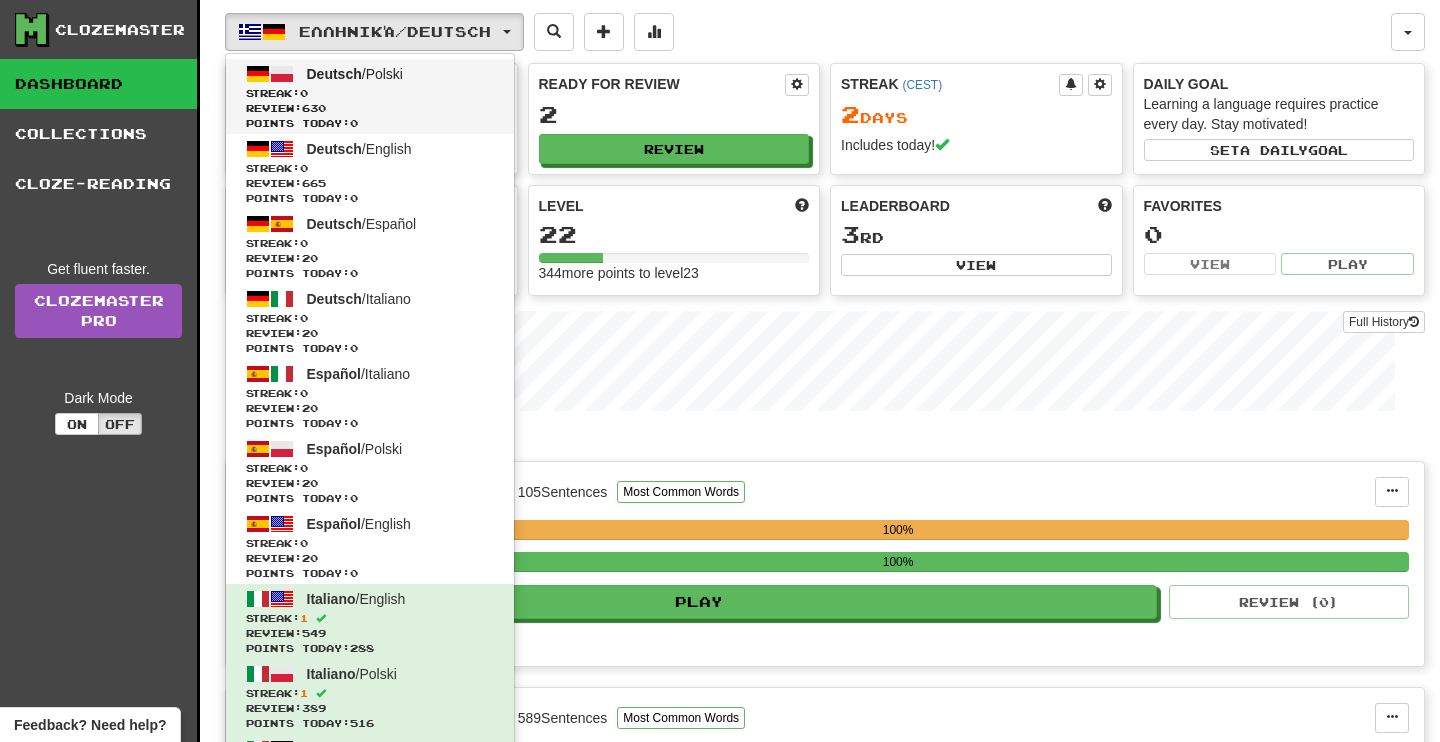 click on "Streak:  0" 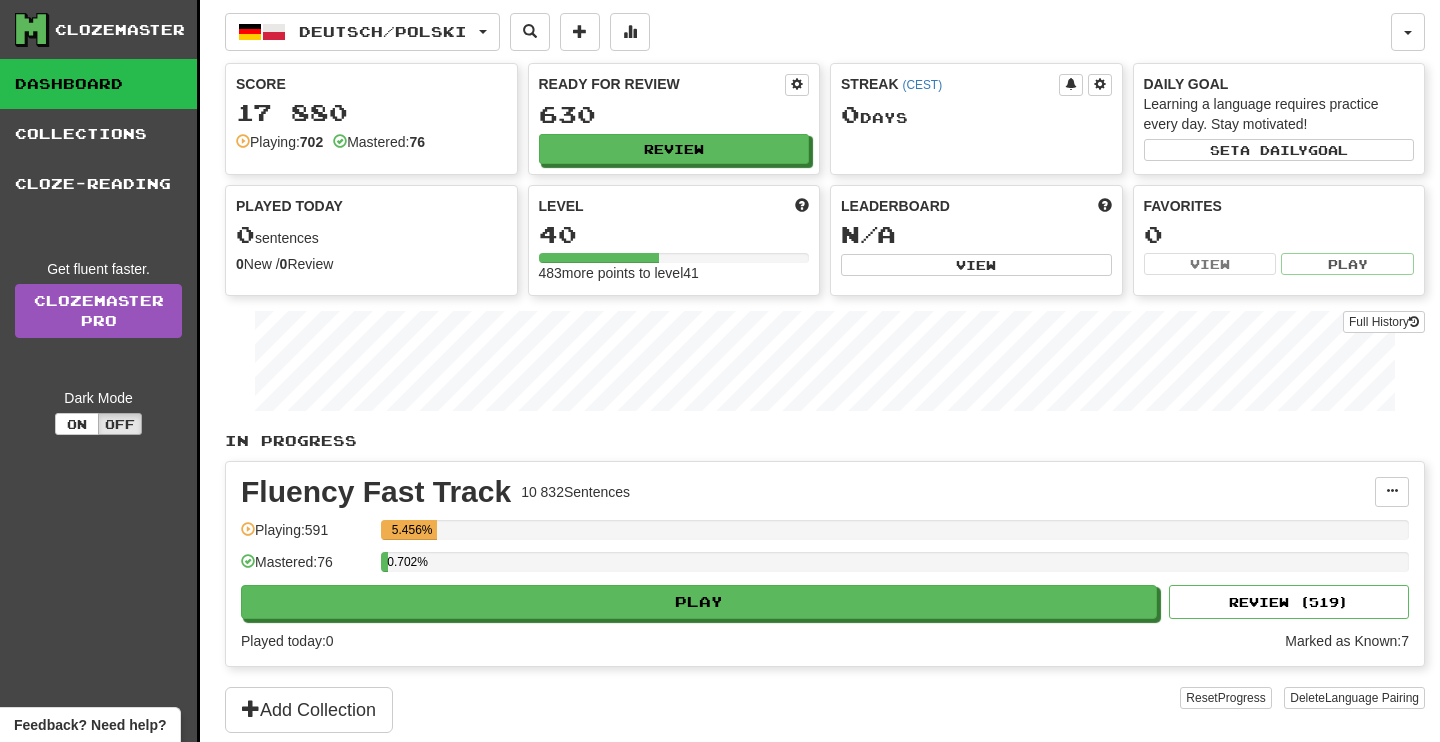 scroll, scrollTop: 0, scrollLeft: 0, axis: both 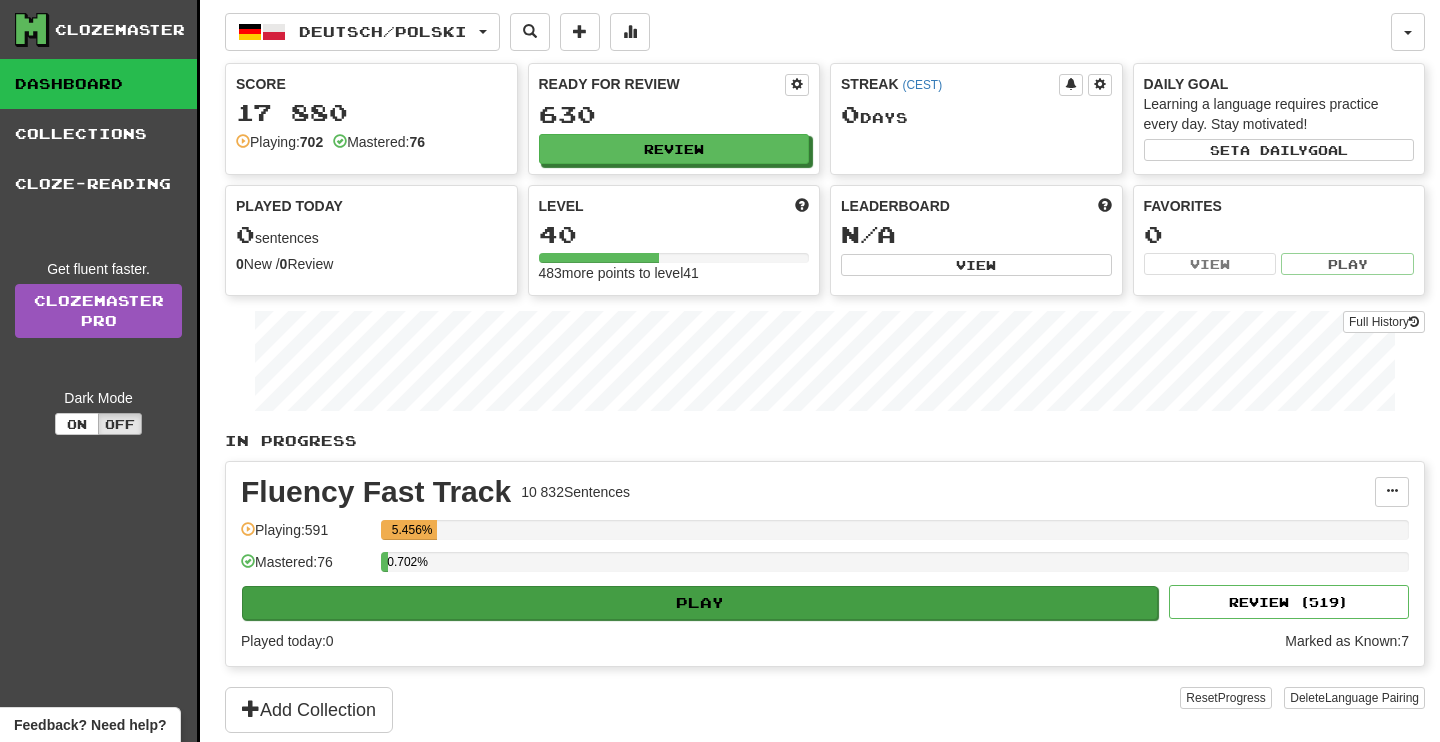 click on "Play" at bounding box center [700, 603] 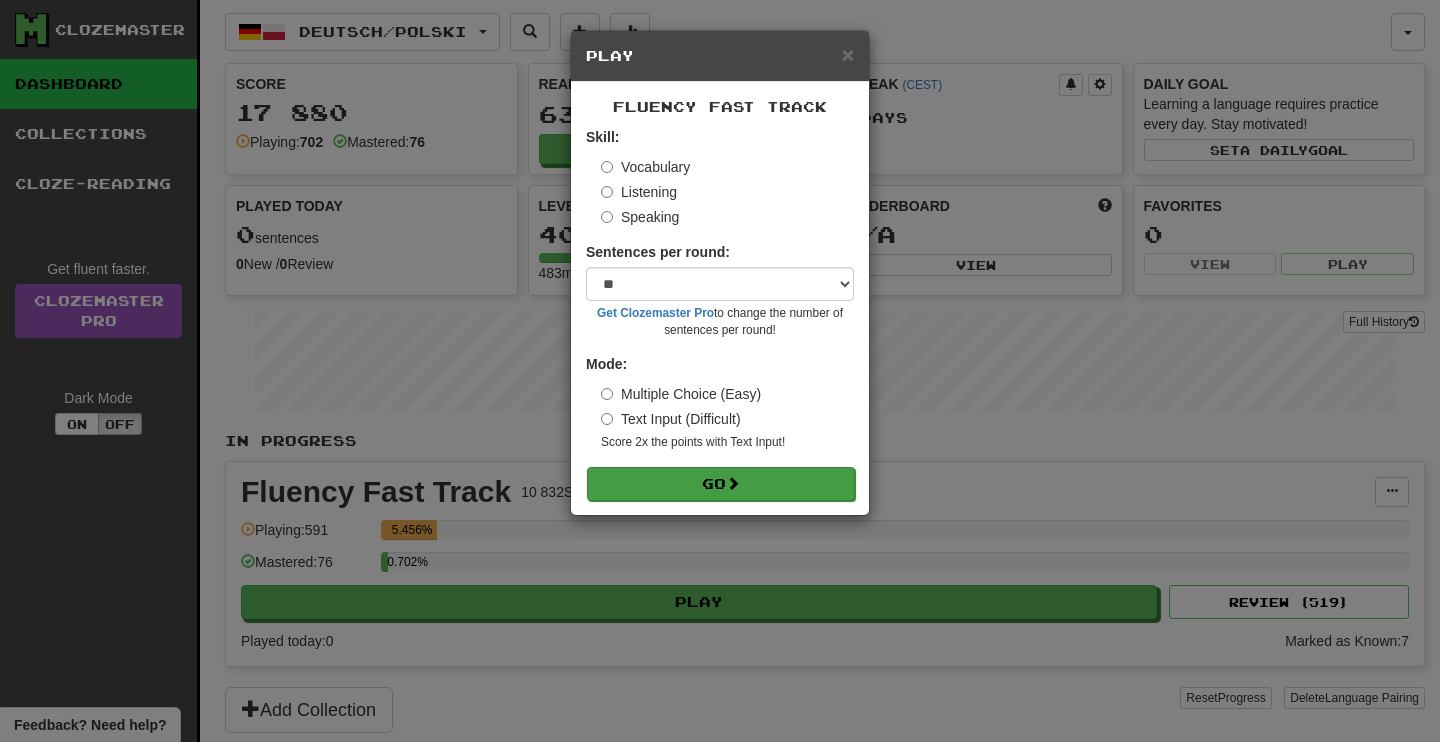 click on "Go" at bounding box center [721, 484] 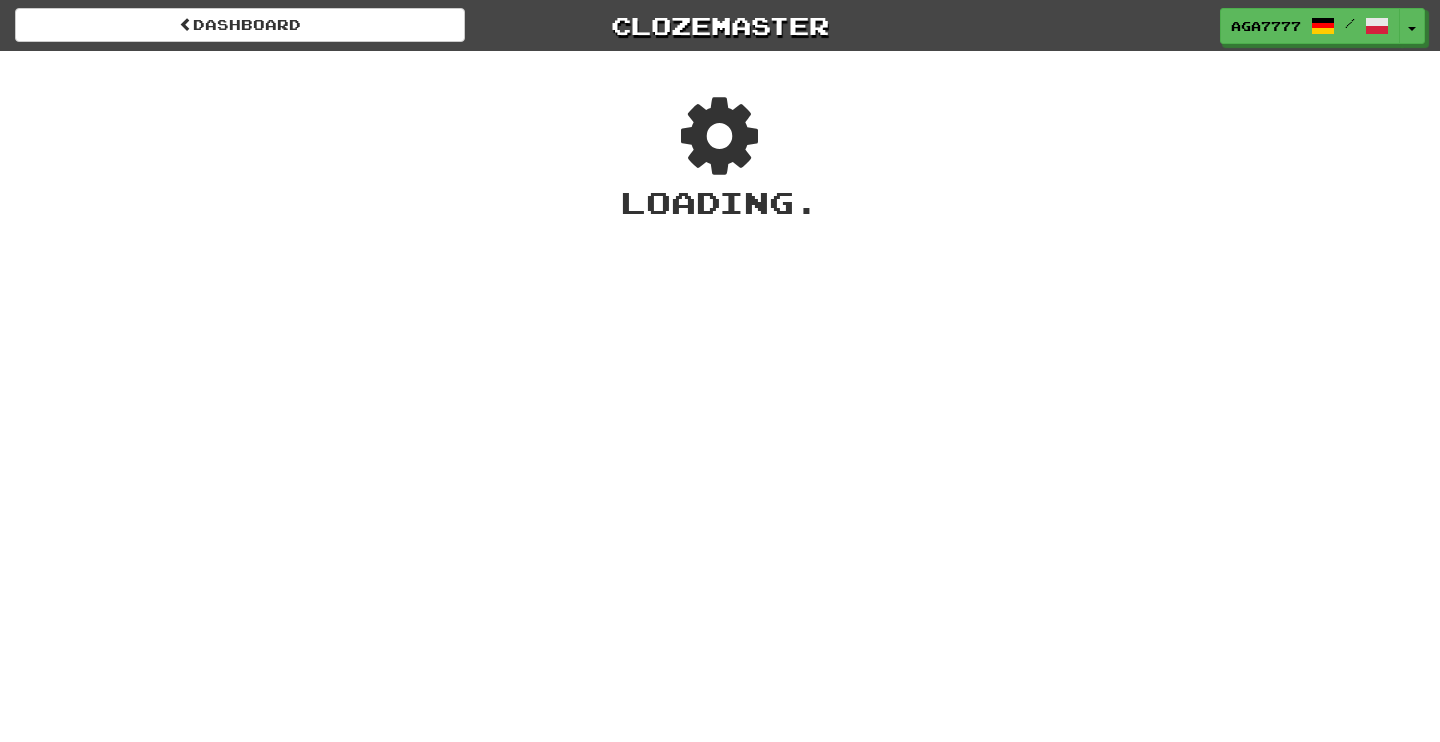 scroll, scrollTop: 0, scrollLeft: 0, axis: both 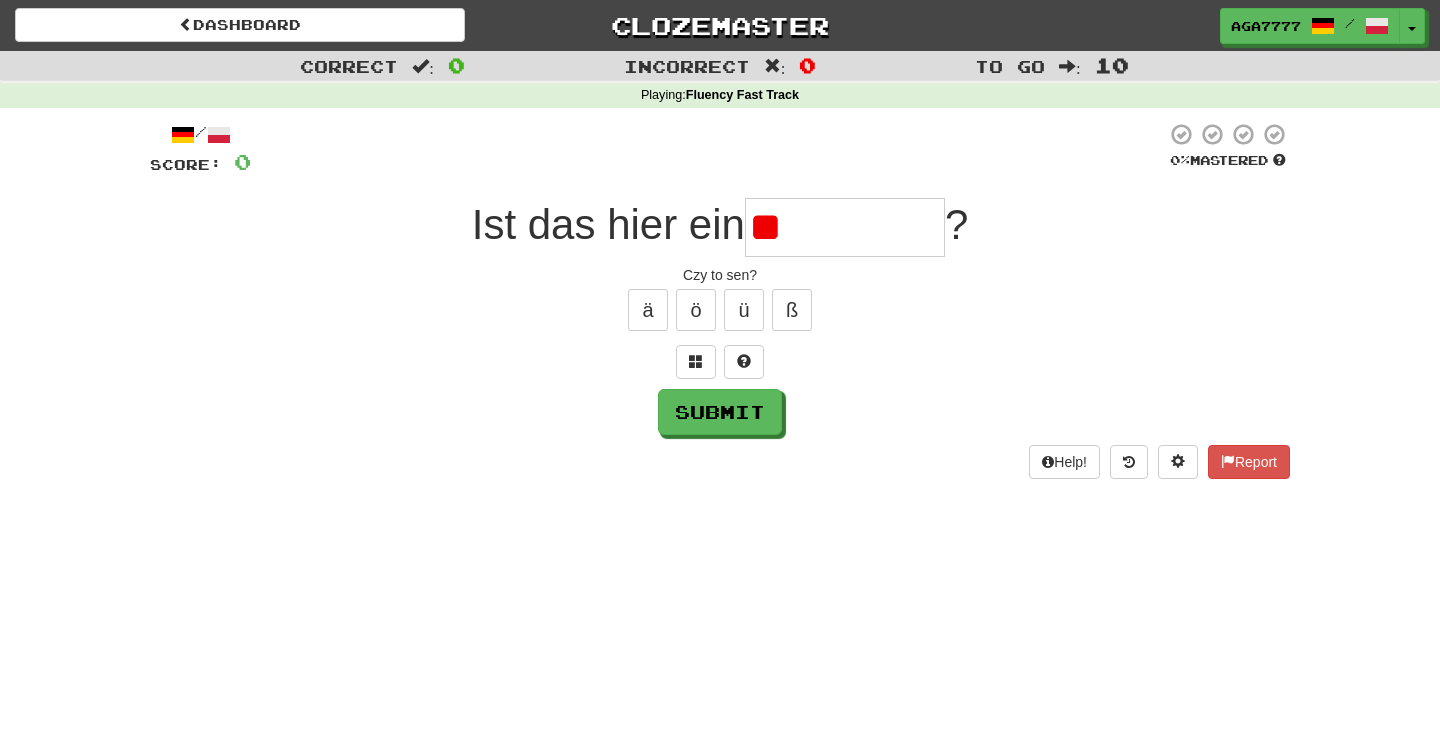 type on "*" 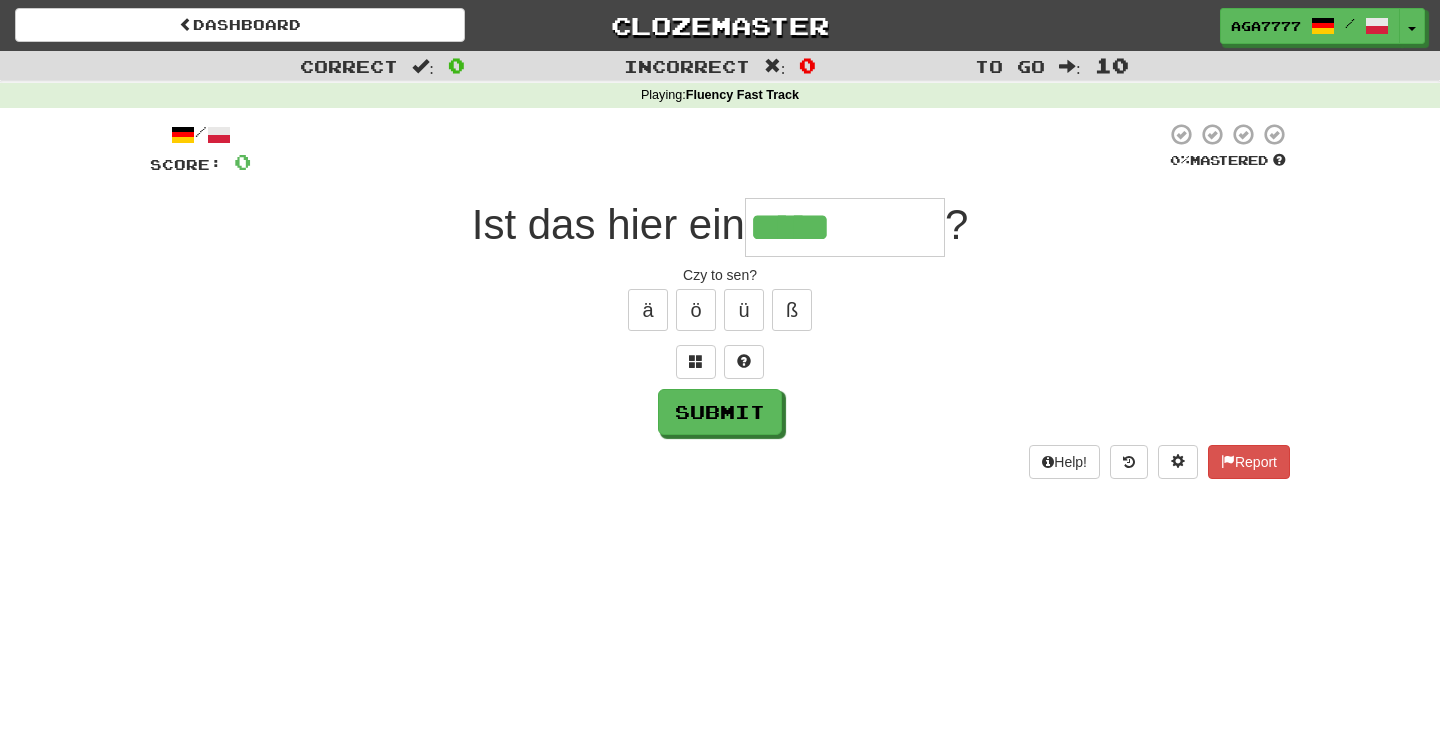 type on "*****" 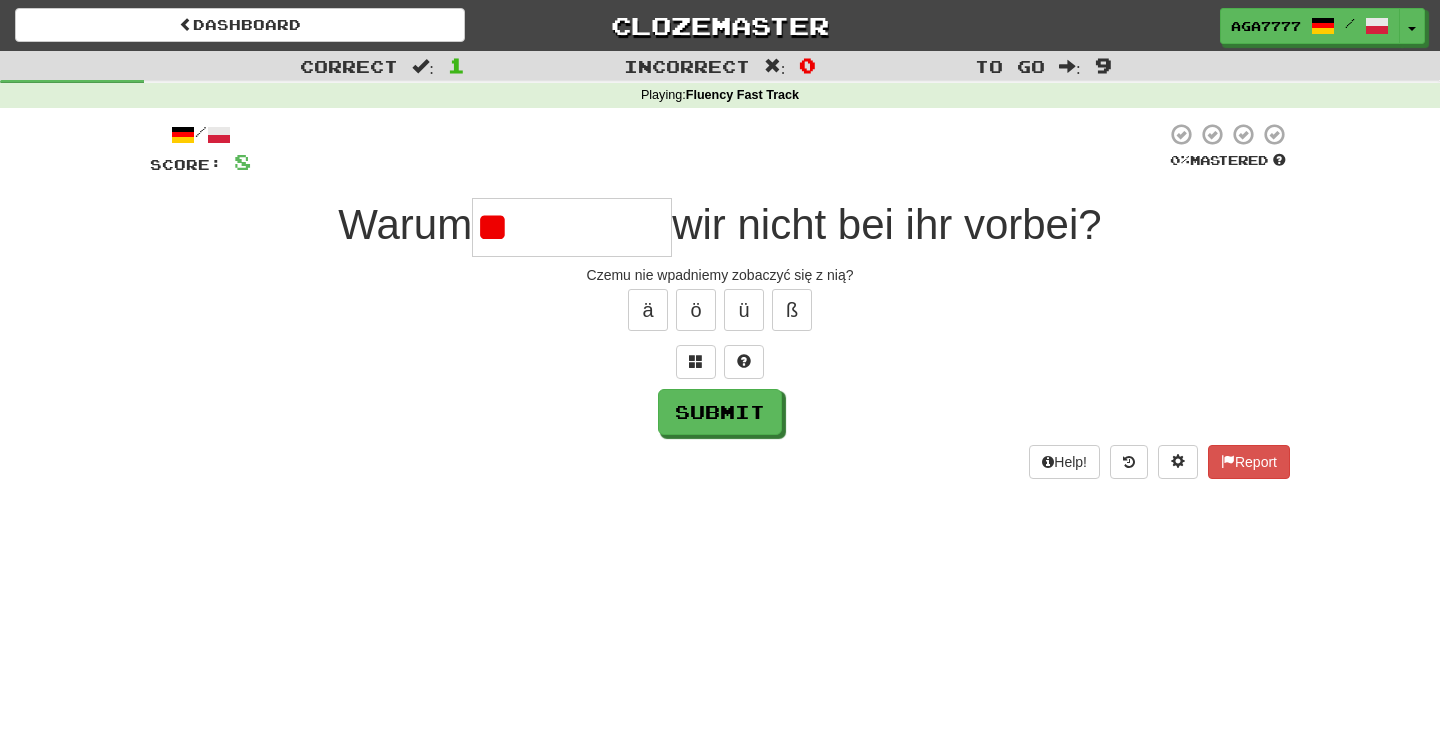 type on "*" 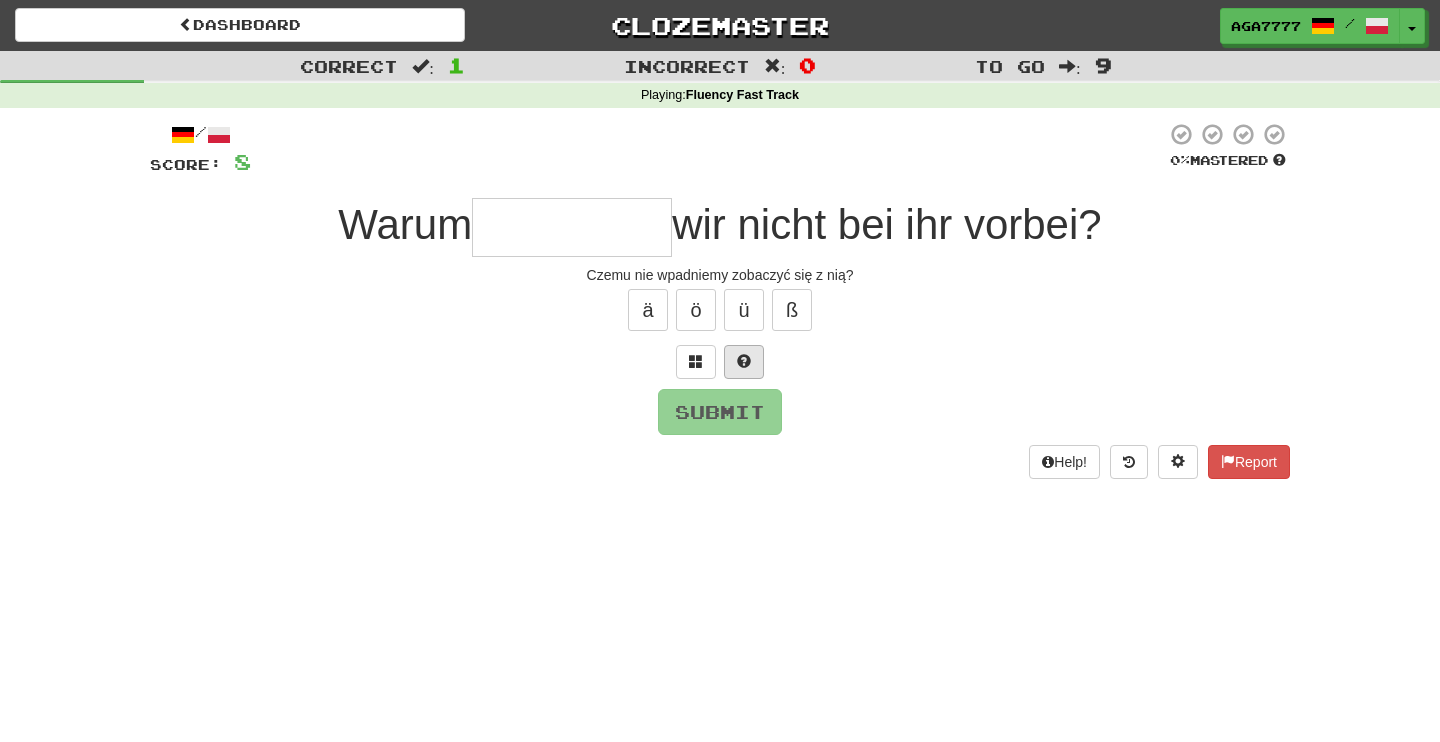 click at bounding box center (744, 361) 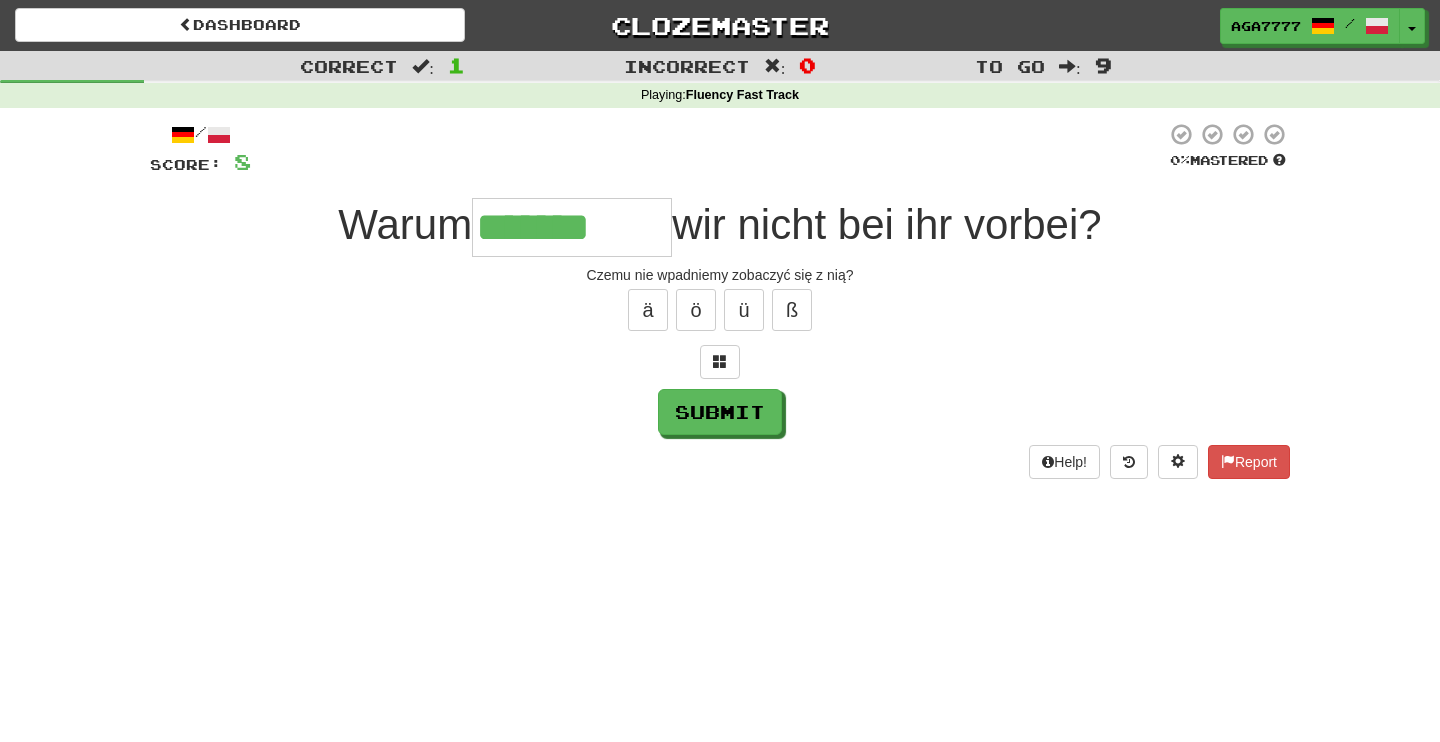 type on "*******" 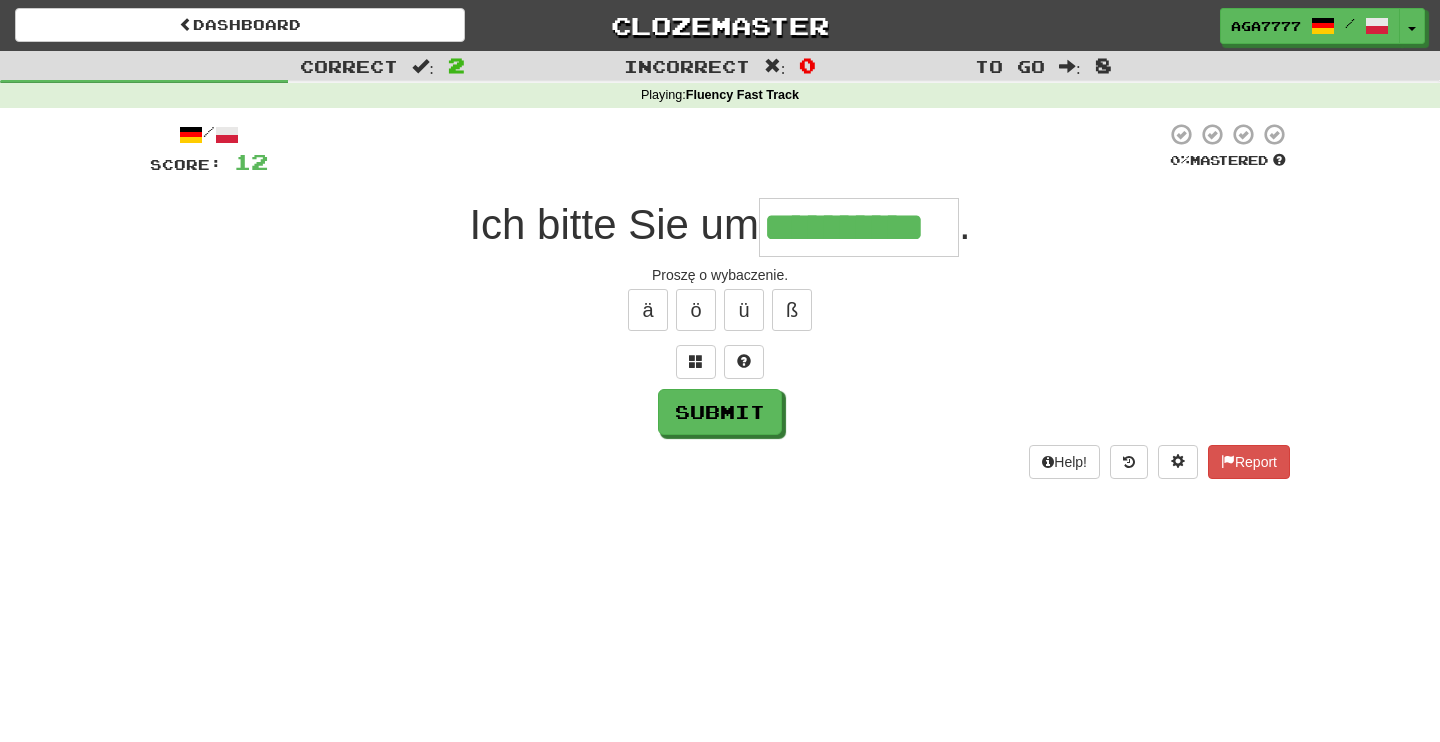 type on "**********" 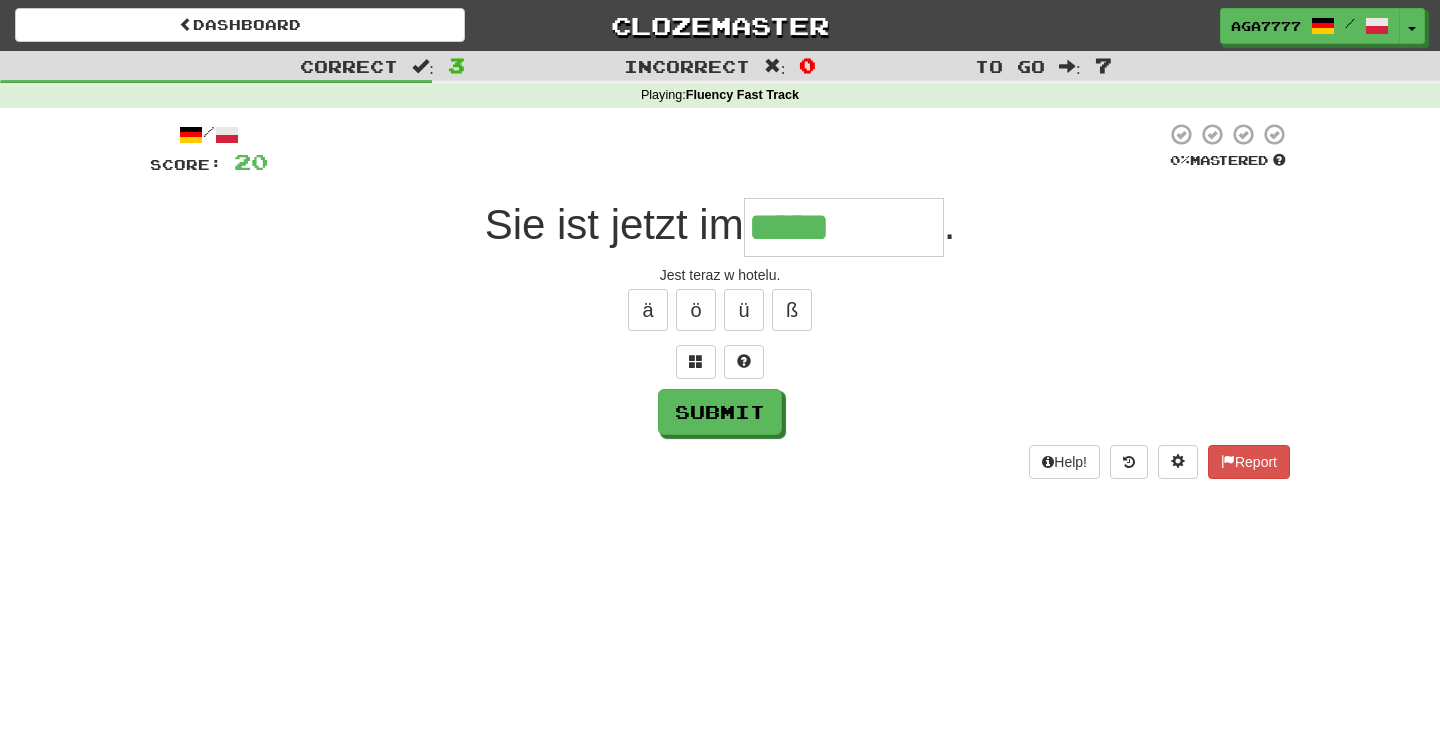 type on "*****" 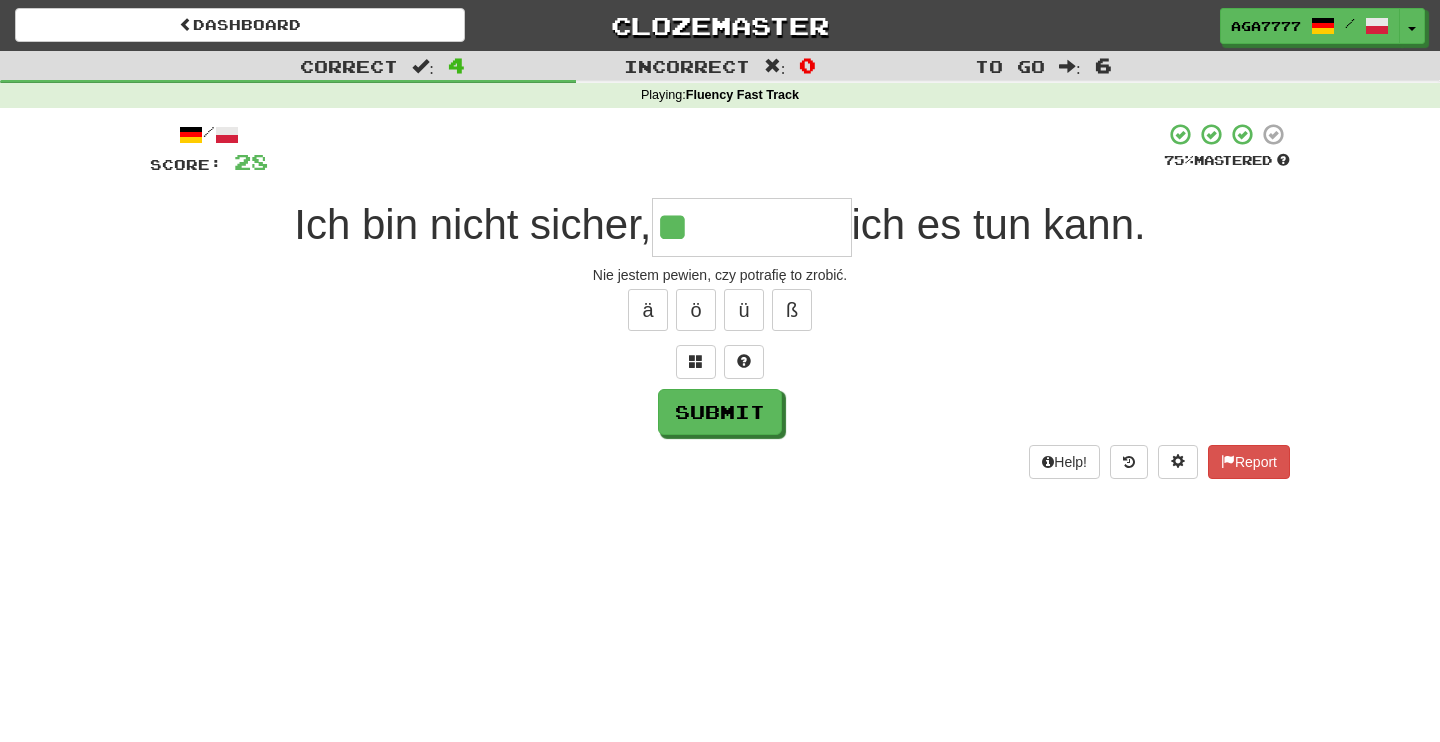 type on "**" 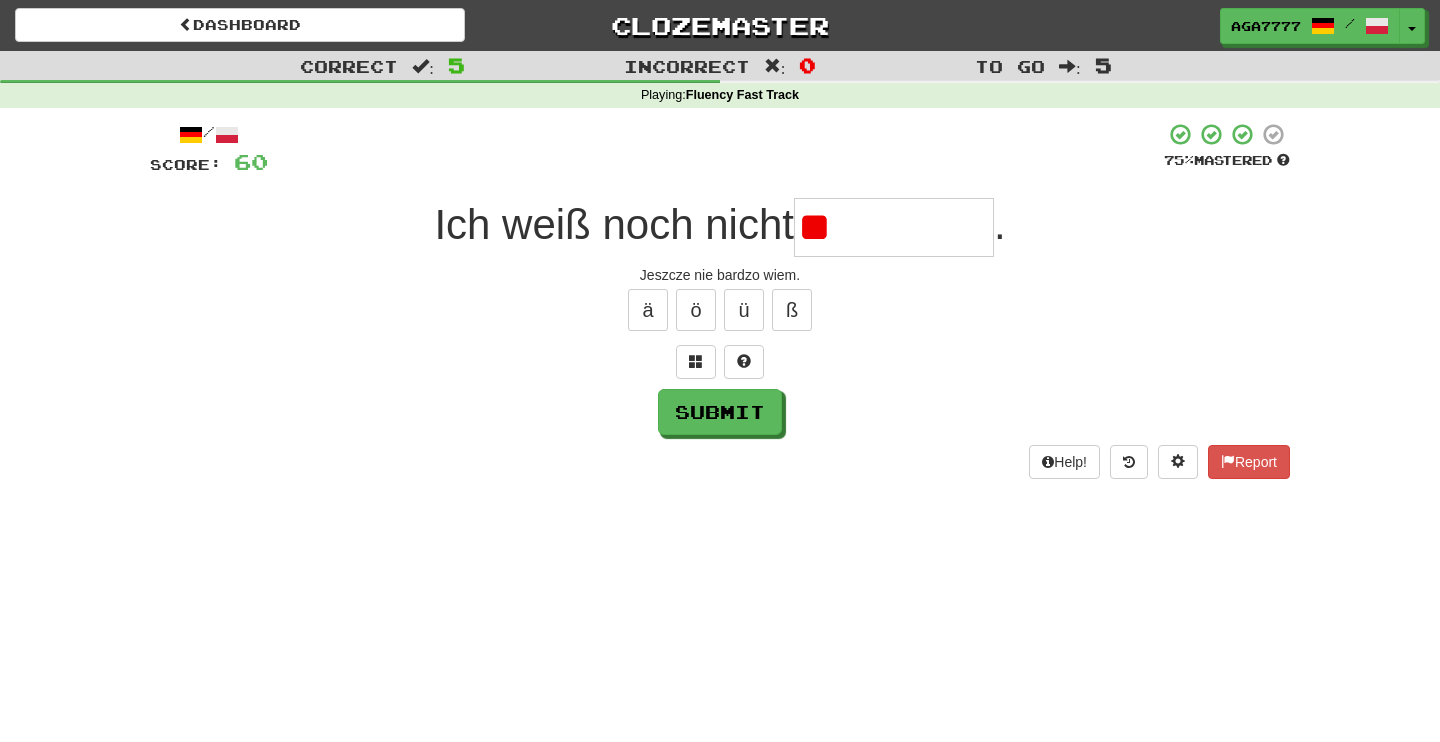 type on "*" 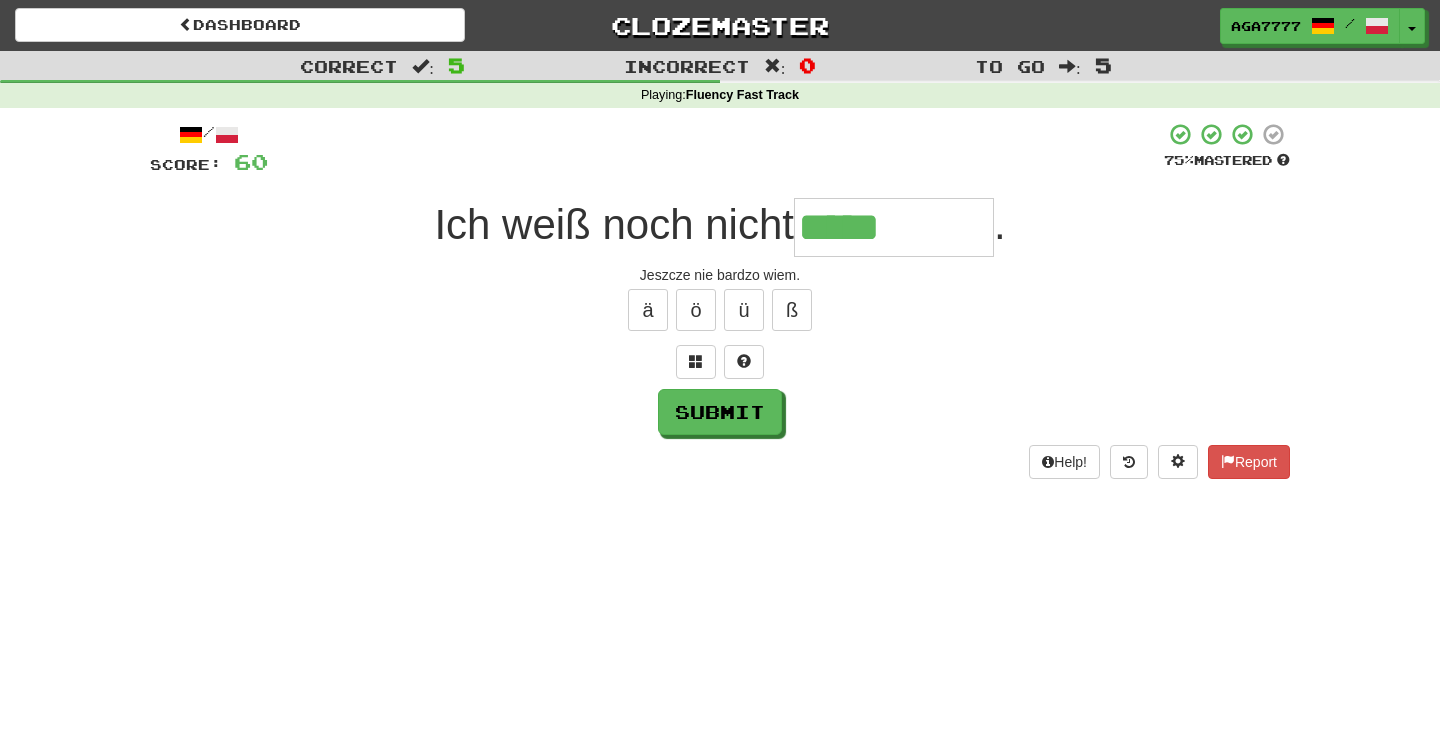 type on "*****" 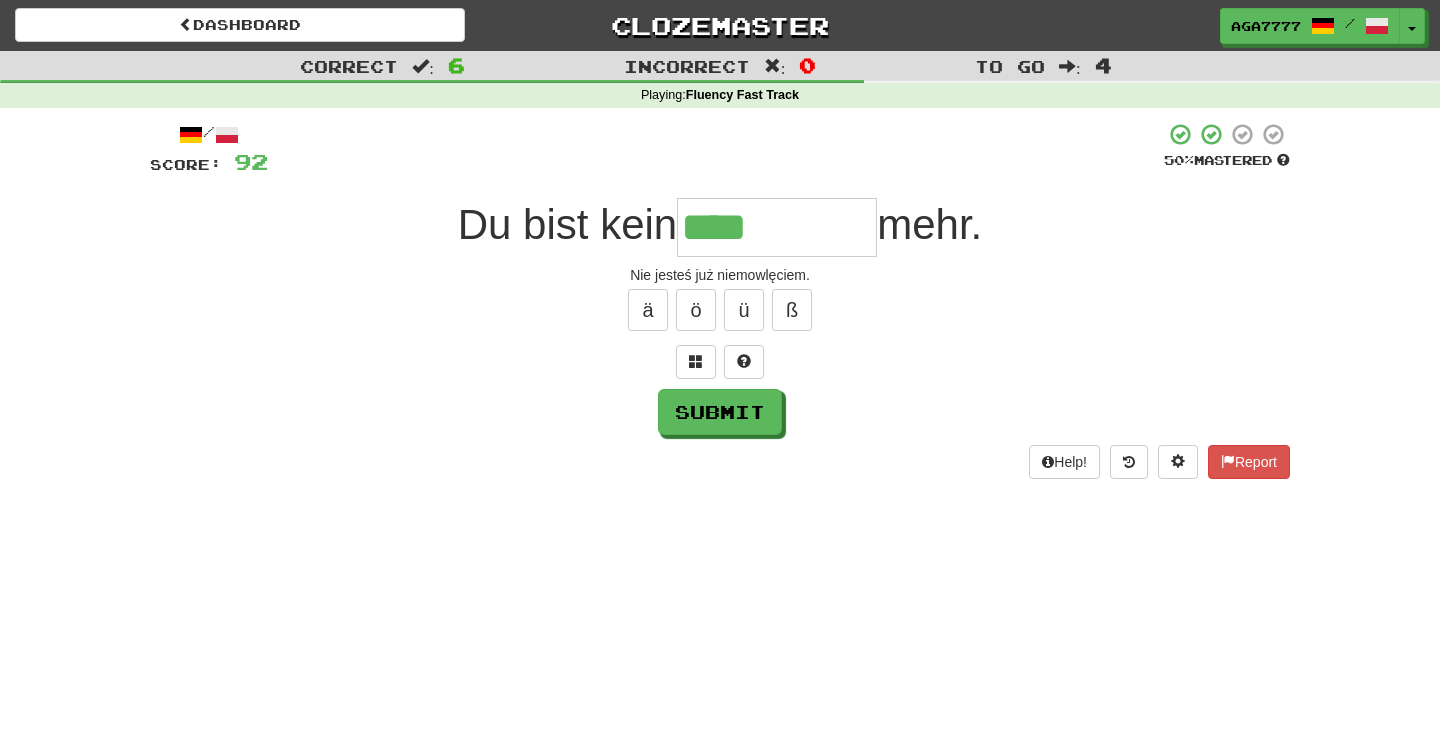 type on "****" 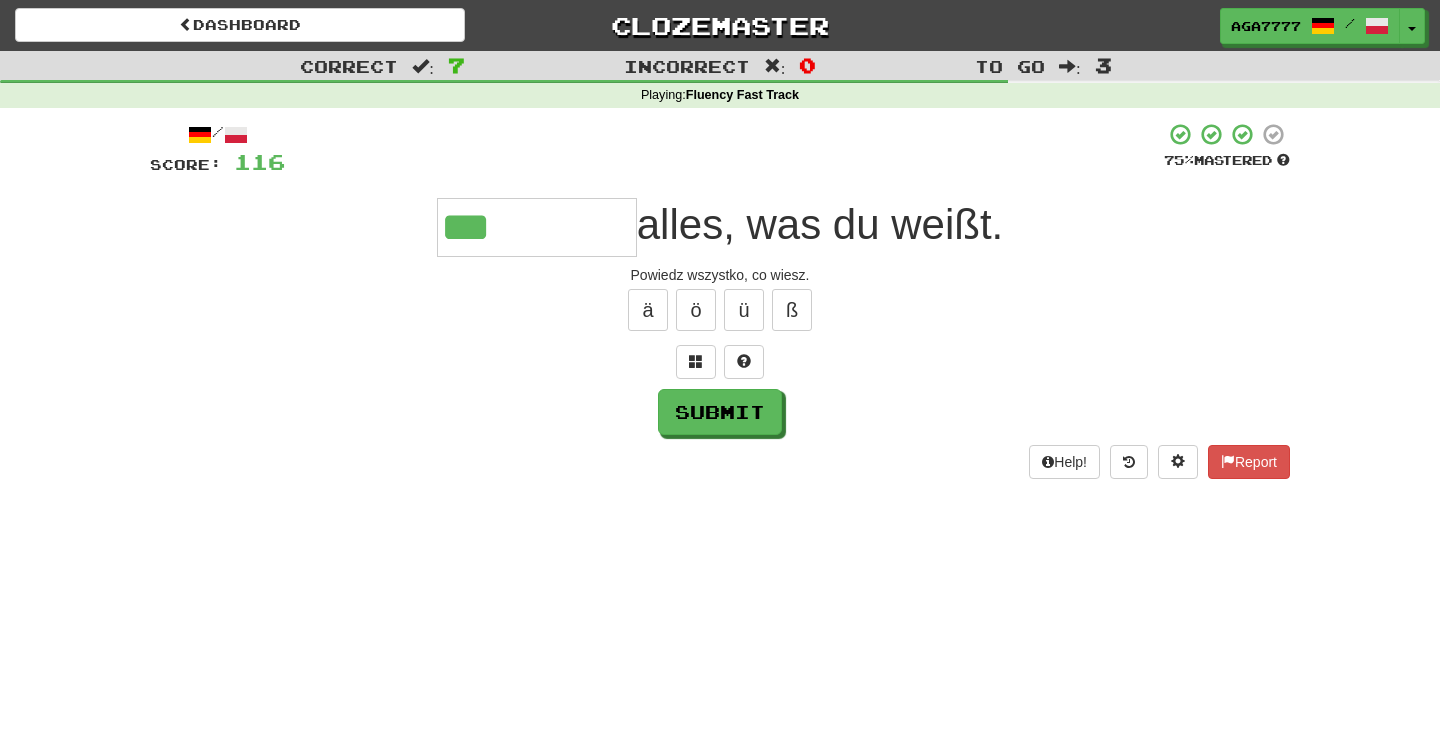 type on "***" 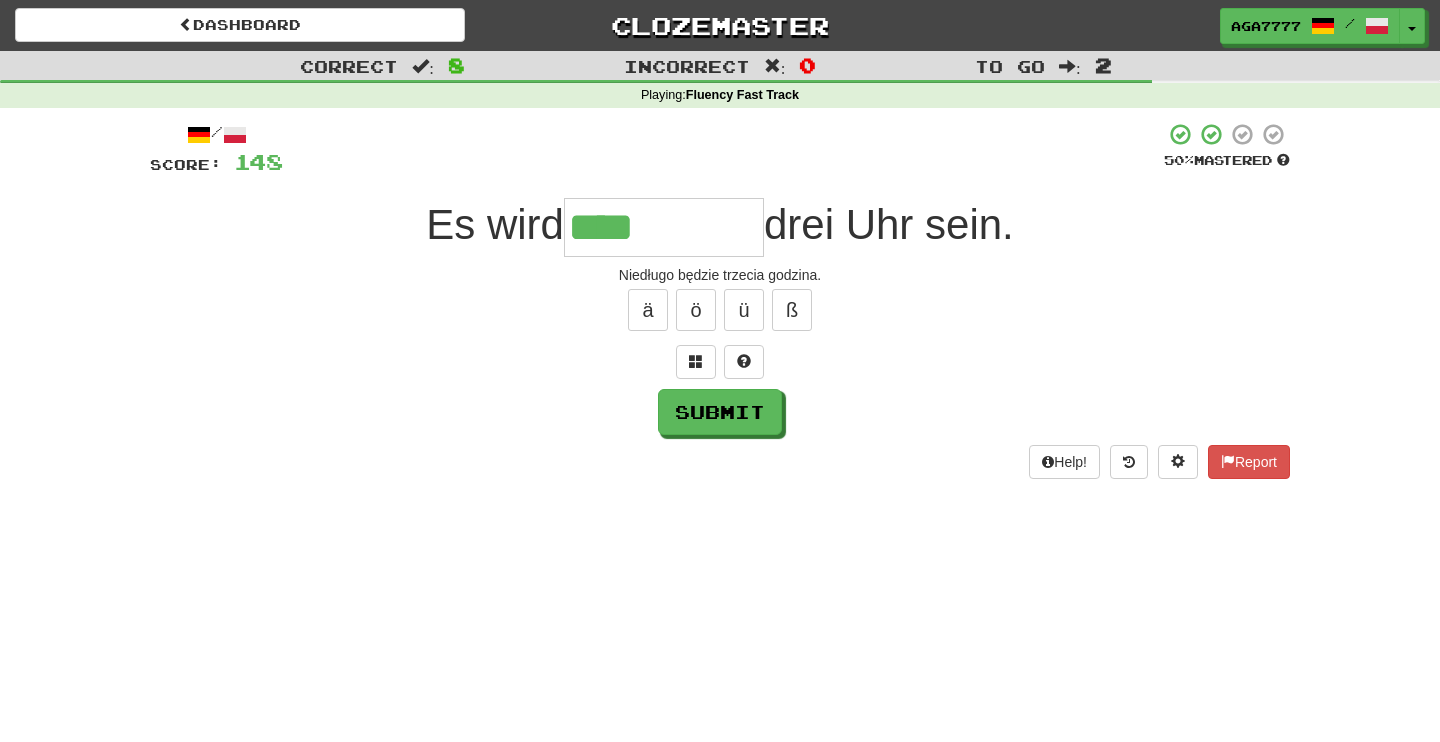 type on "****" 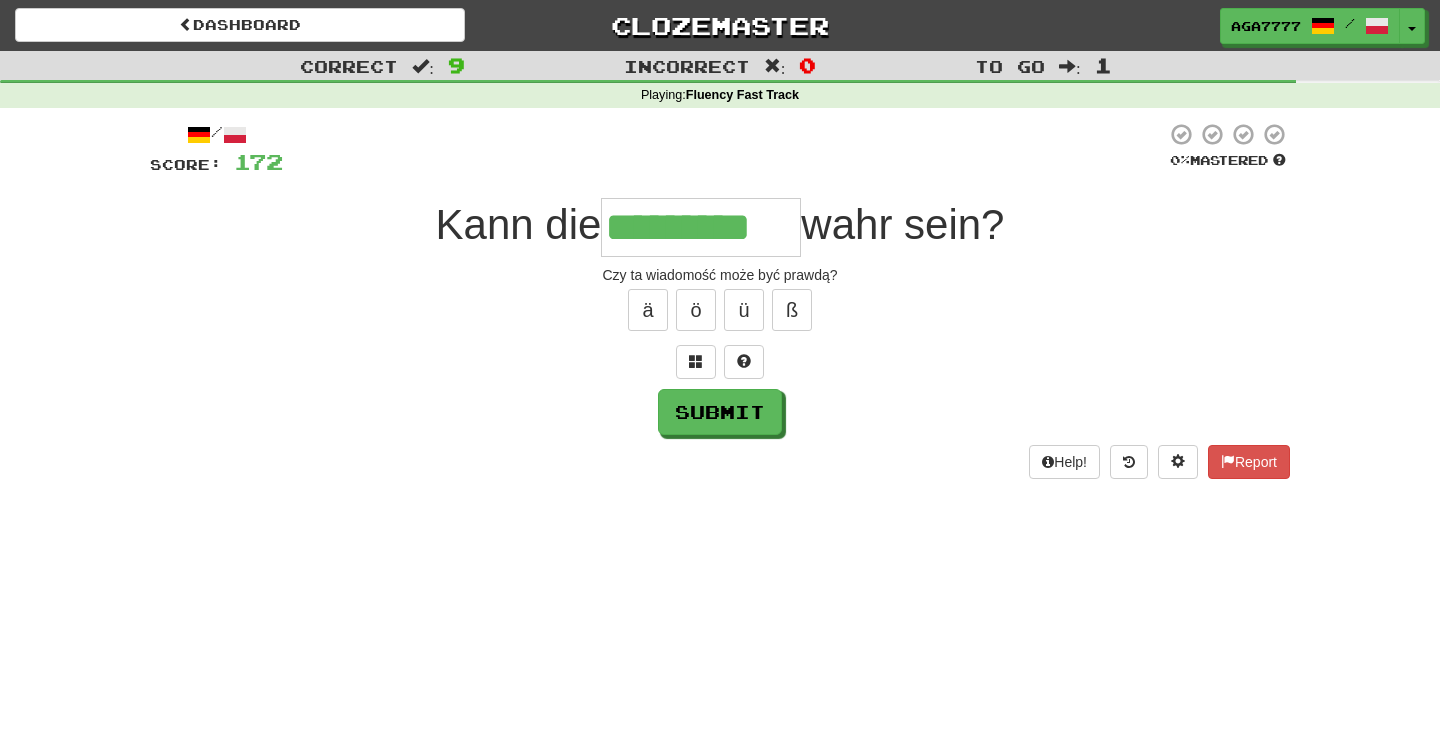 type on "*********" 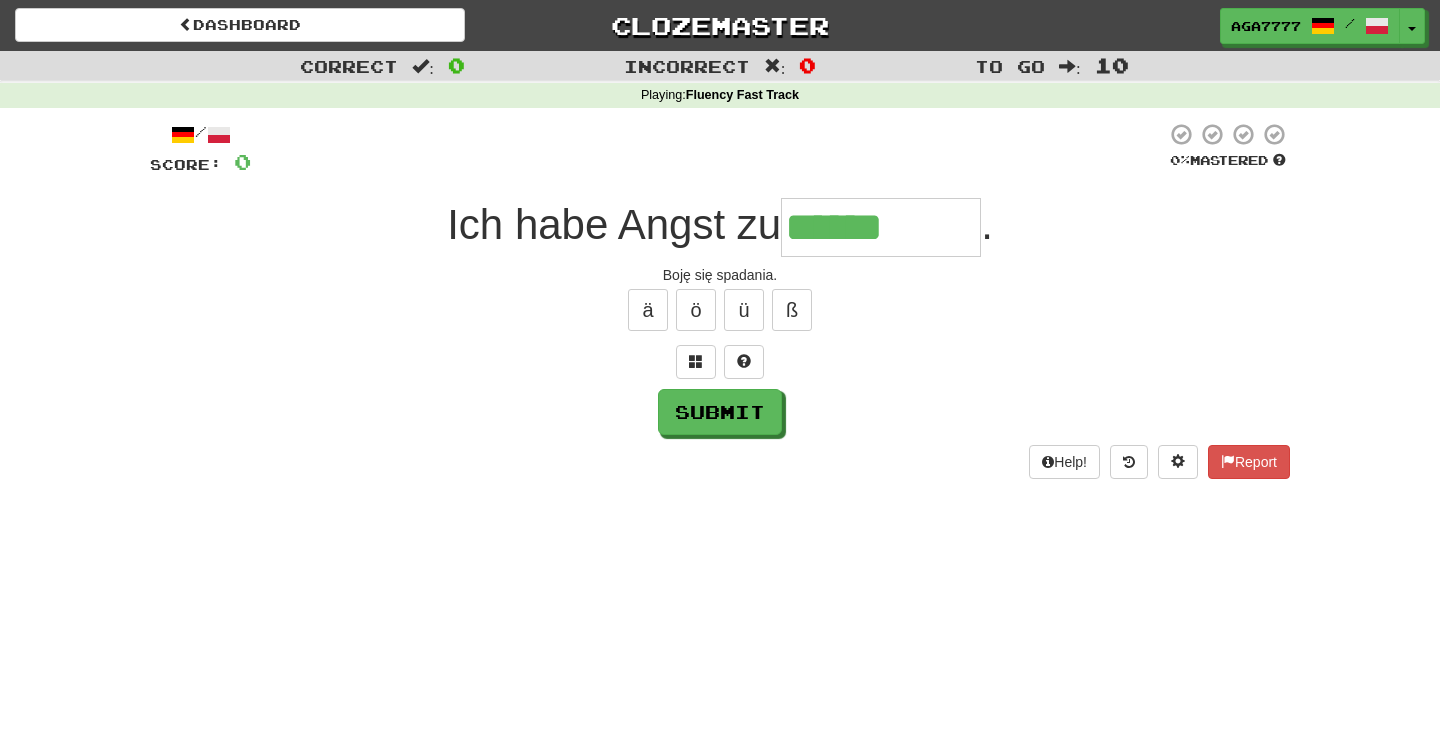 type on "******" 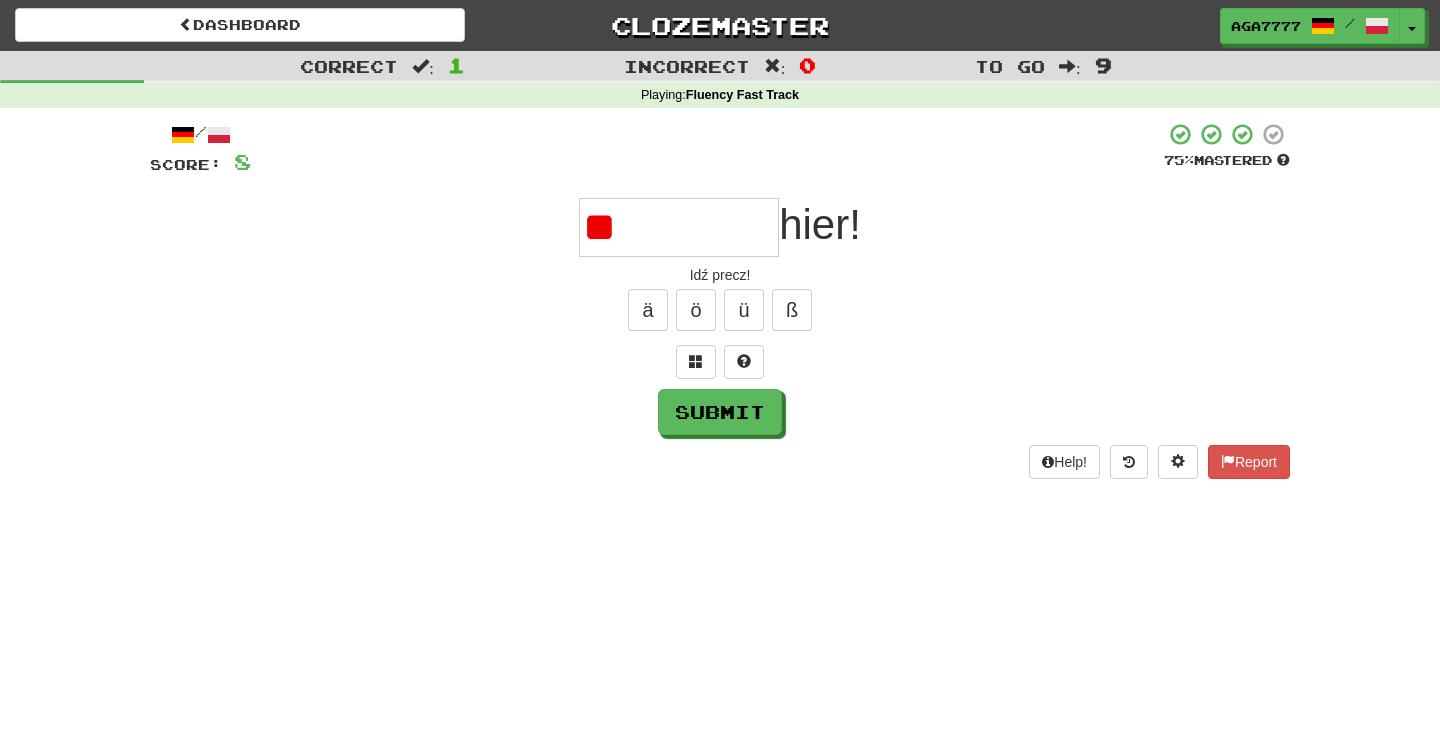 type on "*" 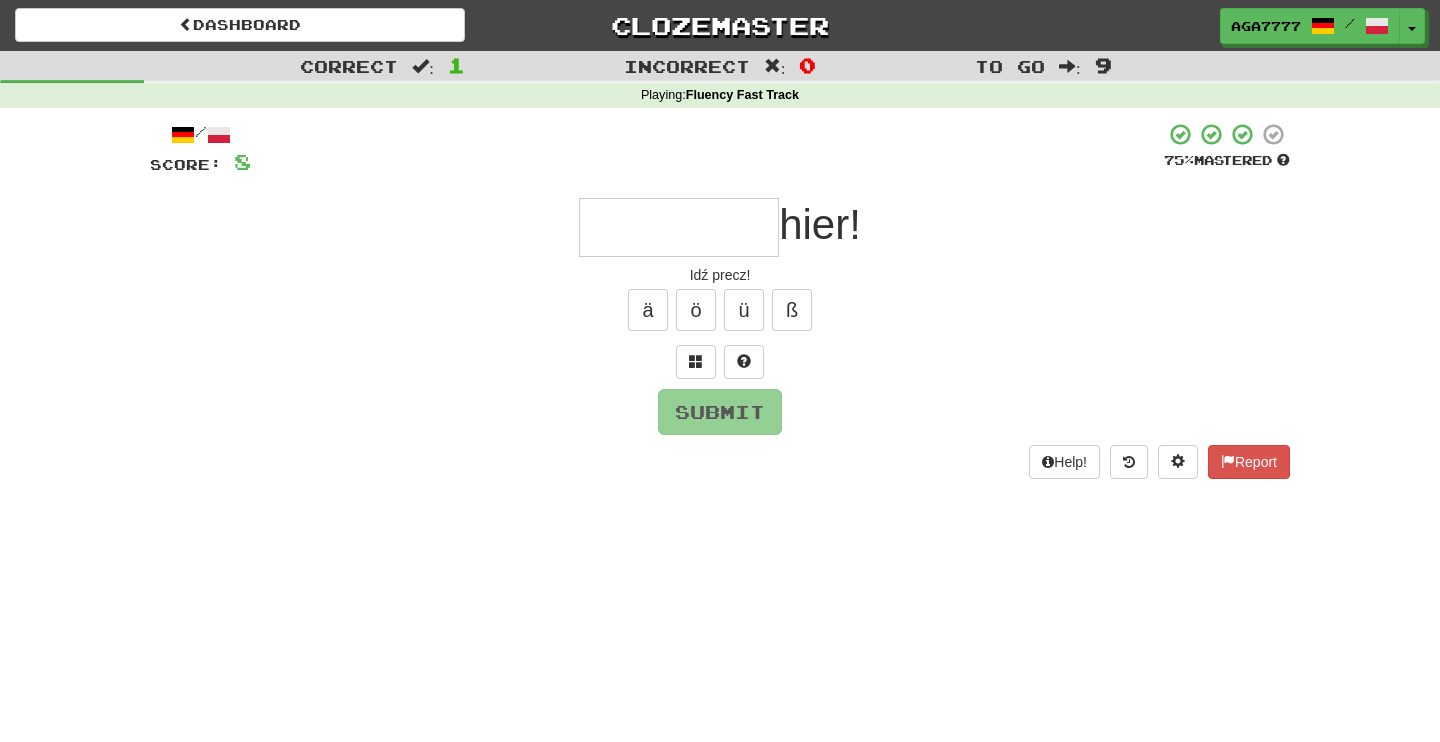 type on "*" 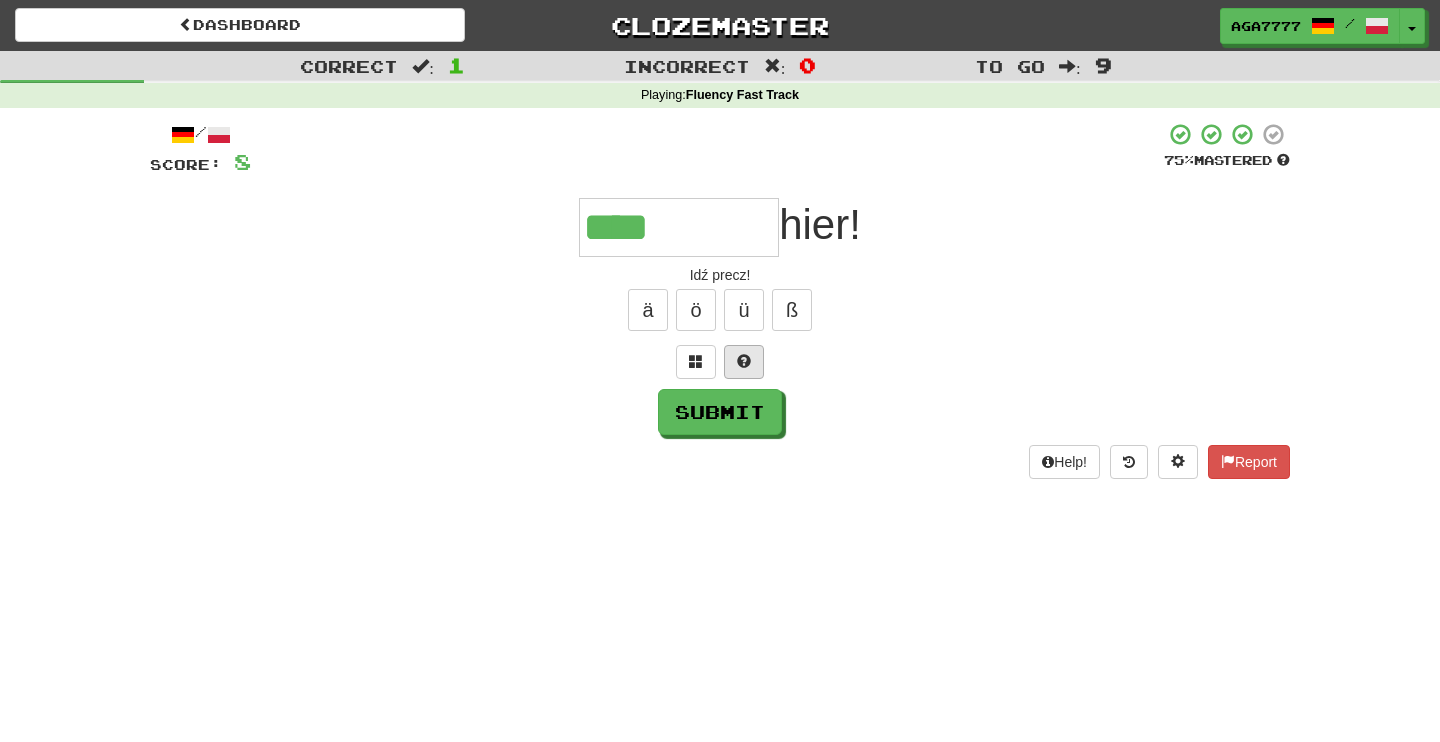 type on "****" 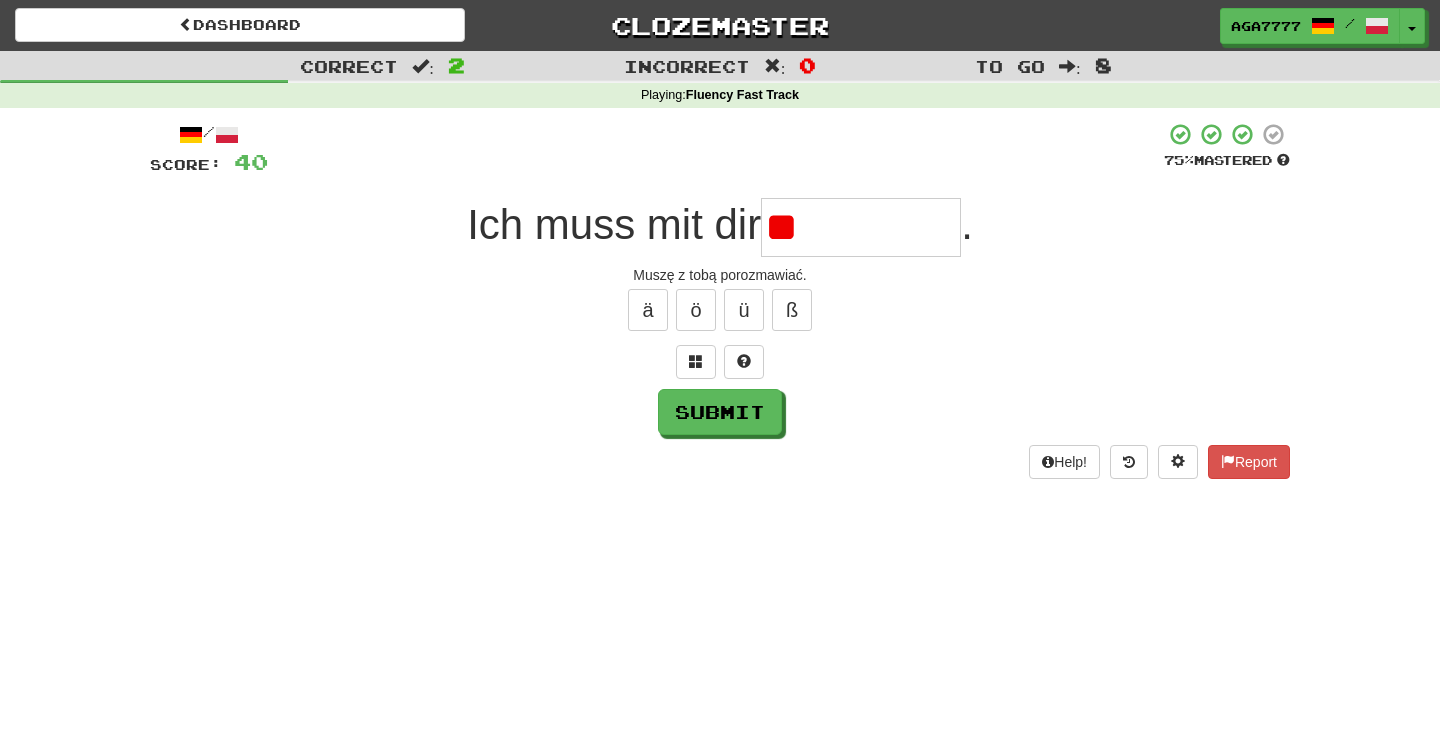 type on "*" 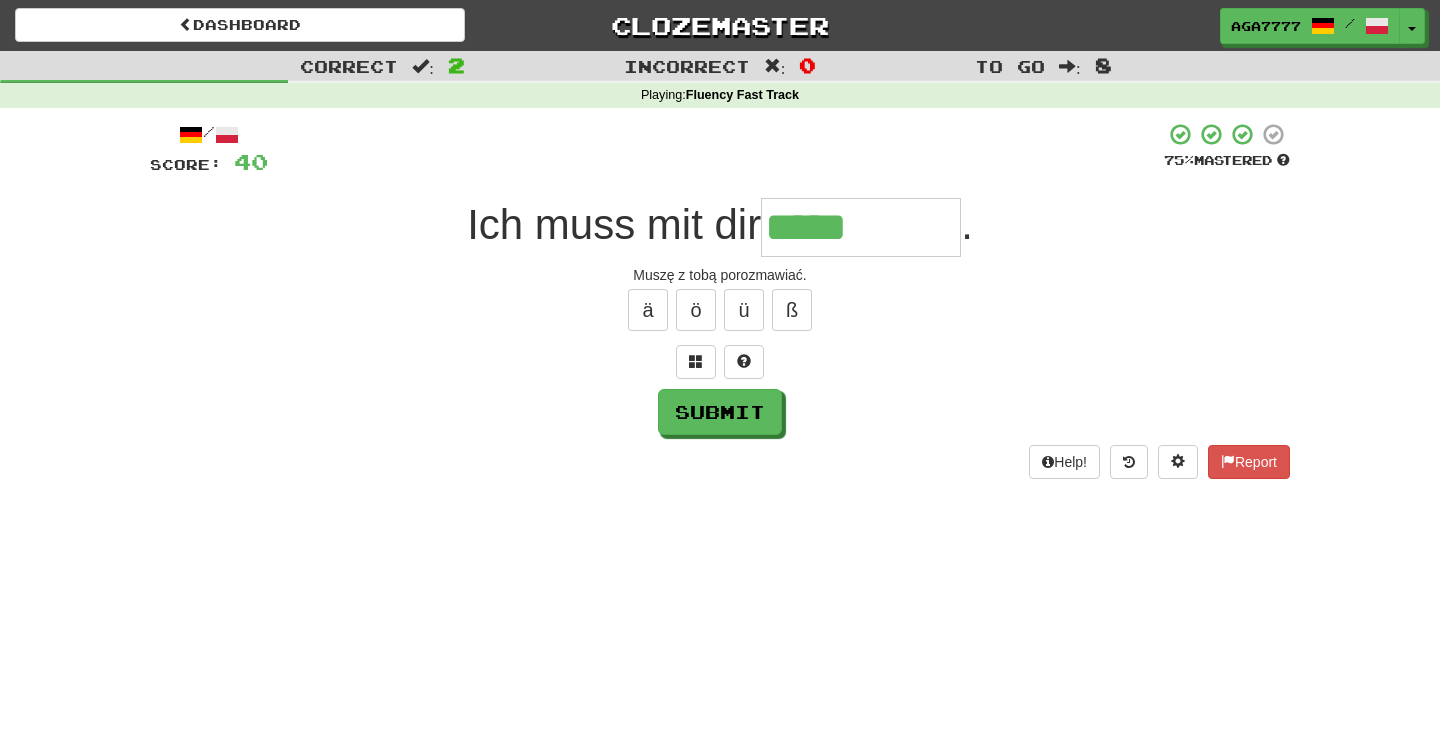 type on "*****" 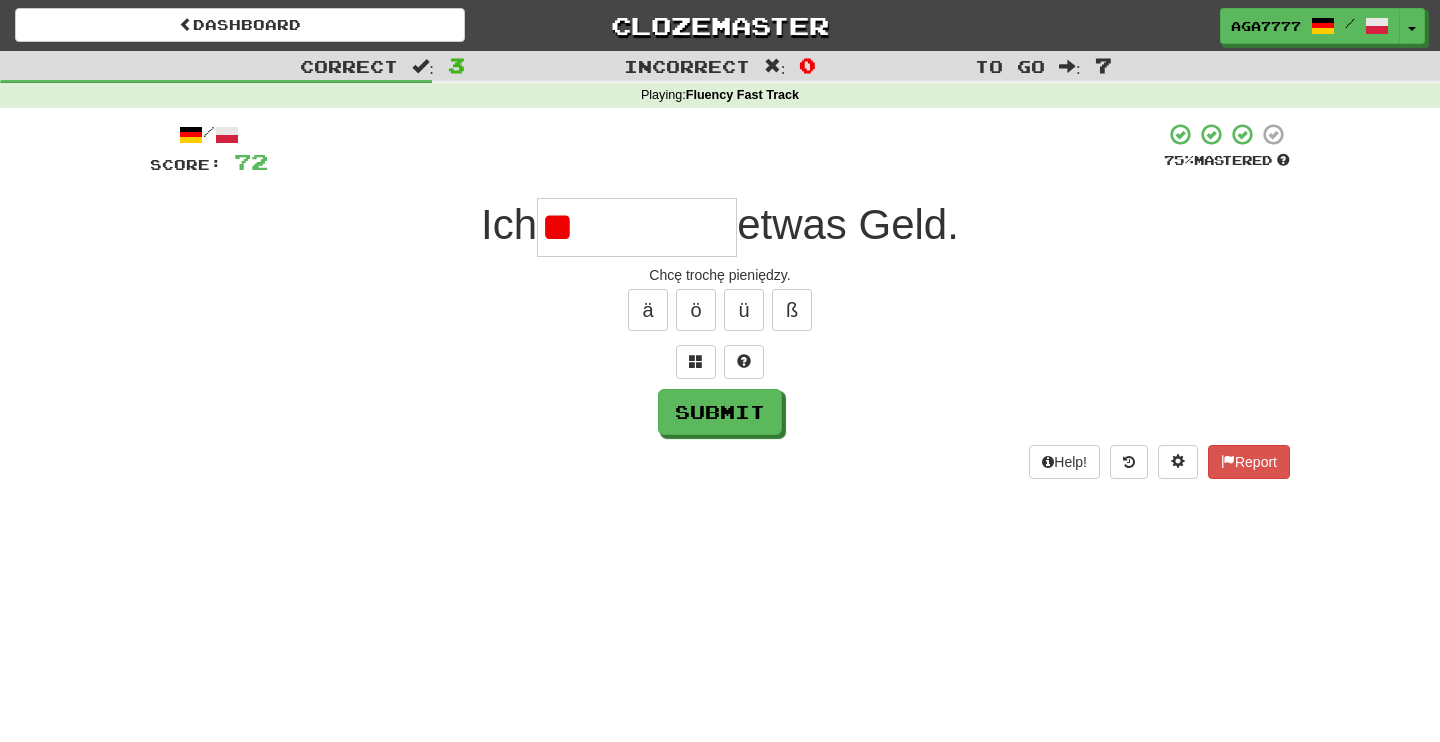 type on "*" 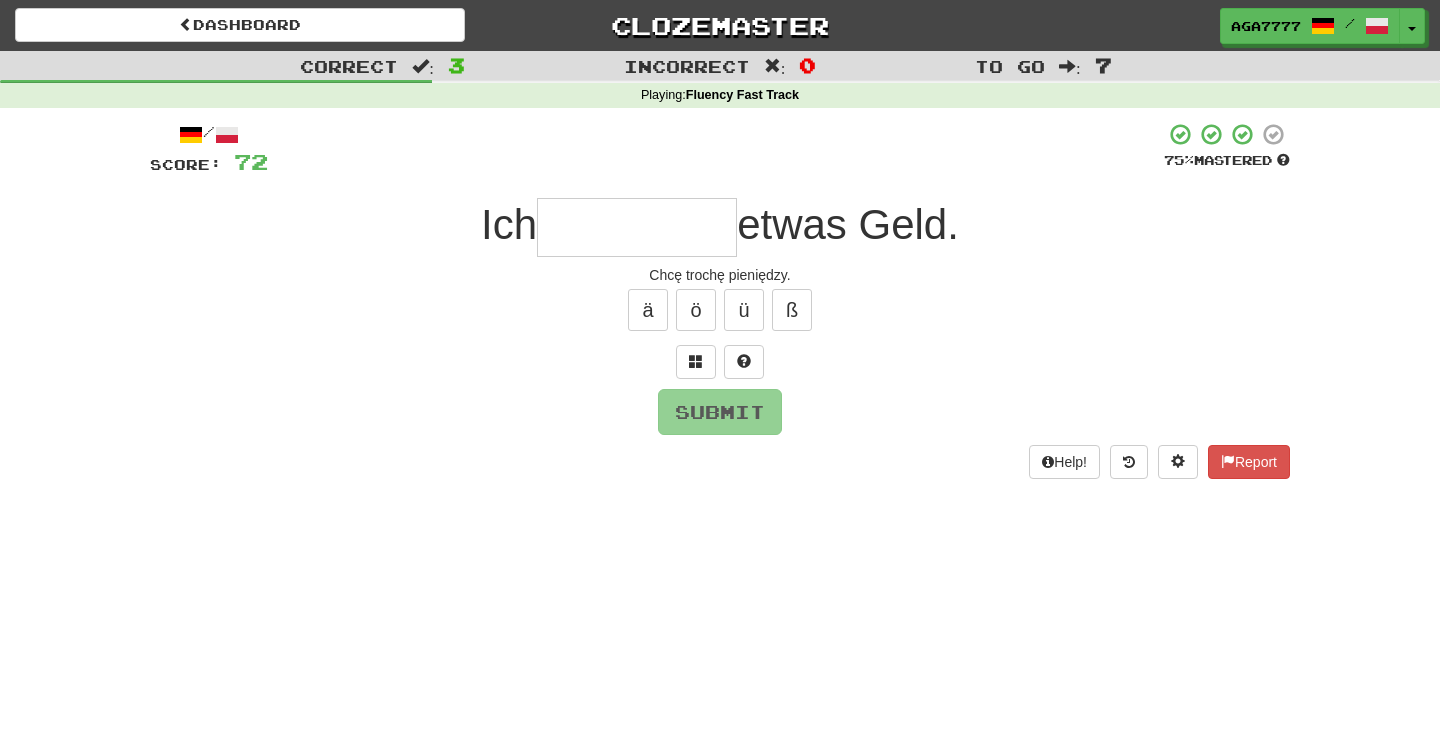 type on "*" 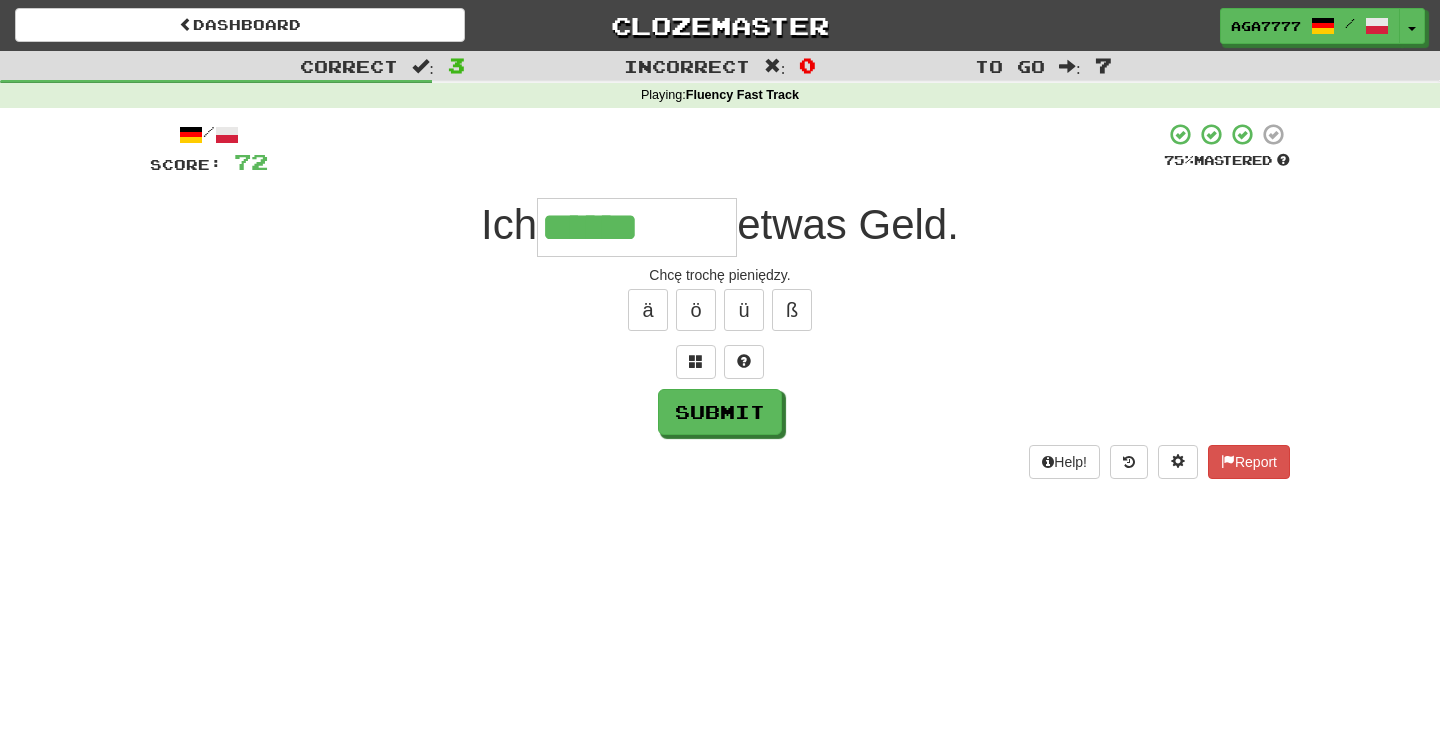type on "******" 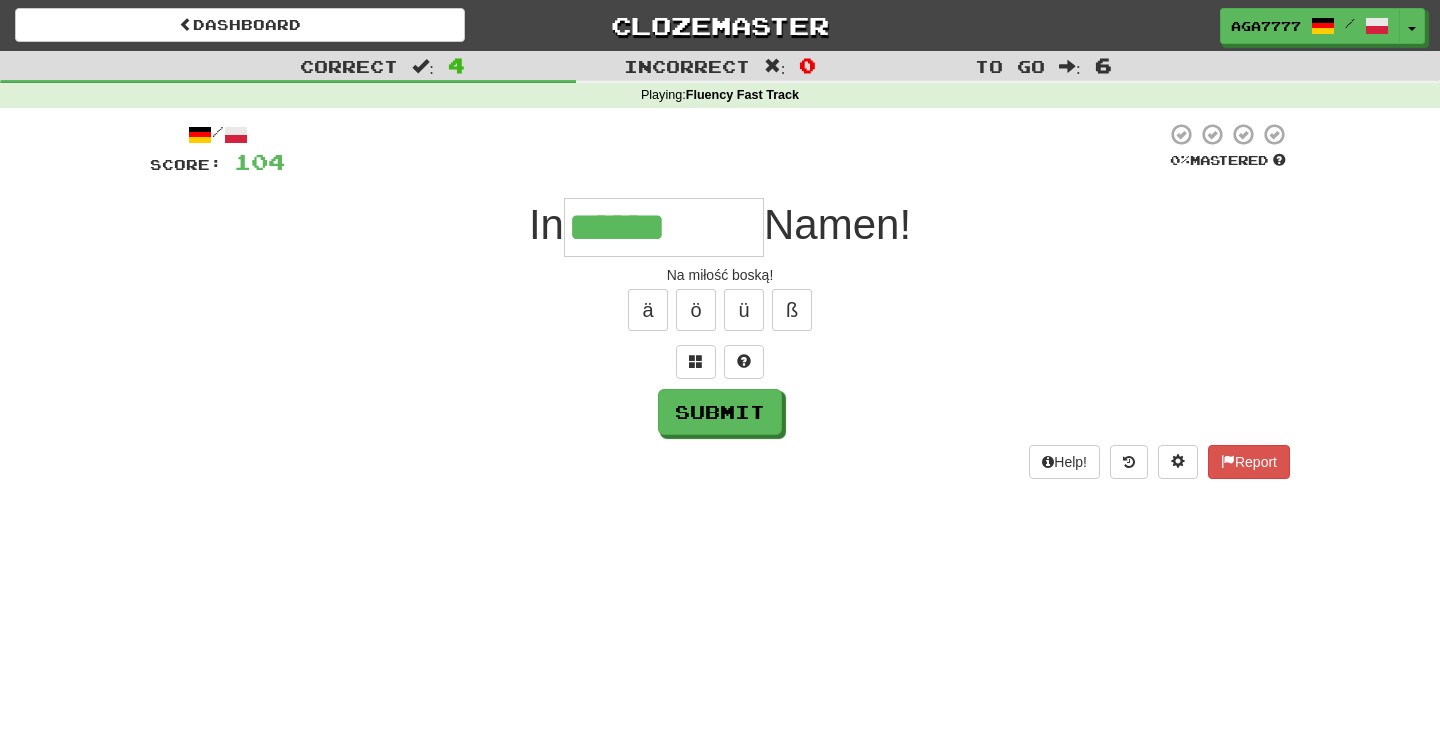 type on "******" 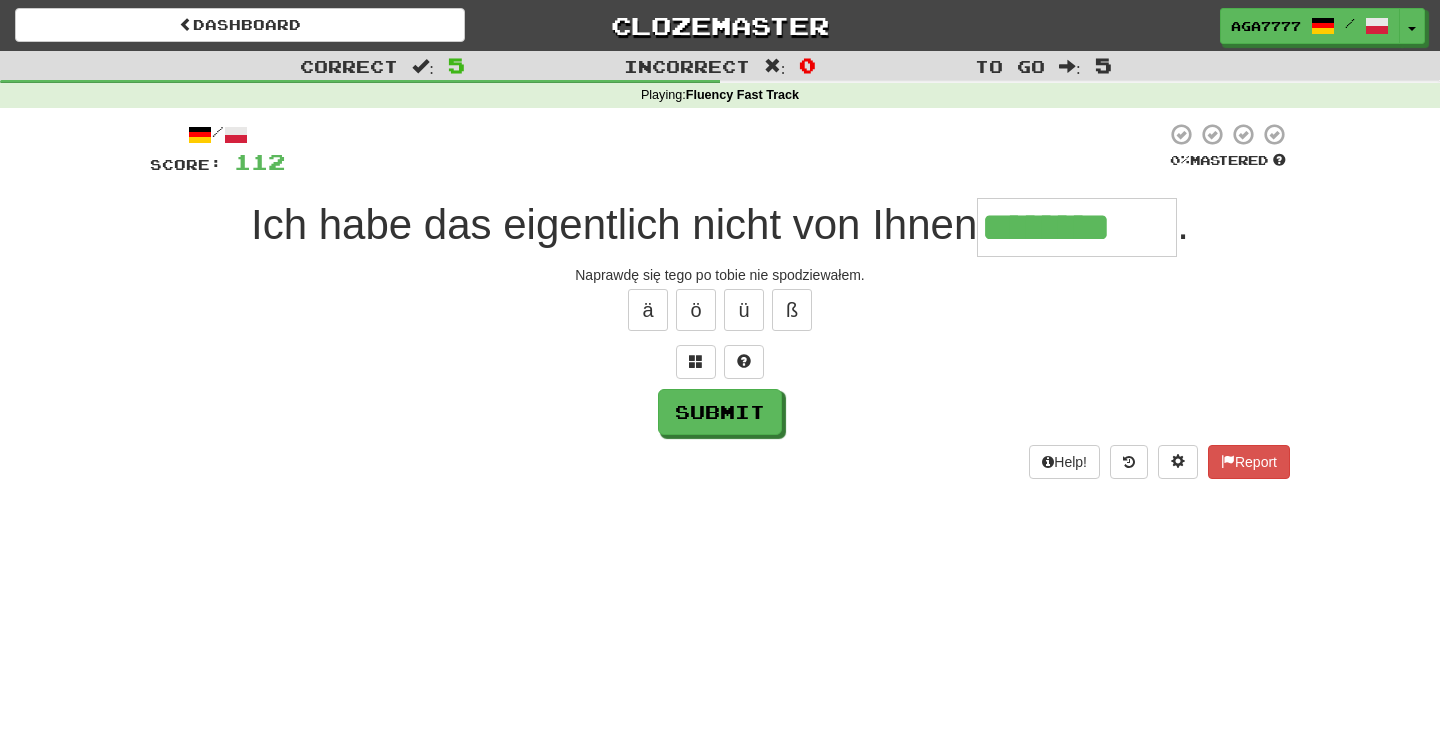 type on "********" 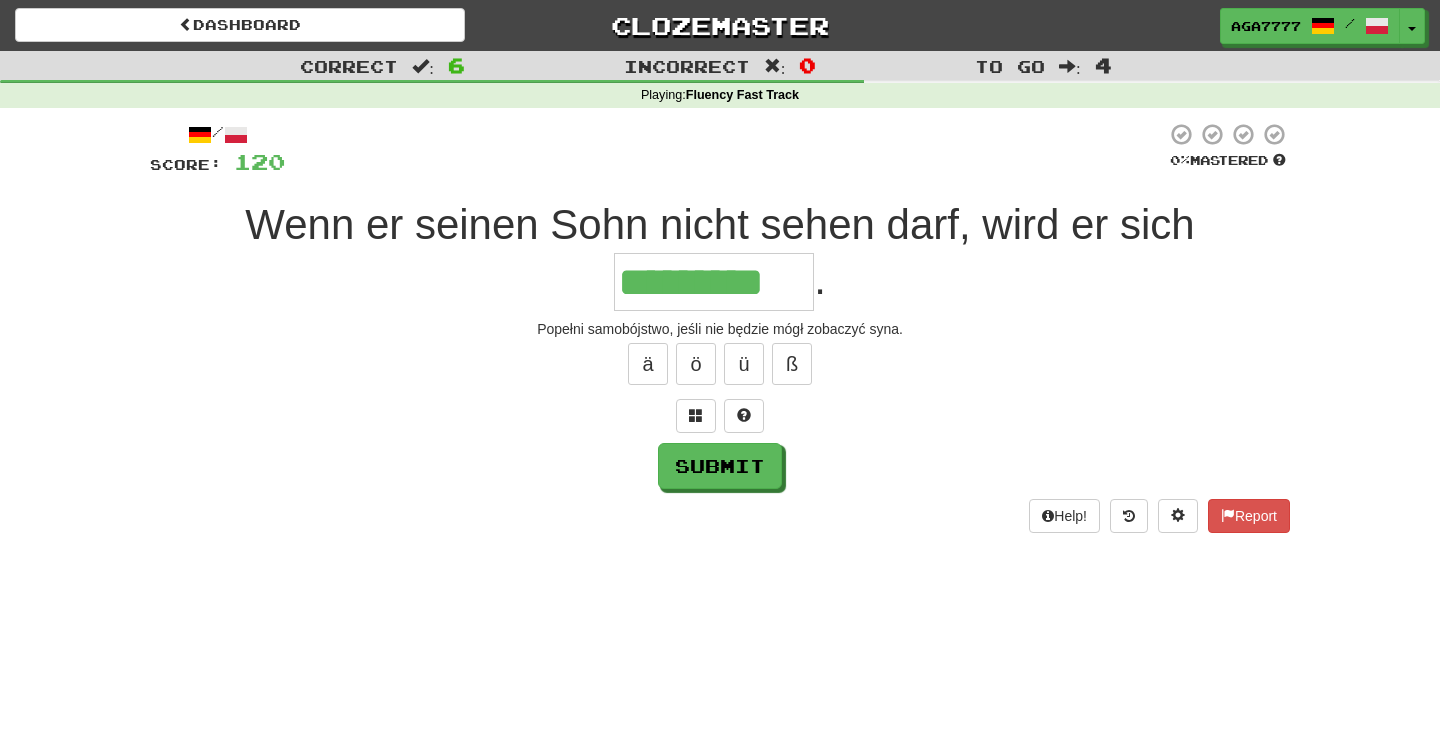 type on "*********" 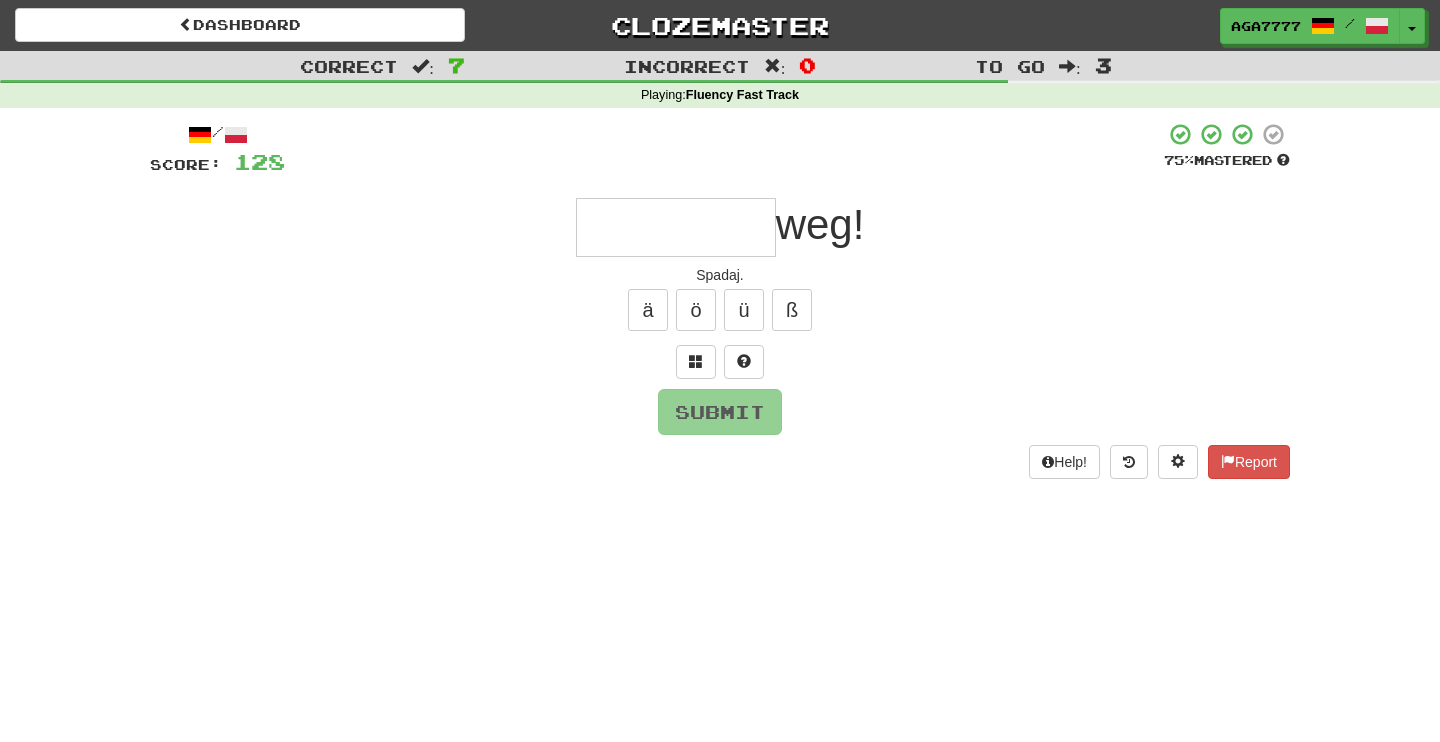 type on "*" 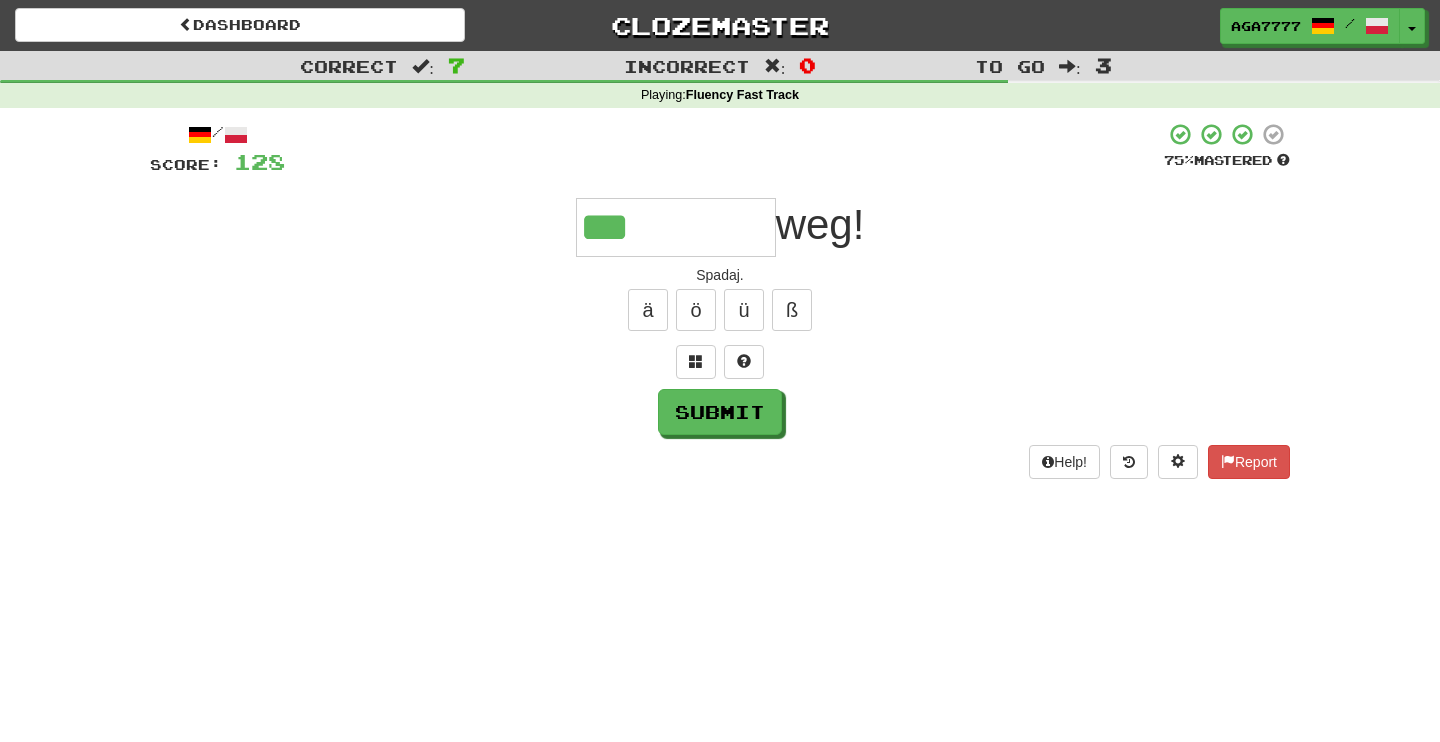 type on "***" 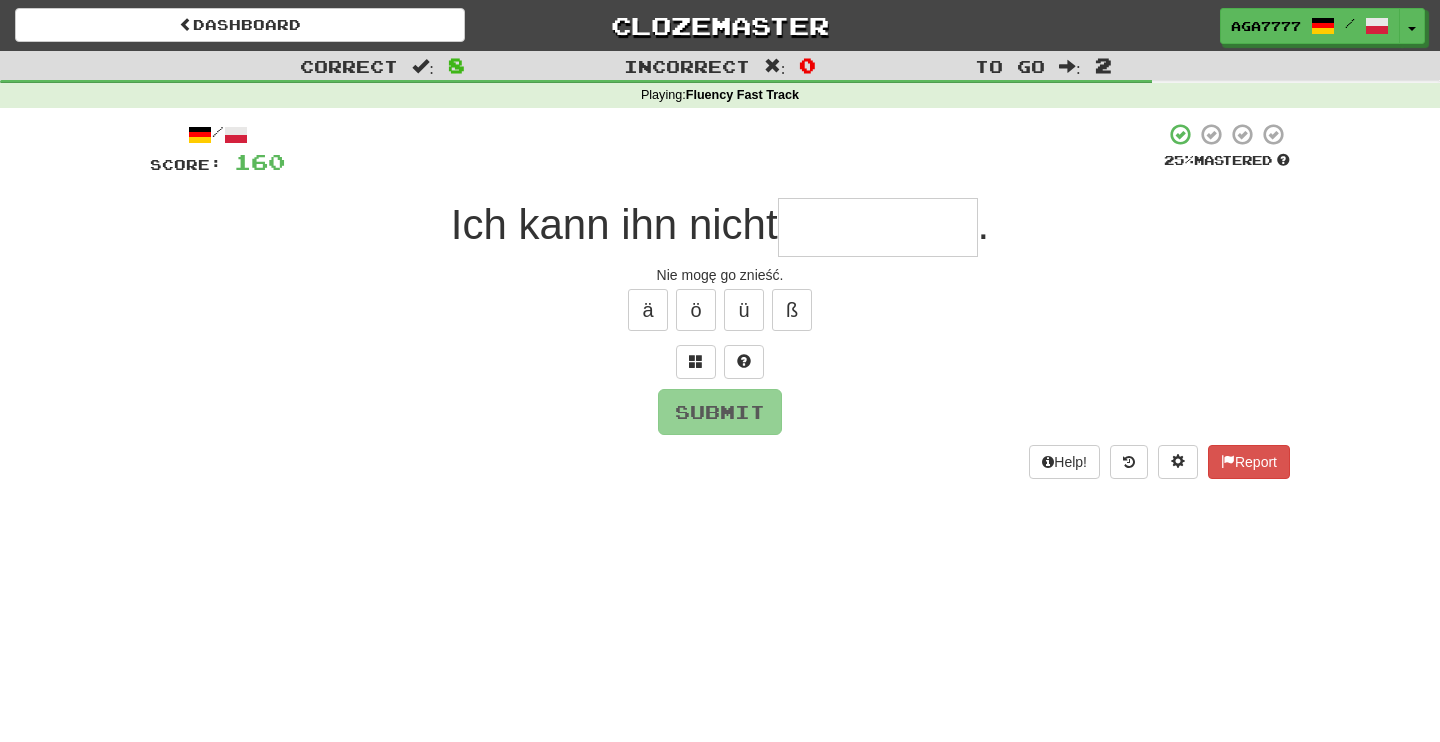 type on "*" 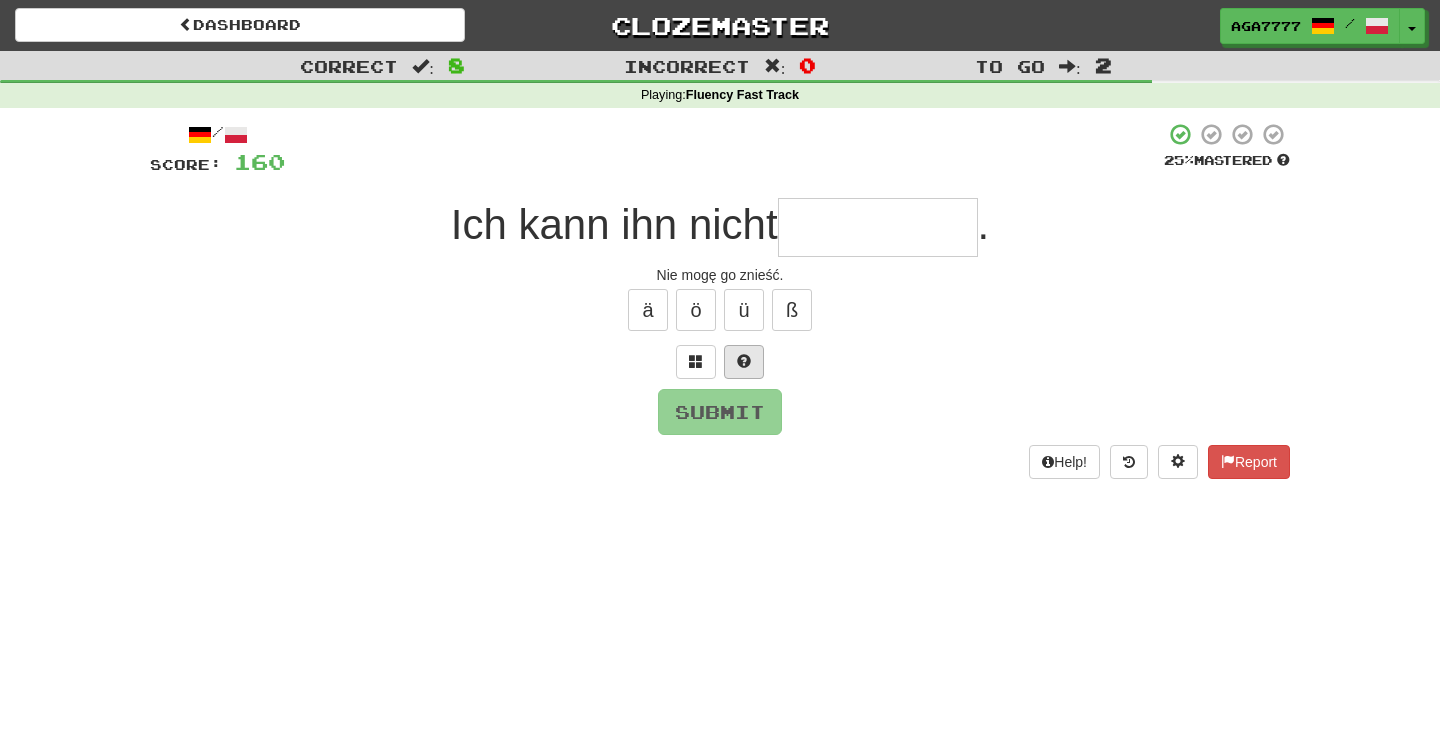 click at bounding box center (744, 362) 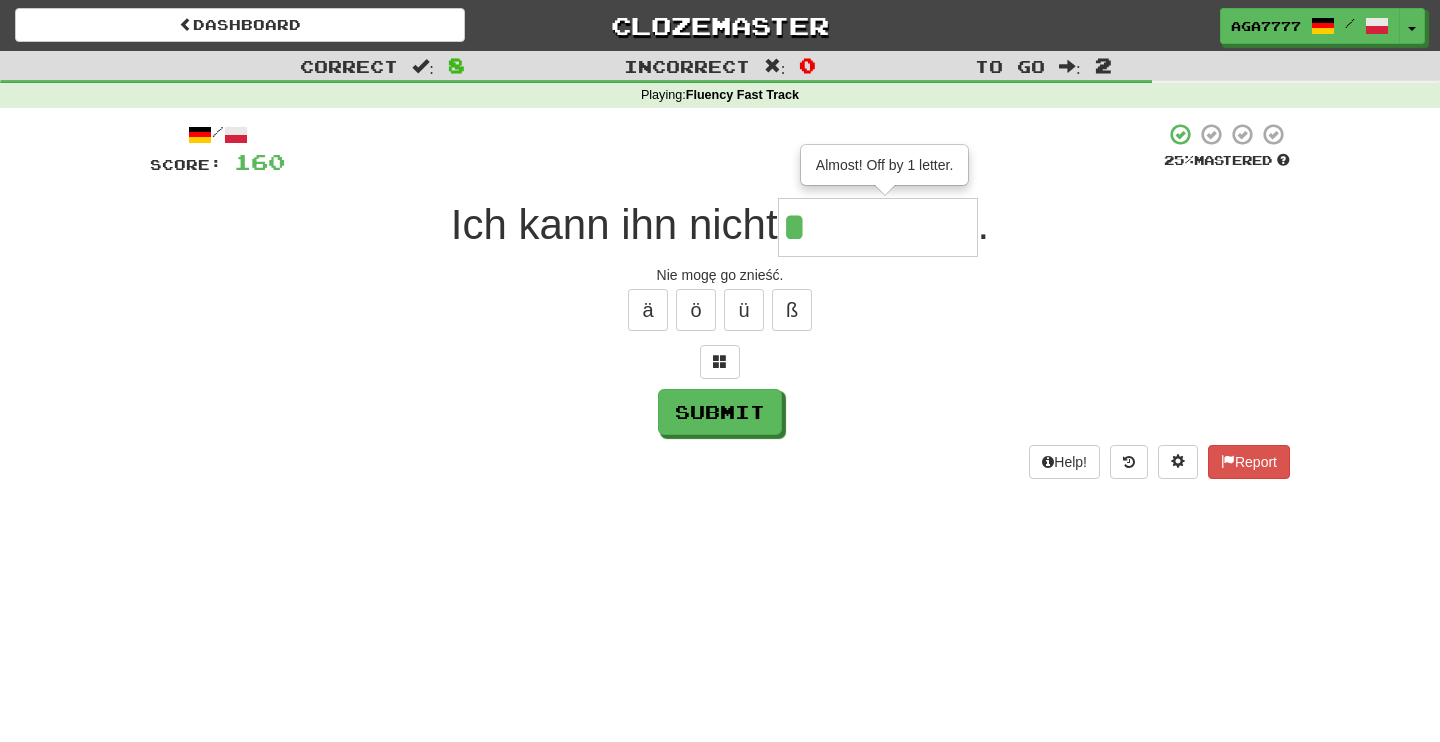 type on "**" 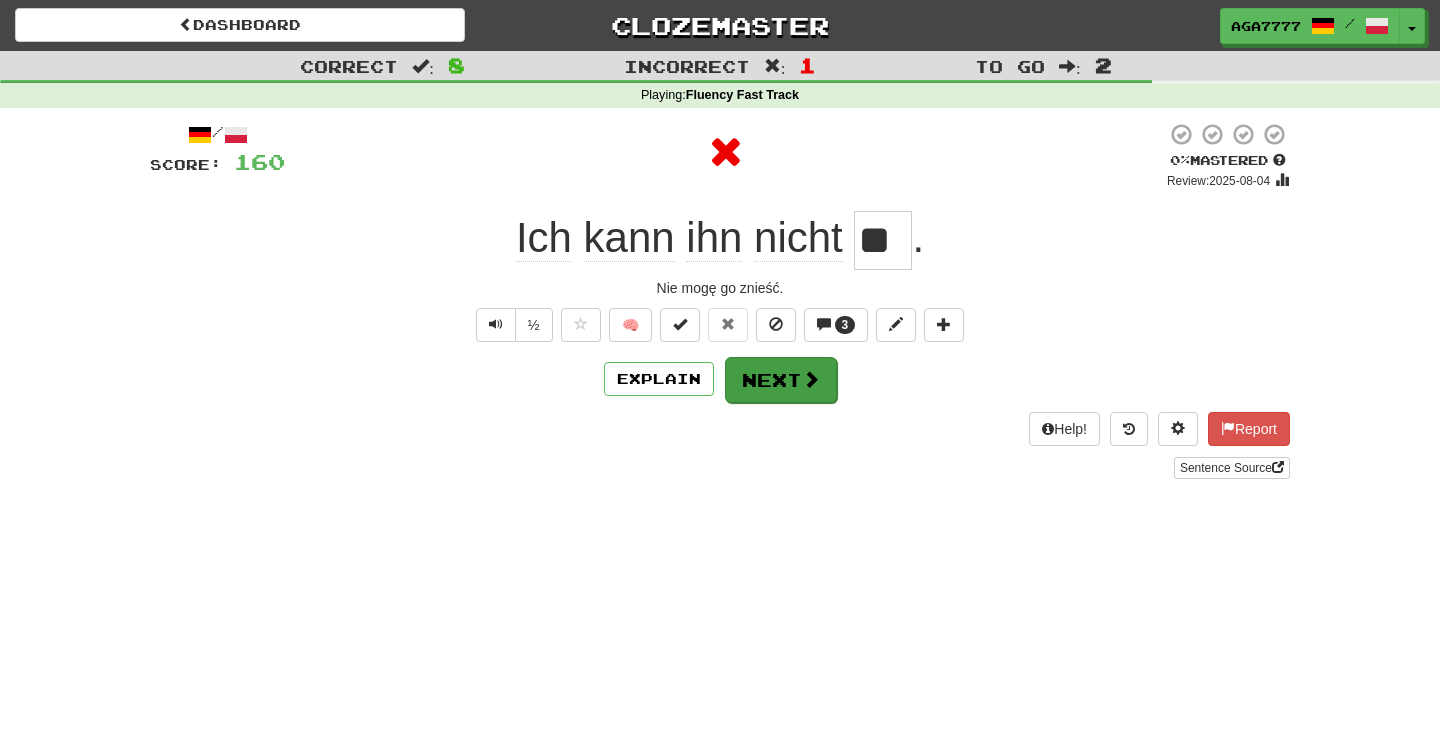 click on "Next" at bounding box center [781, 380] 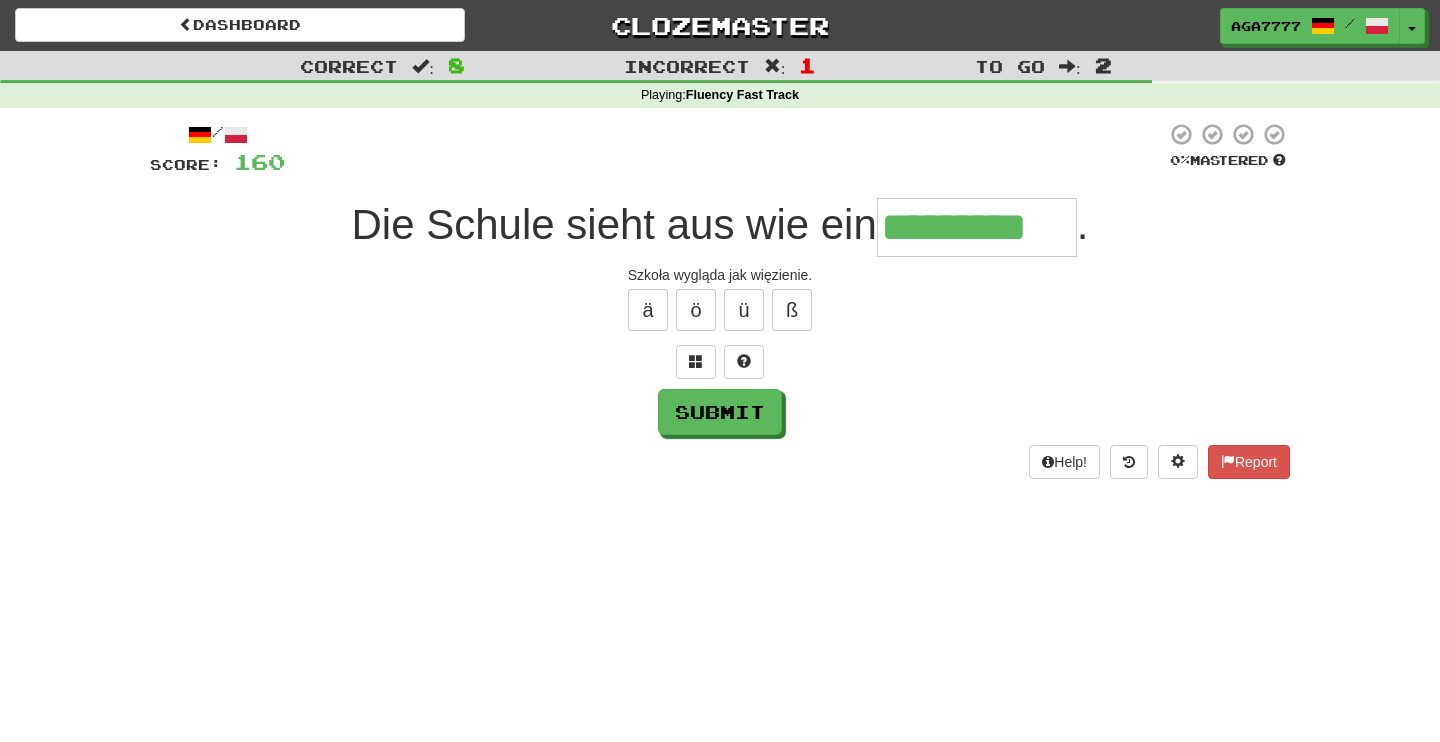 type on "*********" 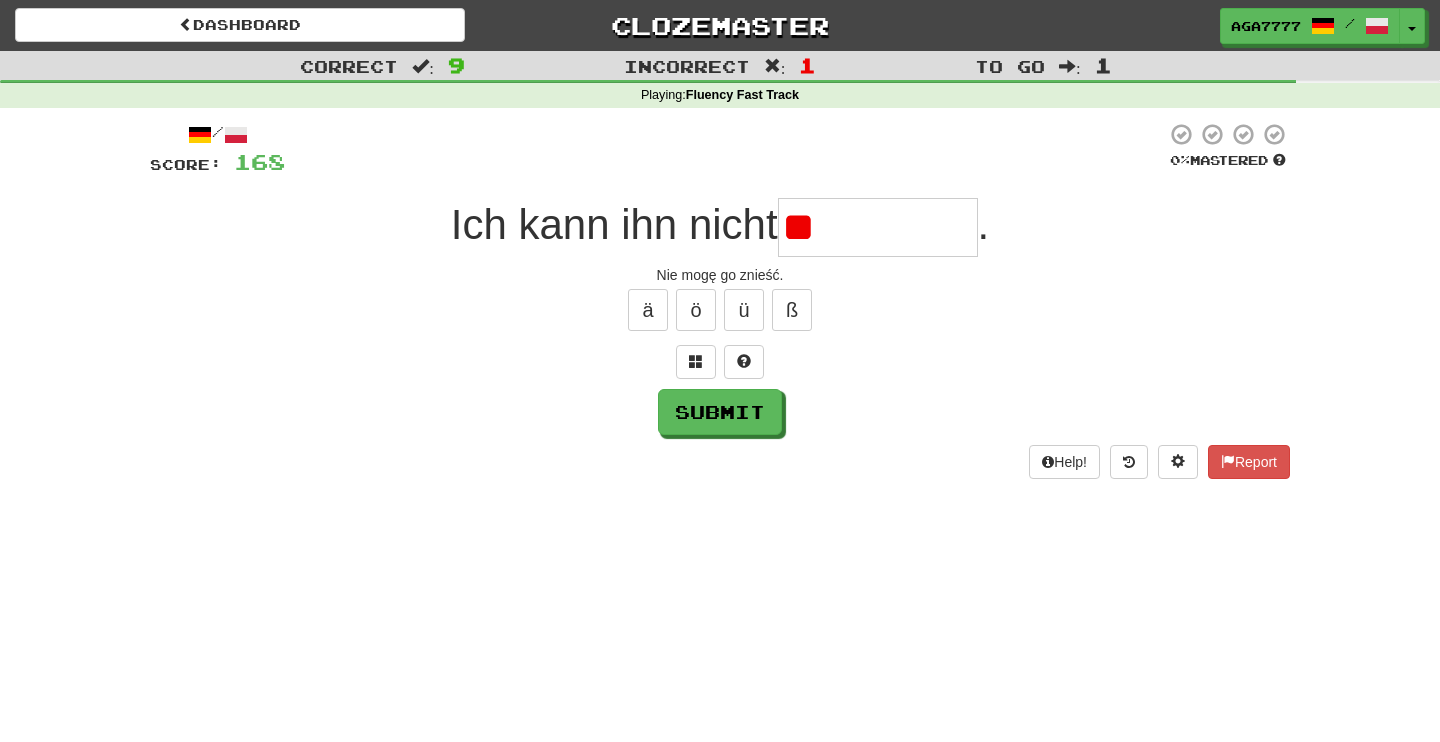 type on "*" 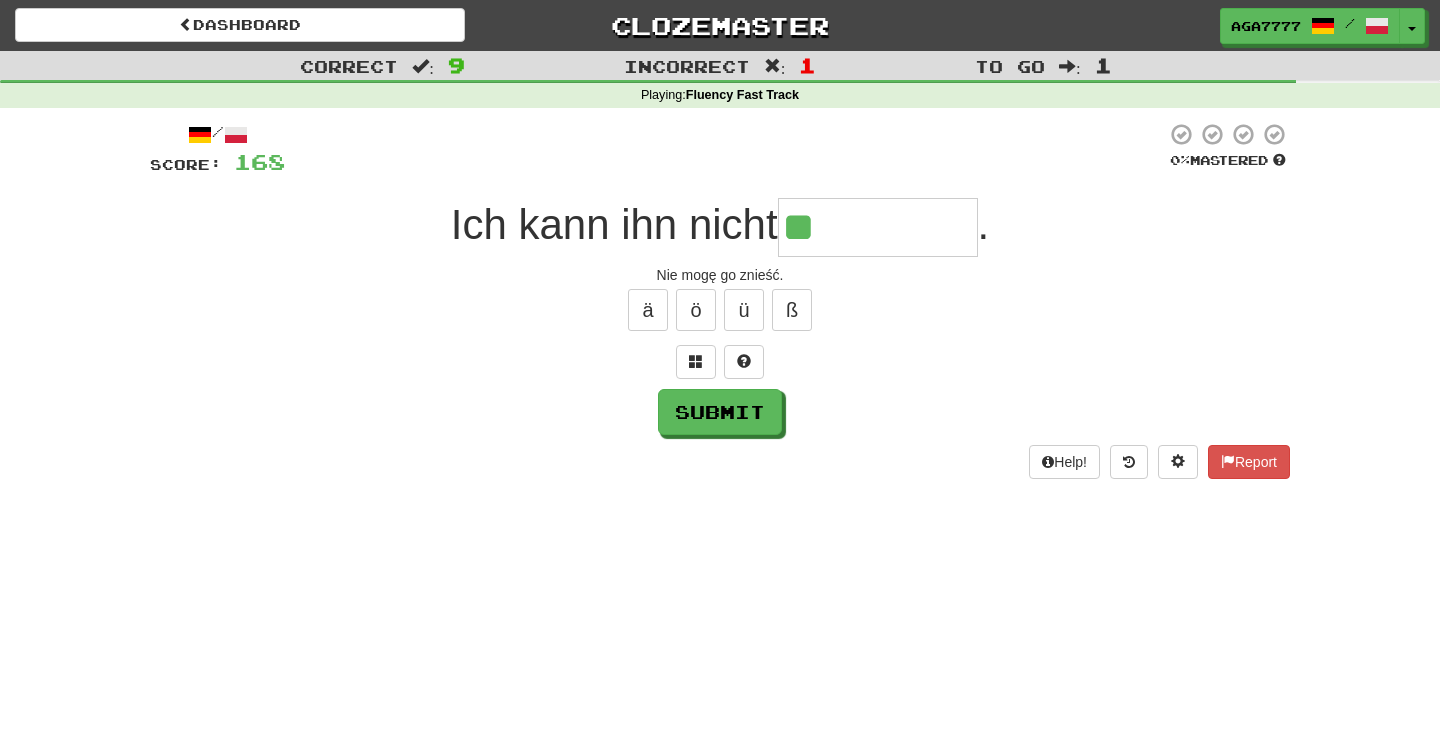 type on "**" 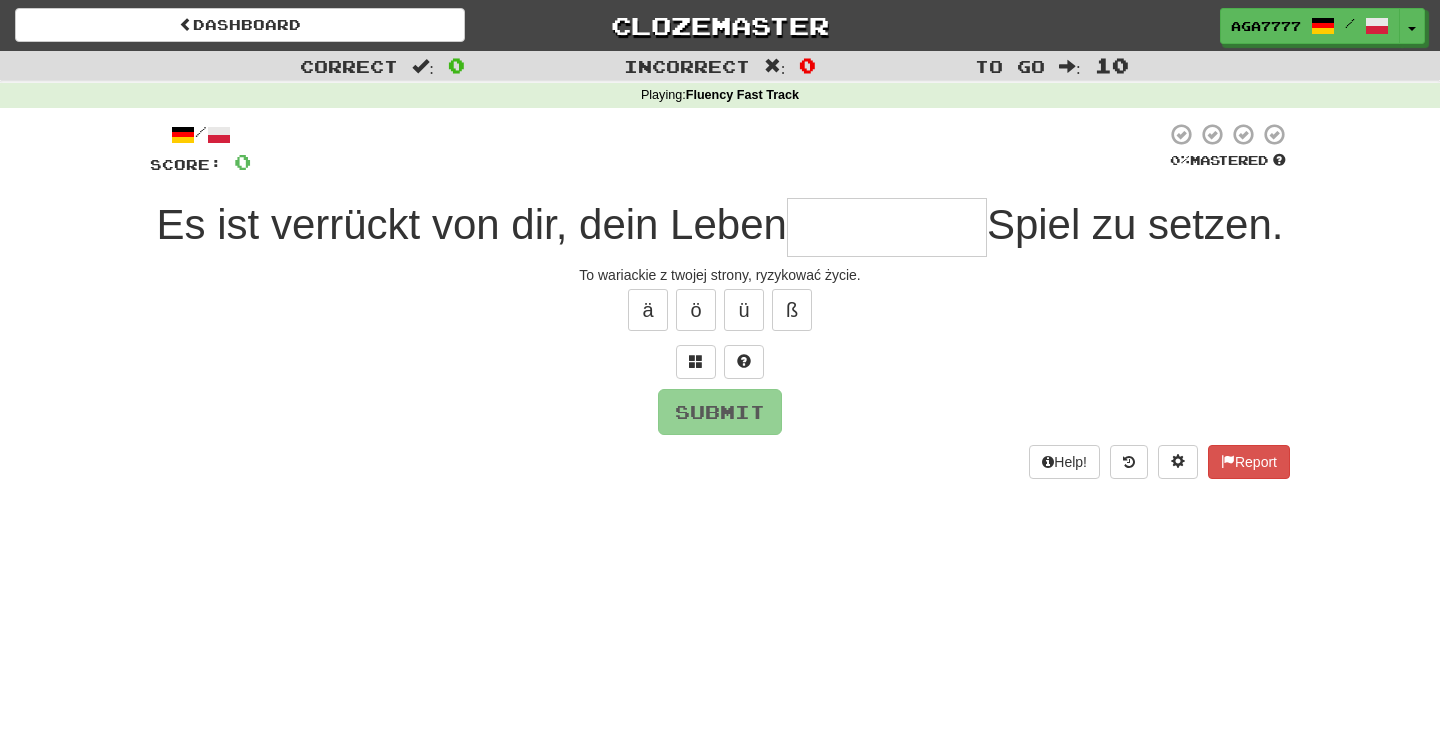 type on "*" 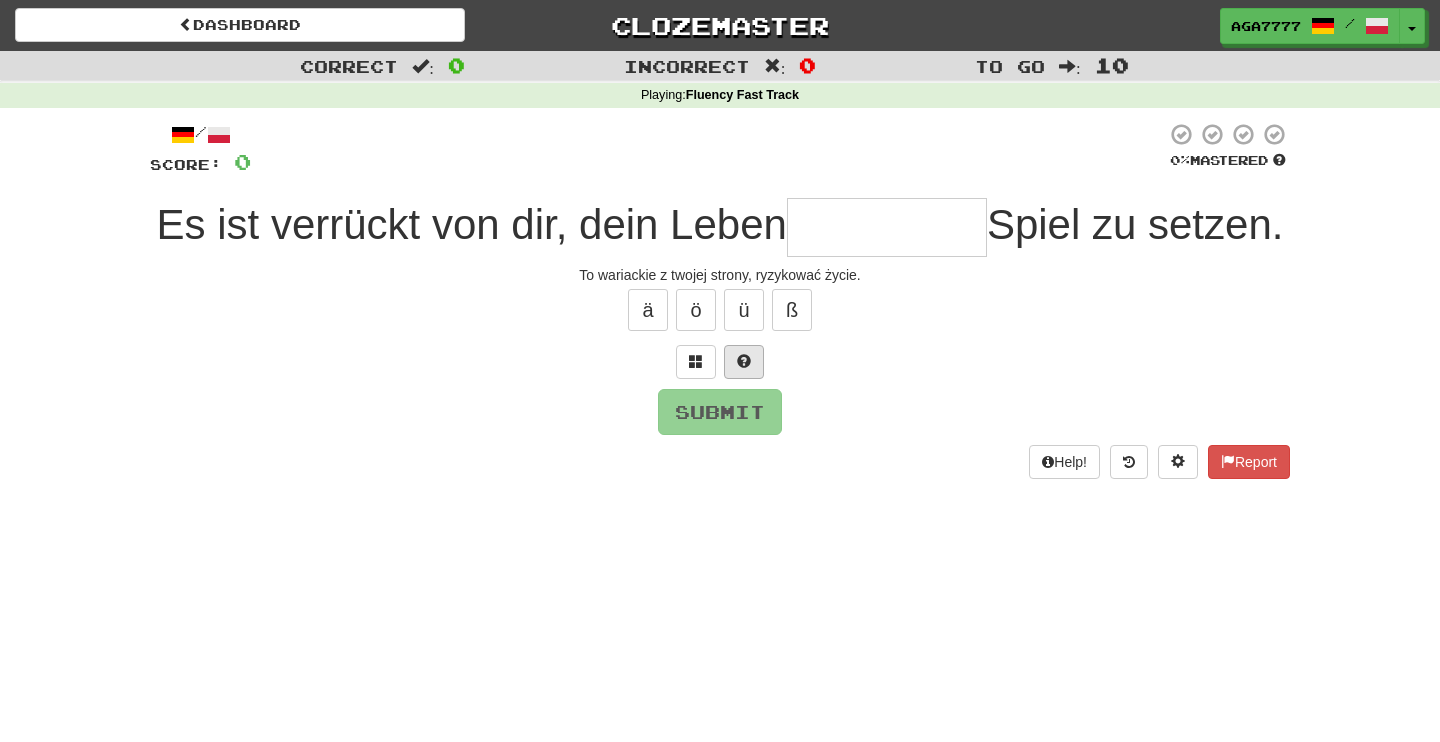 click at bounding box center [744, 362] 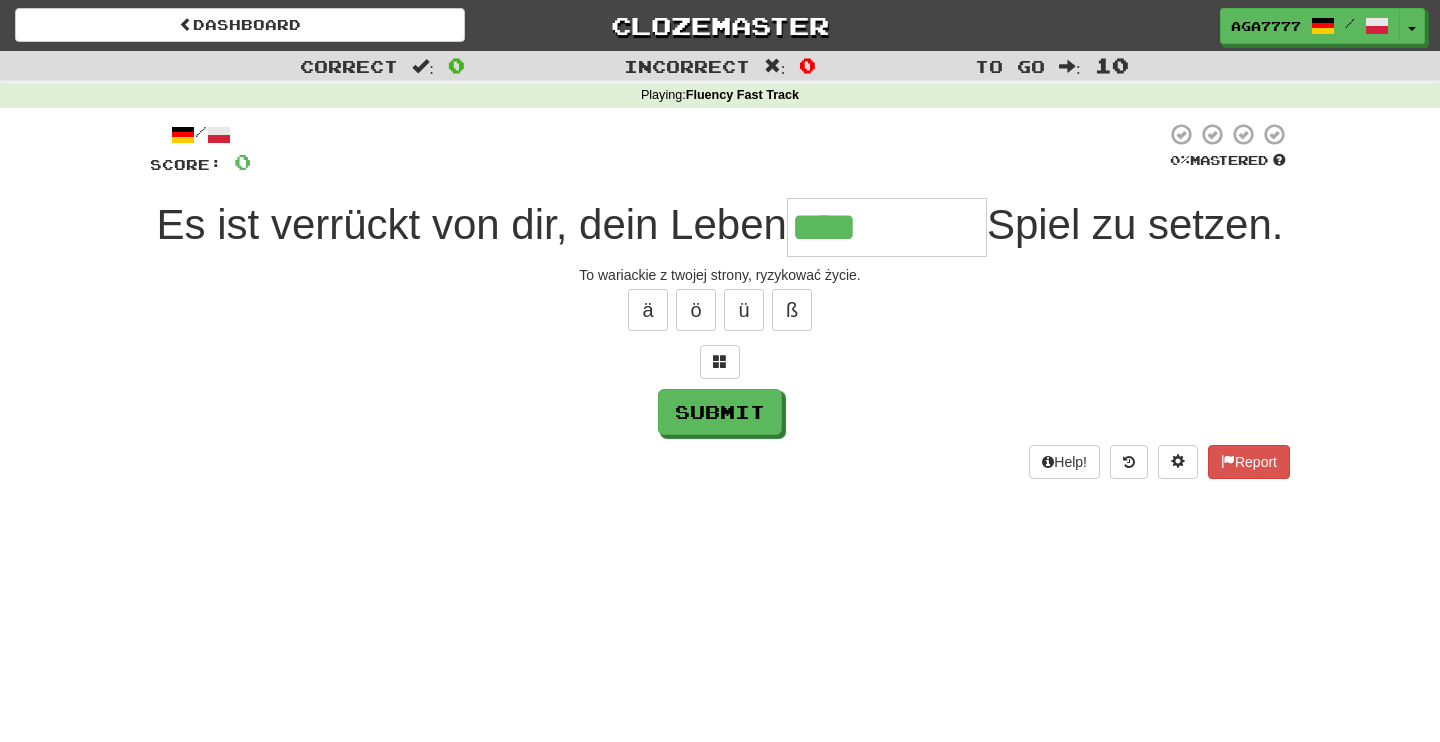 type on "****" 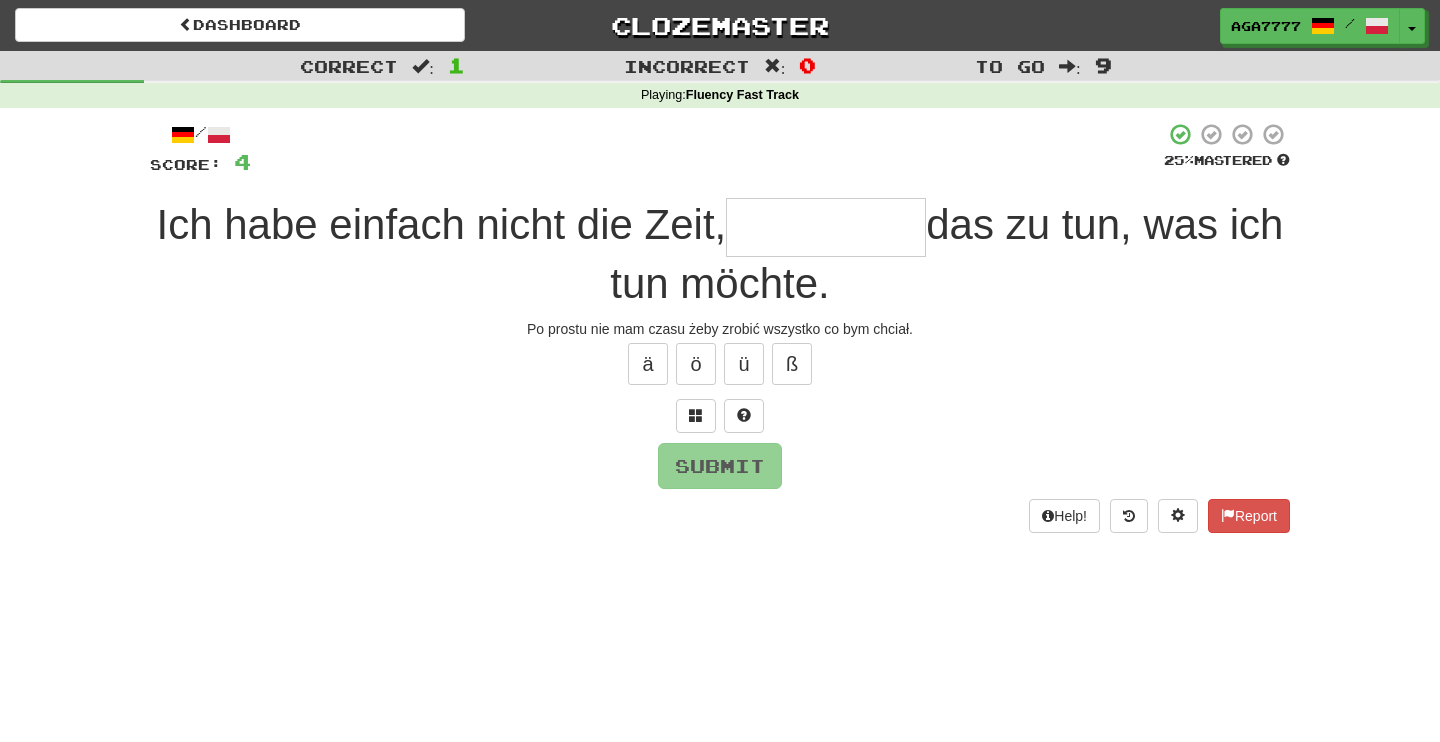 type on "*" 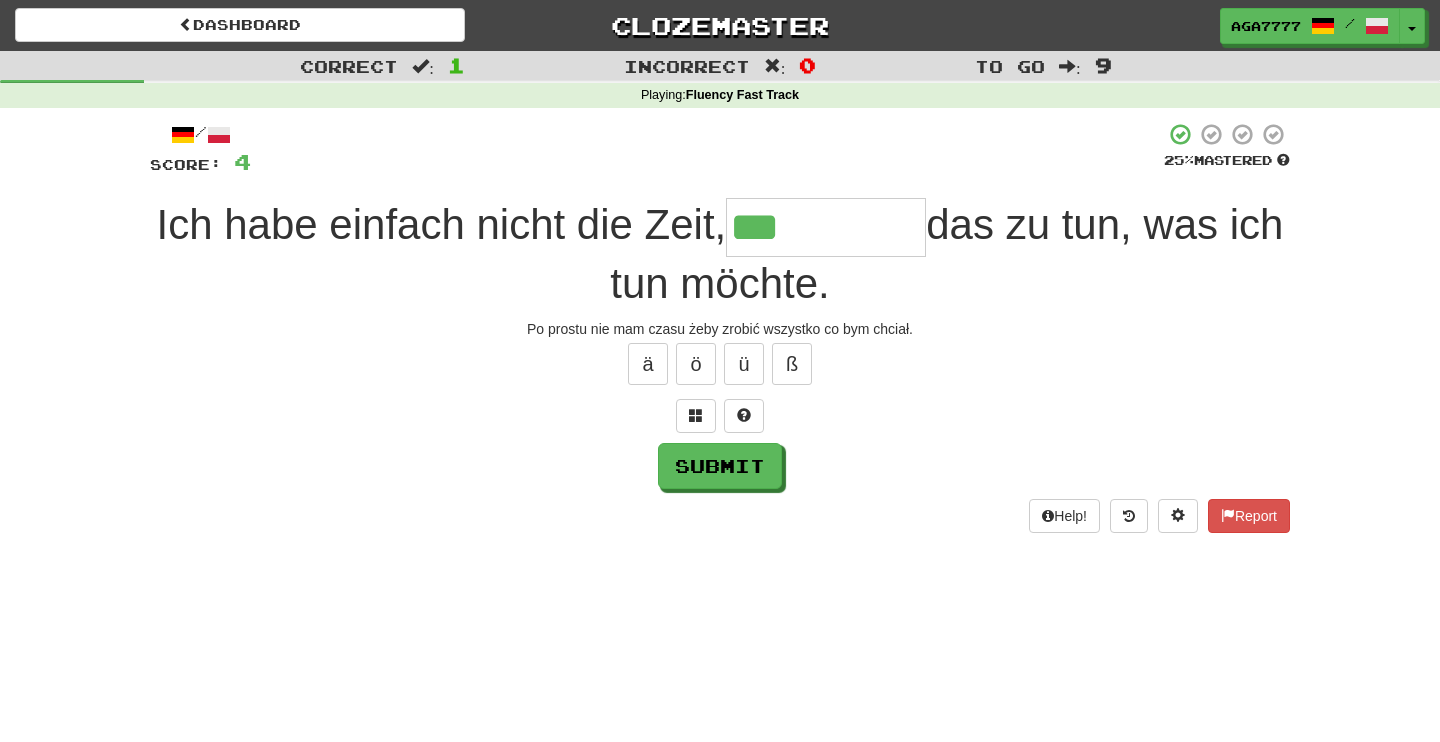 type on "***" 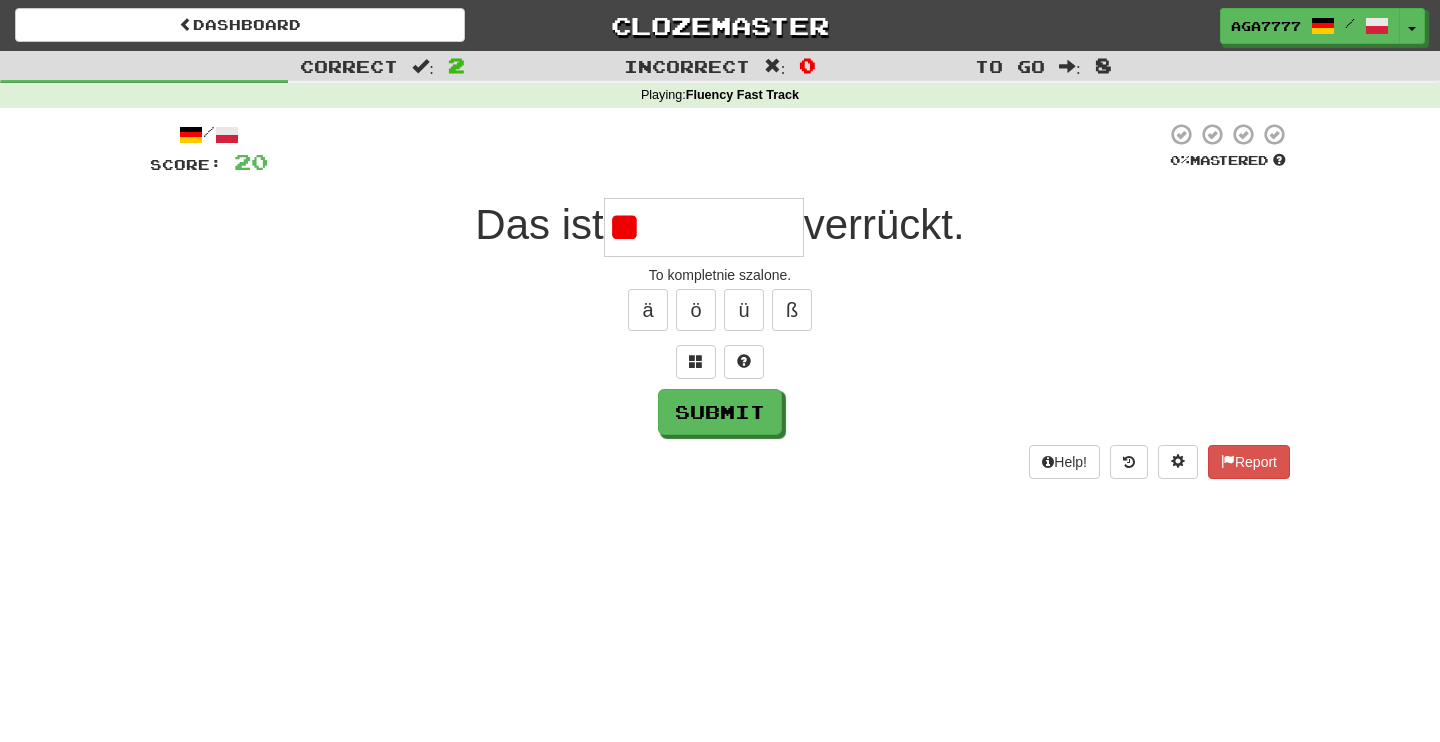 type on "*" 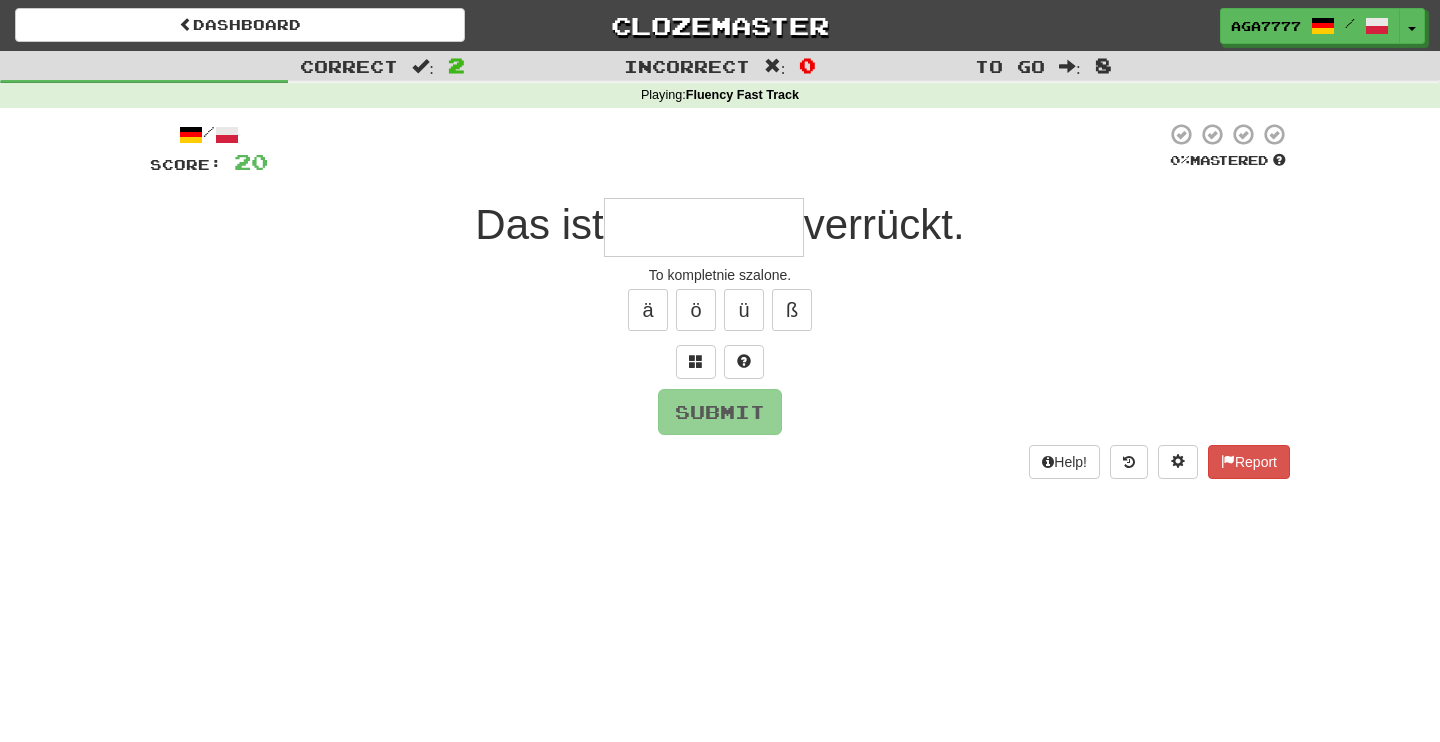 type on "*" 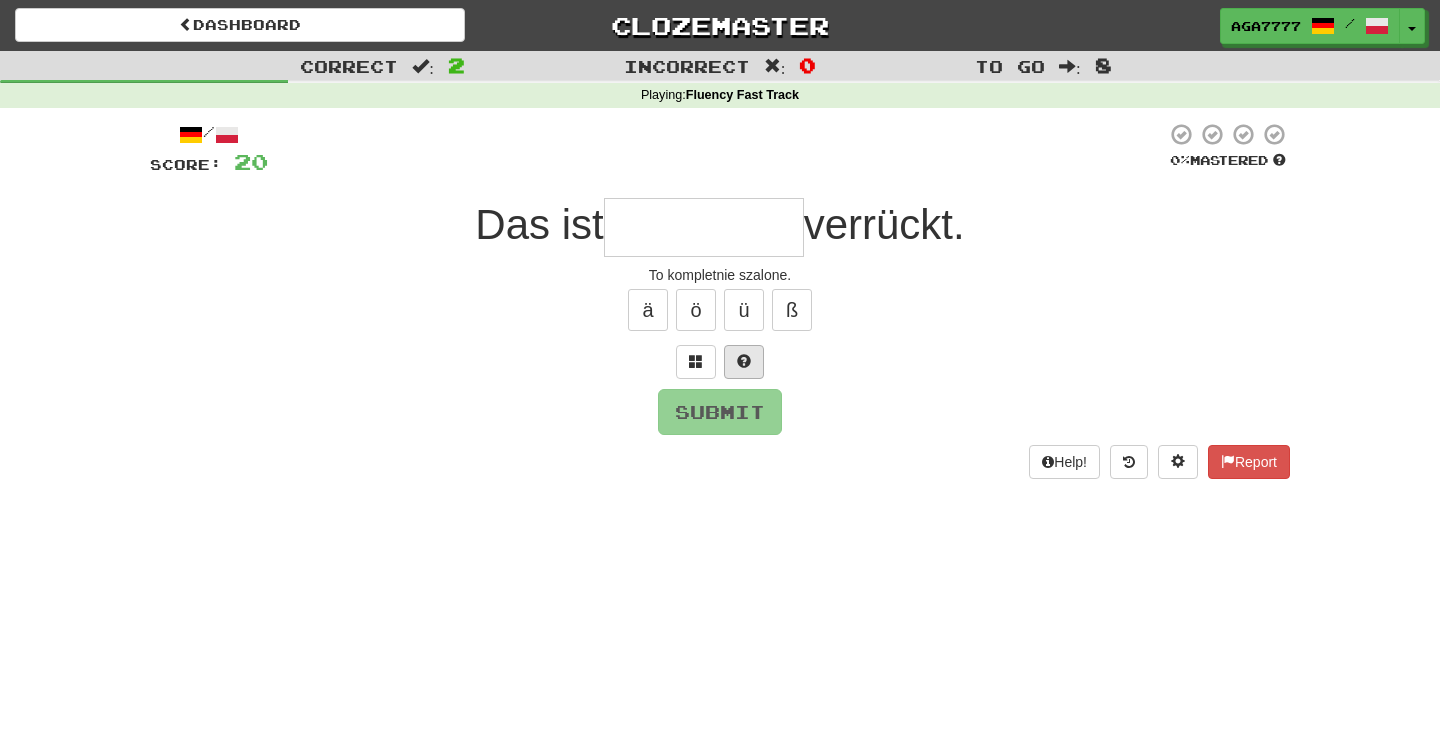 click at bounding box center [744, 362] 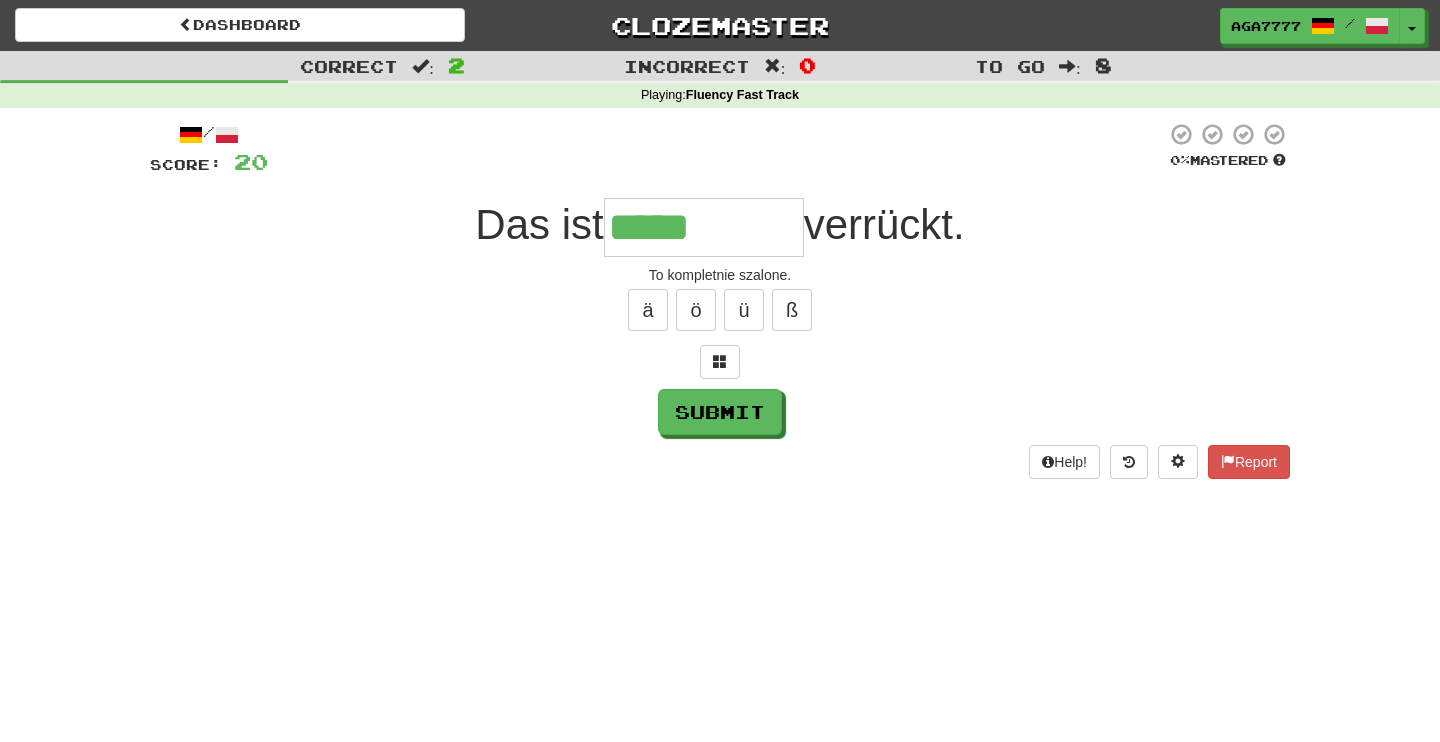 type on "*****" 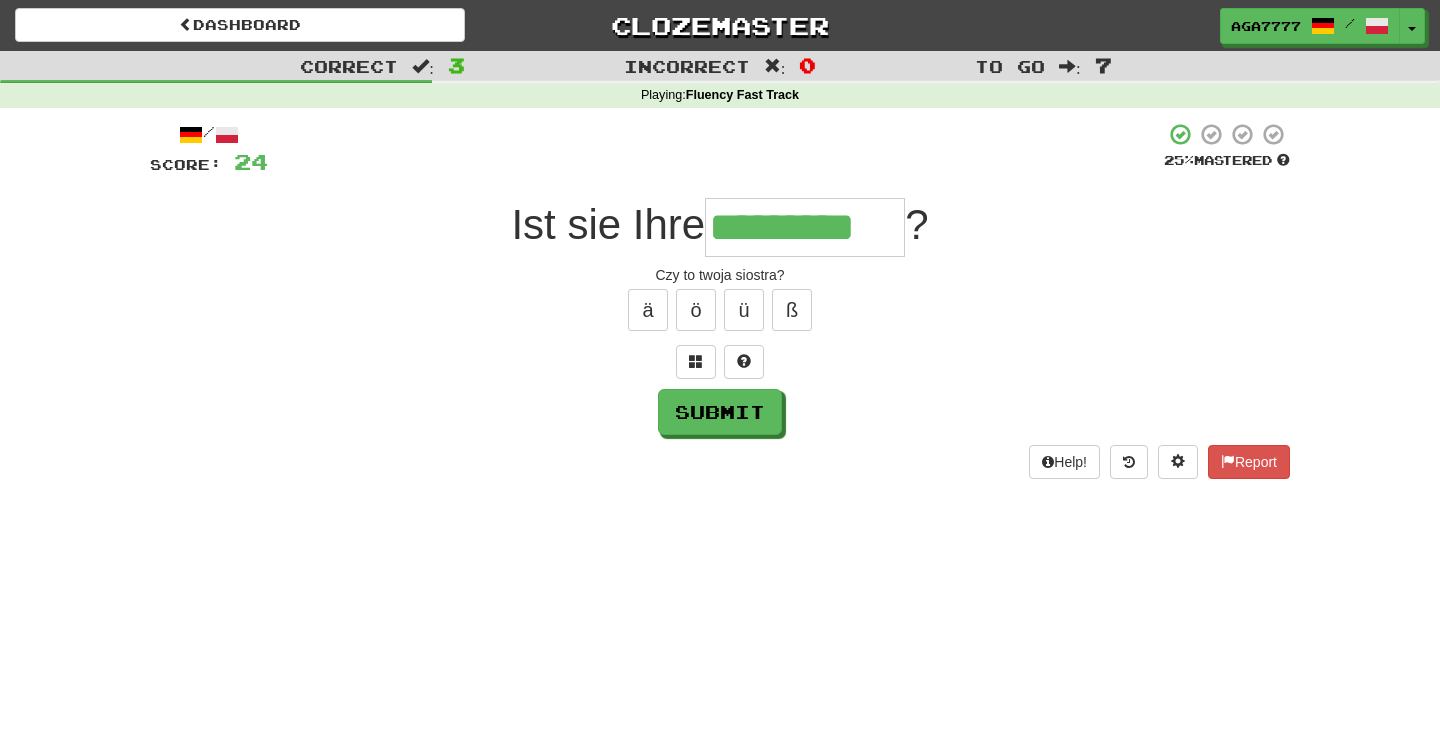type on "*********" 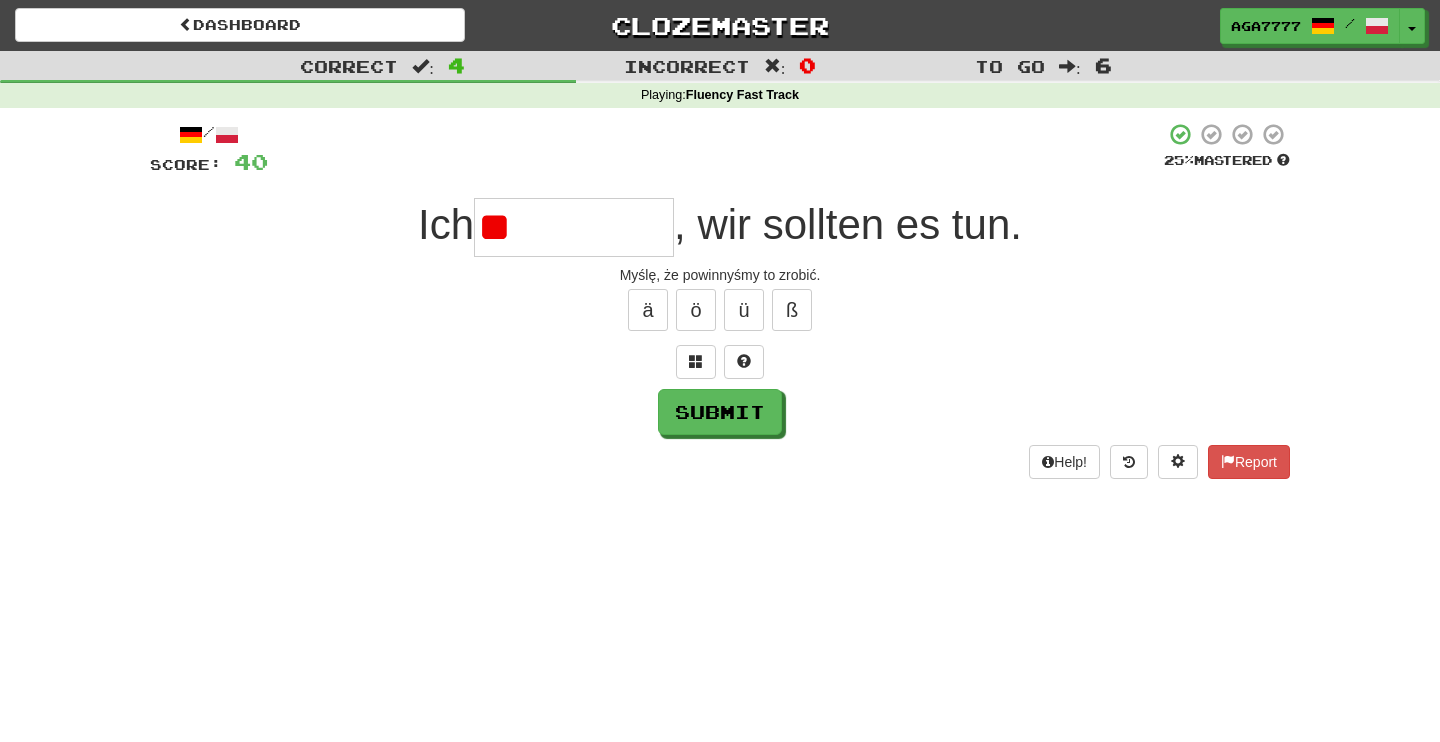 type on "*" 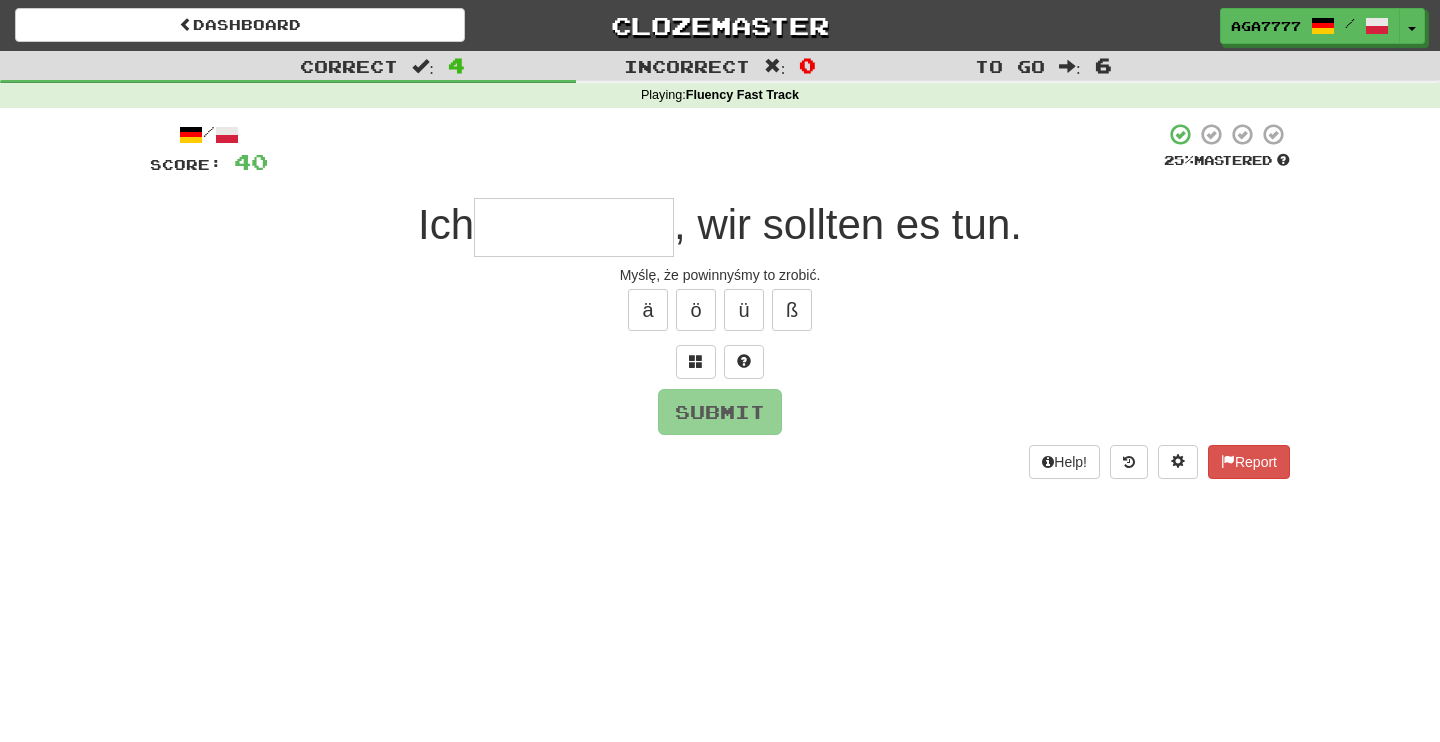 type on "*" 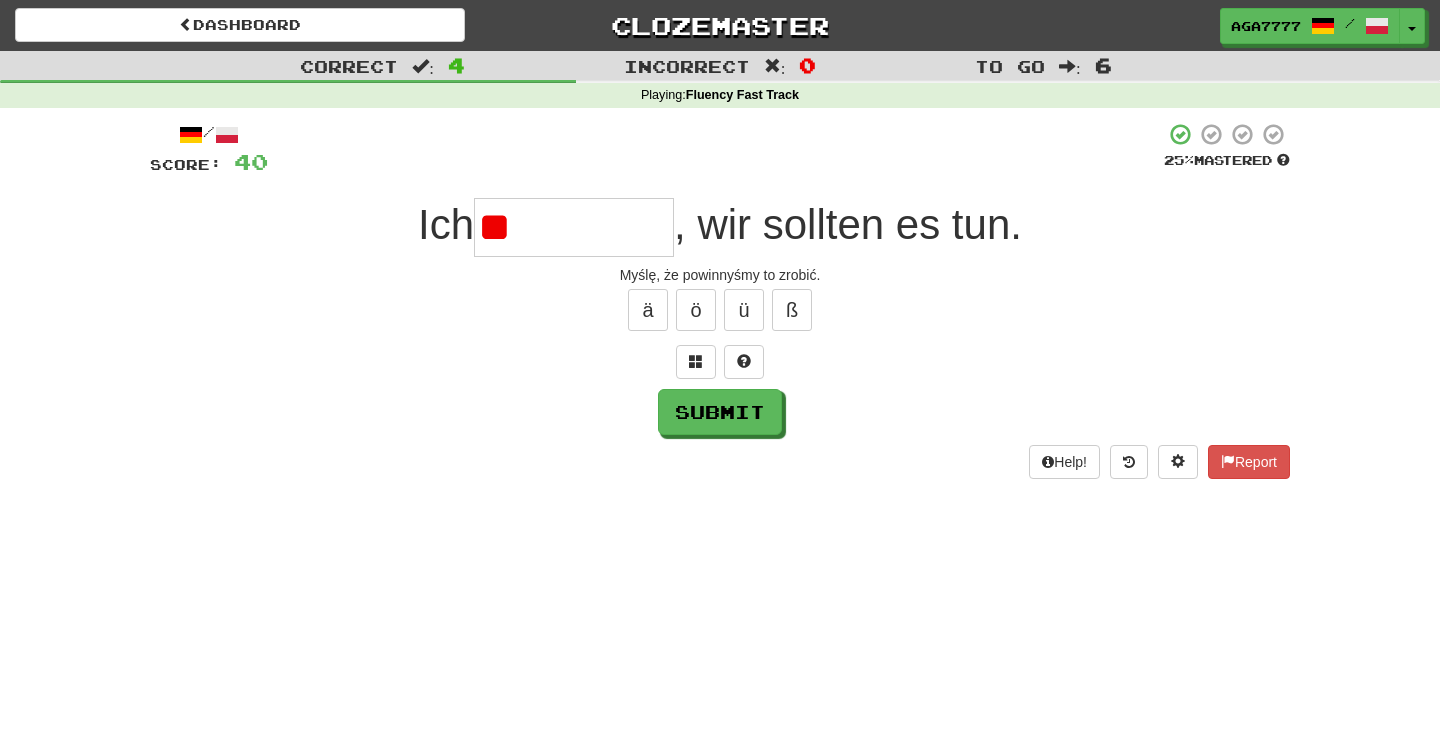 type on "*" 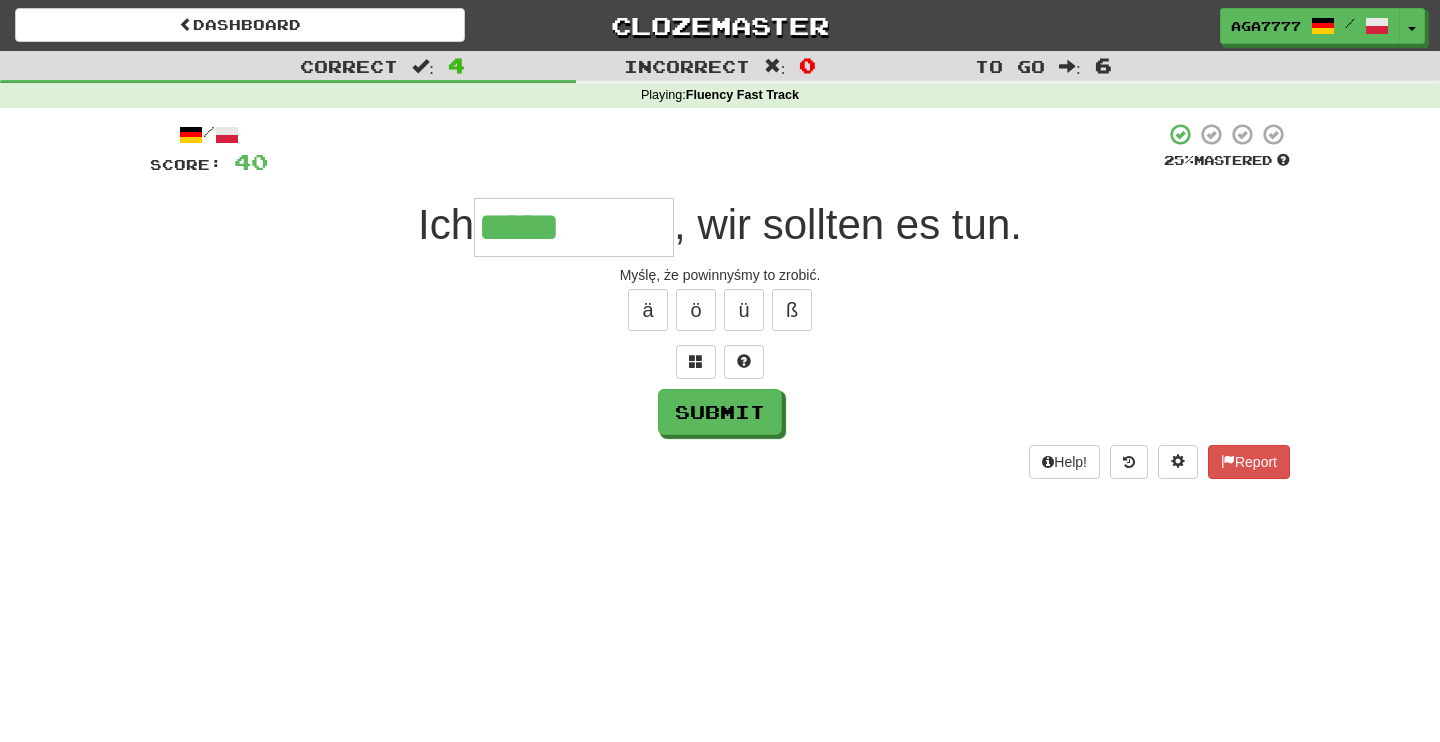 type on "*****" 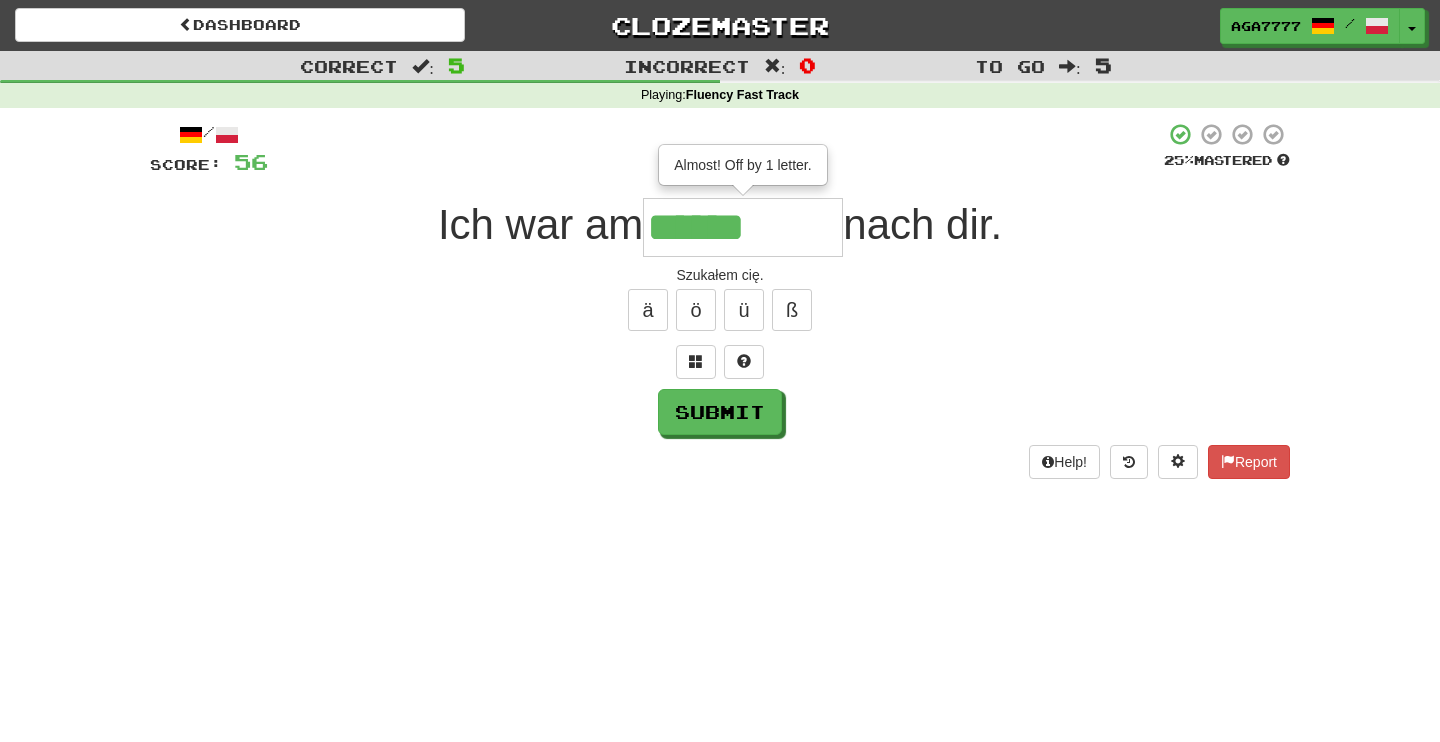 type on "******" 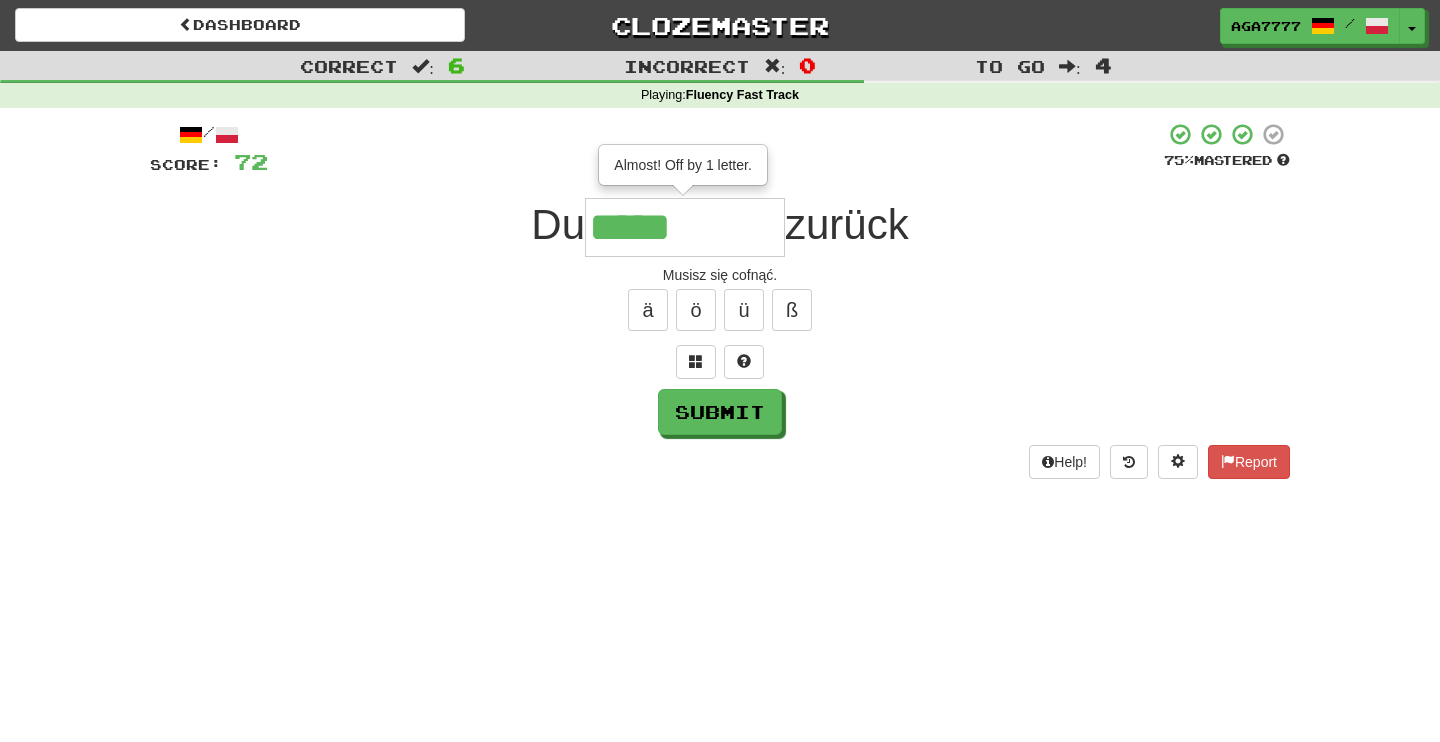 type on "*****" 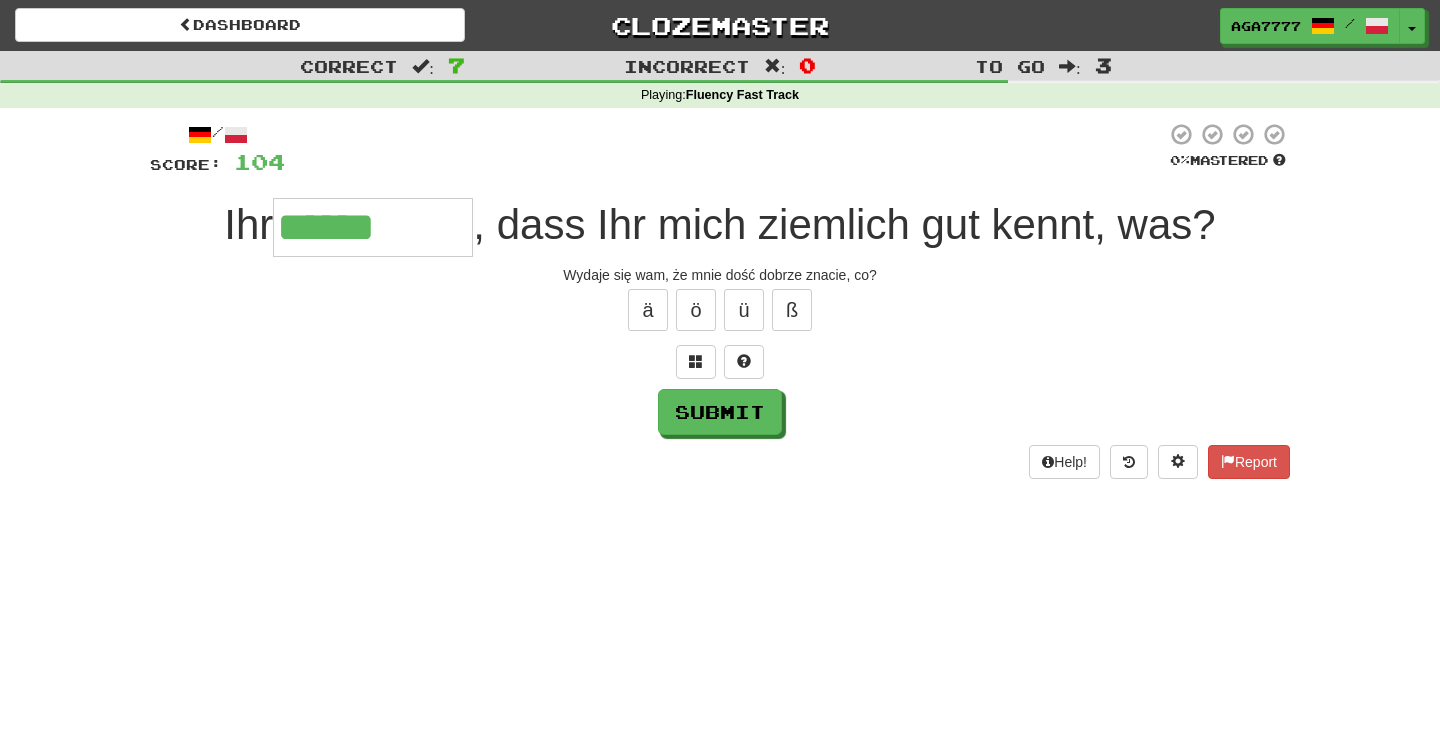 type on "******" 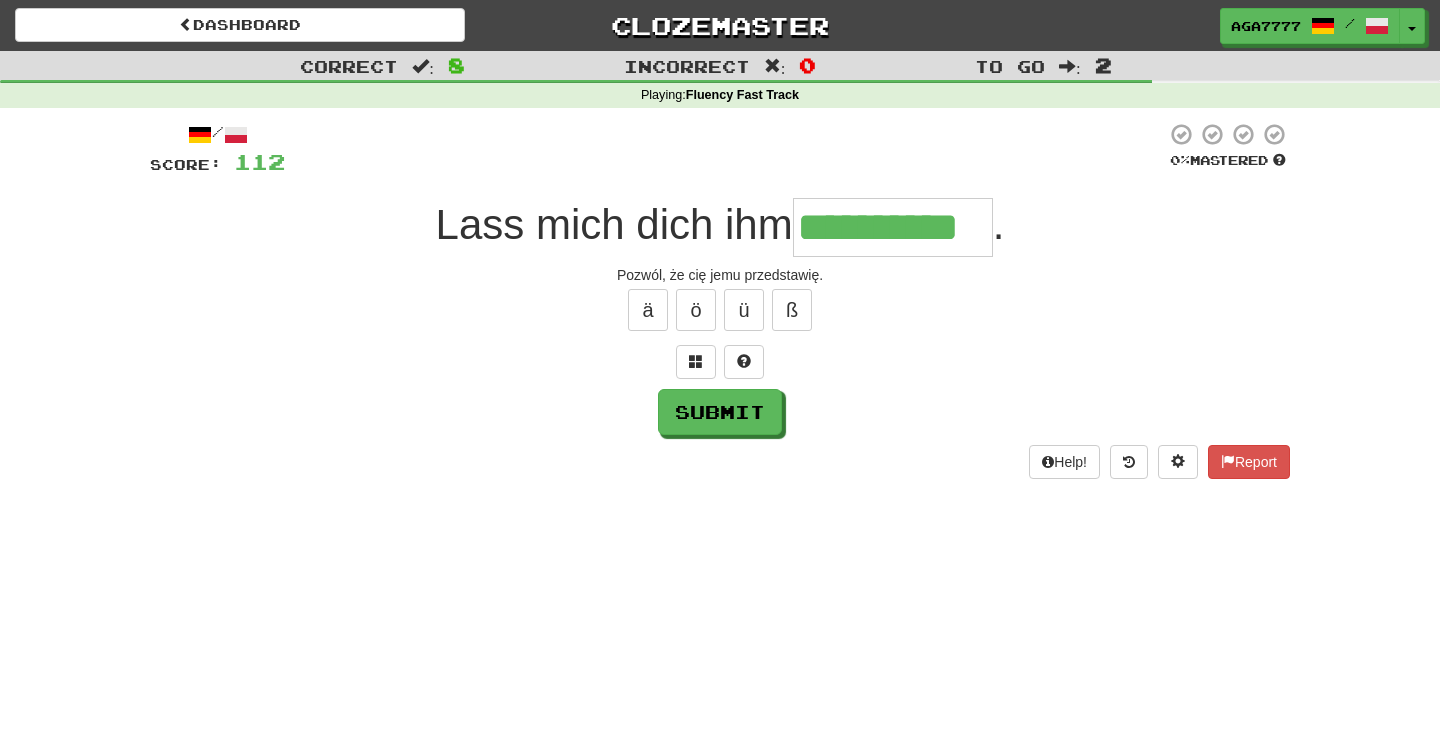 type on "**********" 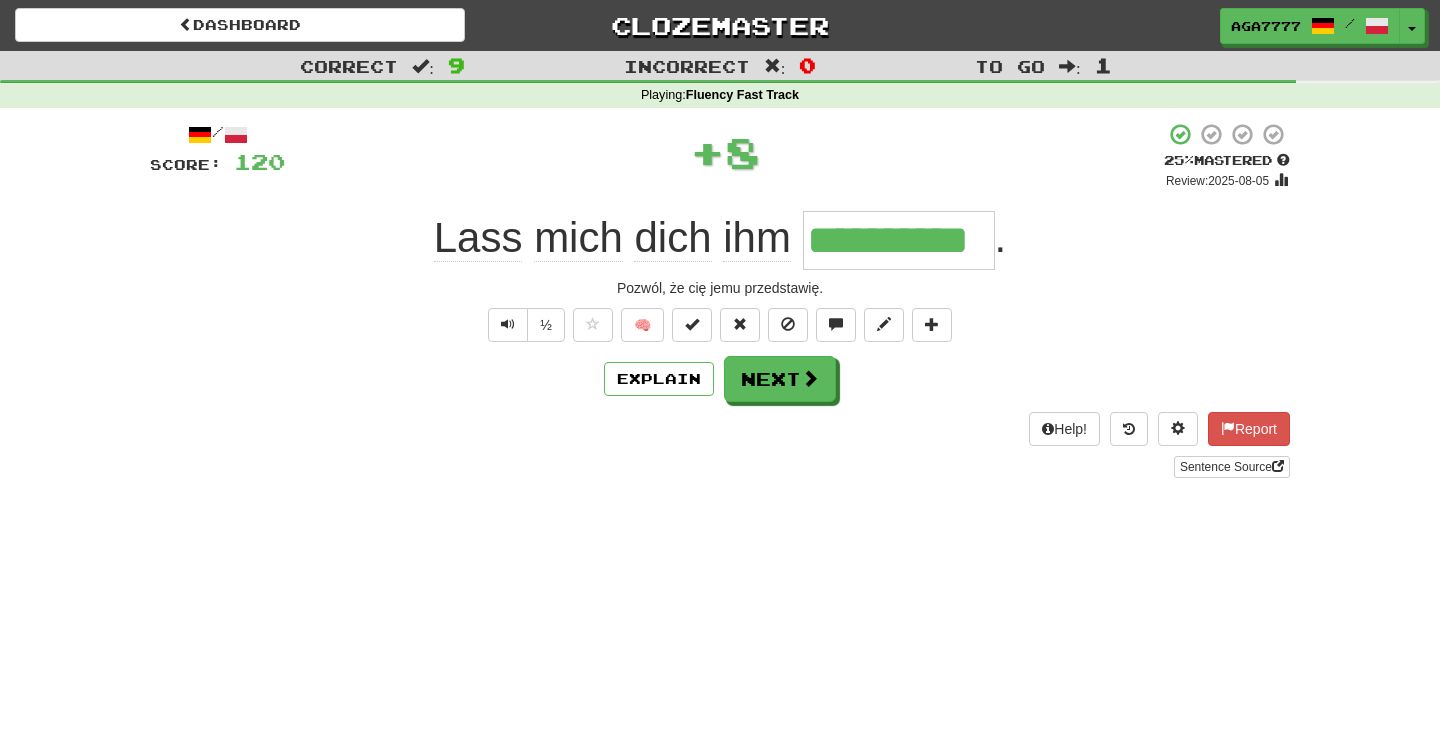 type 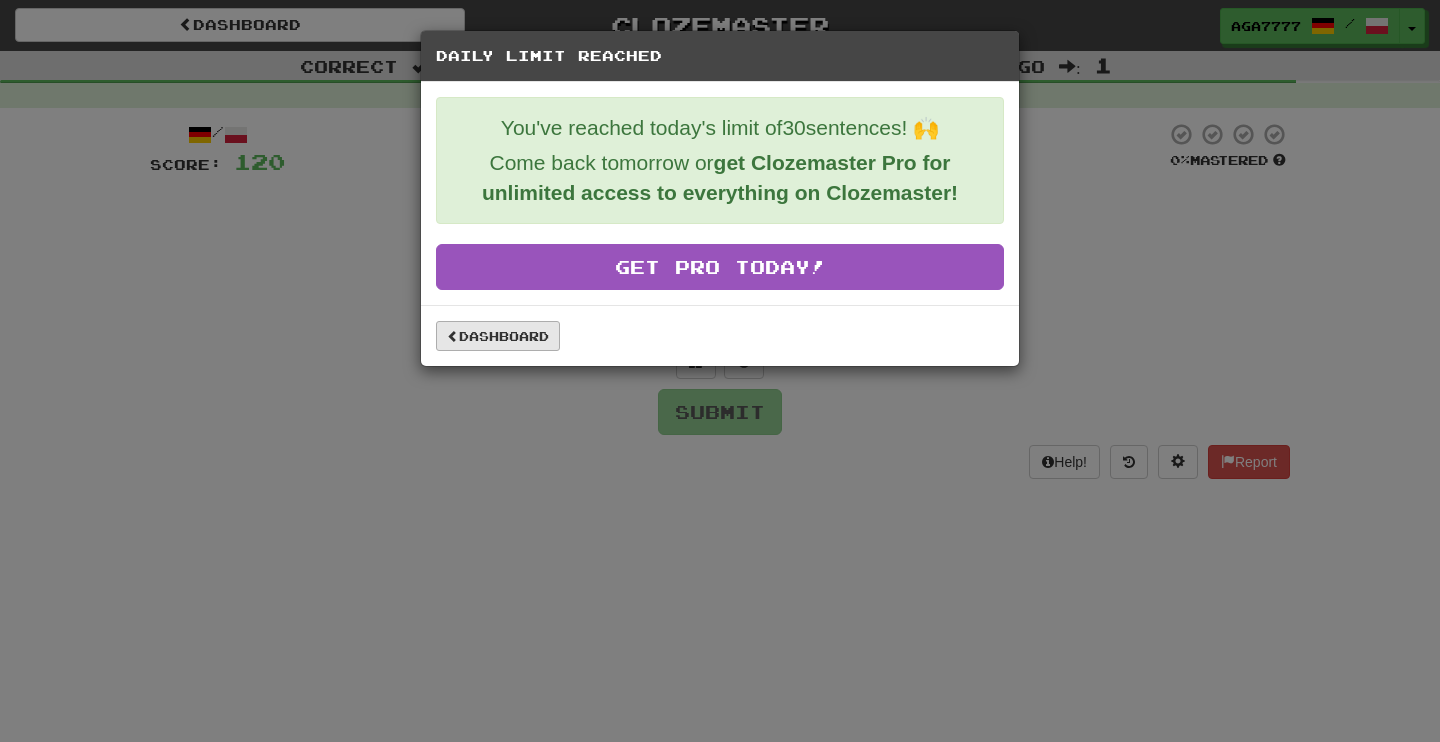 click on "Dashboard" at bounding box center (498, 336) 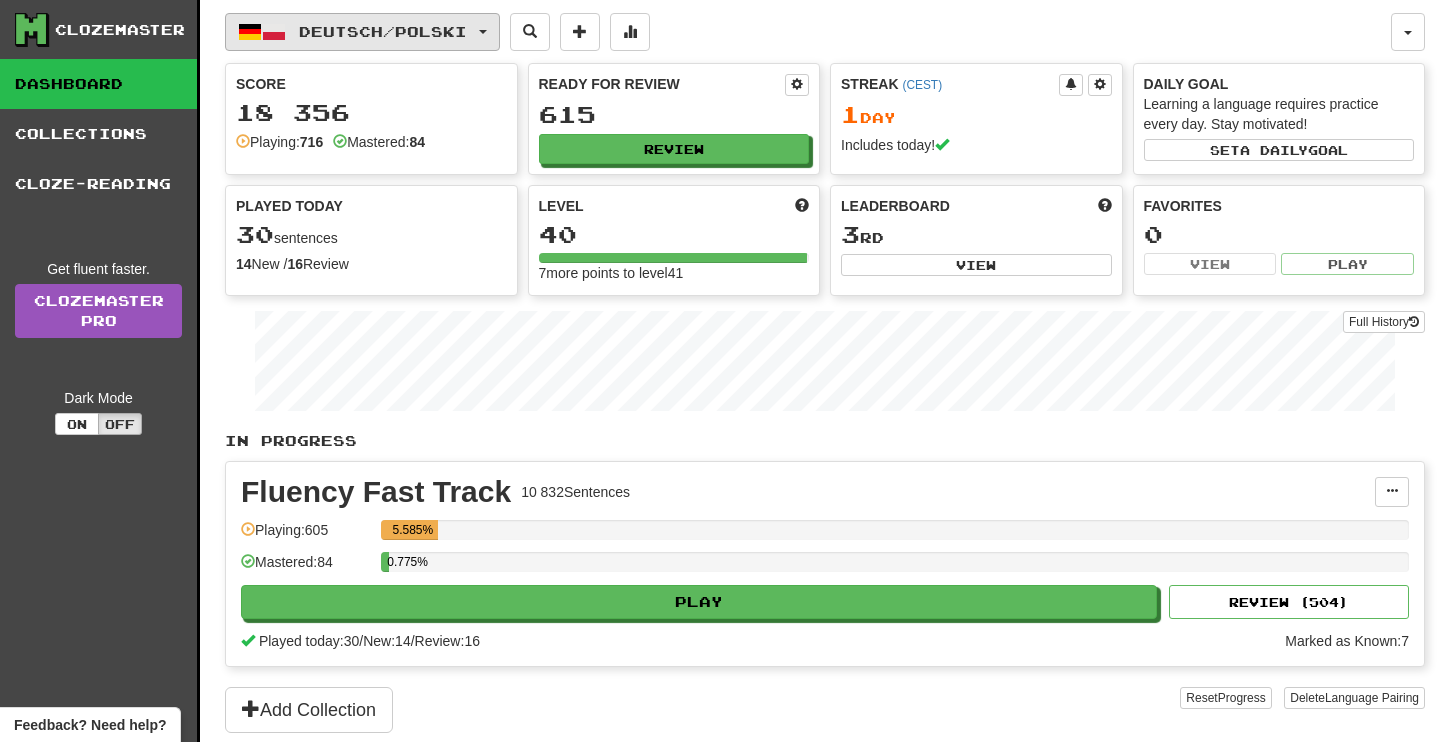 scroll, scrollTop: 0, scrollLeft: 0, axis: both 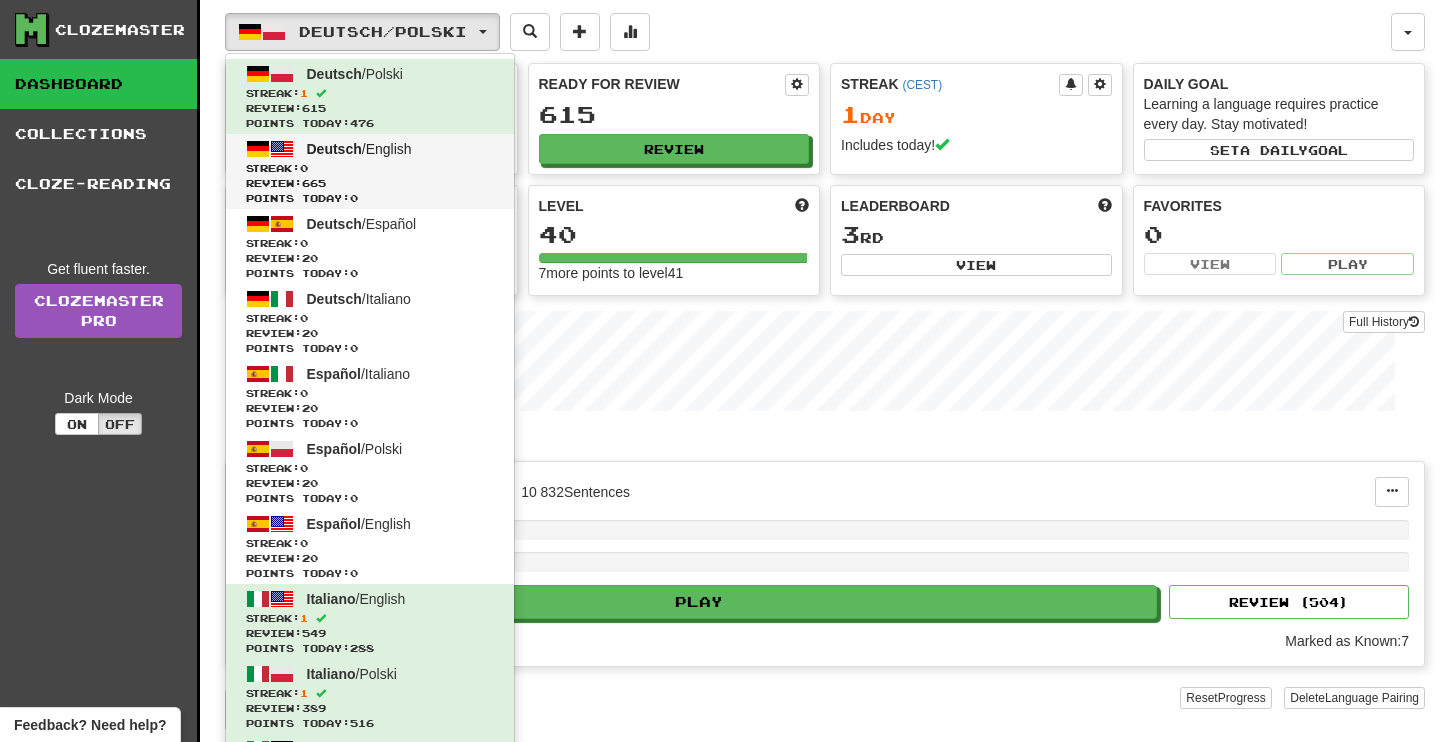 click on "Streak:  0" at bounding box center (370, 168) 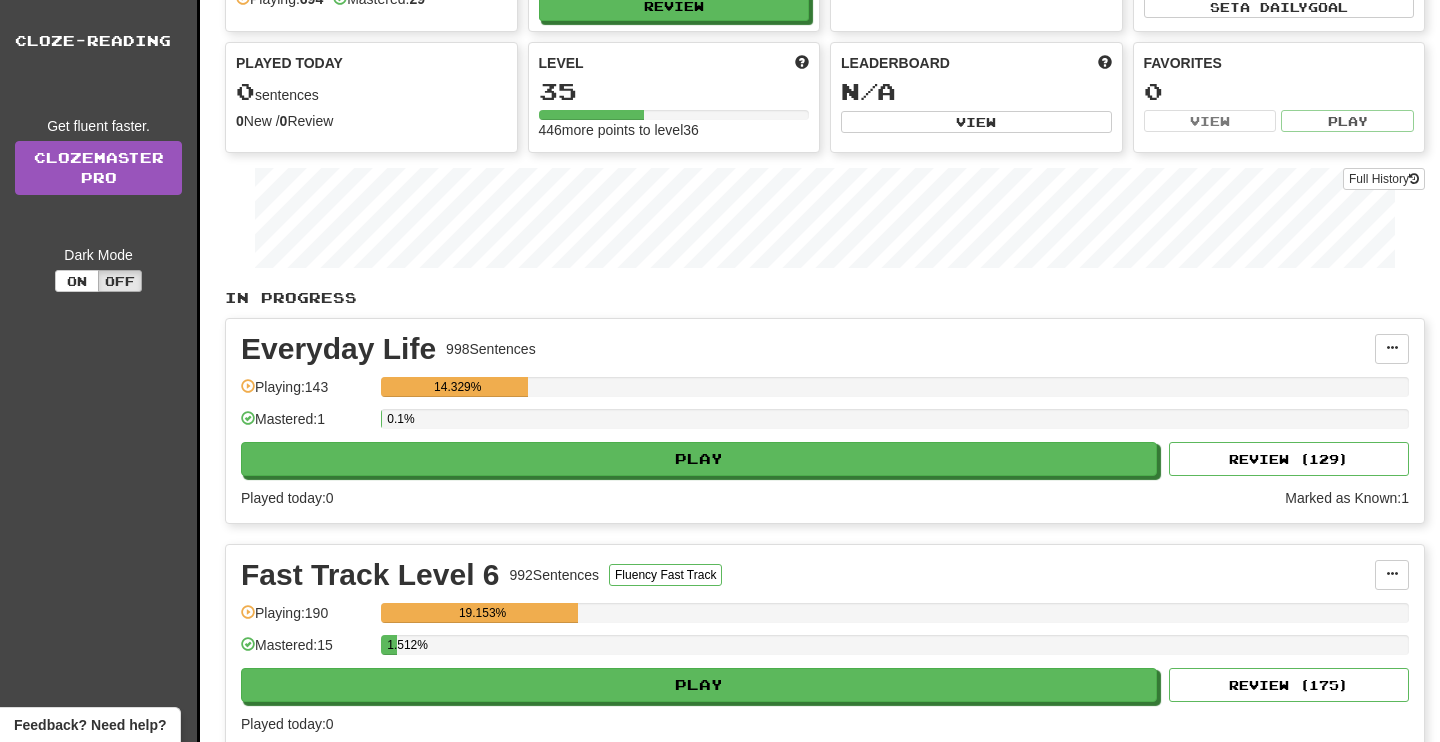scroll, scrollTop: 146, scrollLeft: 0, axis: vertical 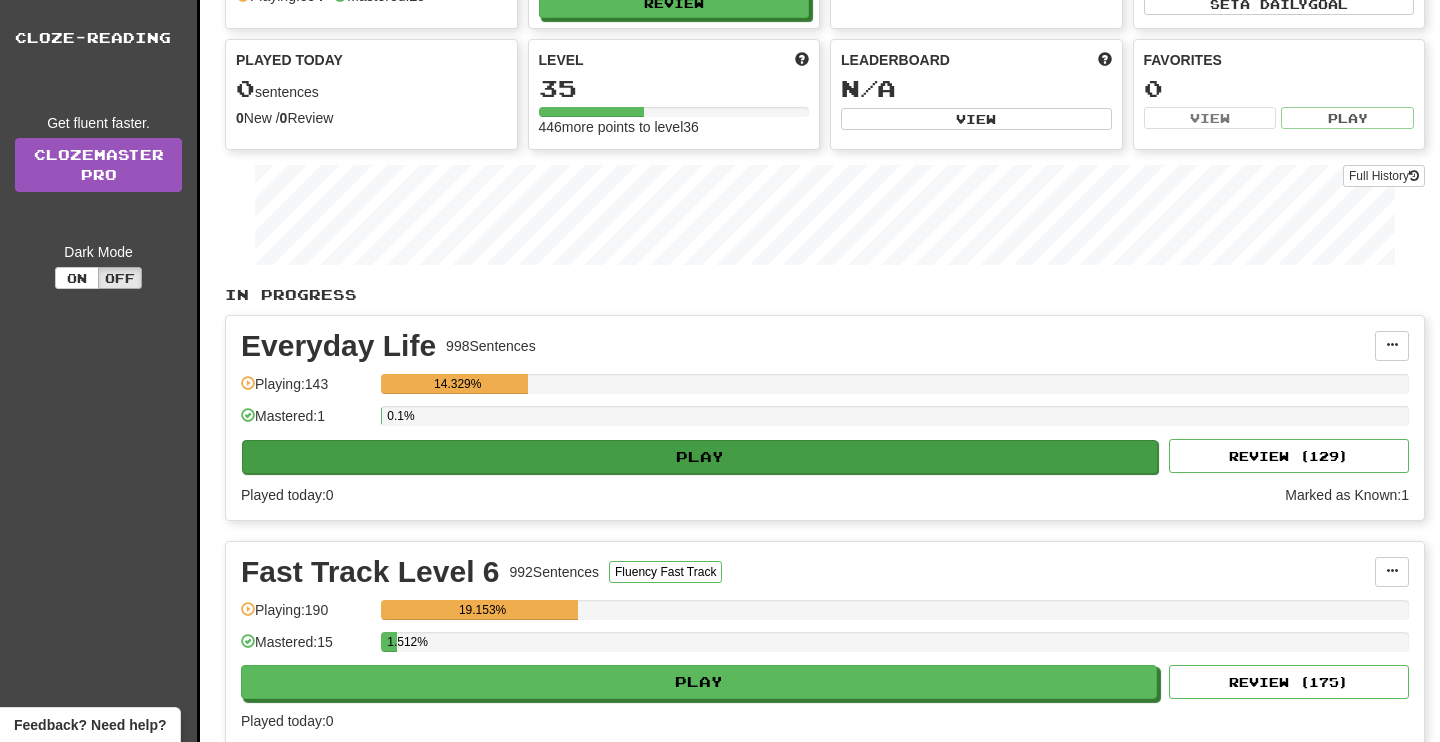 click on "Play" at bounding box center (700, 457) 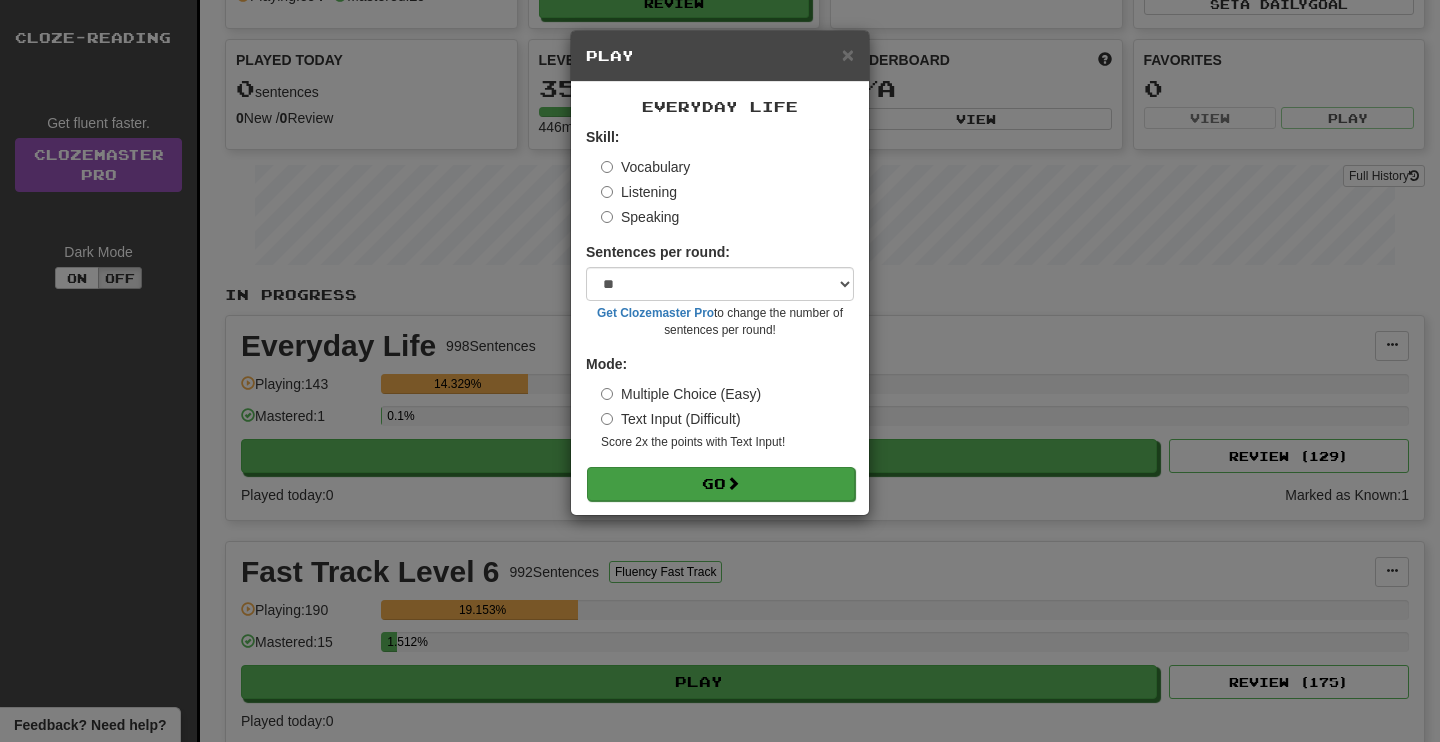 click on "Go" at bounding box center [721, 484] 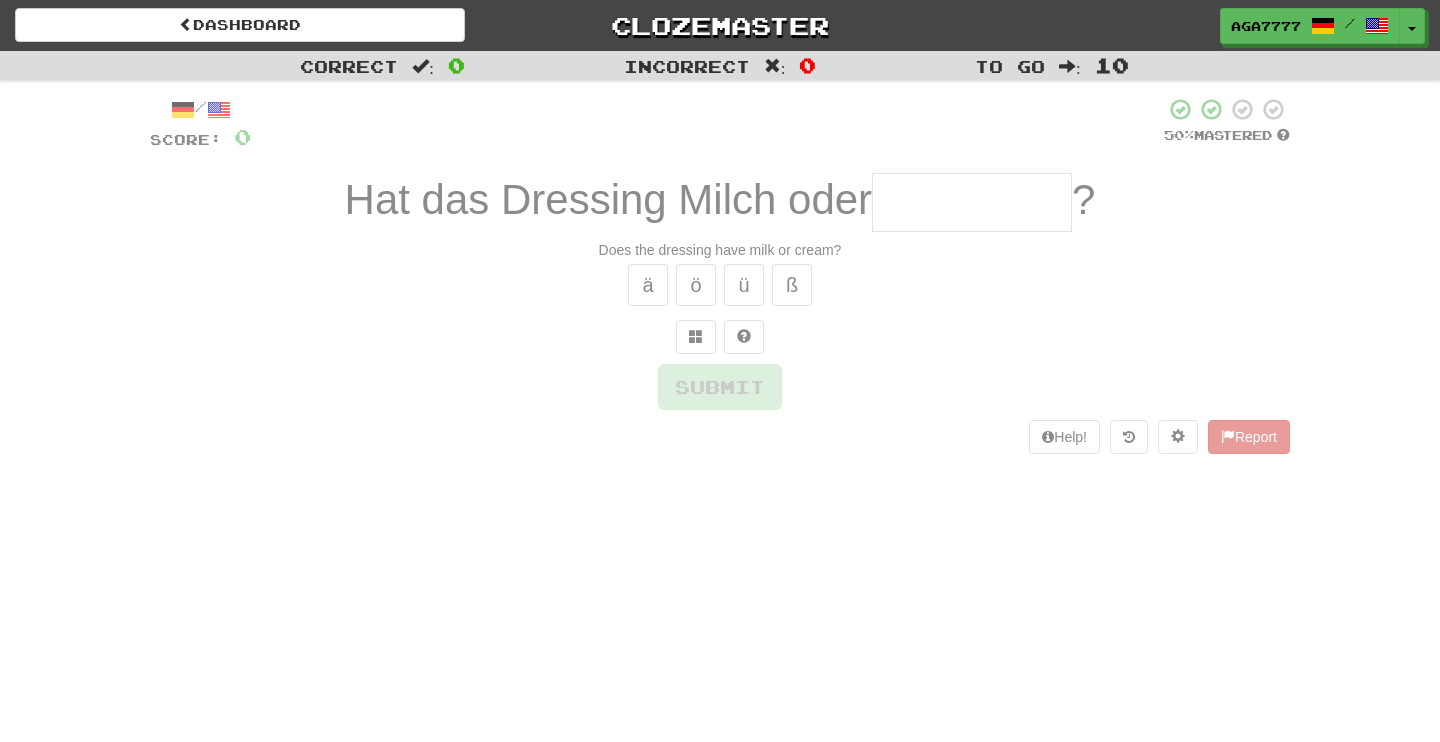 scroll, scrollTop: 0, scrollLeft: 0, axis: both 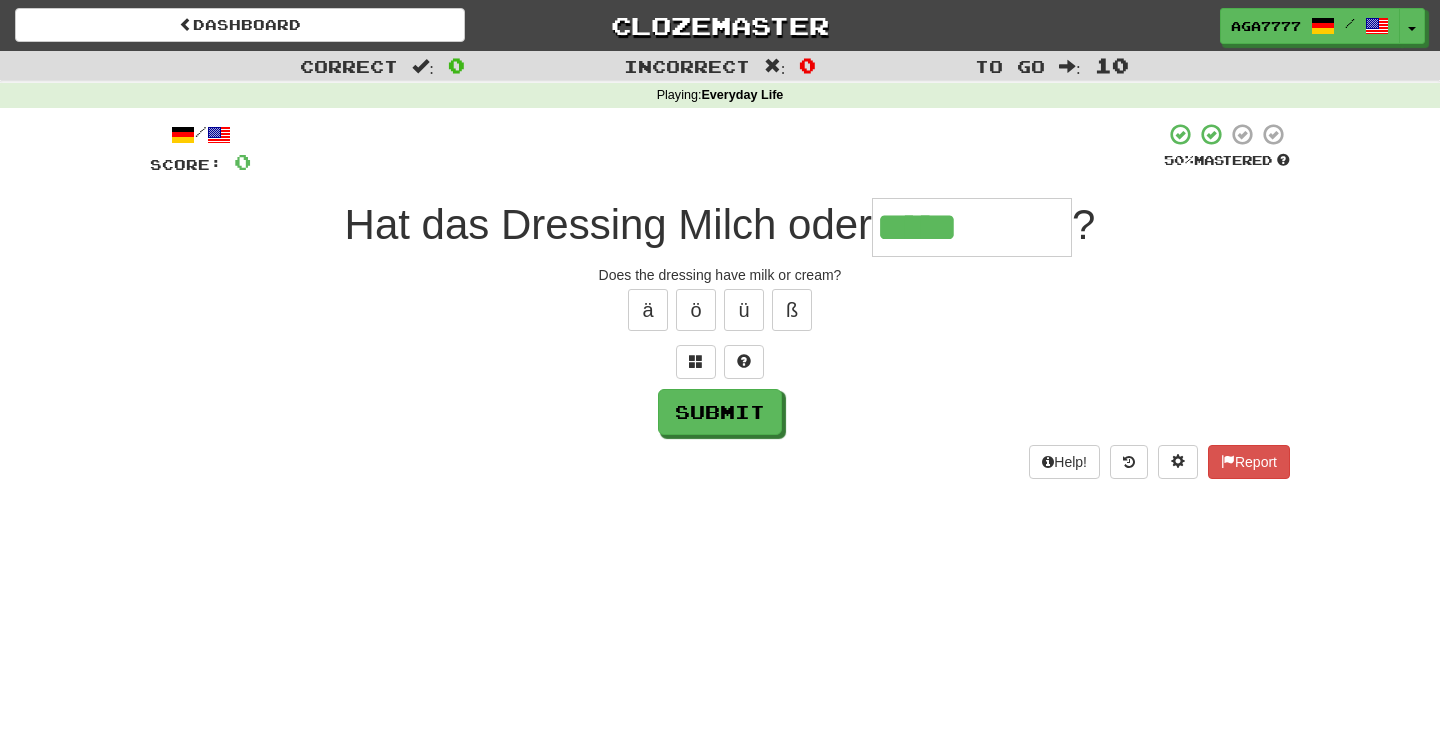 type on "*****" 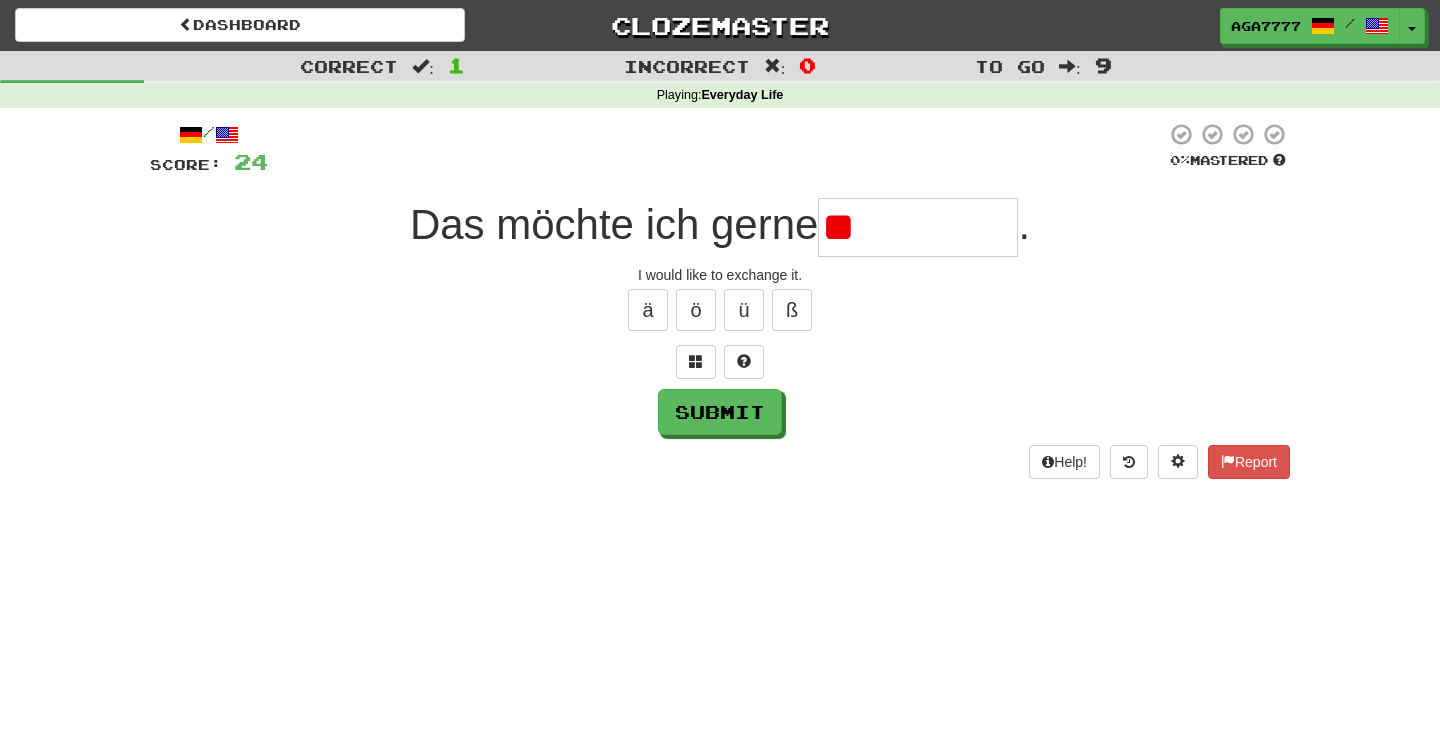 type on "*" 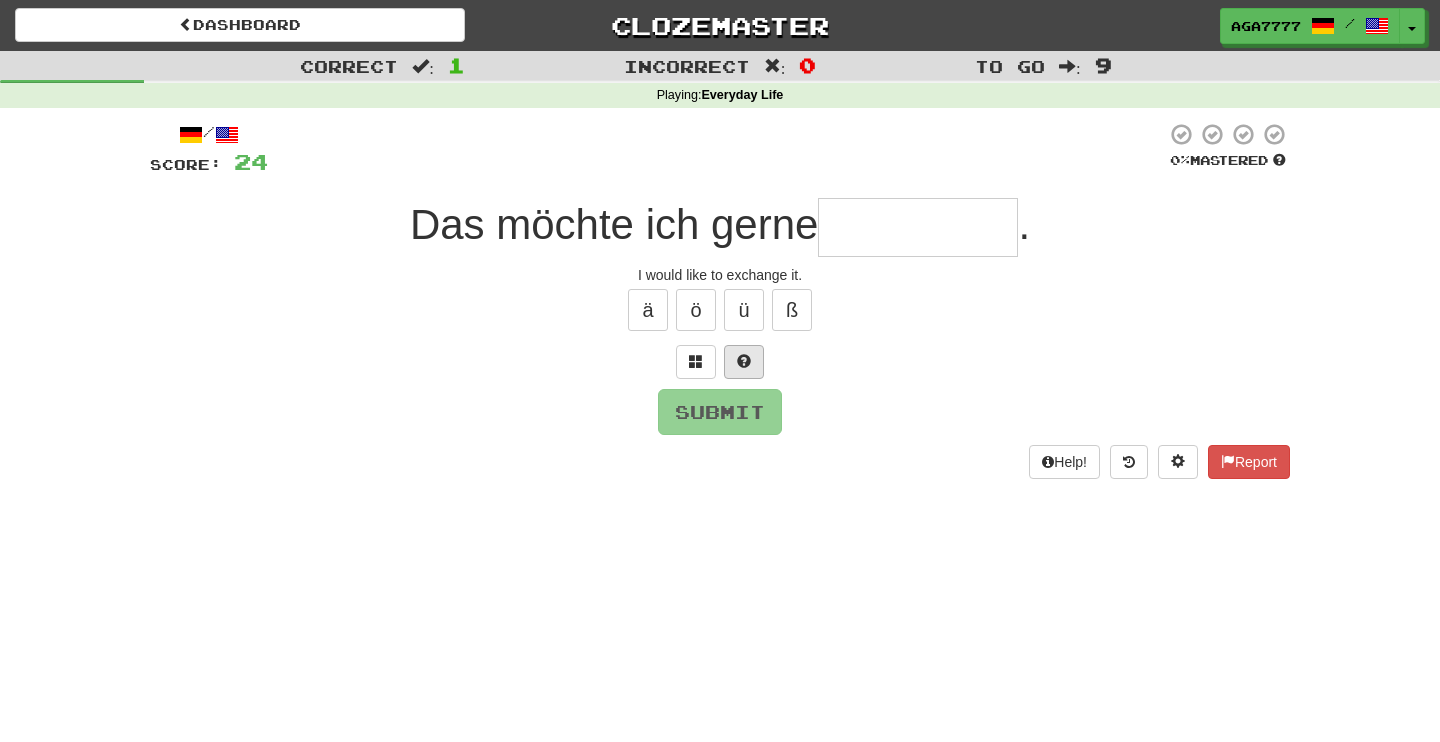 click at bounding box center (744, 361) 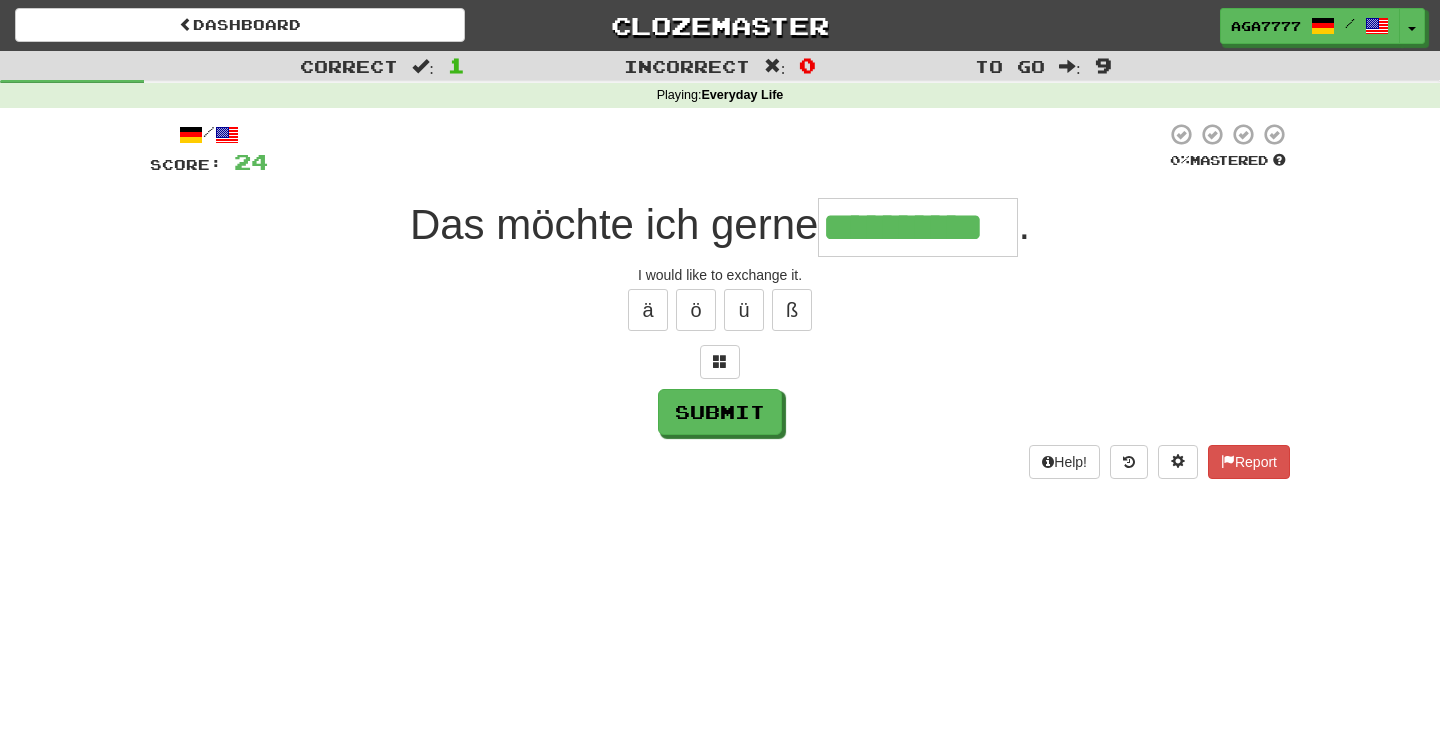 type on "**********" 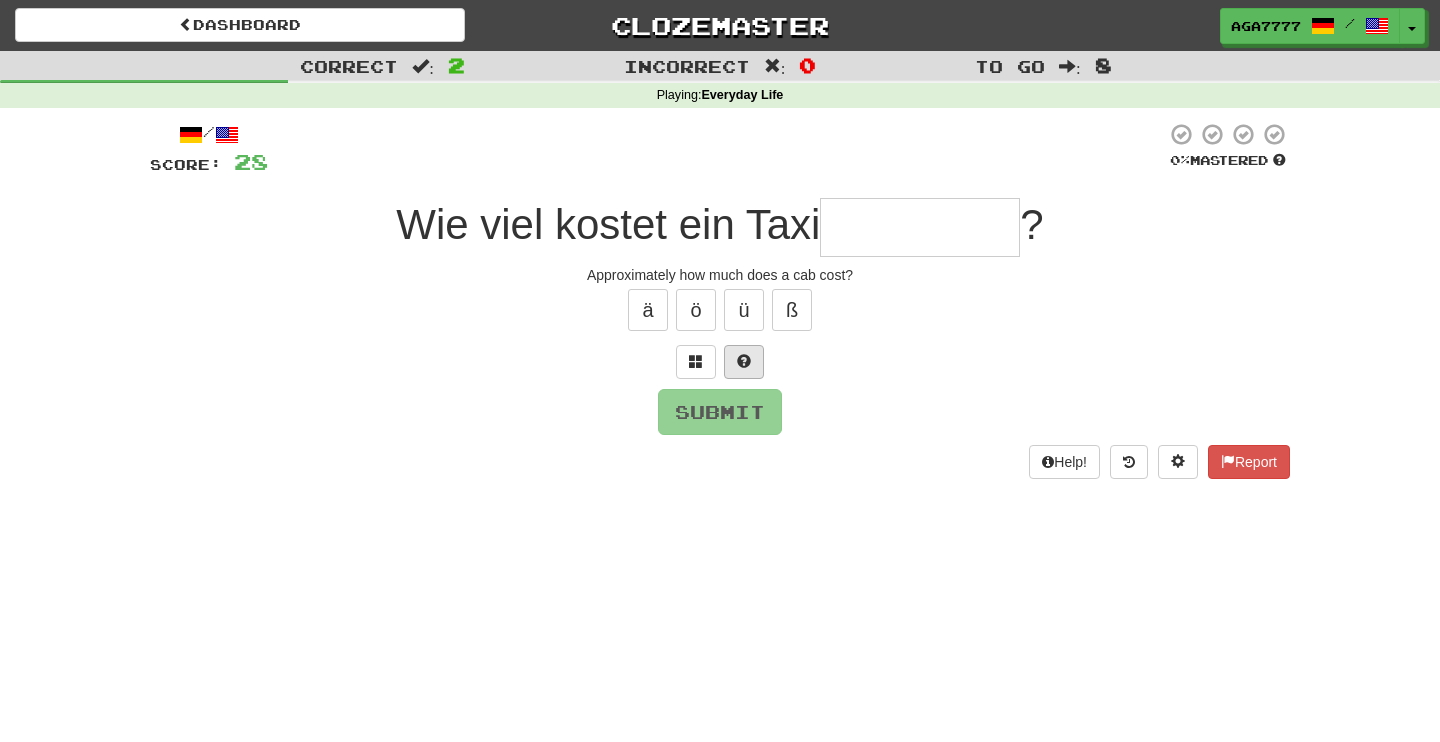 click at bounding box center (744, 362) 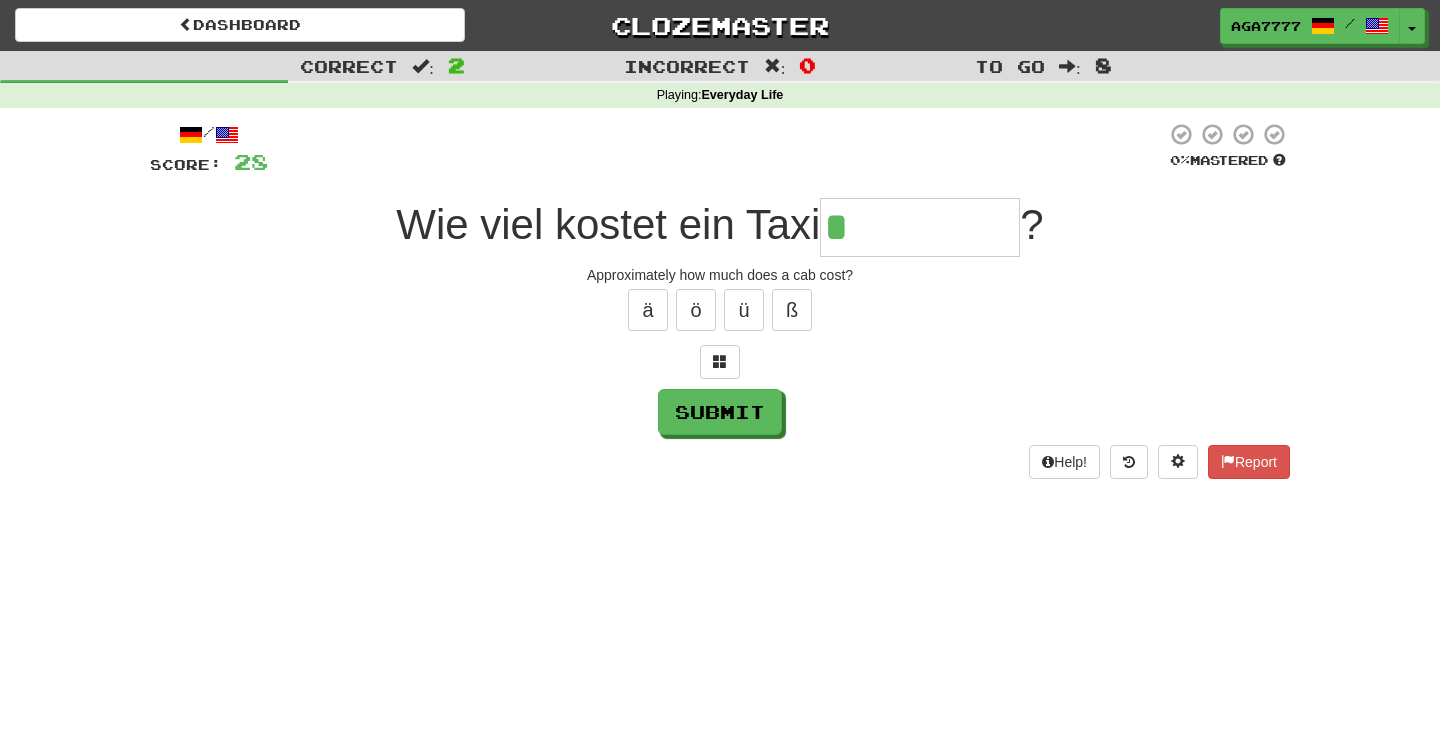 type on "********" 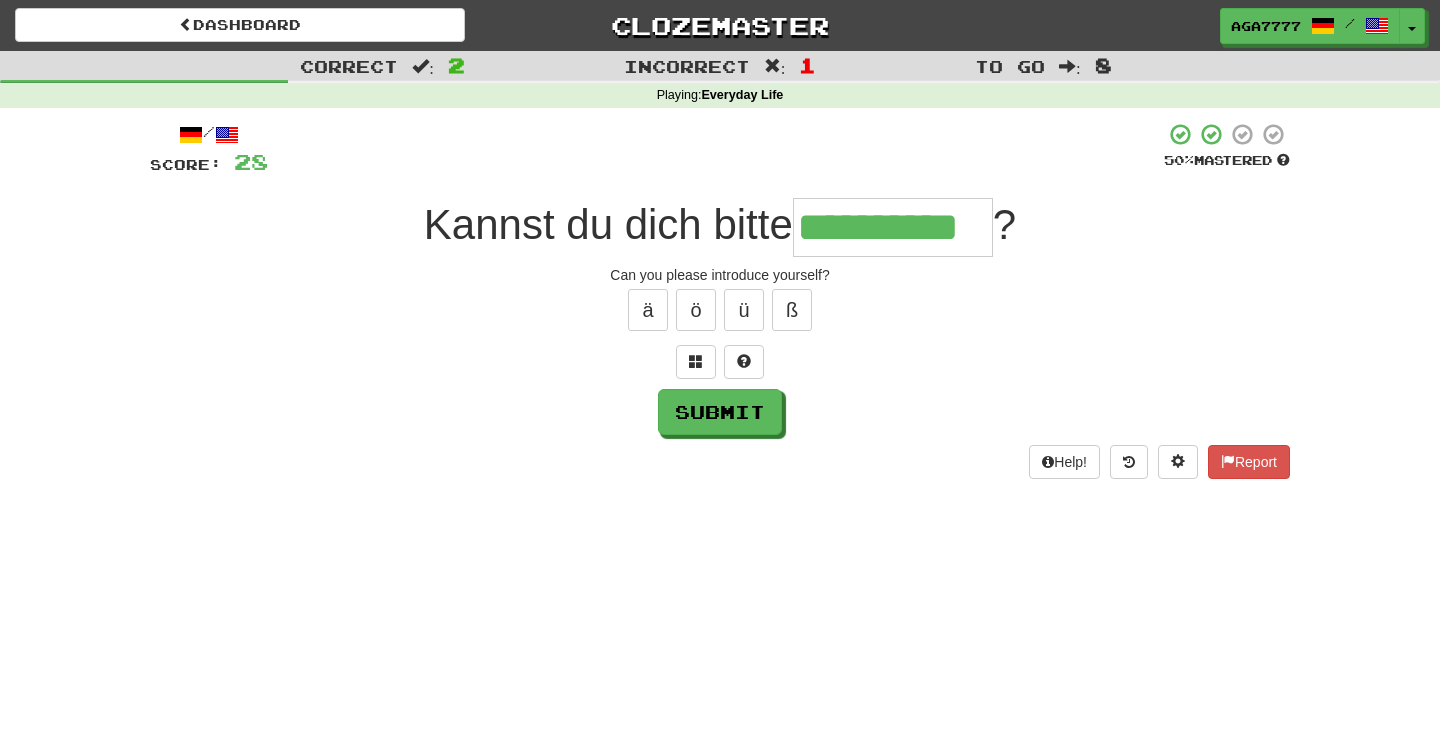 type on "**********" 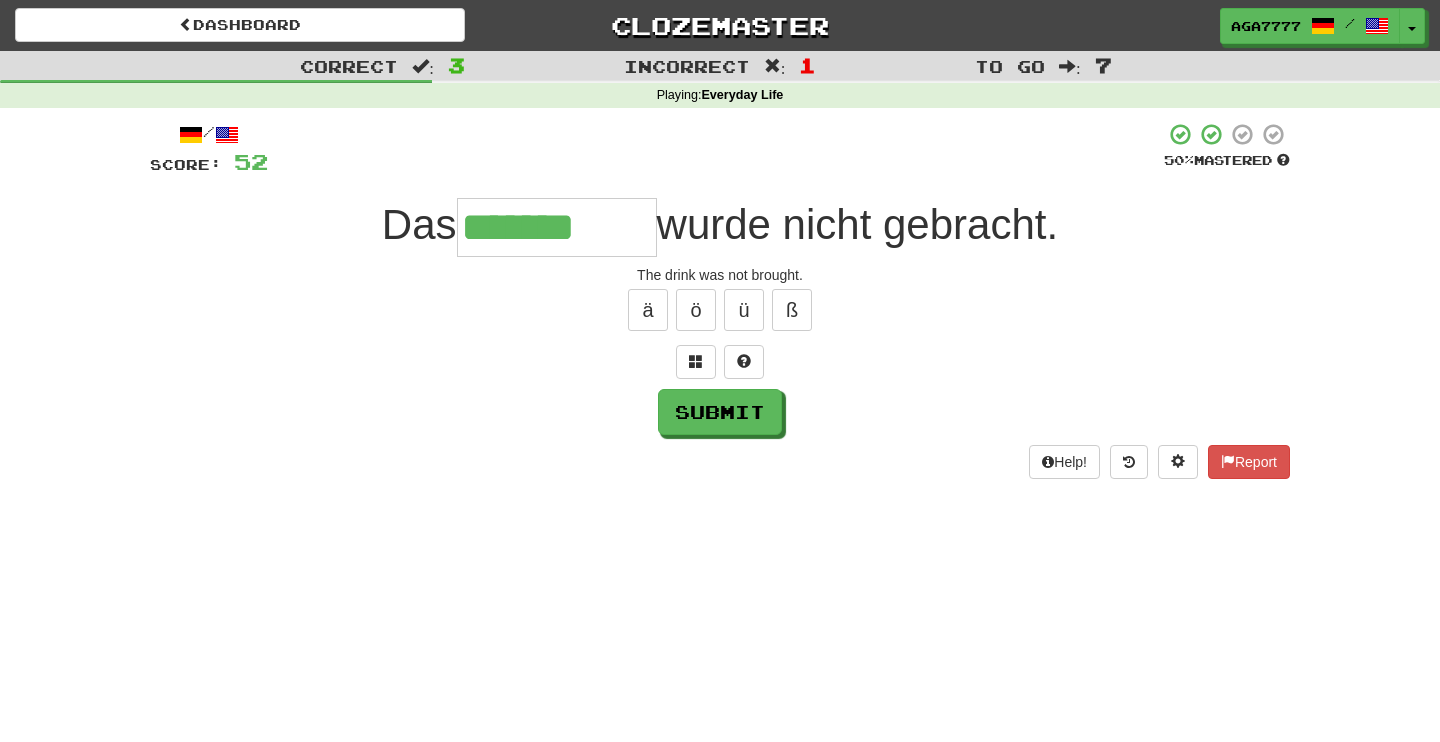 type on "*******" 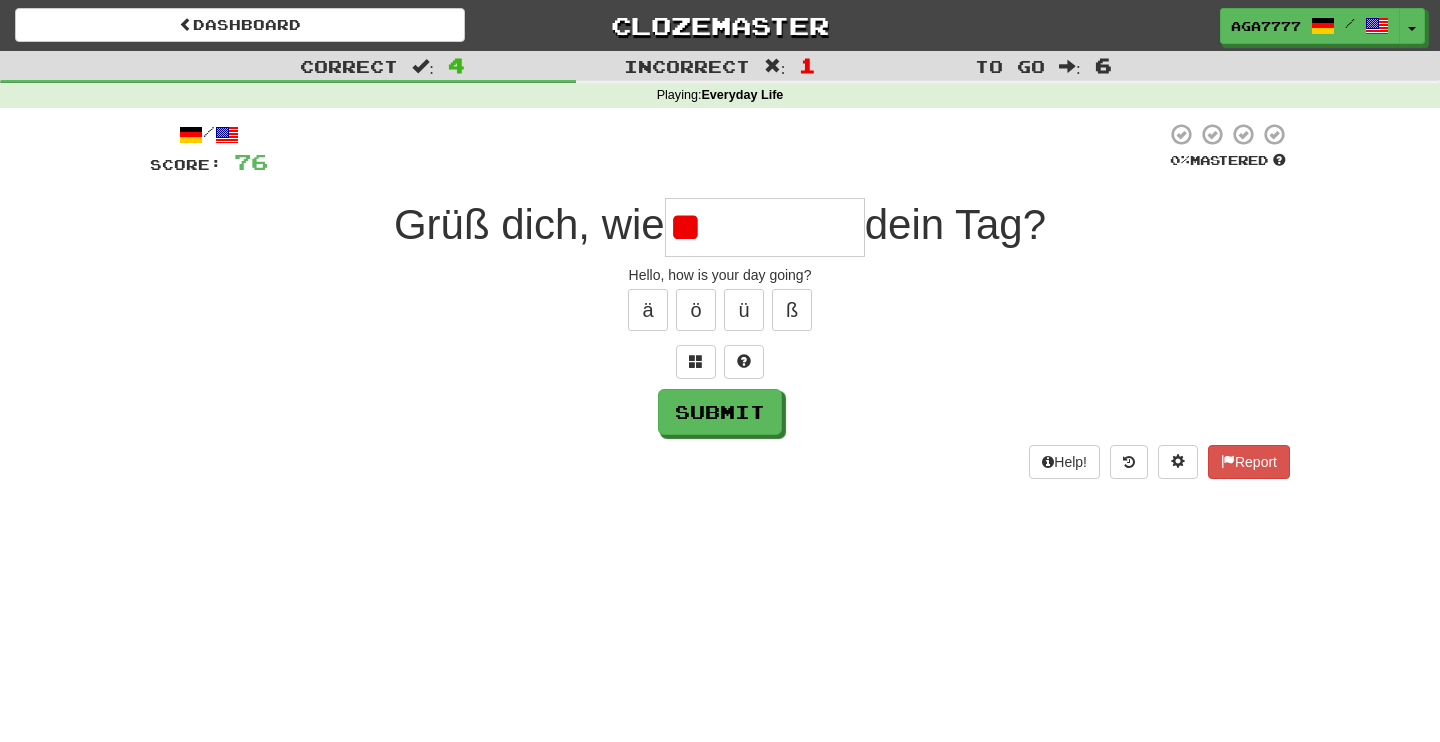 type on "*" 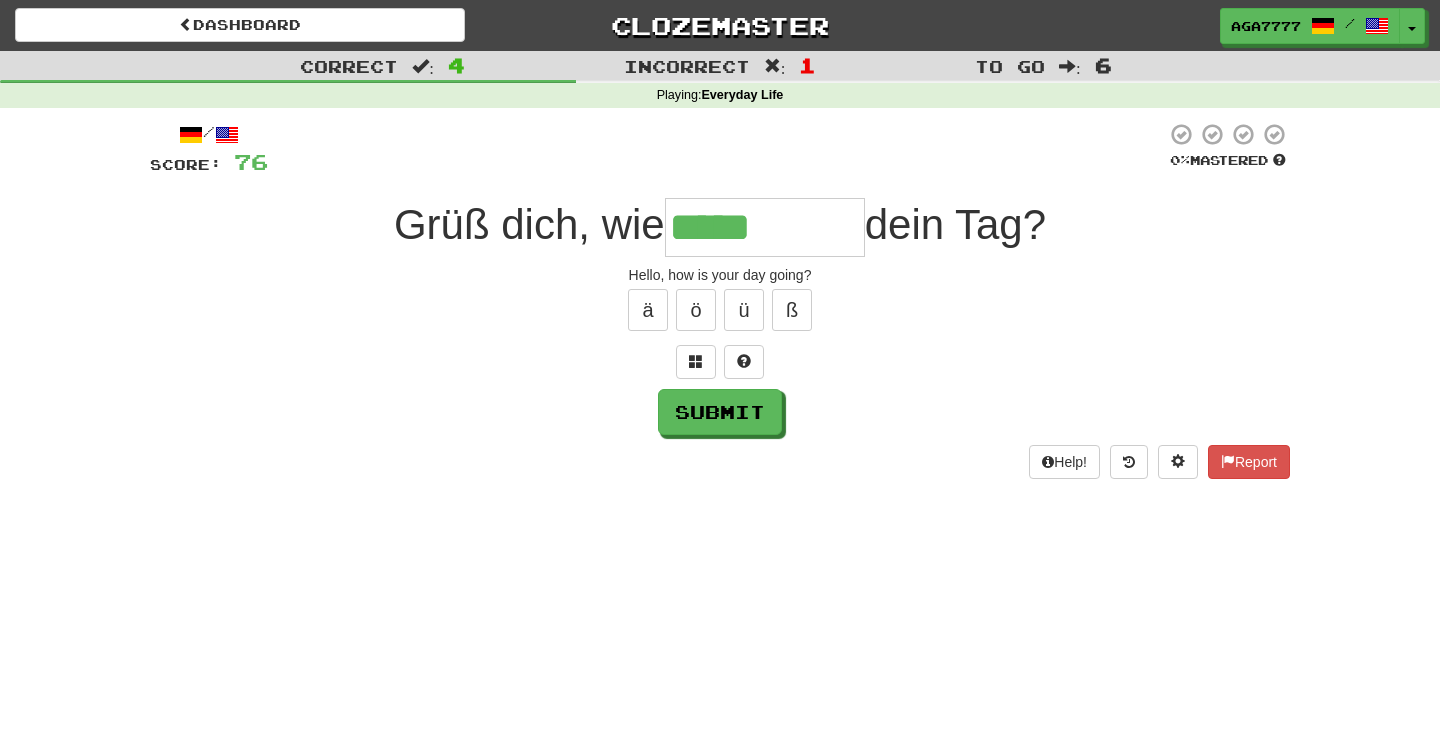 type on "*****" 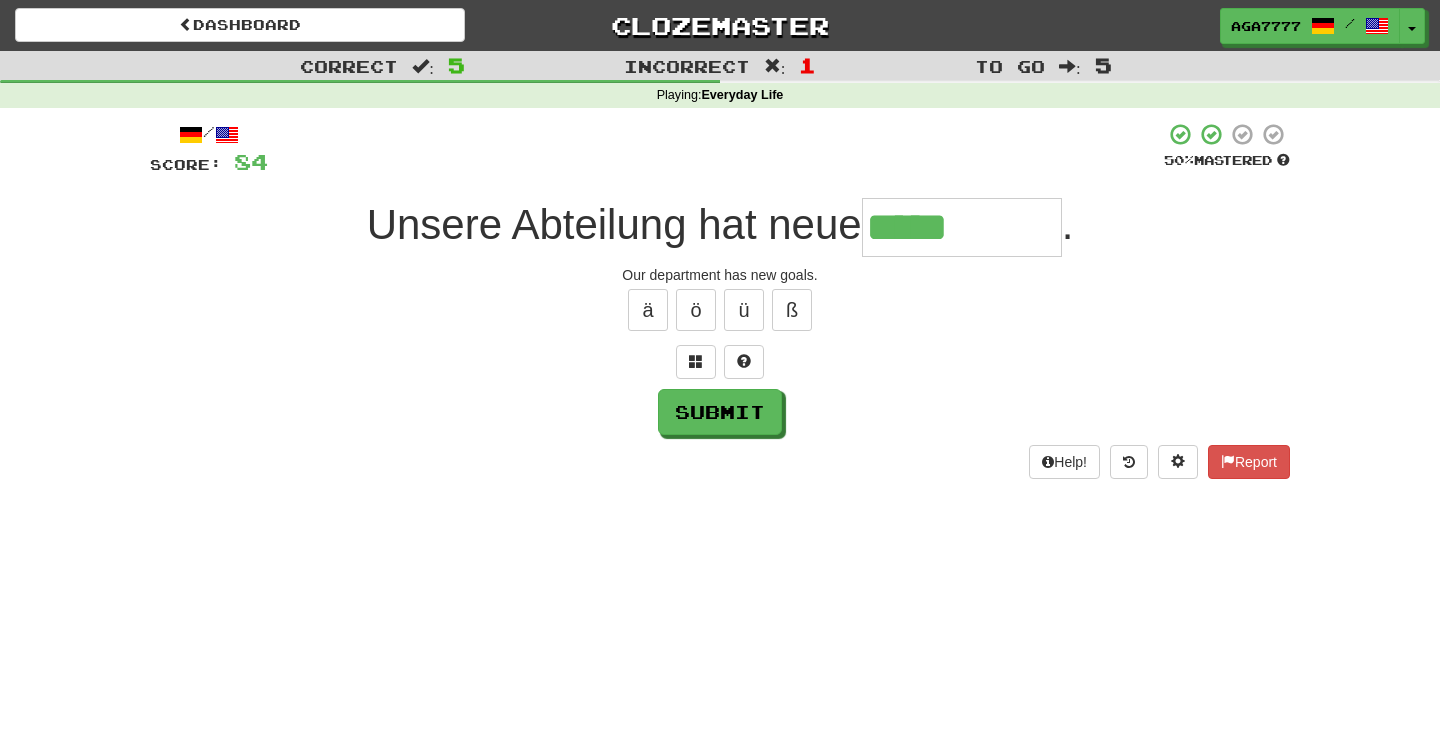 type on "*****" 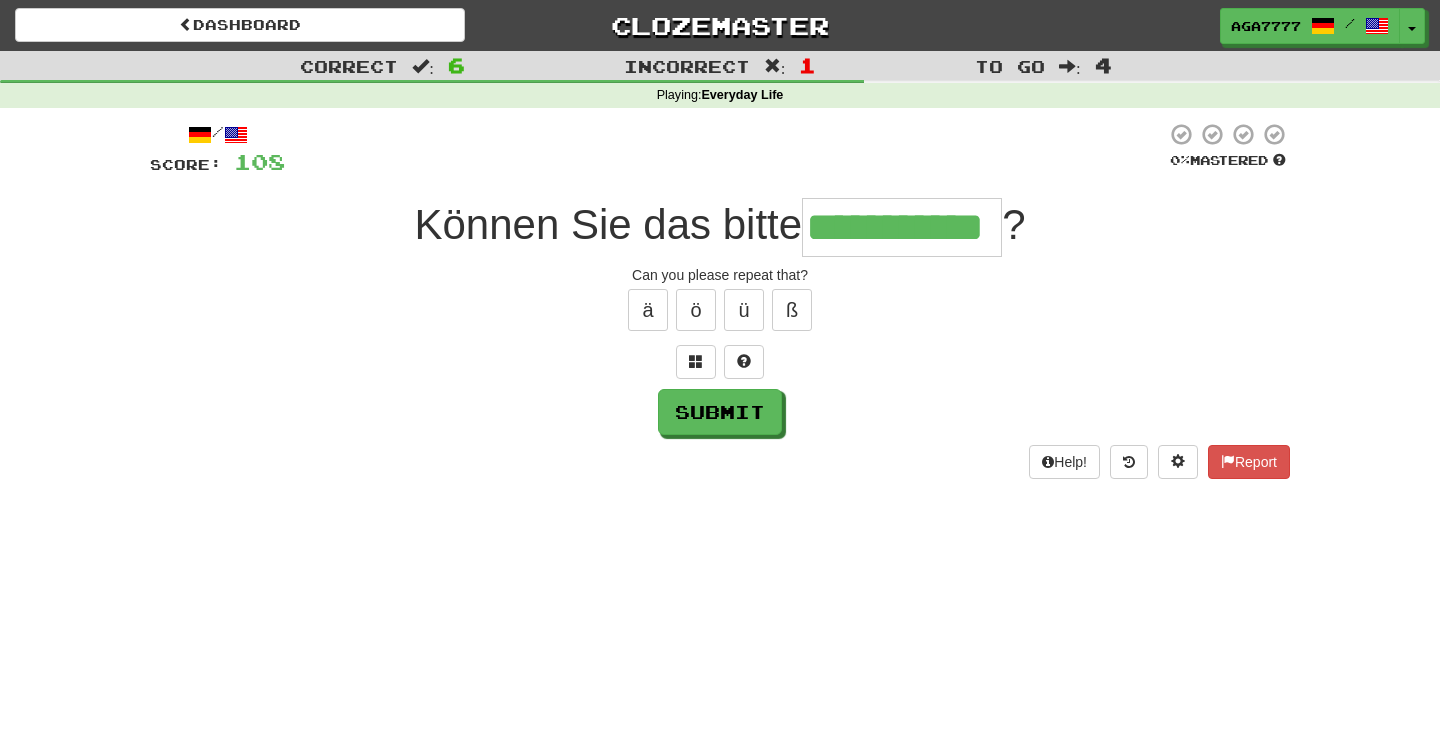 type on "**********" 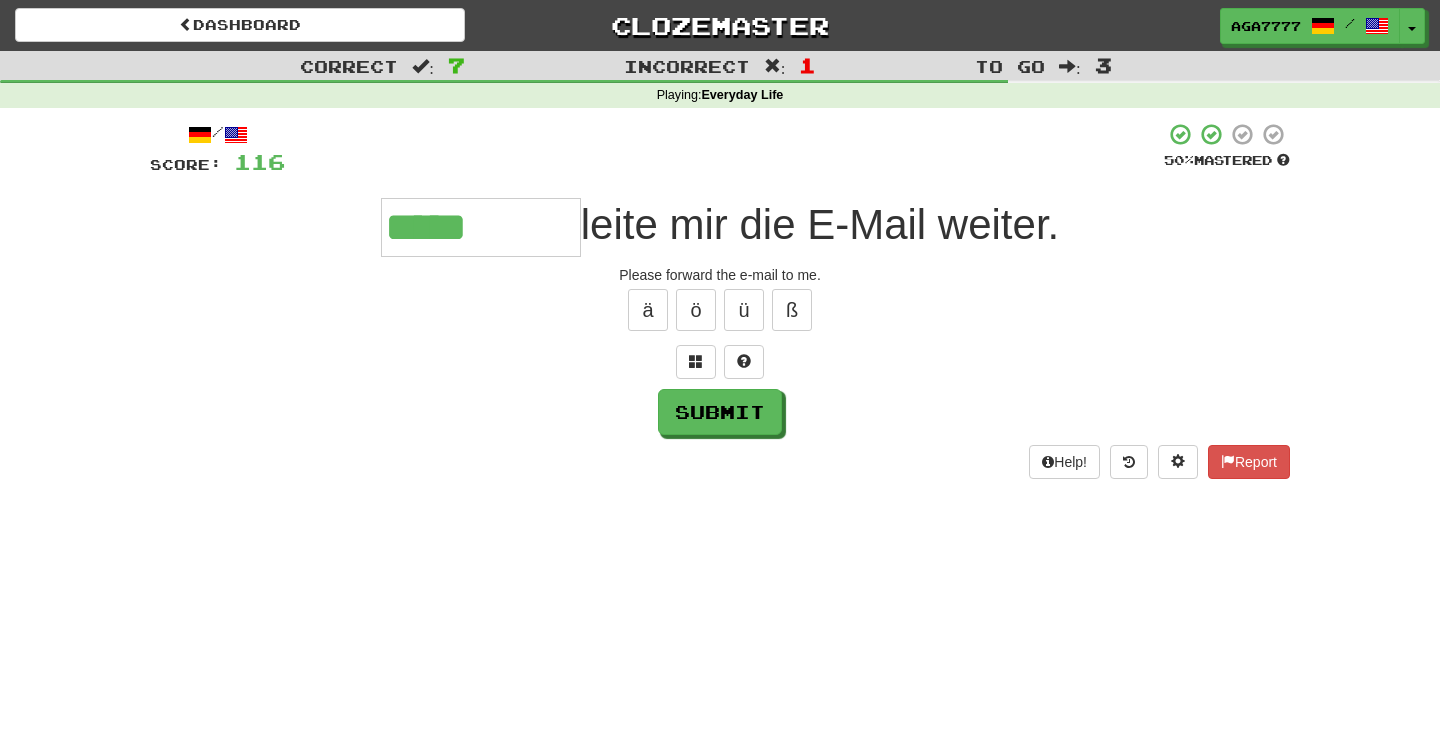 type on "*****" 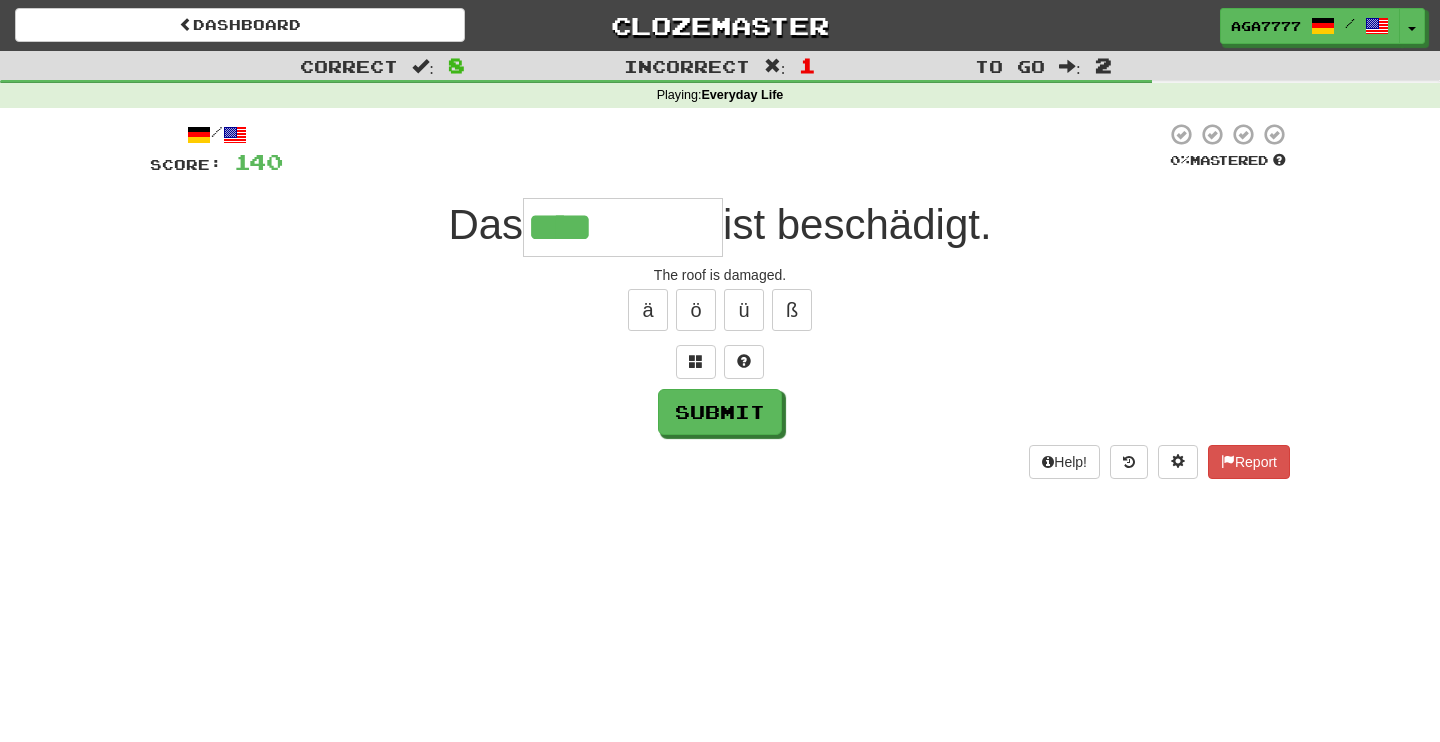 type on "****" 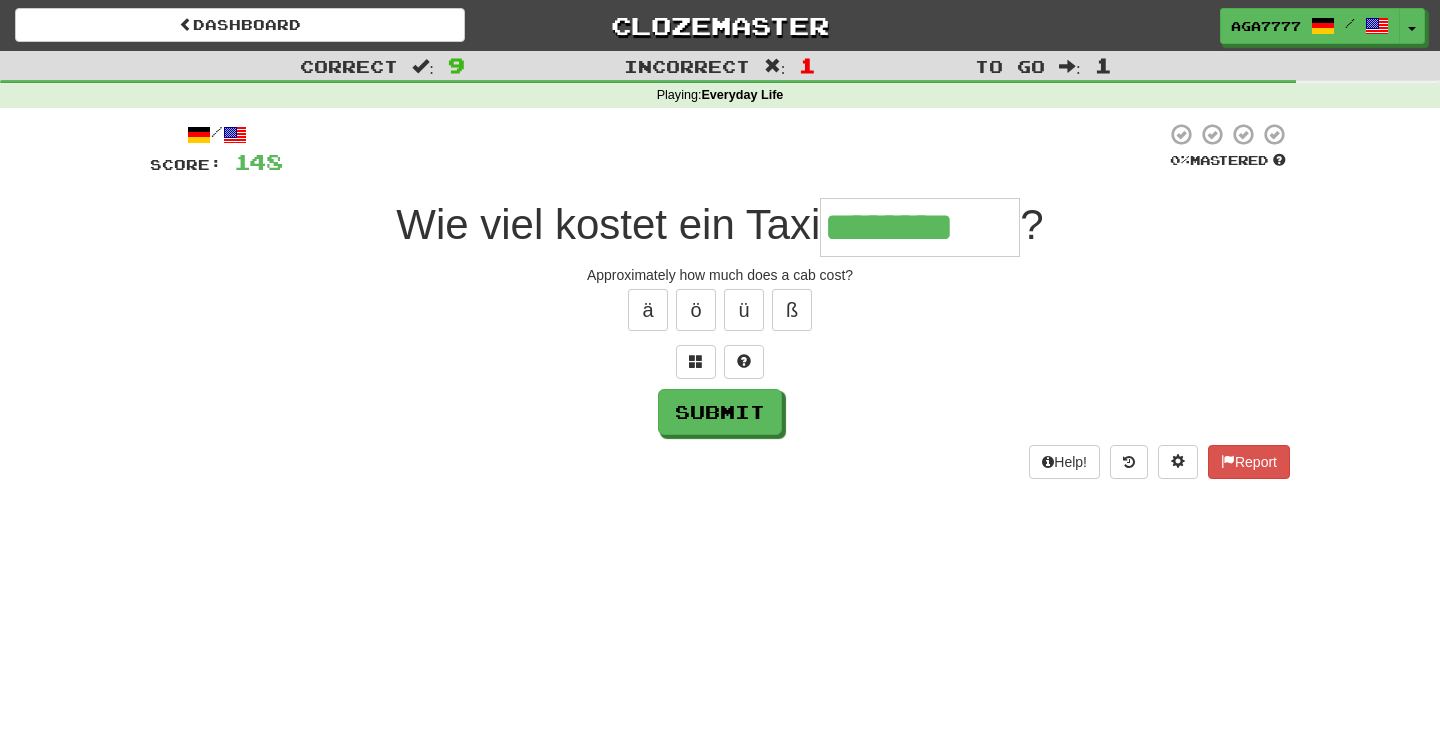 type on "********" 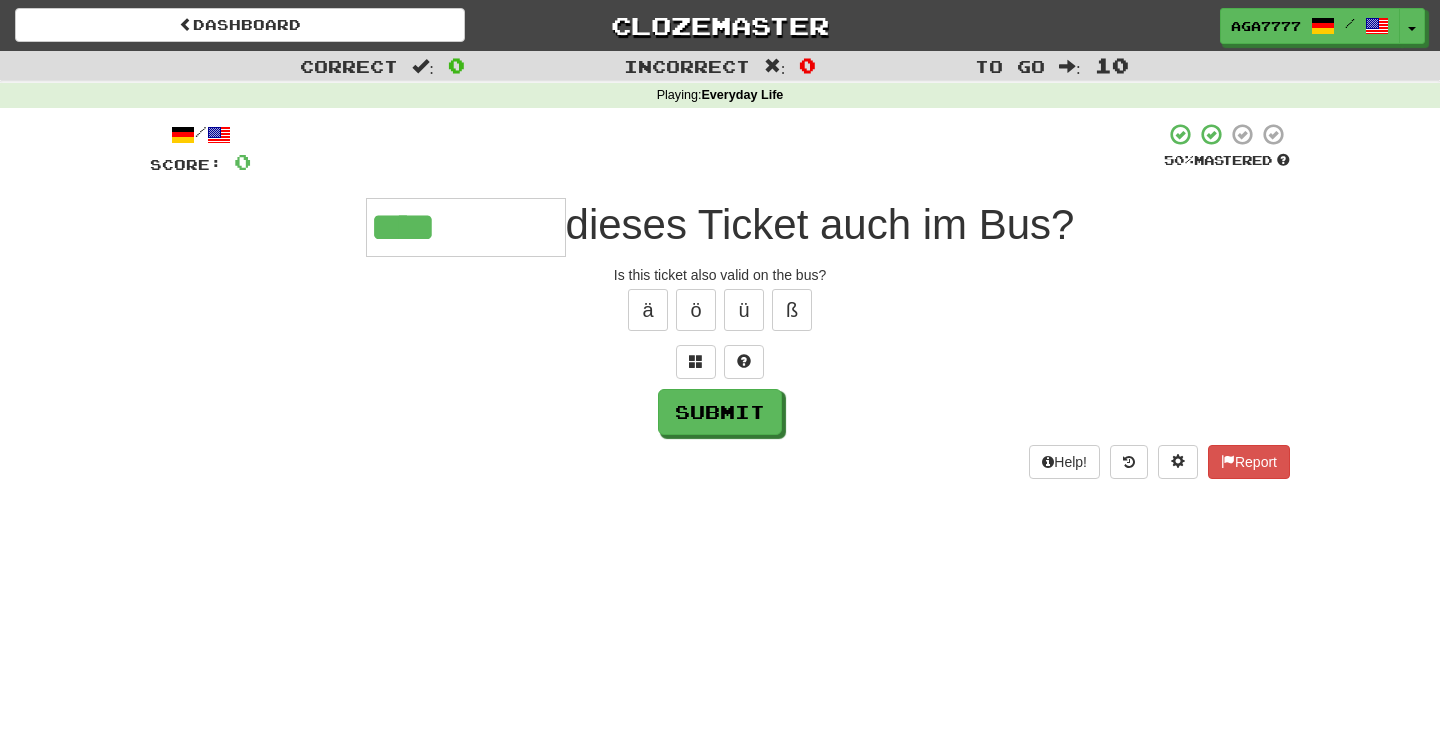type on "****" 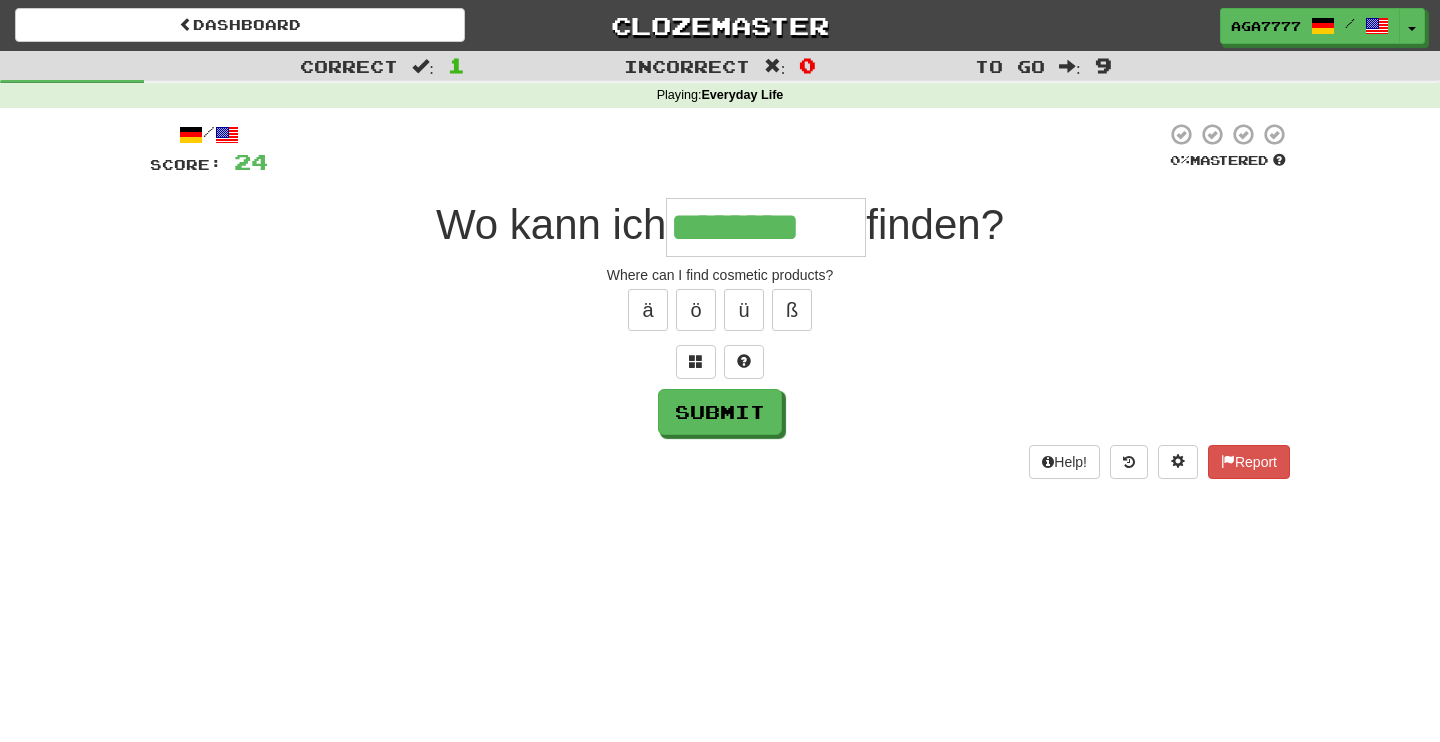 type on "**********" 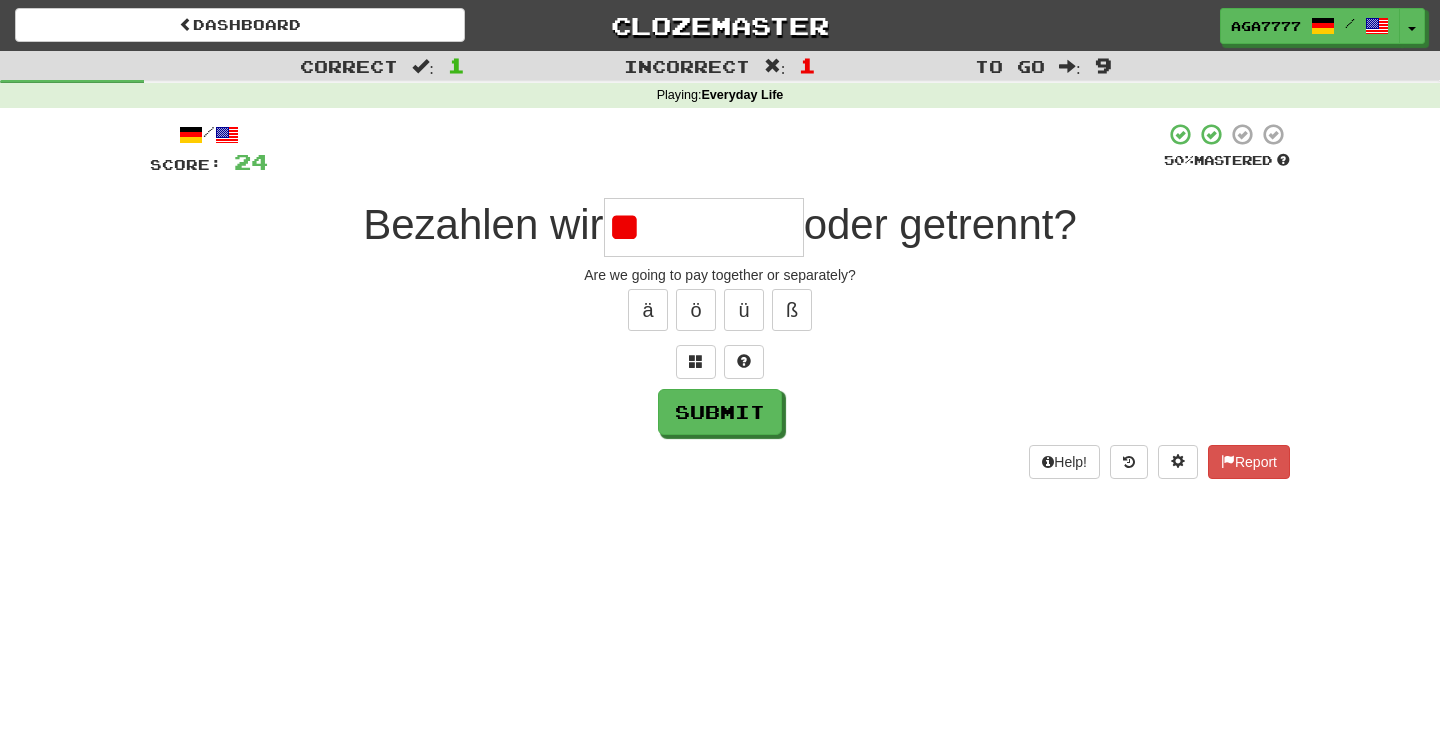 type on "*" 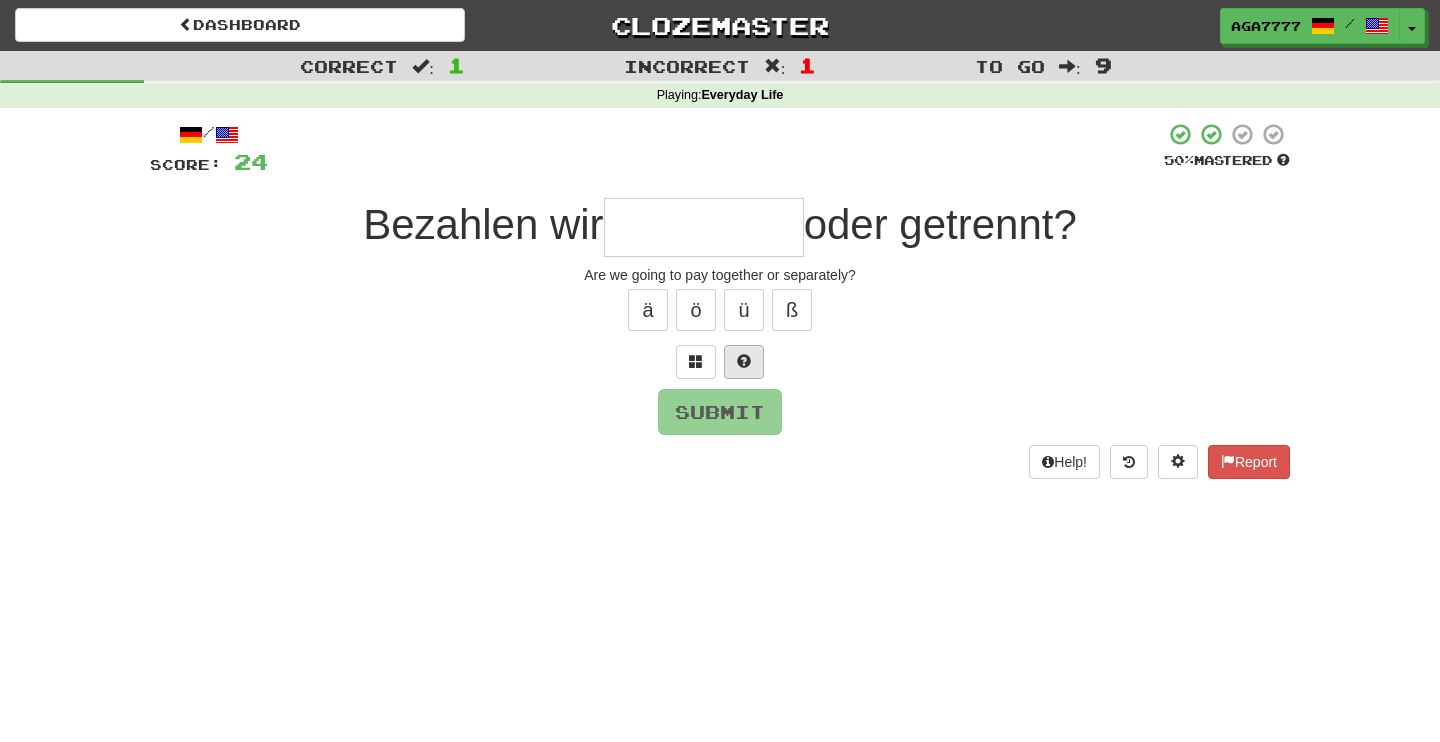 click at bounding box center (744, 362) 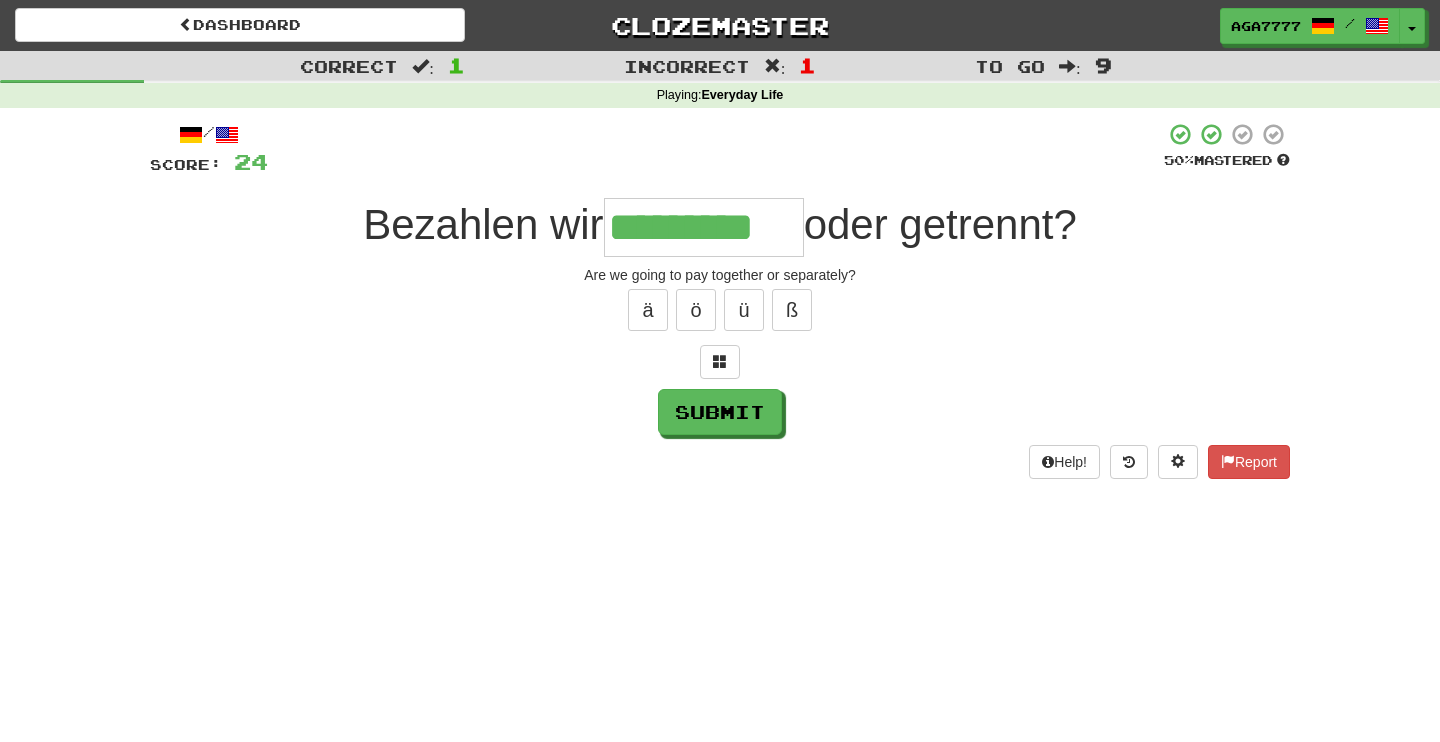 type on "*********" 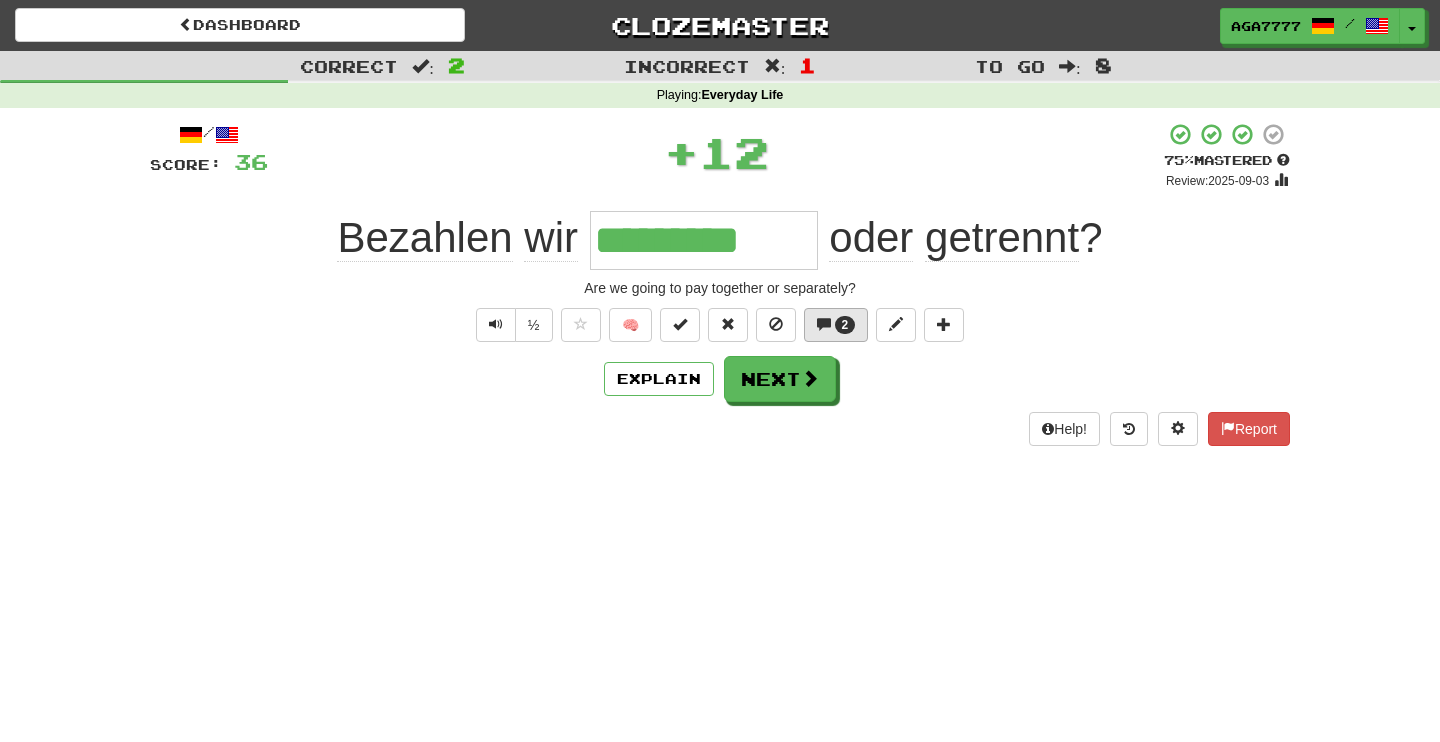 click on "2" at bounding box center (836, 325) 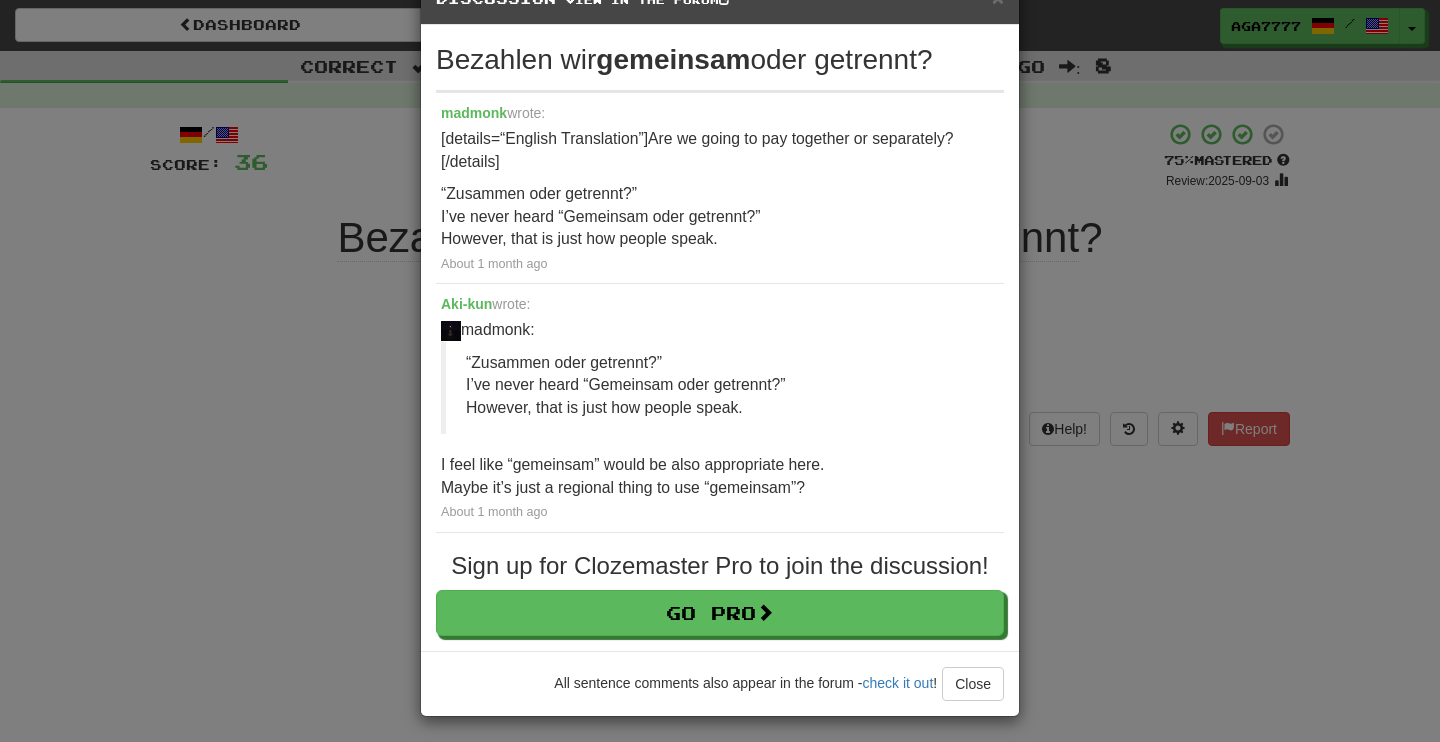 scroll, scrollTop: 55, scrollLeft: 0, axis: vertical 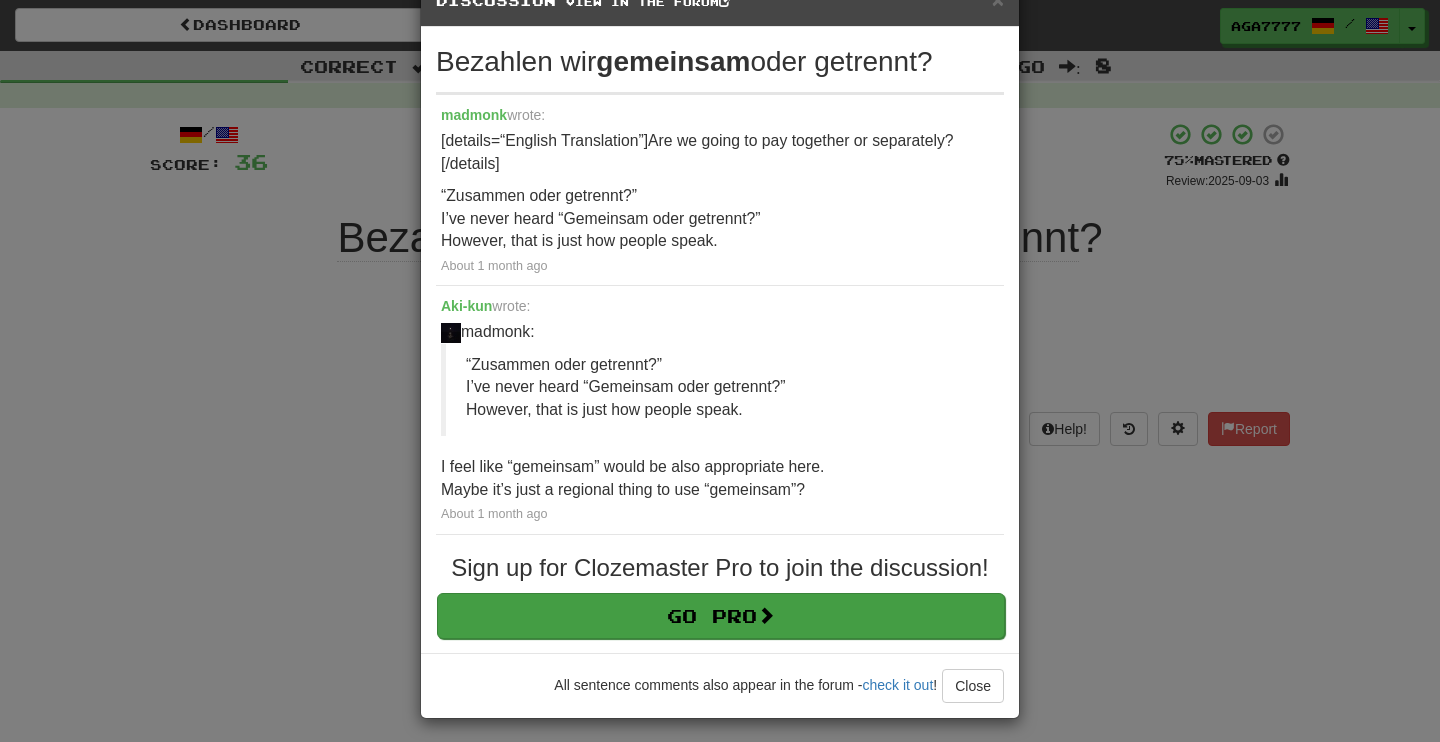 click on "Go Pro" at bounding box center [721, 616] 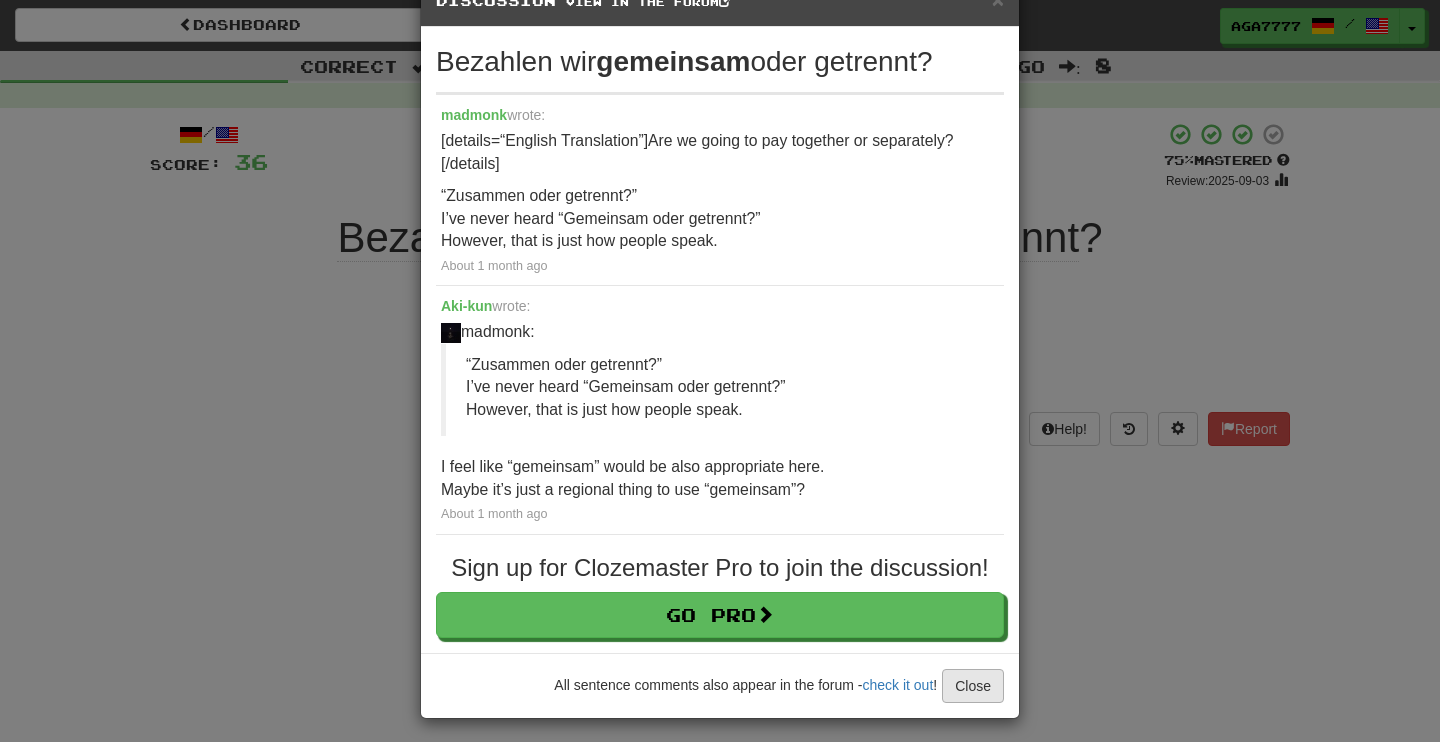 click on "Close" at bounding box center [973, 686] 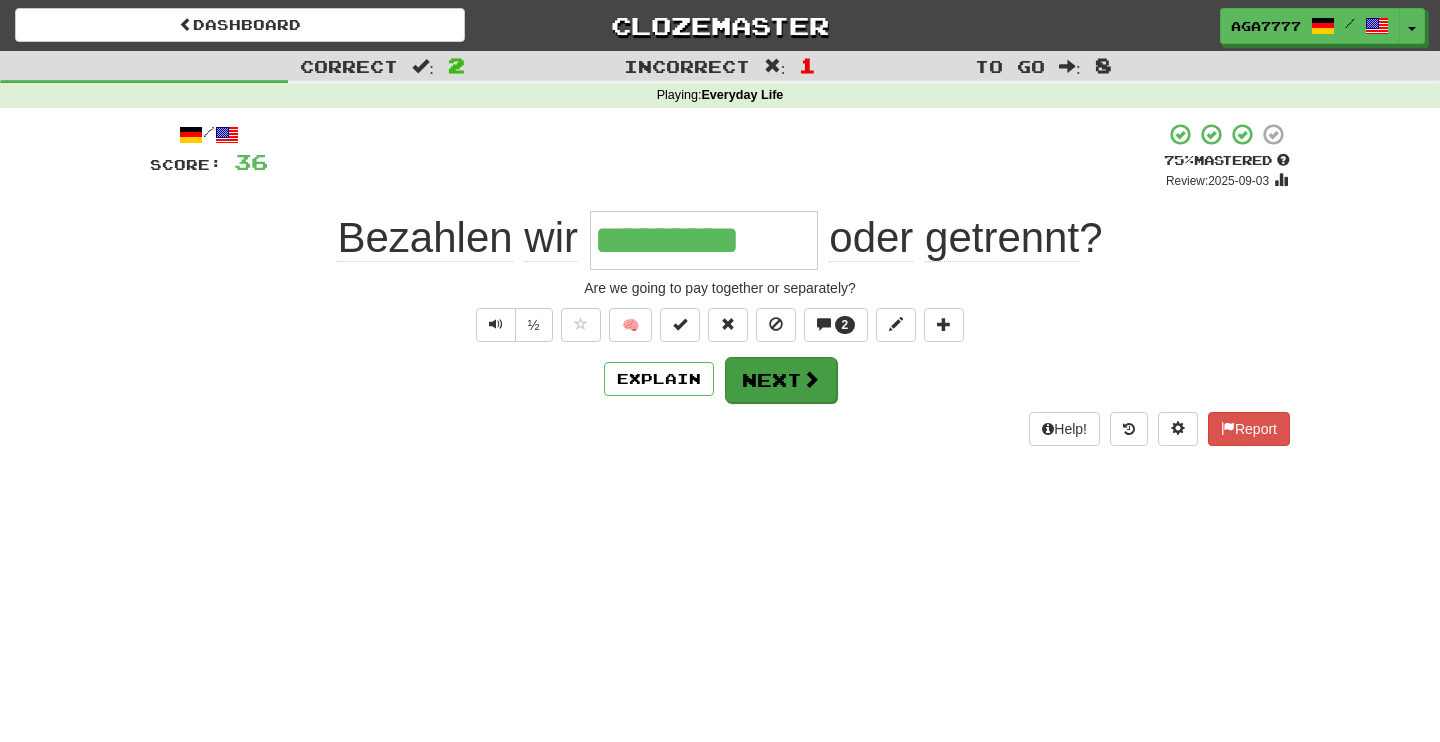click on "Next" at bounding box center (781, 380) 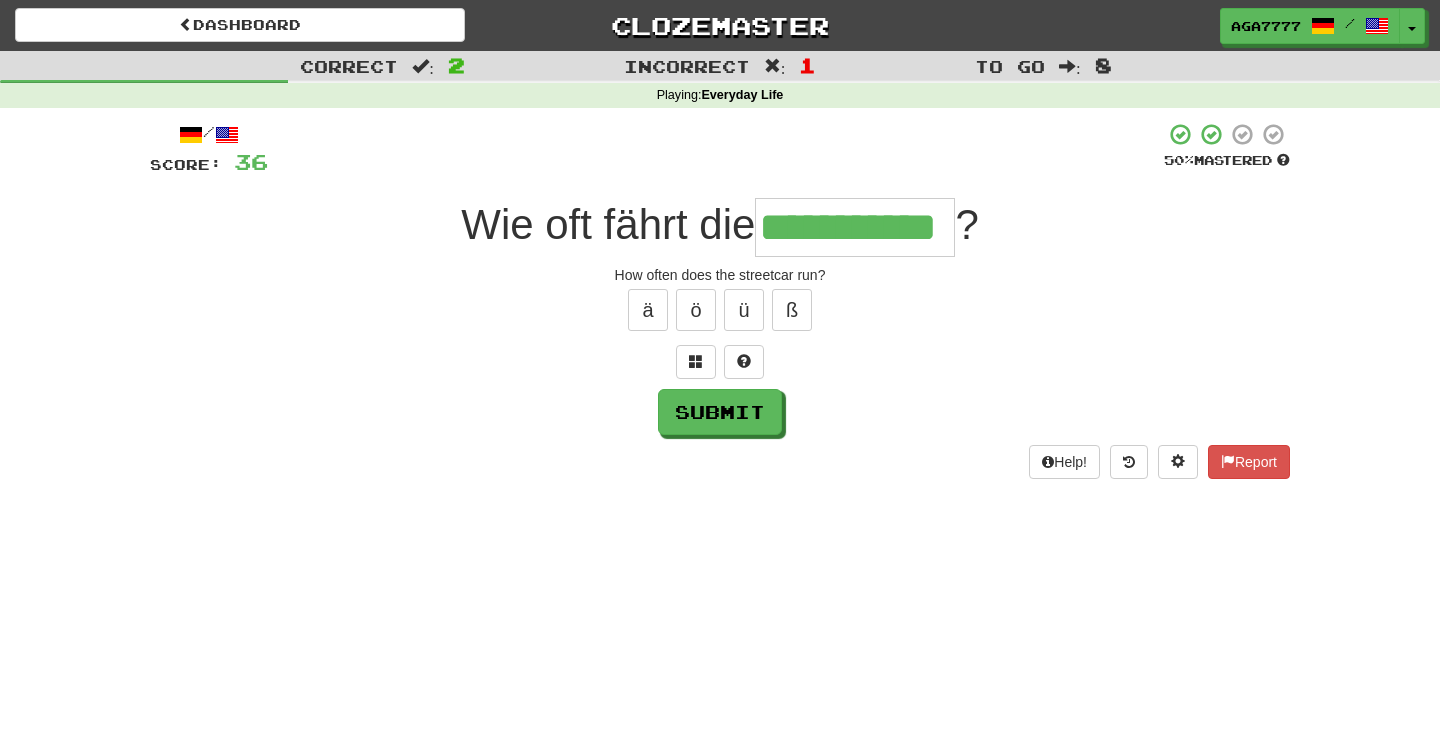 type on "**********" 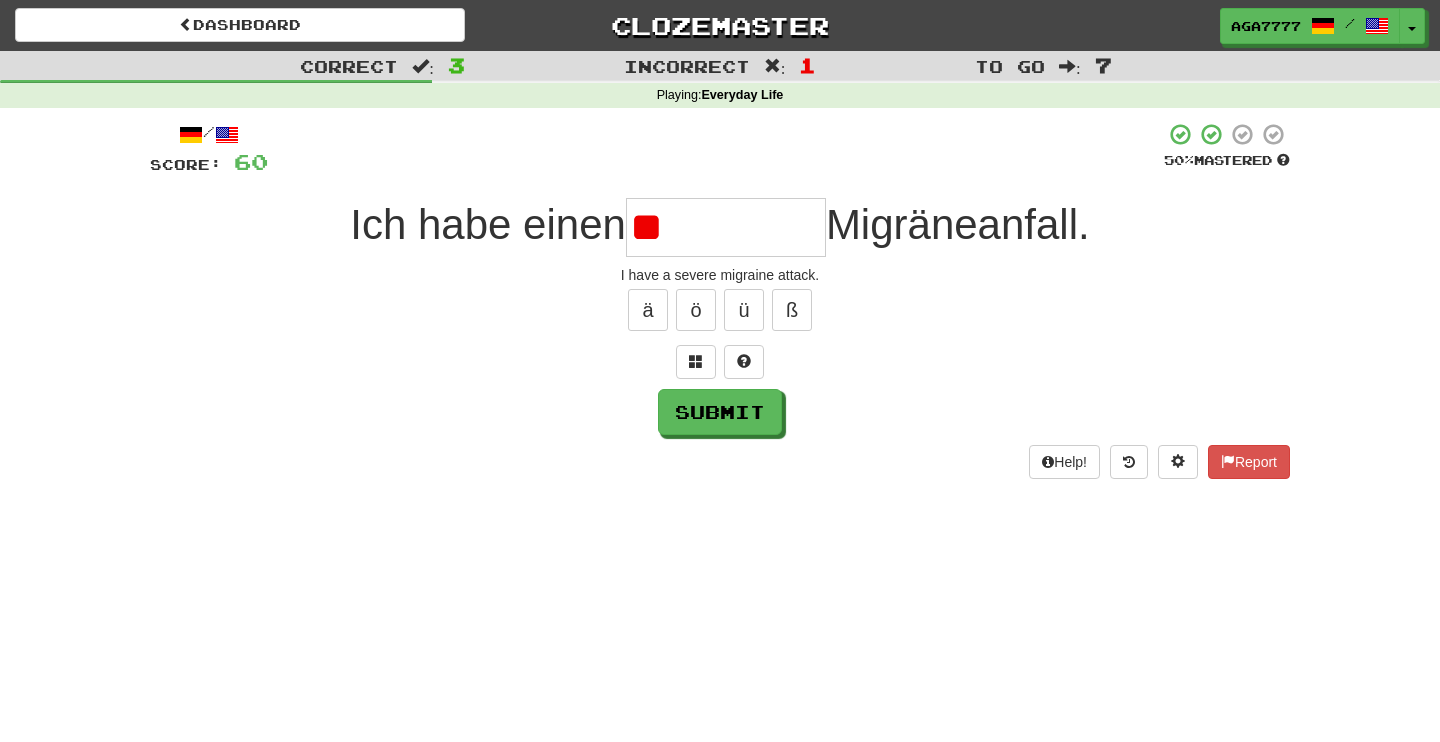 type on "*" 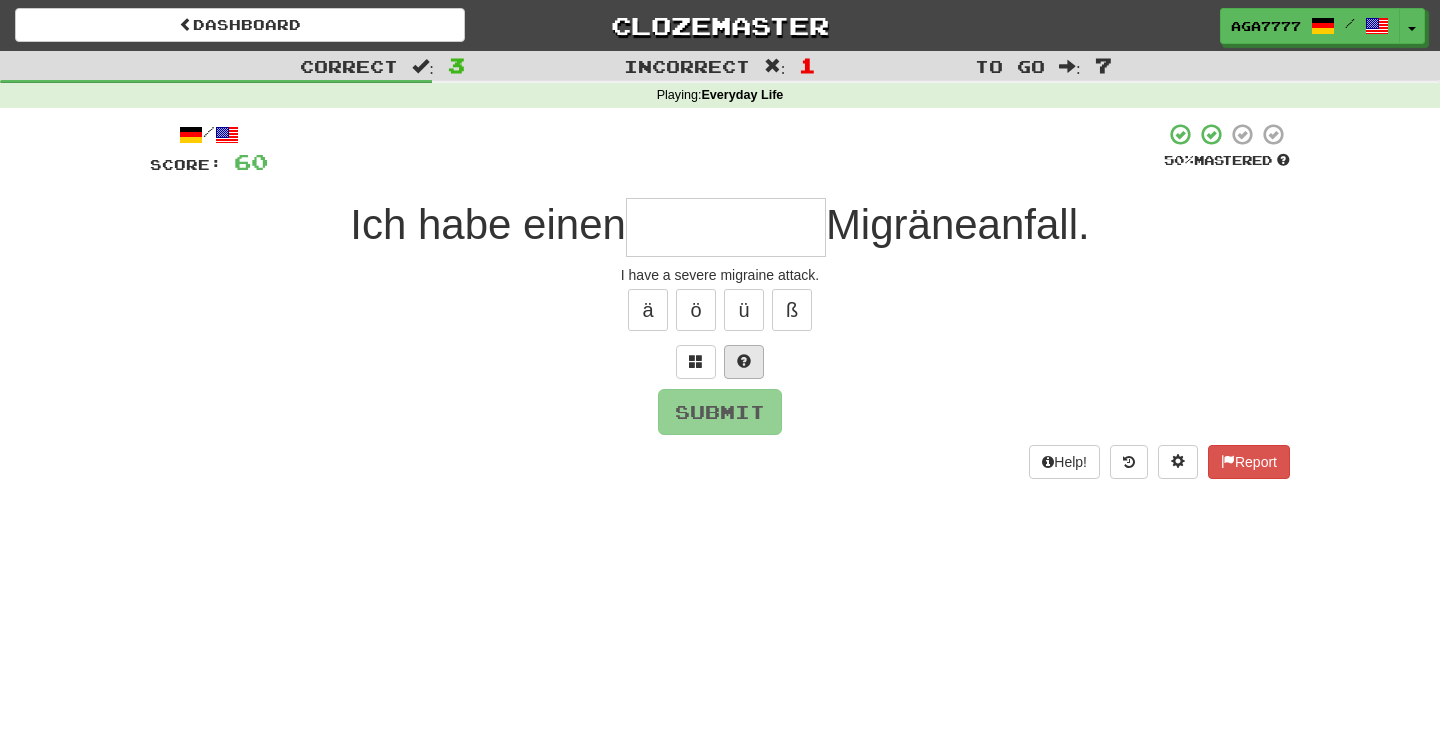 click at bounding box center [744, 361] 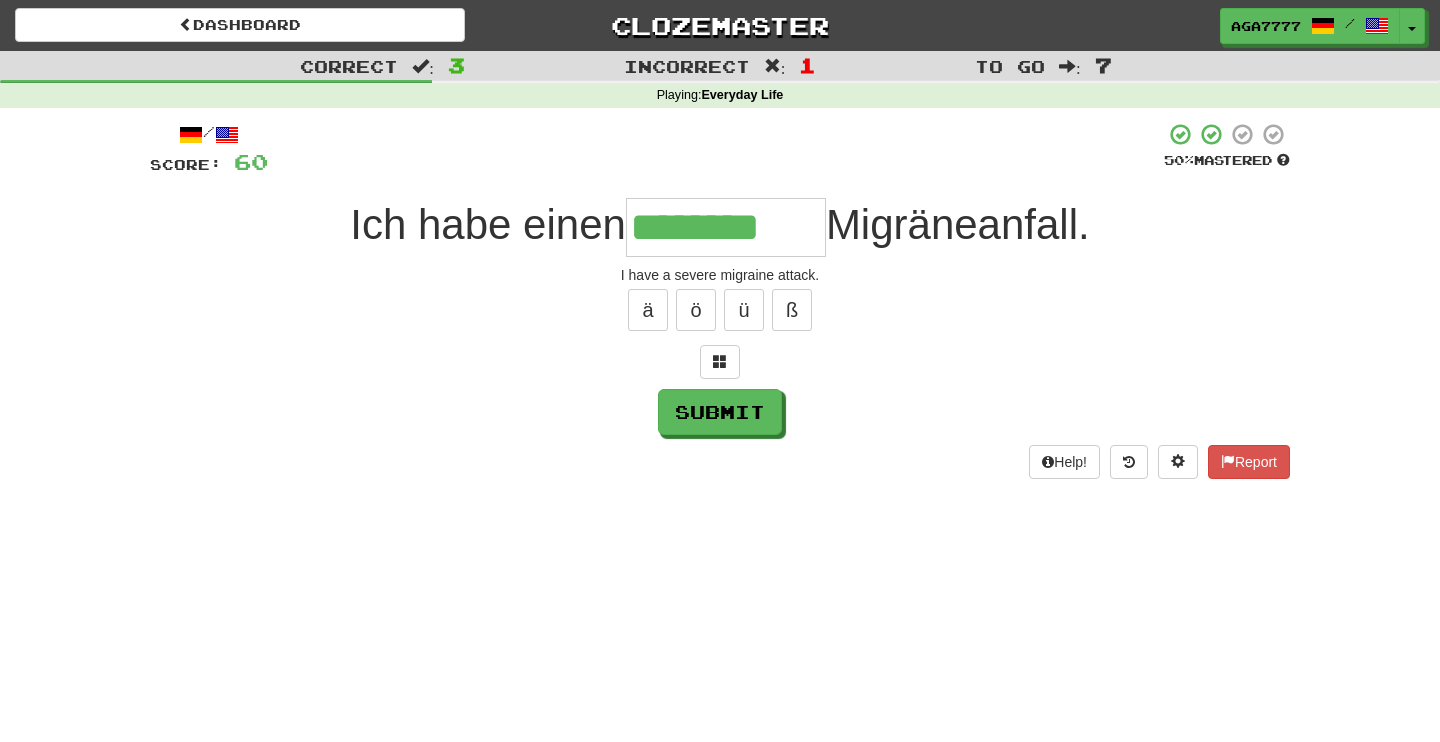type on "********" 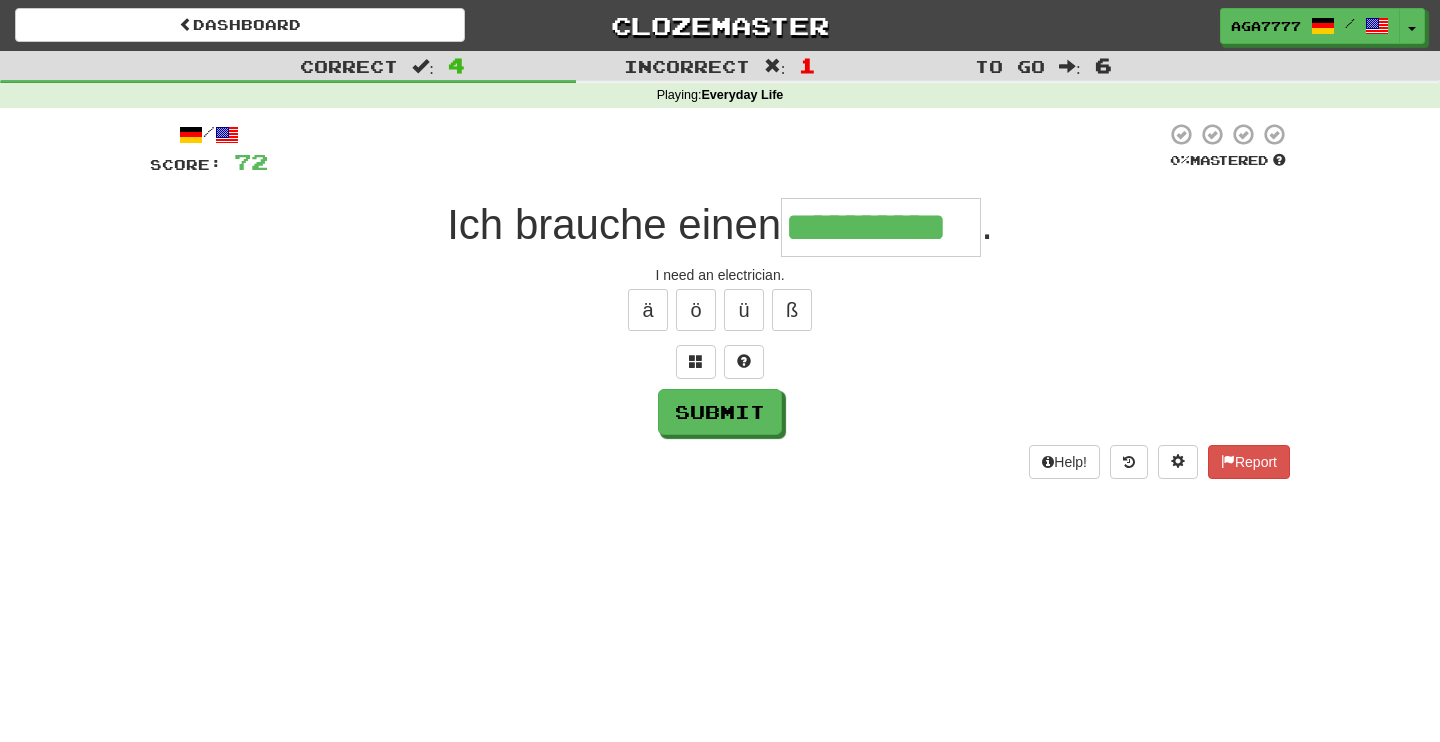 type on "**********" 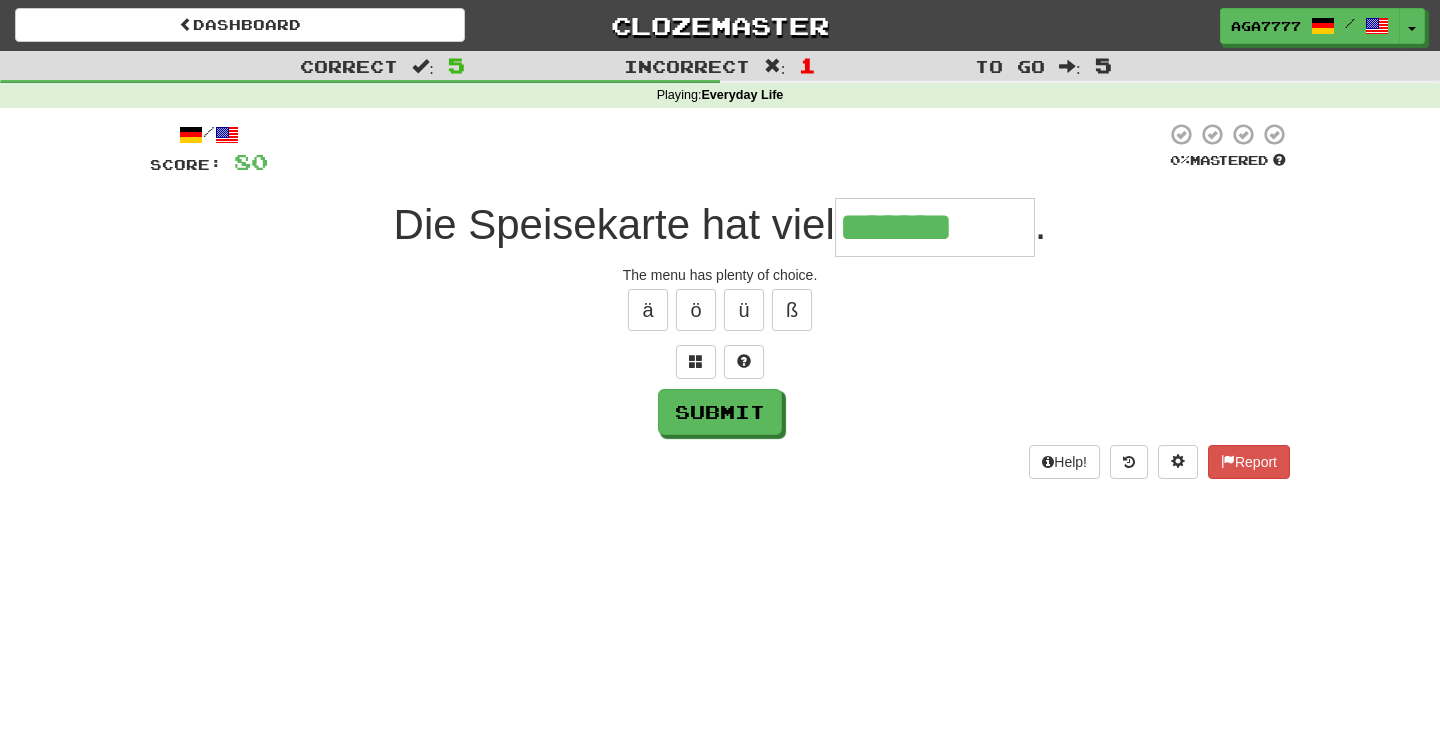 type on "*******" 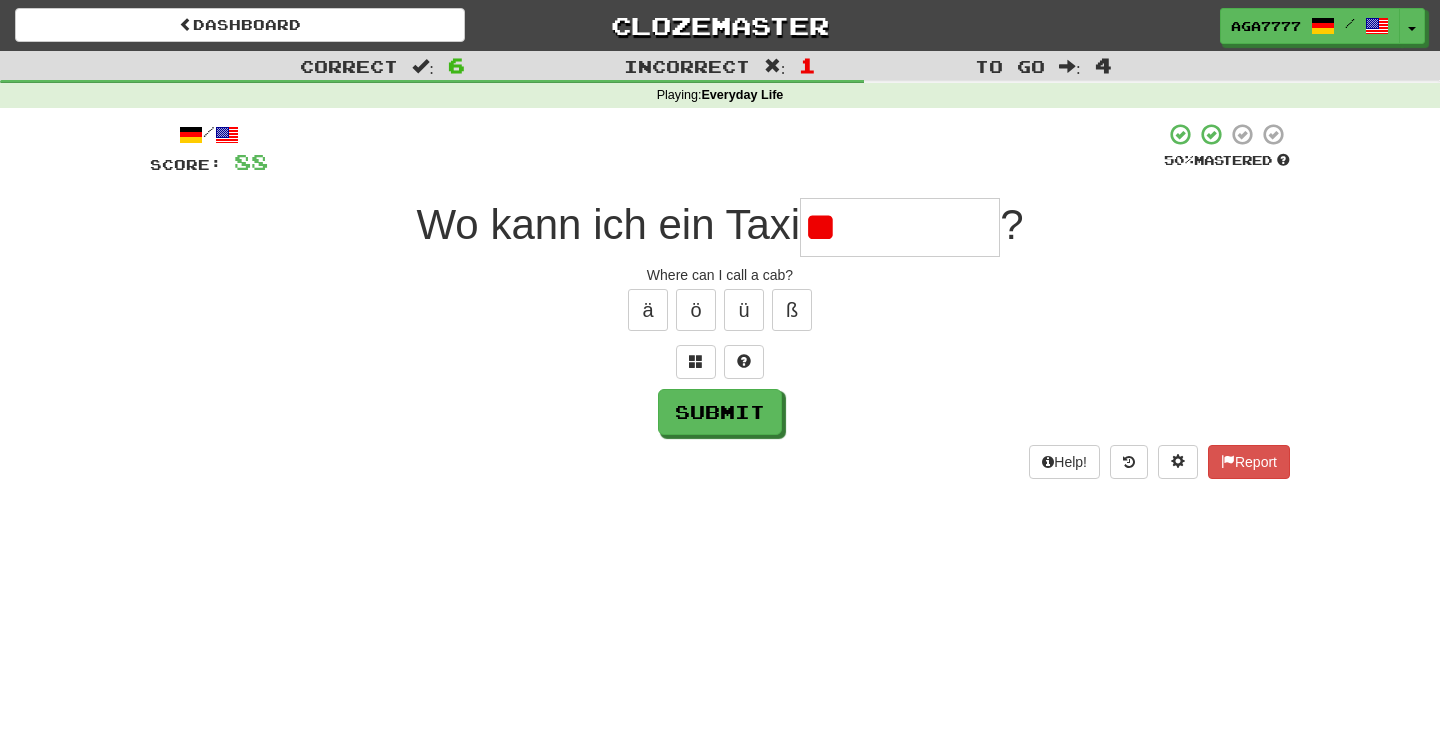 type on "*" 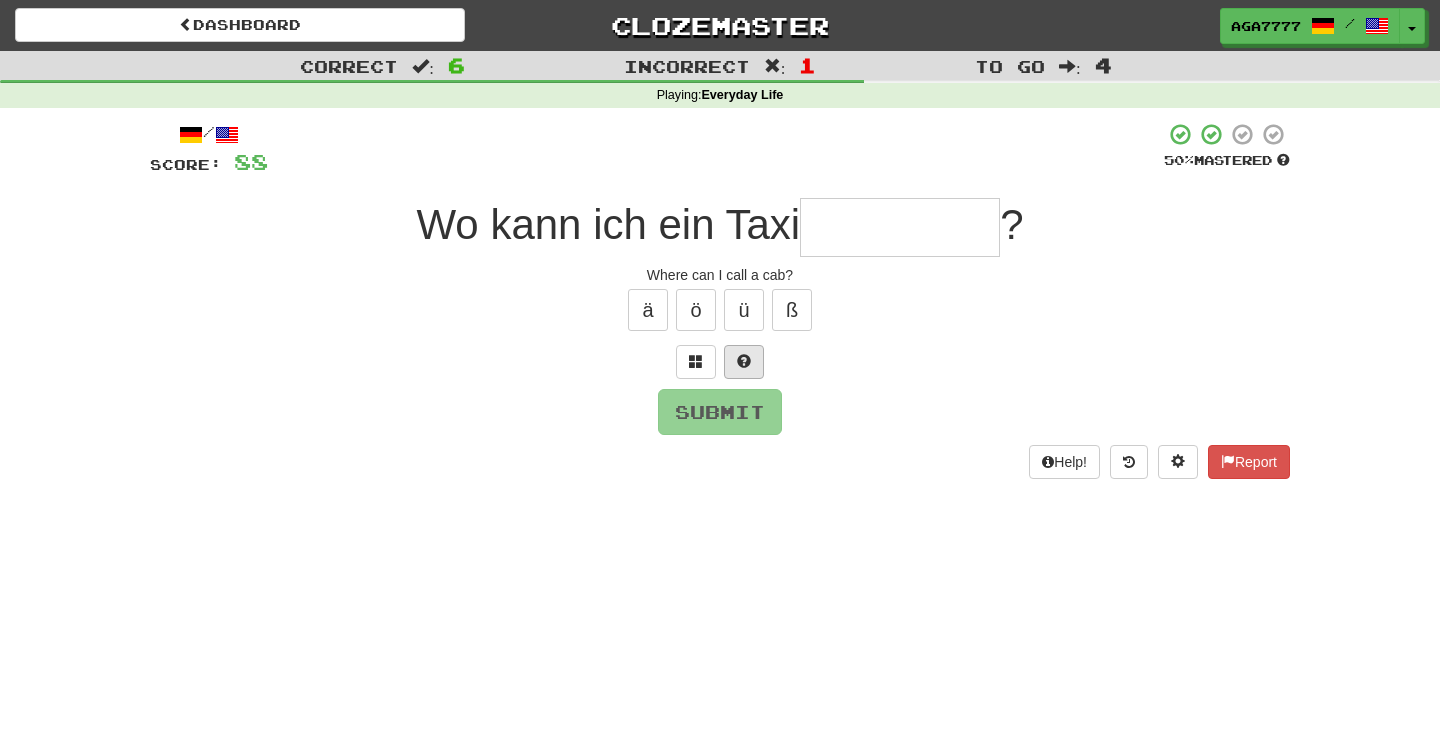 click at bounding box center [744, 362] 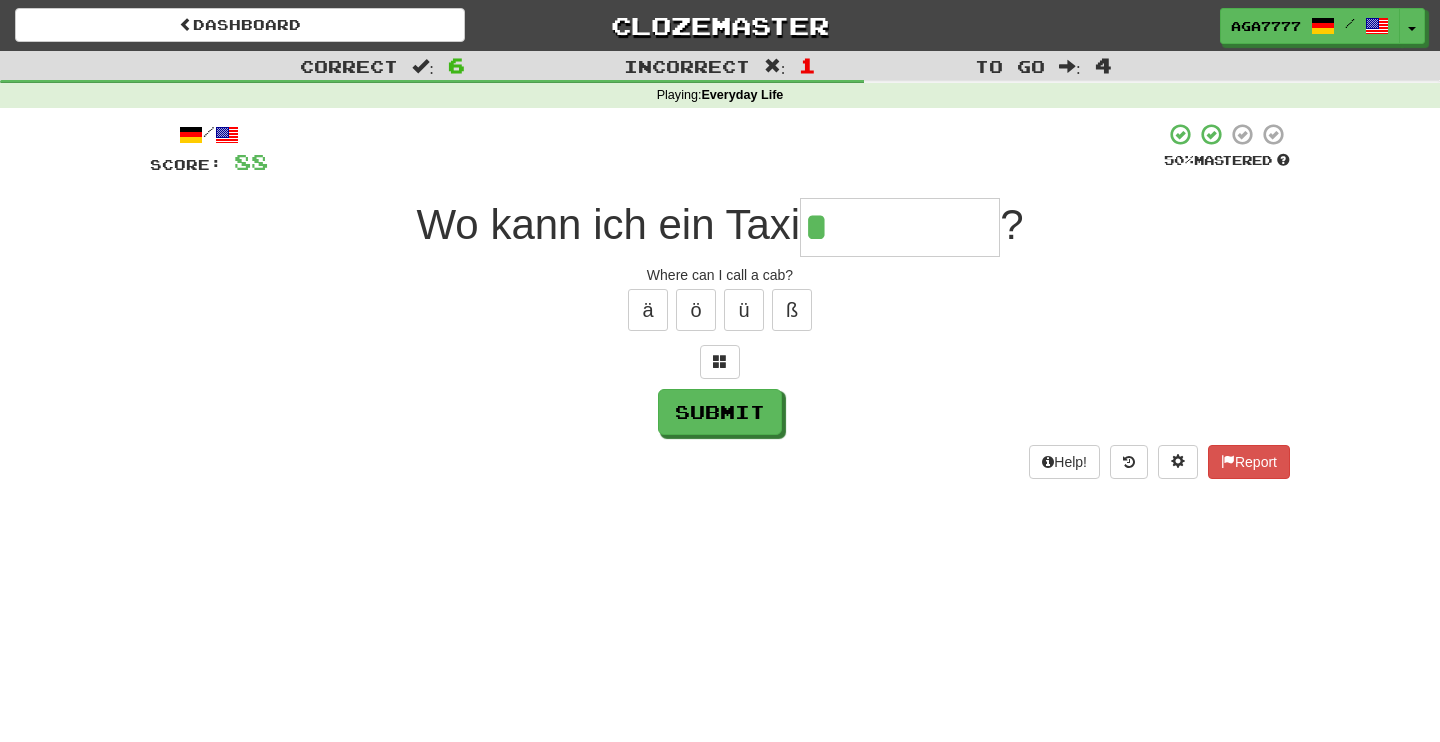 type on "*****" 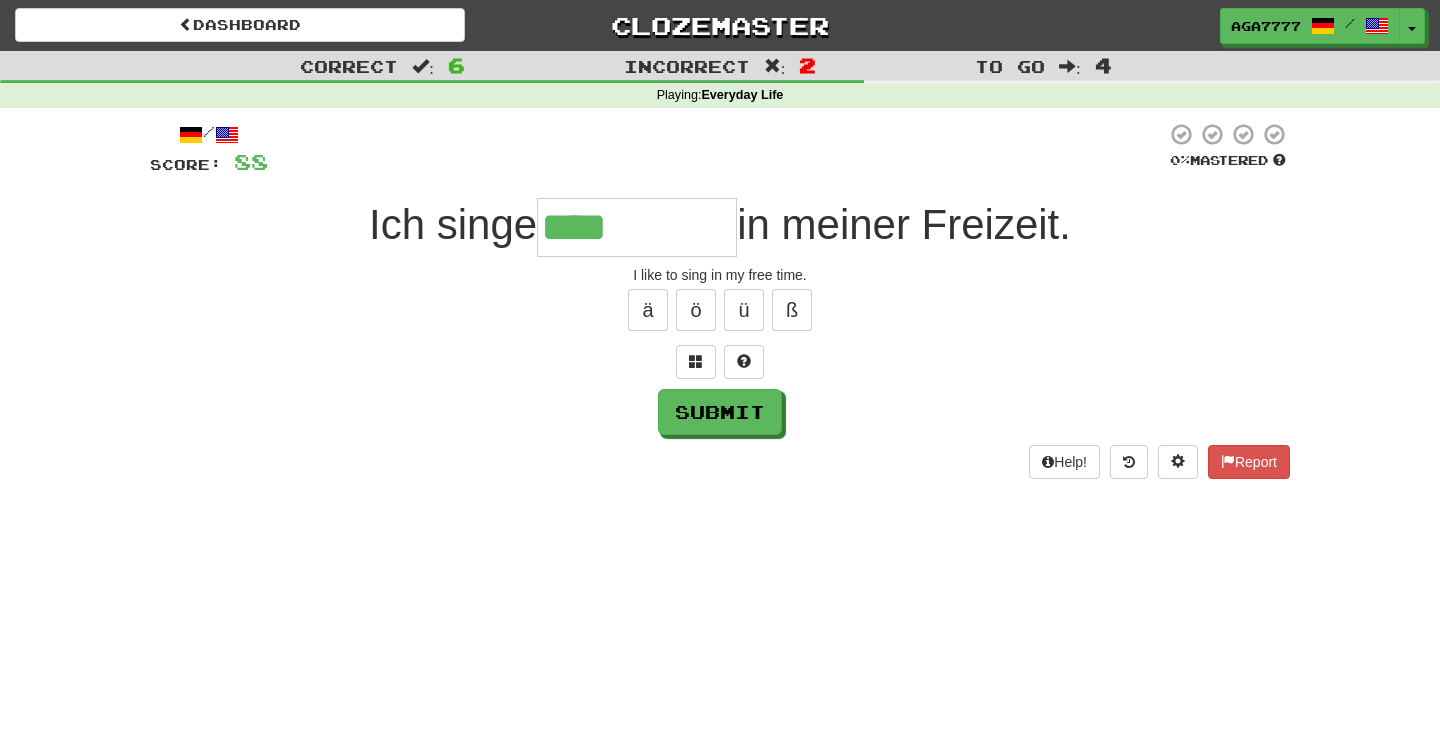 type on "****" 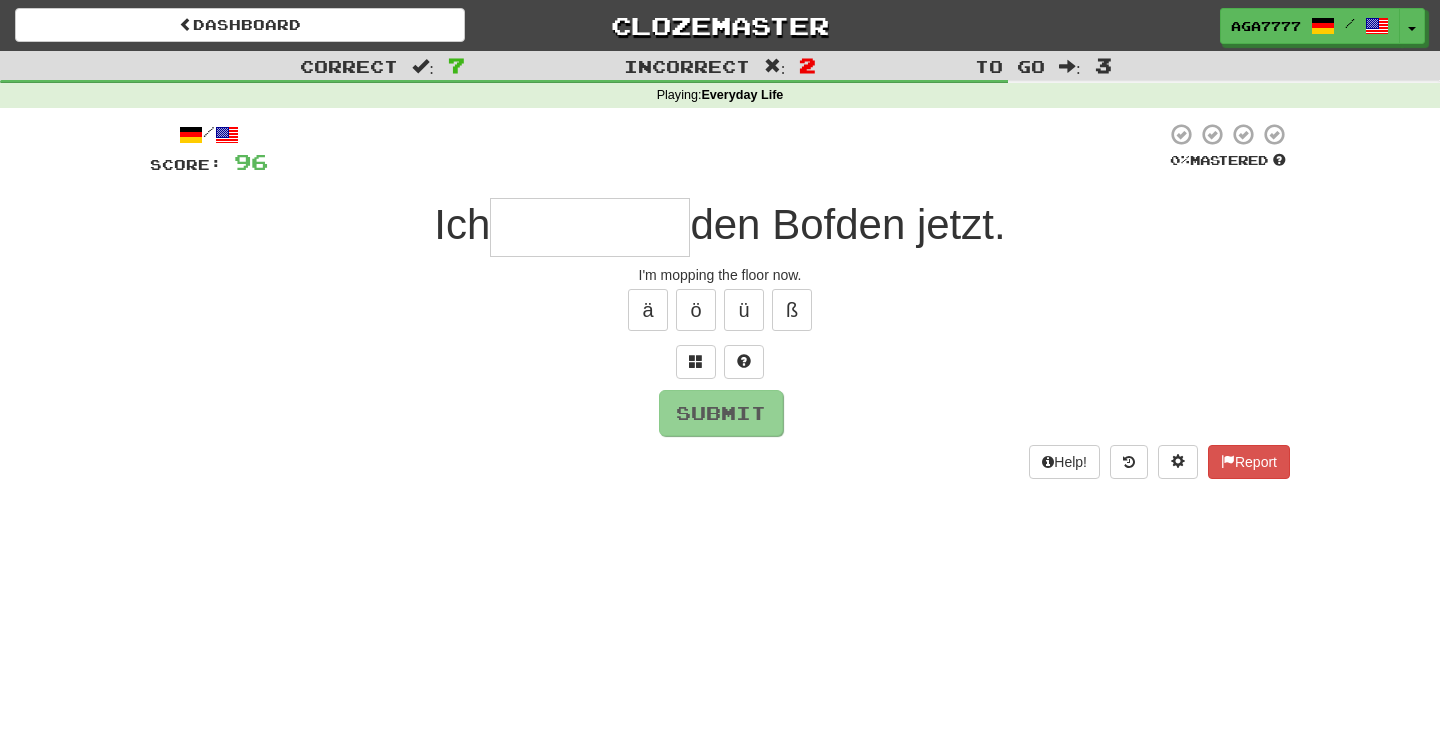type on "******" 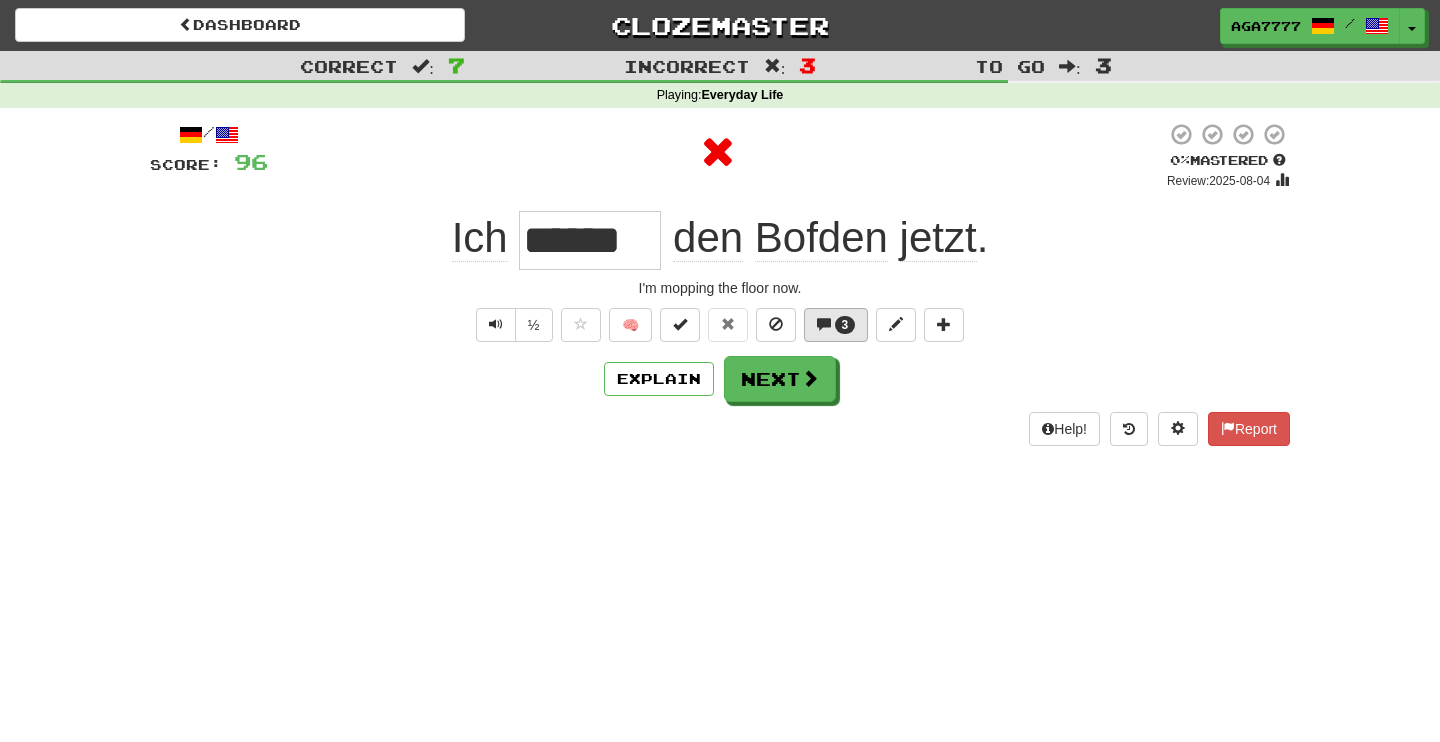 click on "3" at bounding box center [845, 325] 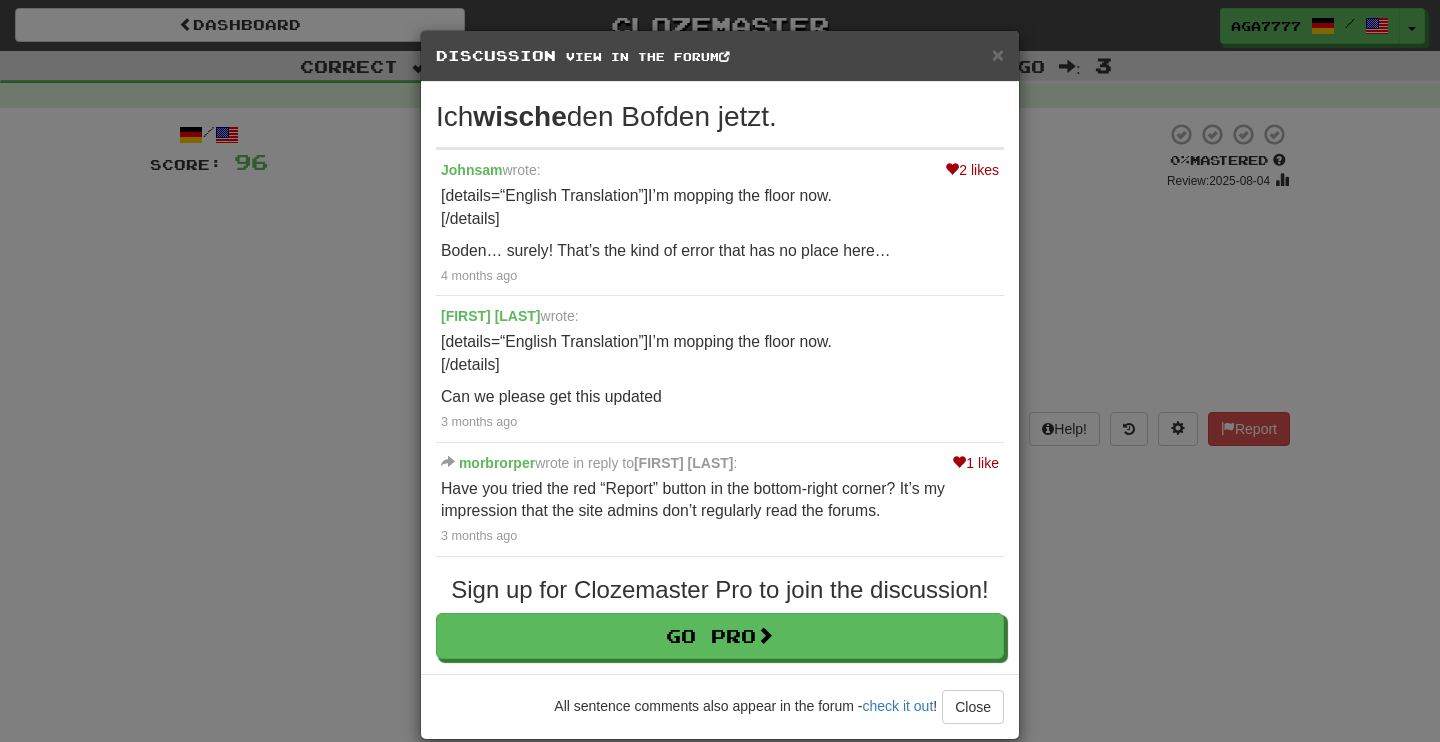 scroll, scrollTop: 9, scrollLeft: 0, axis: vertical 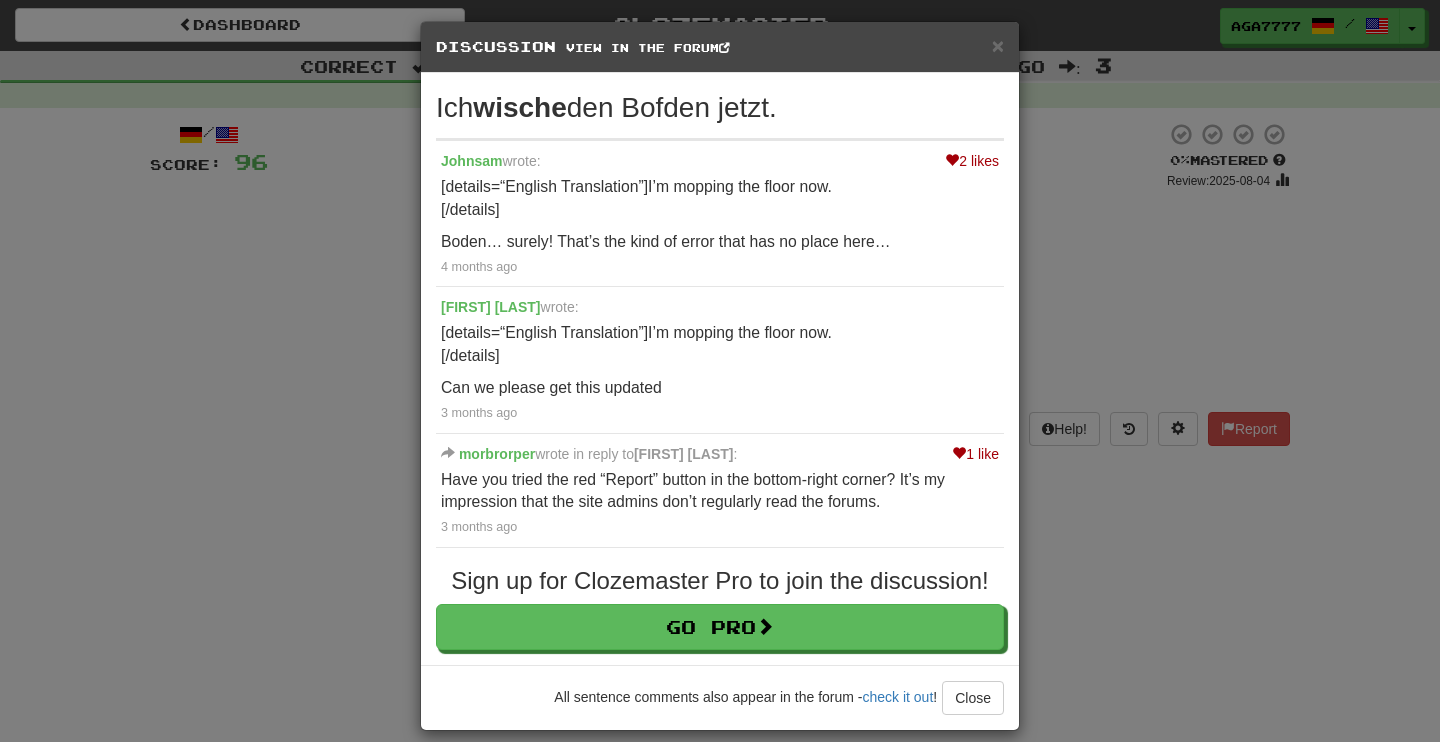 click on "× Discussion View in the forum" at bounding box center (720, 47) 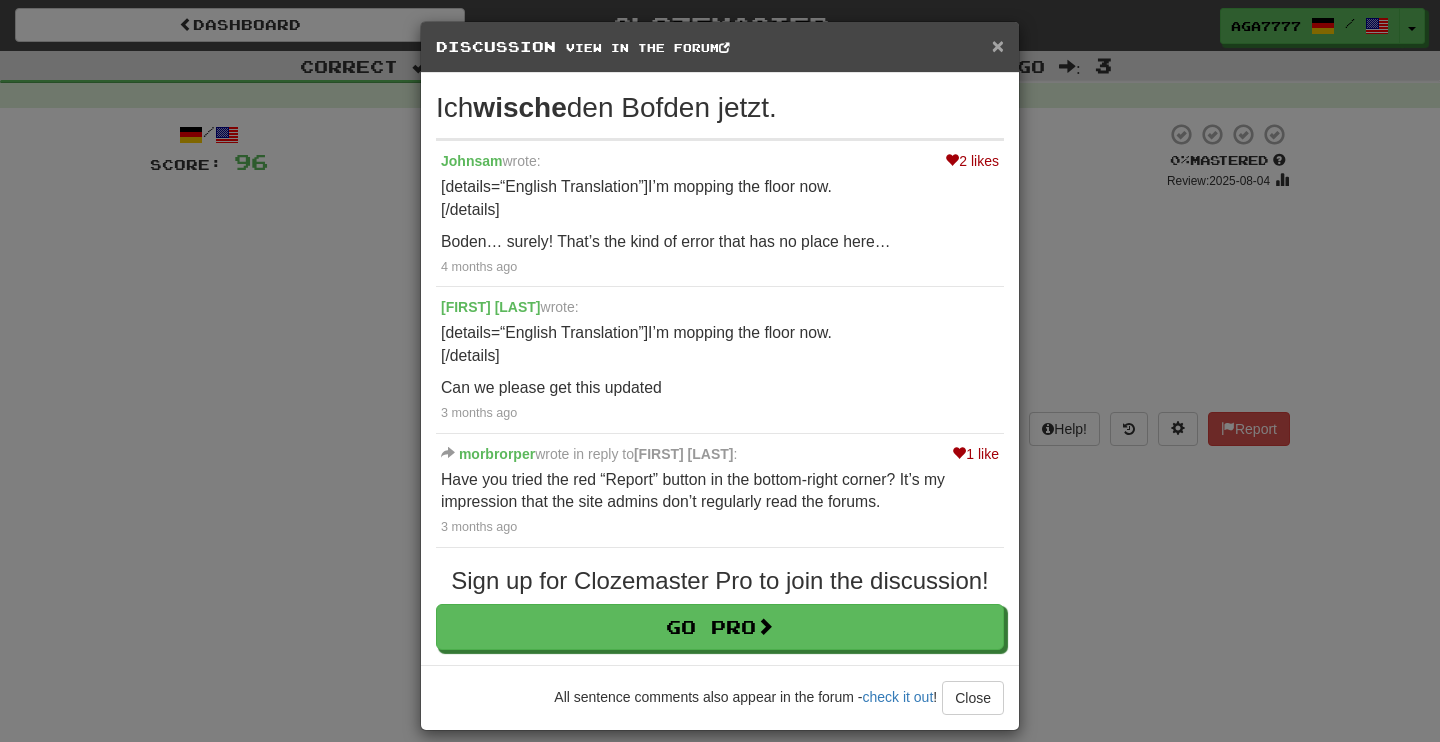 click on "×" at bounding box center (998, 45) 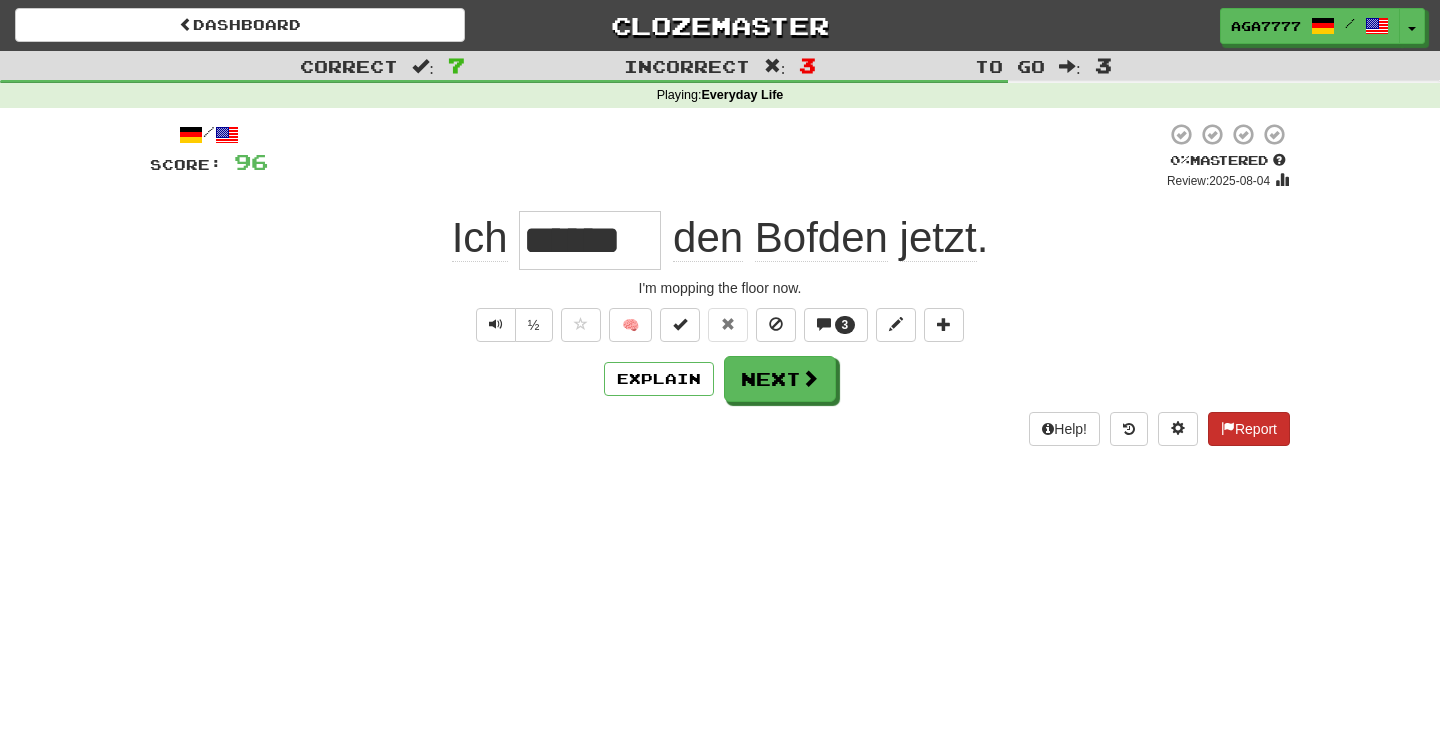 click on "Report" at bounding box center (1249, 429) 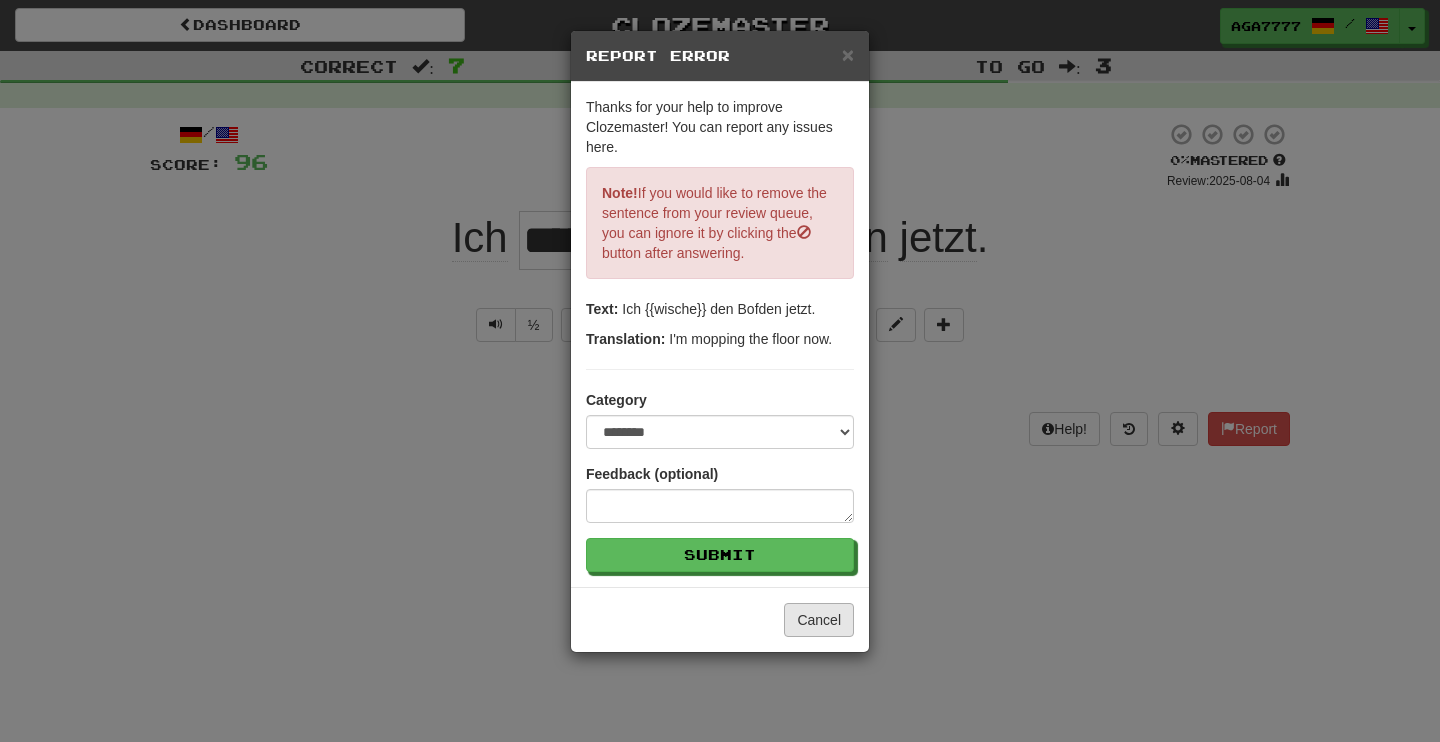 click on "Cancel" at bounding box center (819, 620) 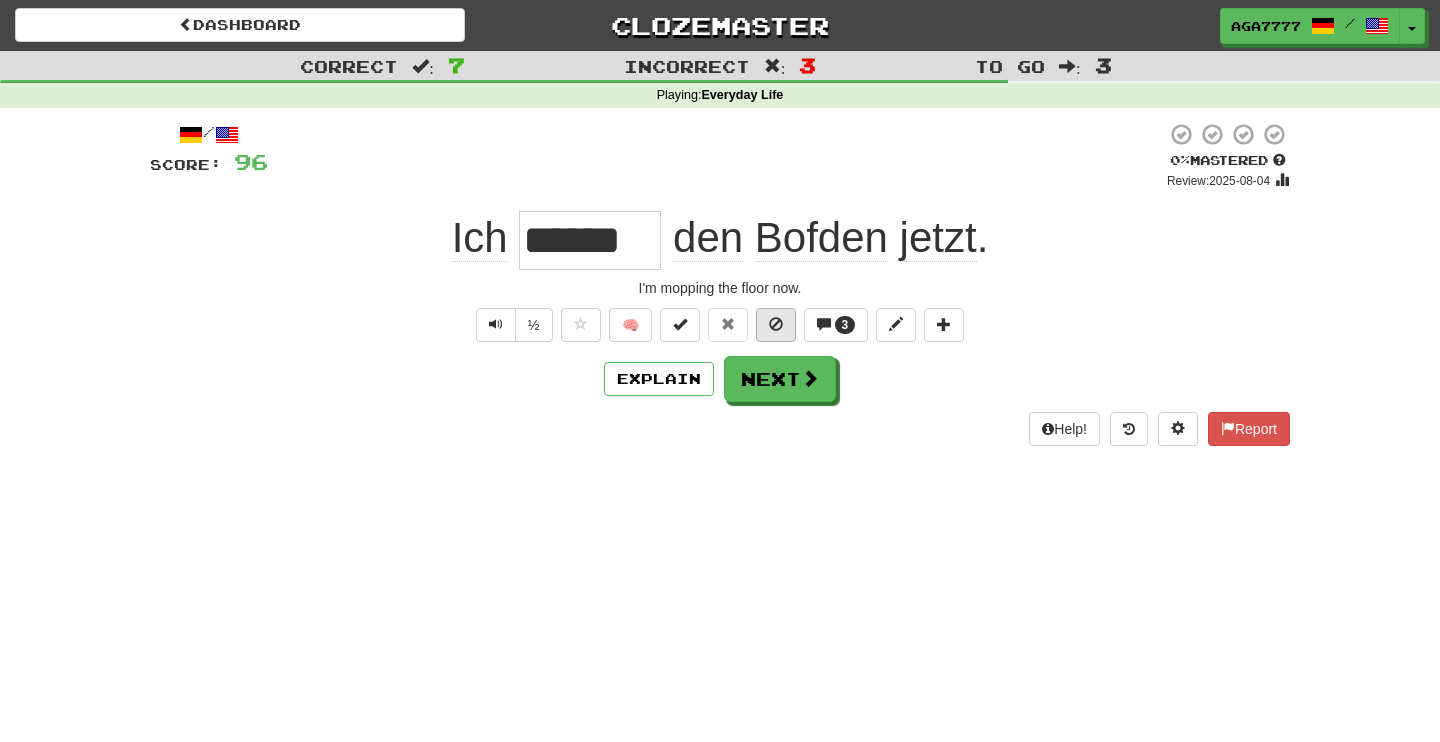 click at bounding box center [776, 325] 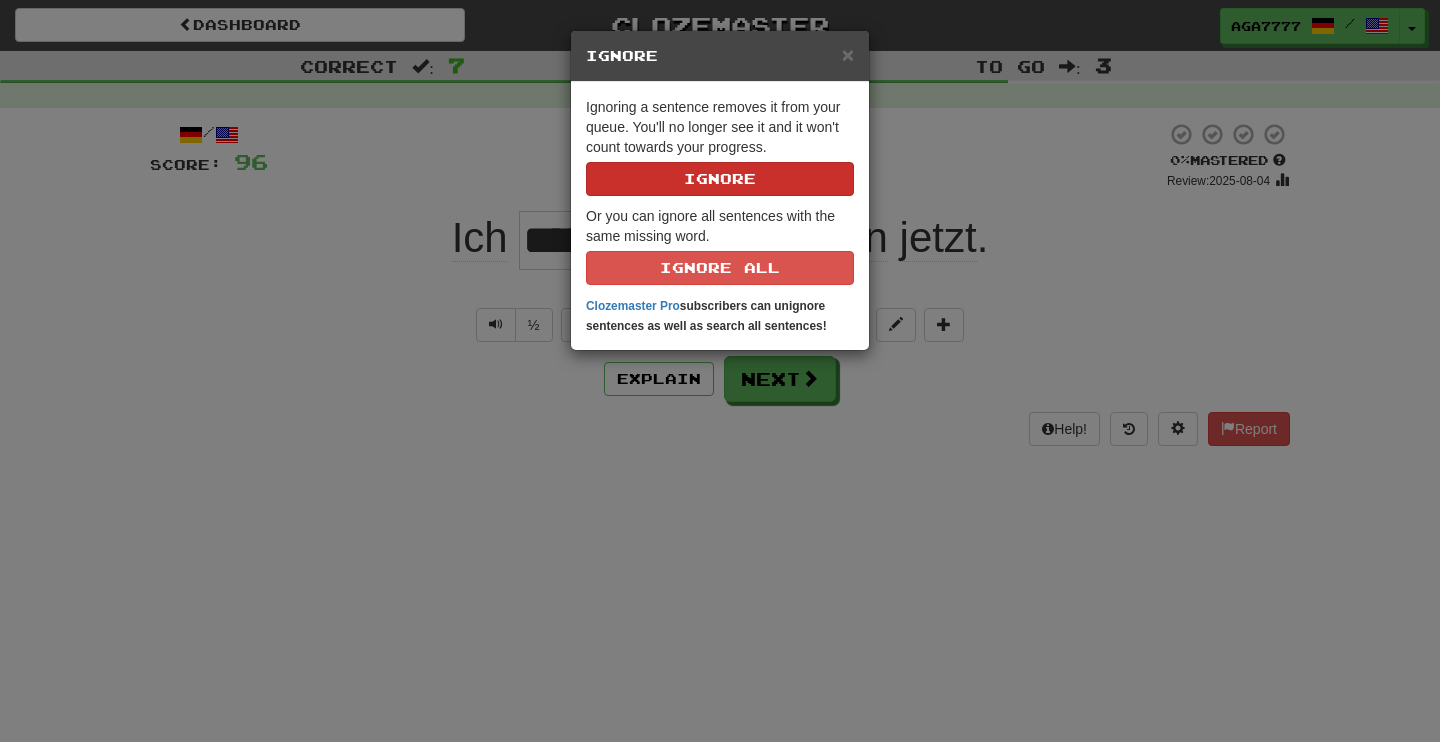 click on "Ignore" at bounding box center [720, 179] 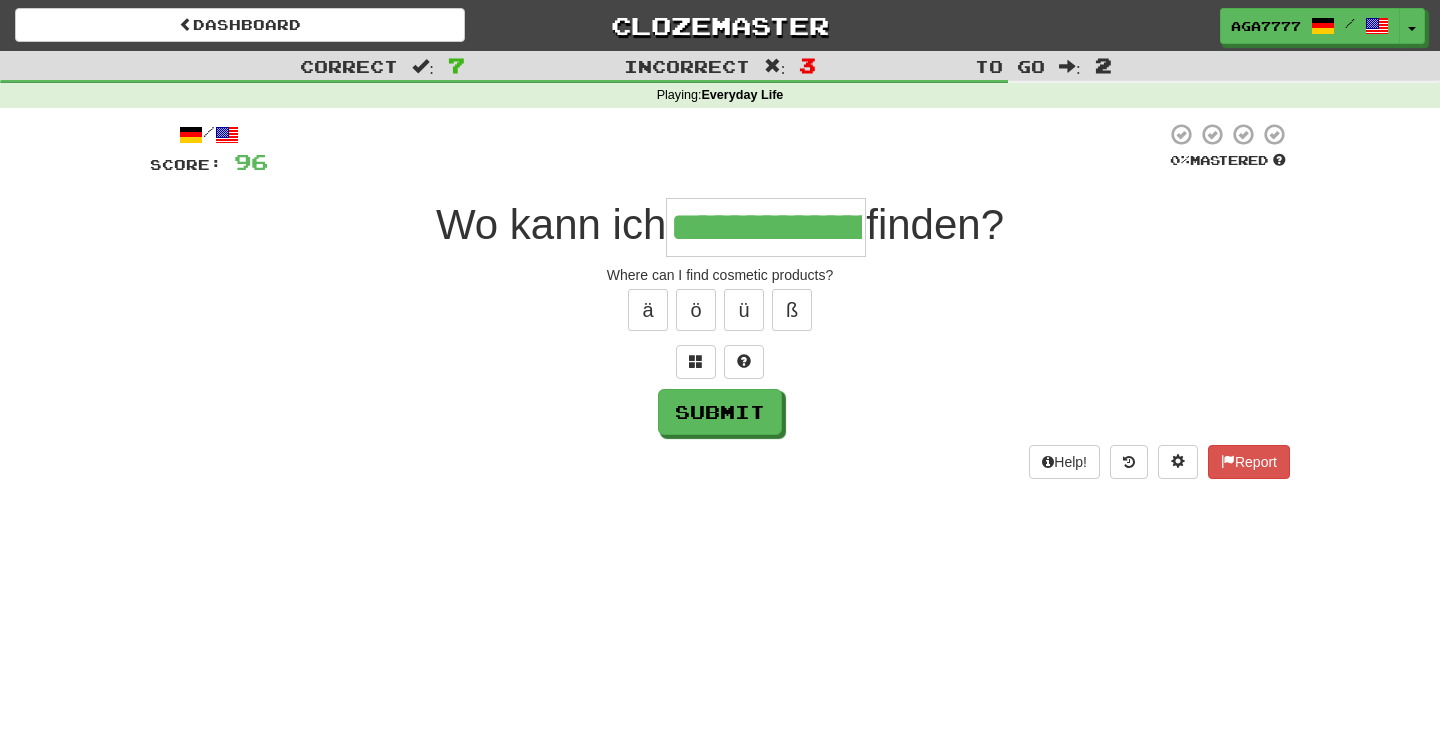 type on "**********" 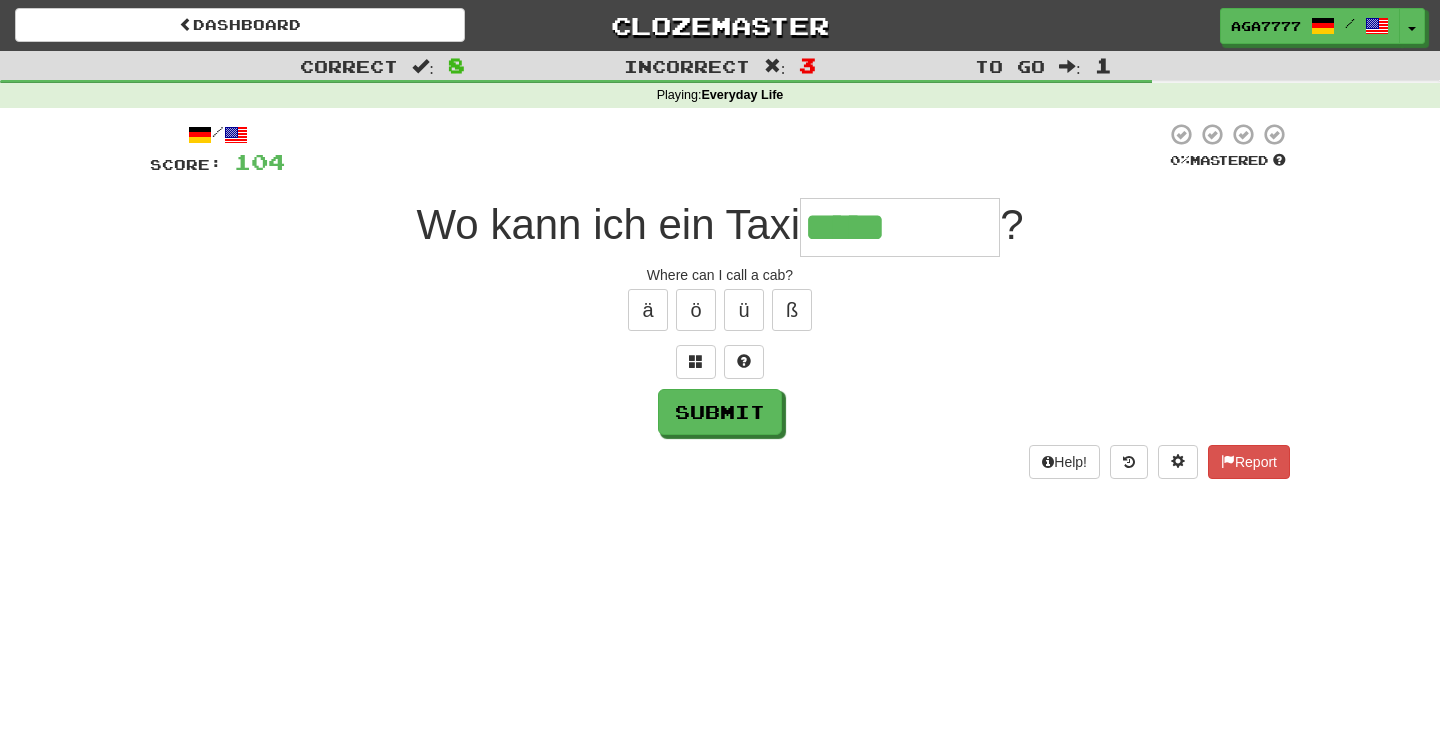 type on "*****" 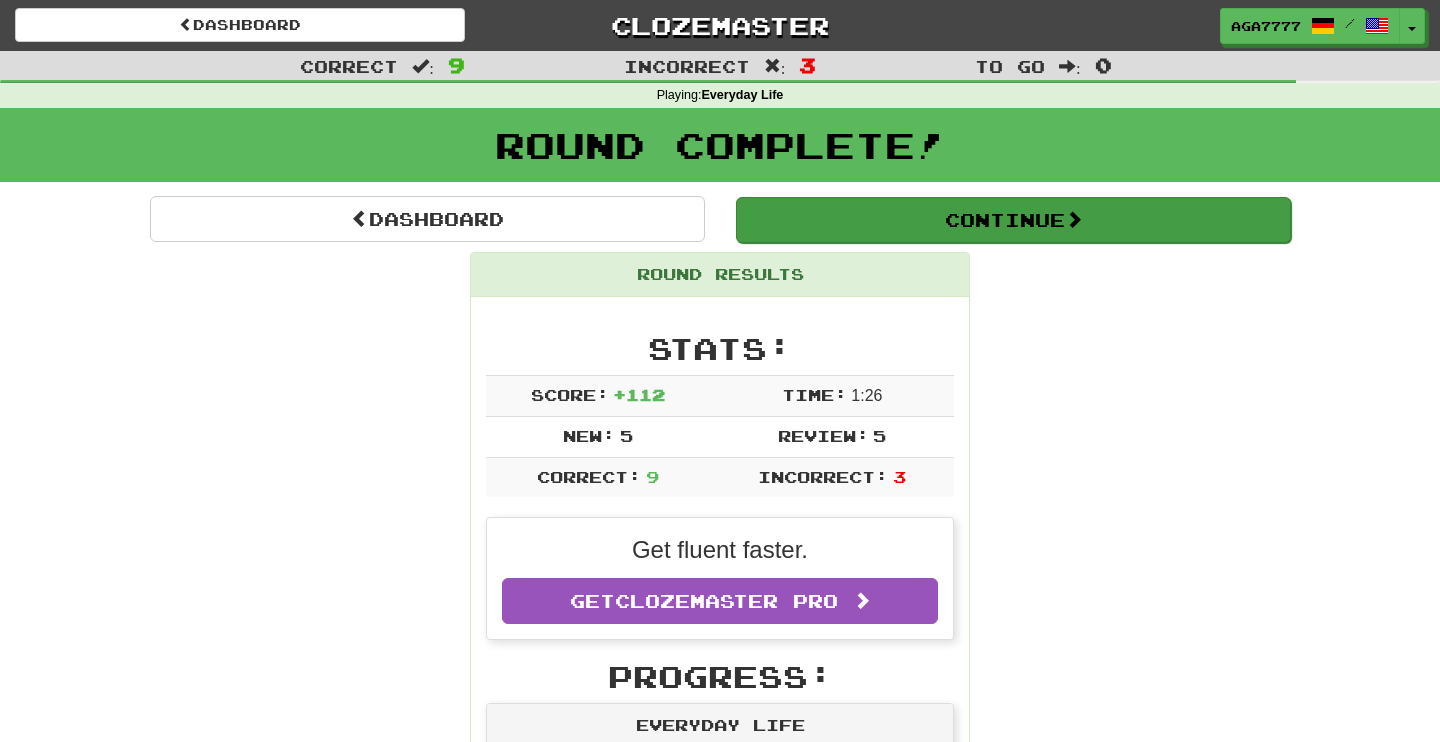 click on "Continue" at bounding box center (1013, 220) 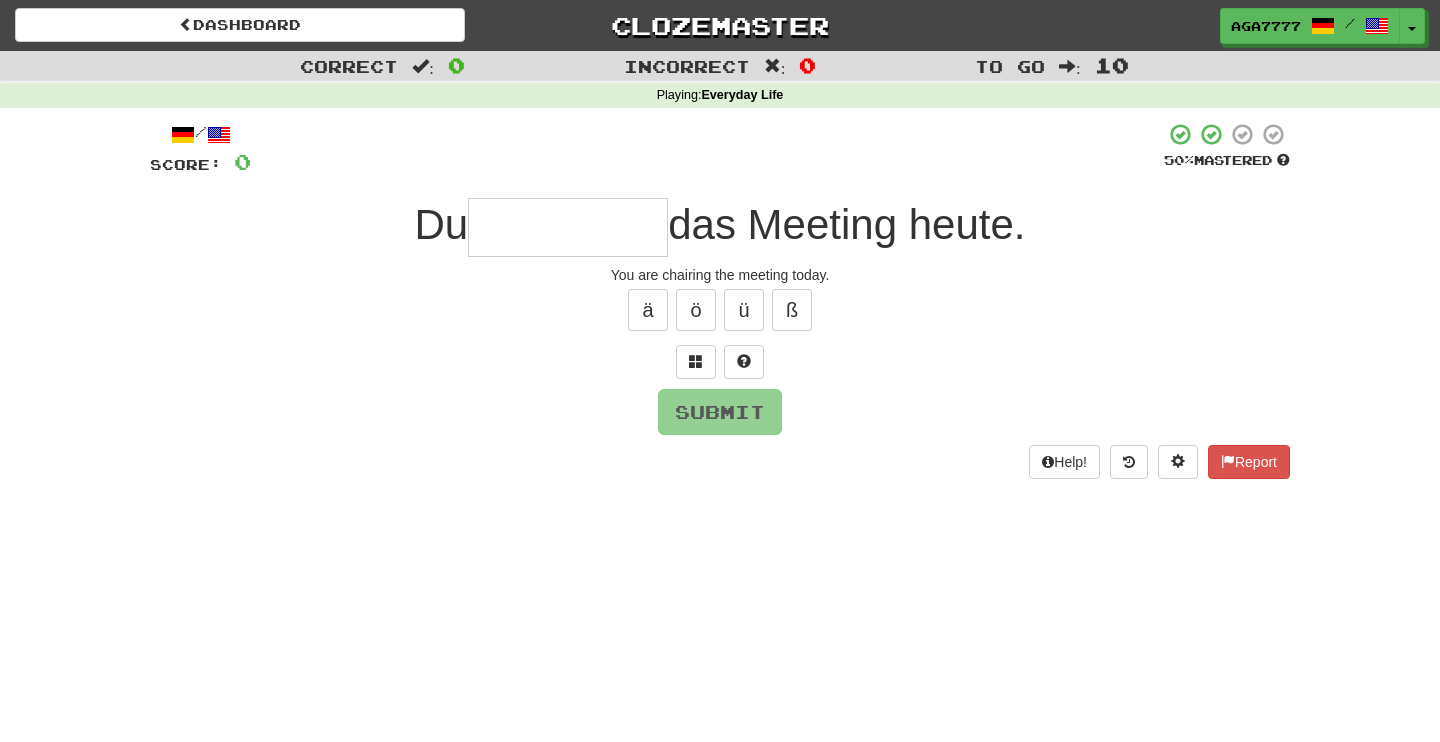 type on "*******" 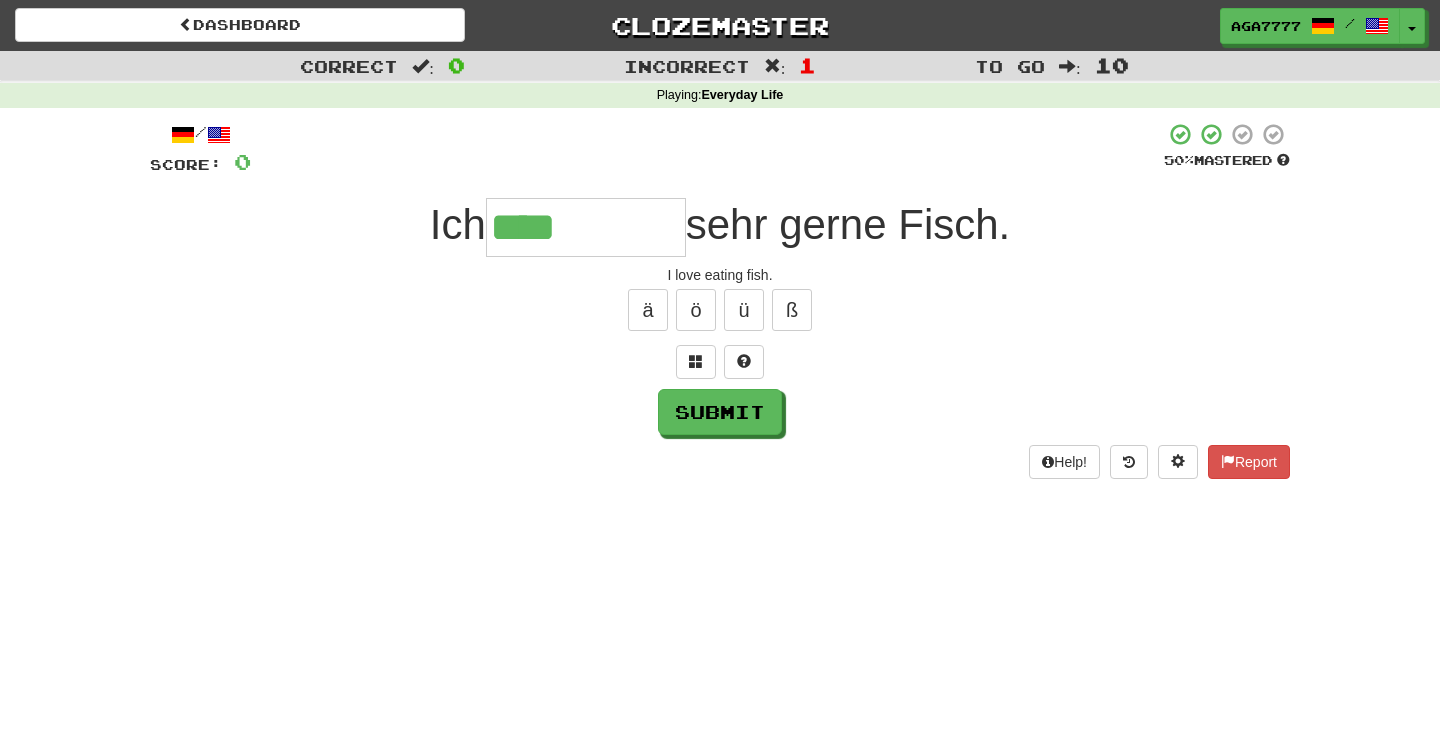 type on "****" 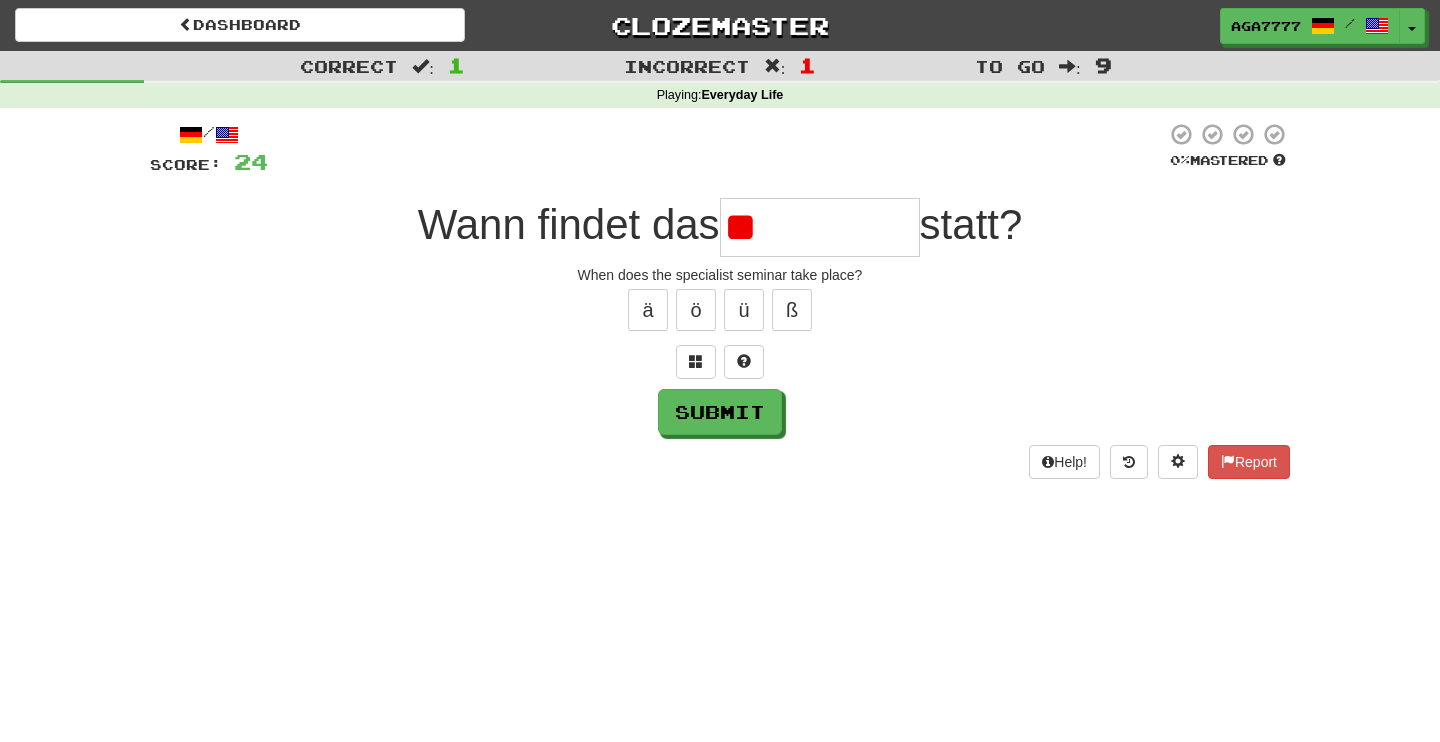 type on "*" 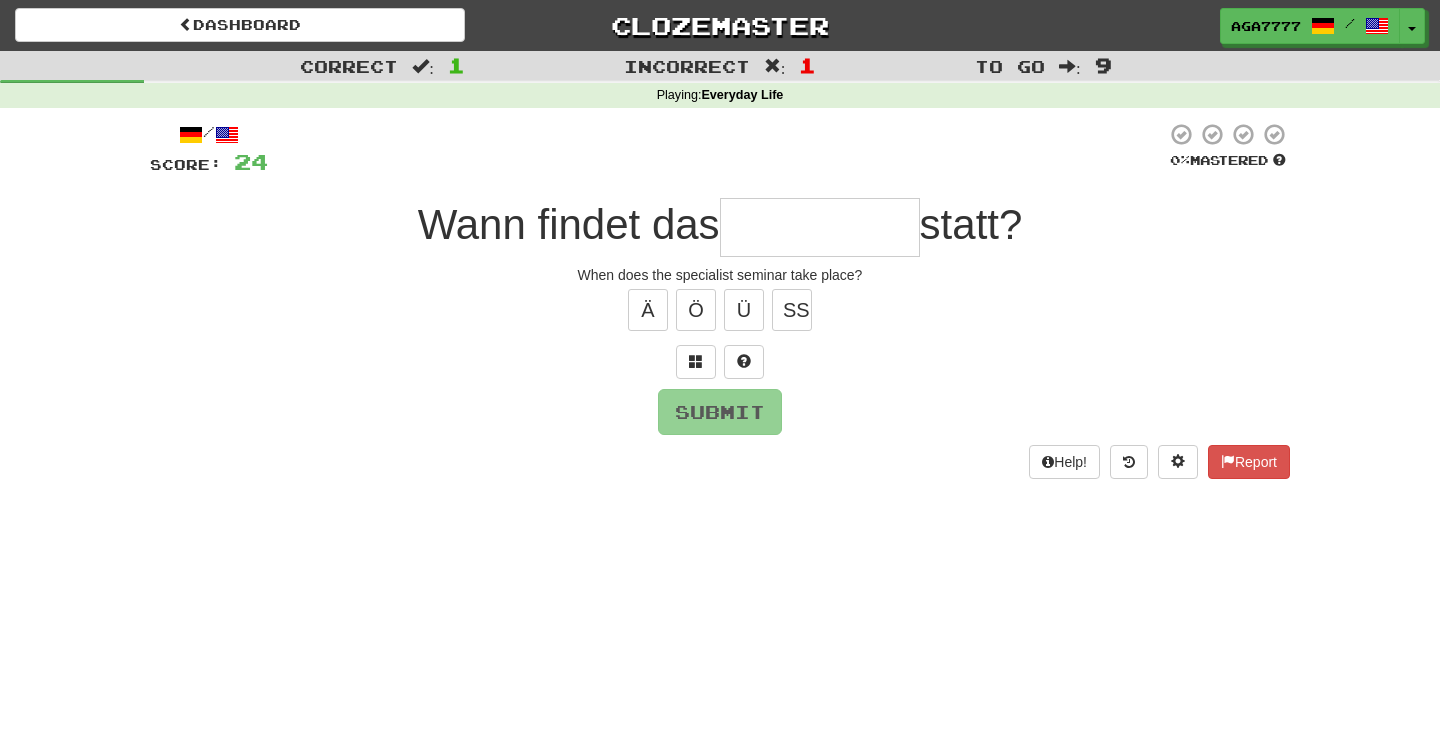 type on "*" 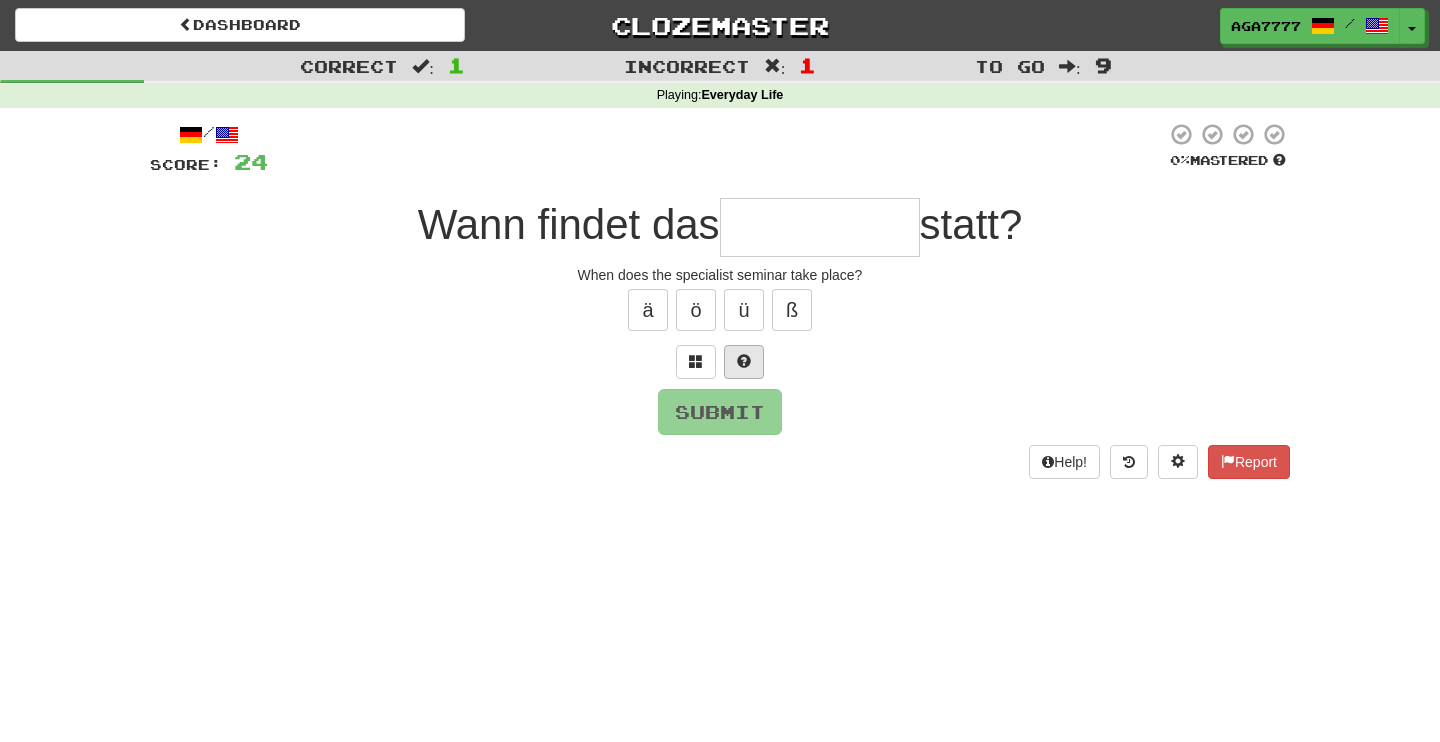 click at bounding box center (744, 361) 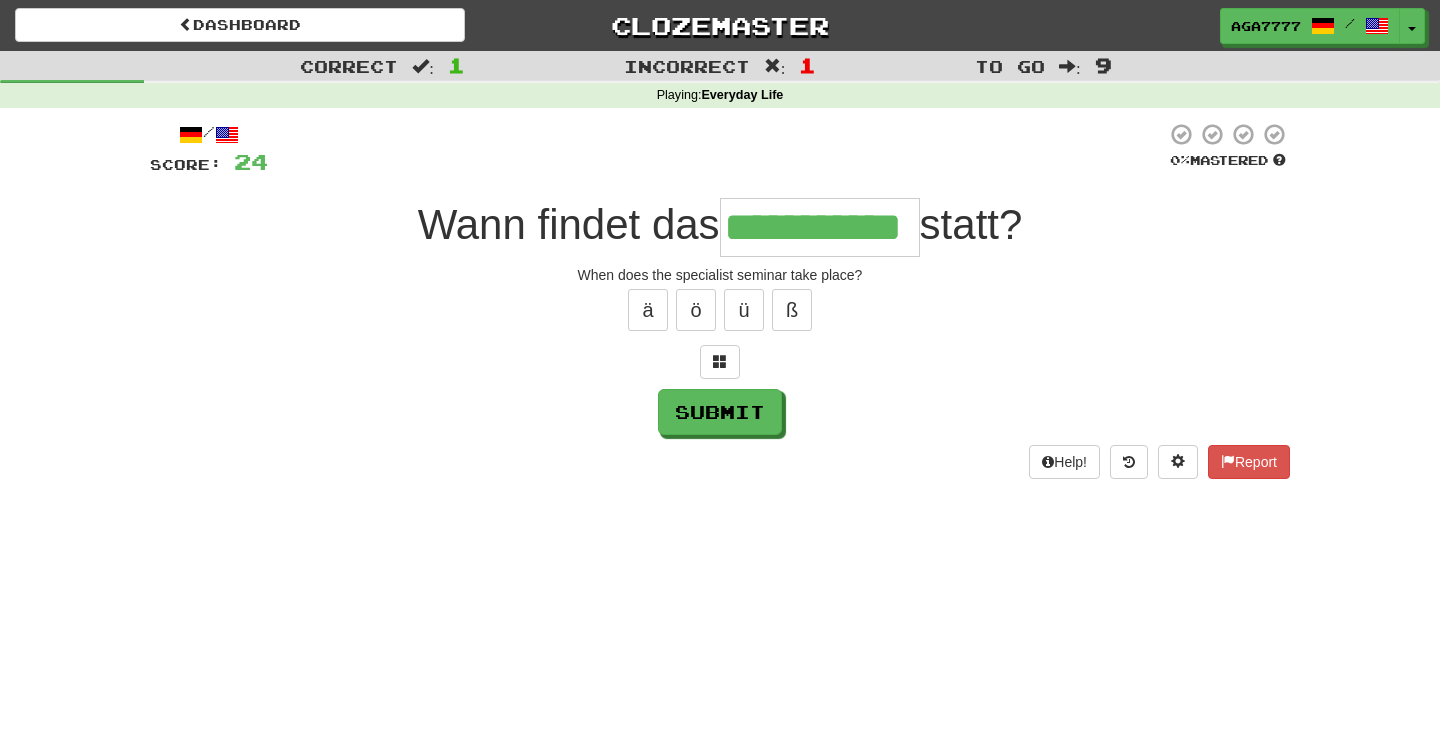 type on "**********" 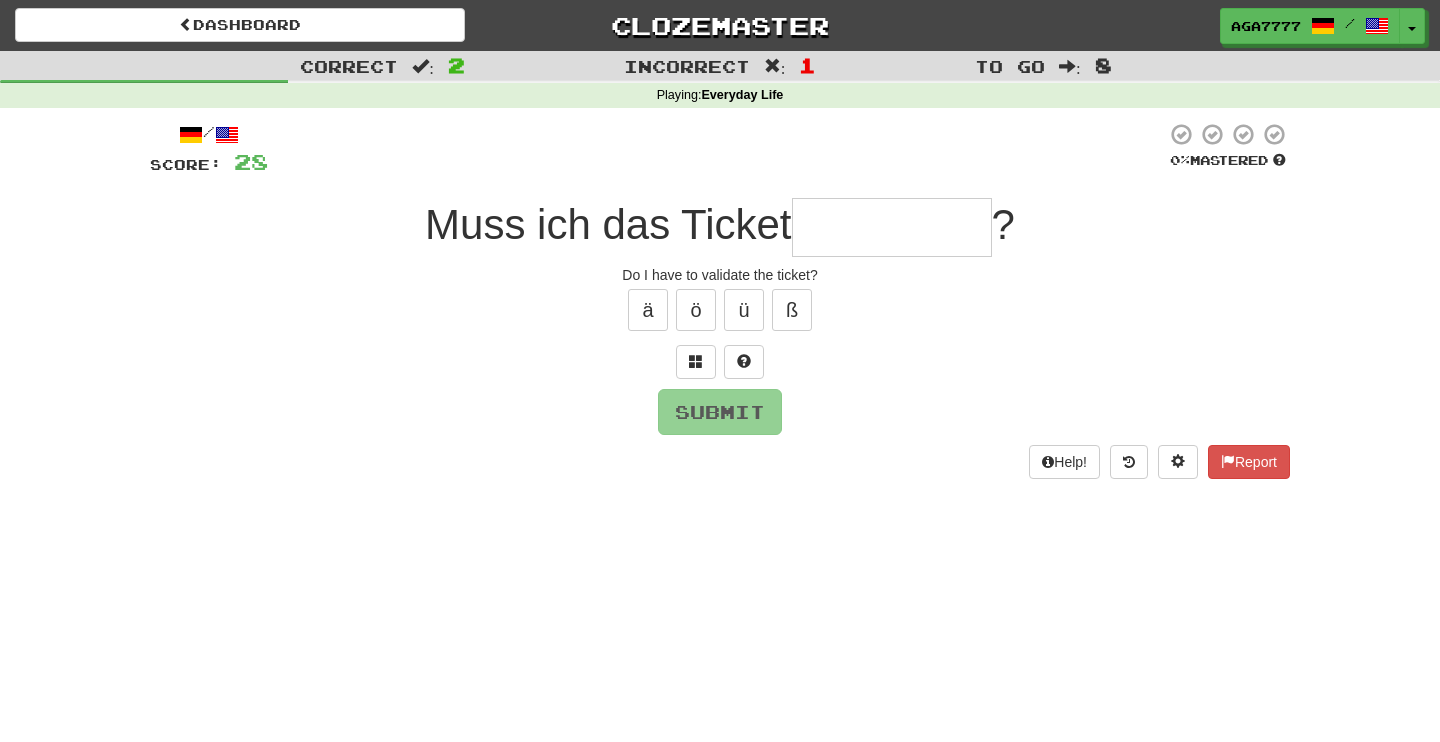 type on "*" 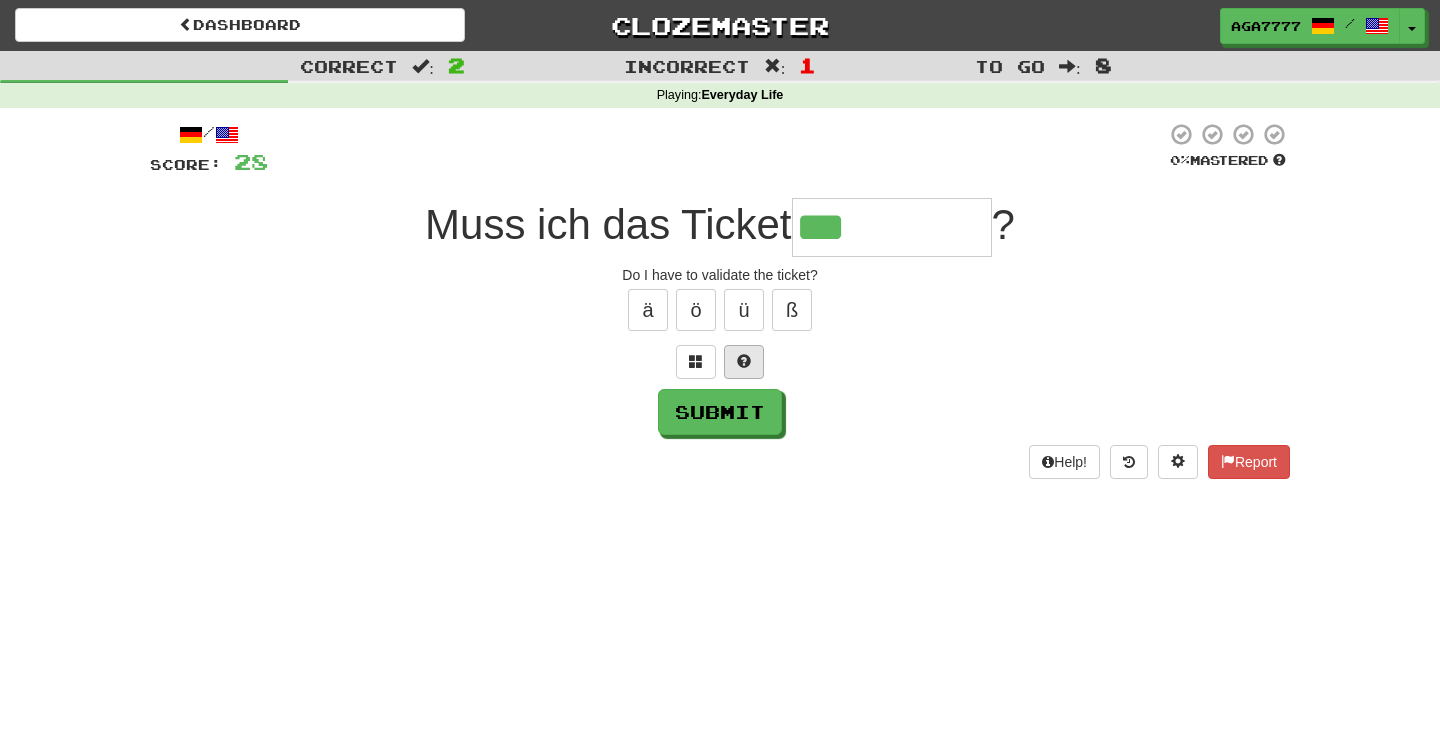 click at bounding box center (744, 362) 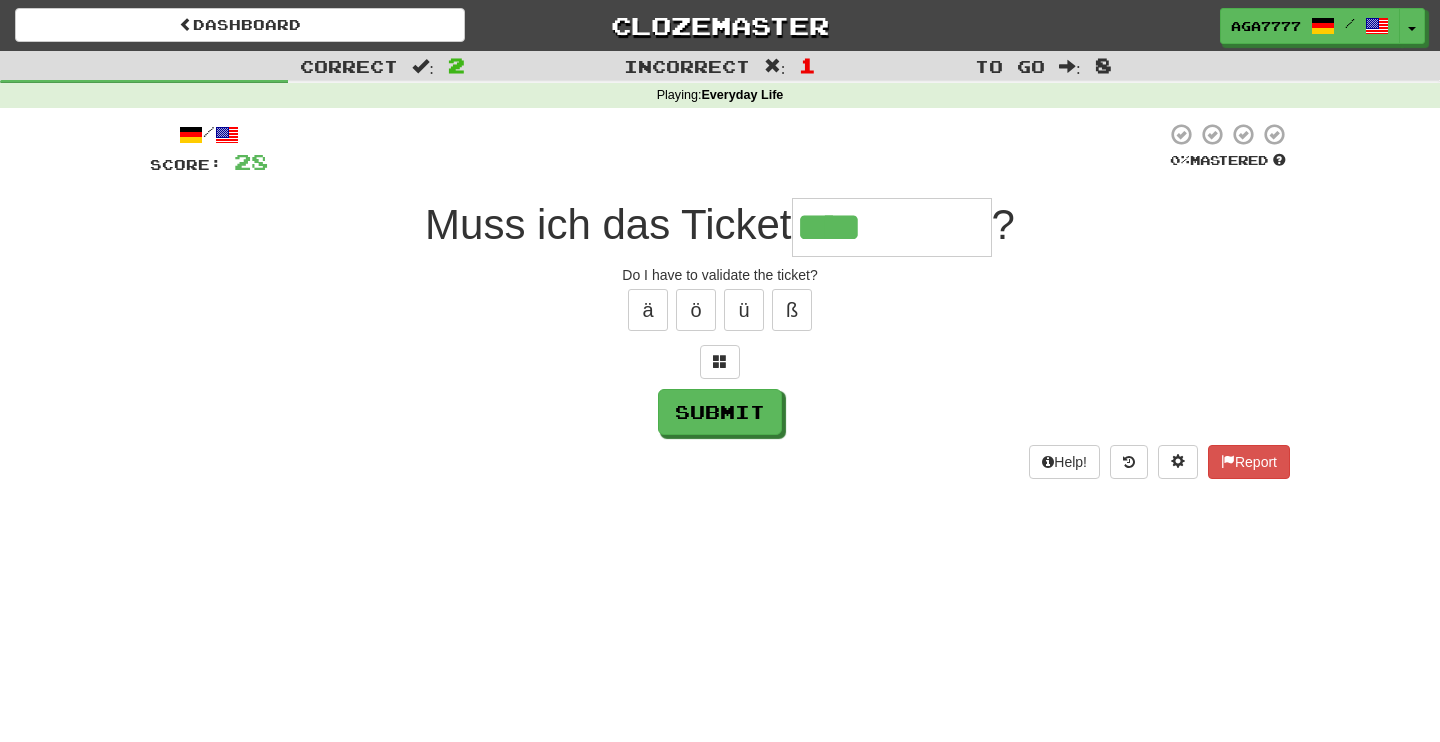 type on "*********" 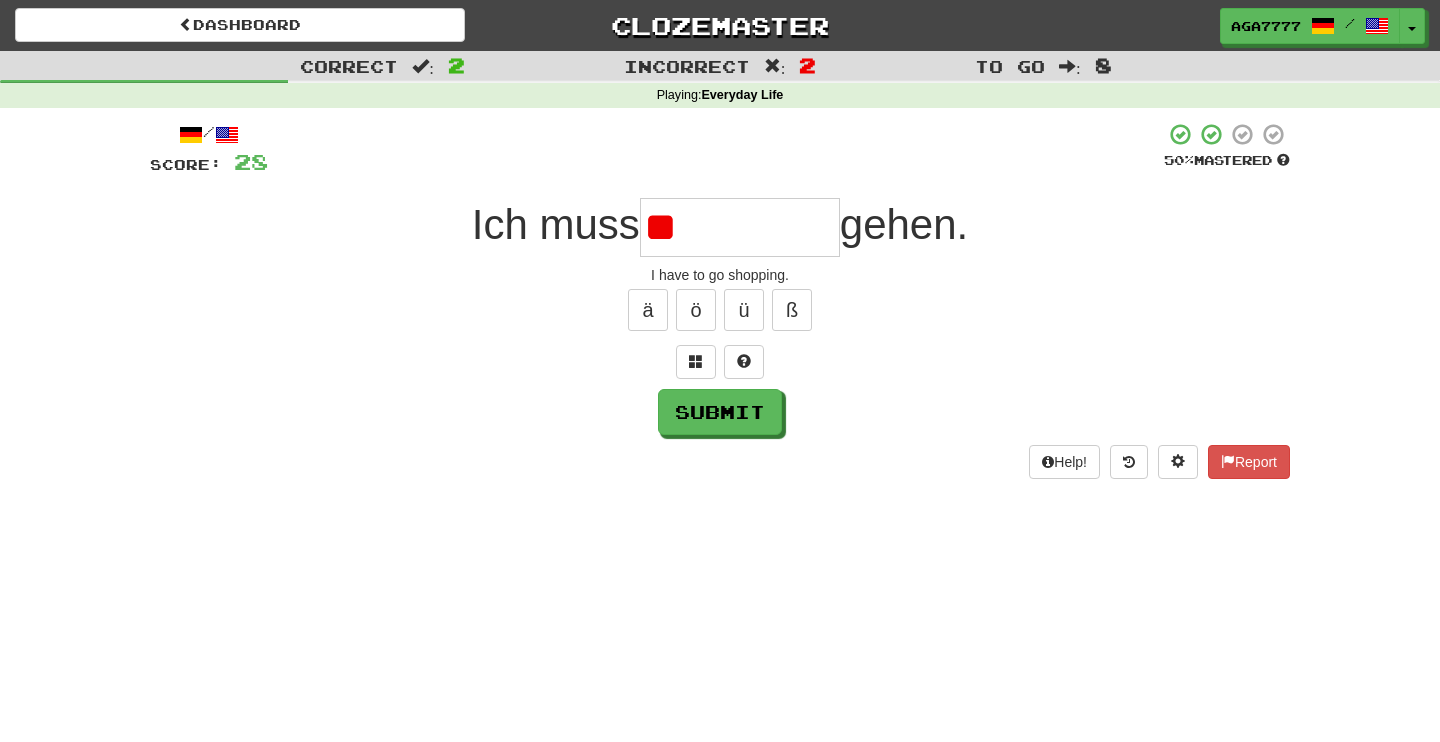 type on "*" 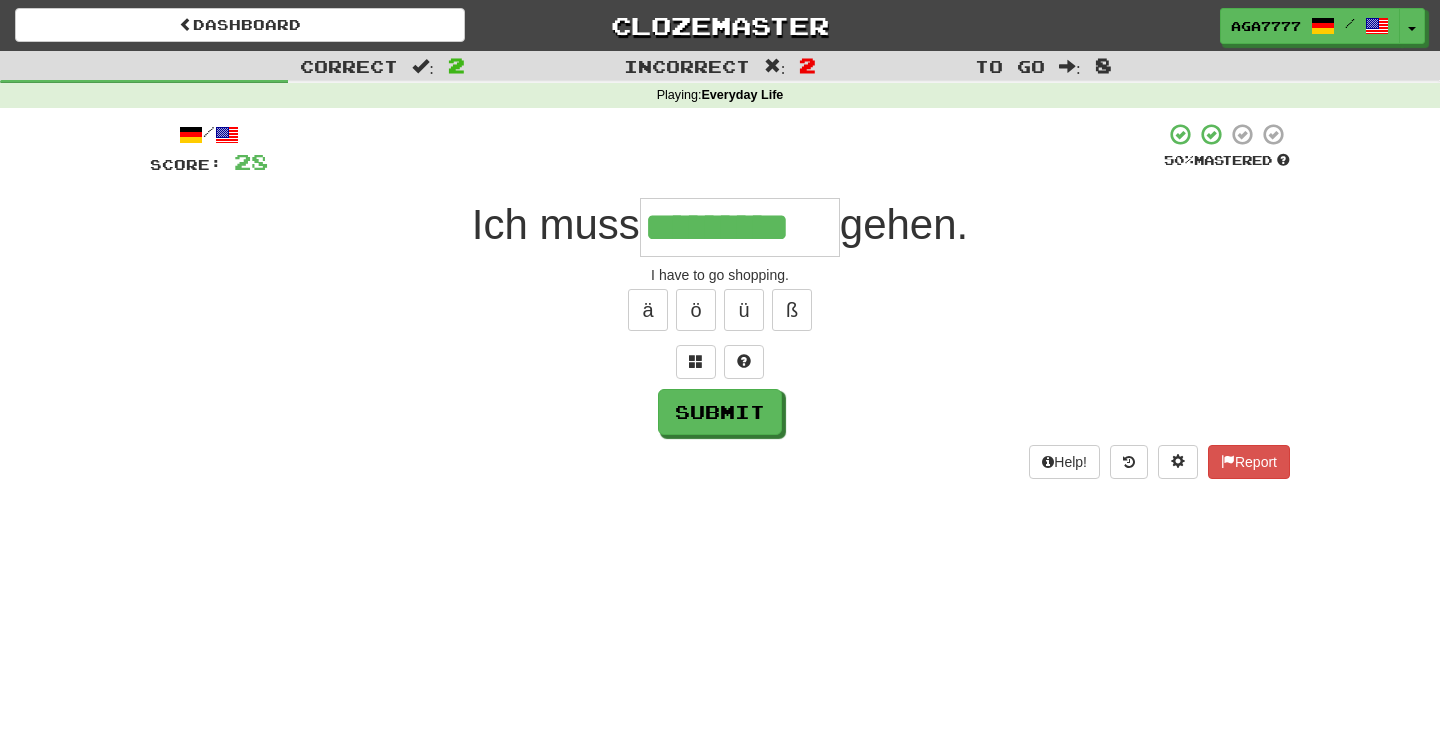 type on "*********" 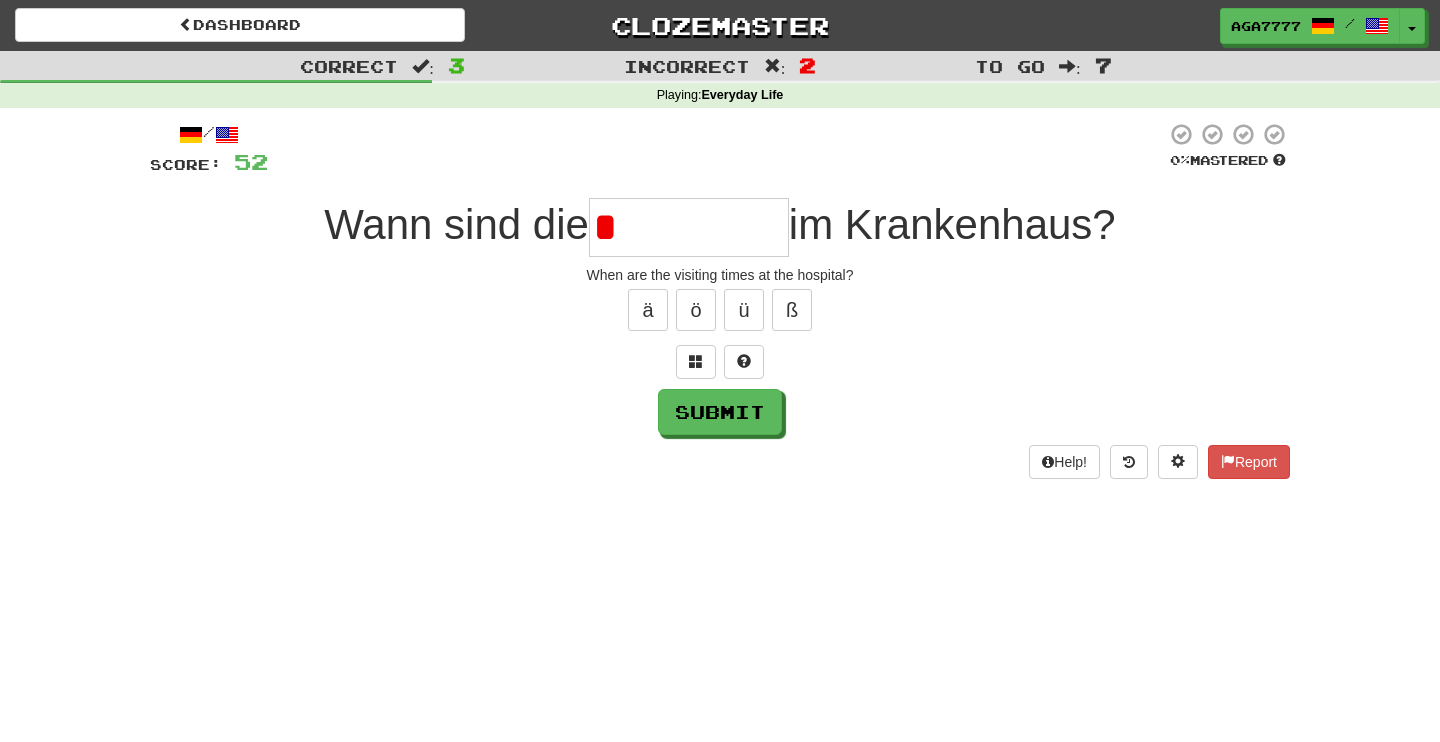 type on "*" 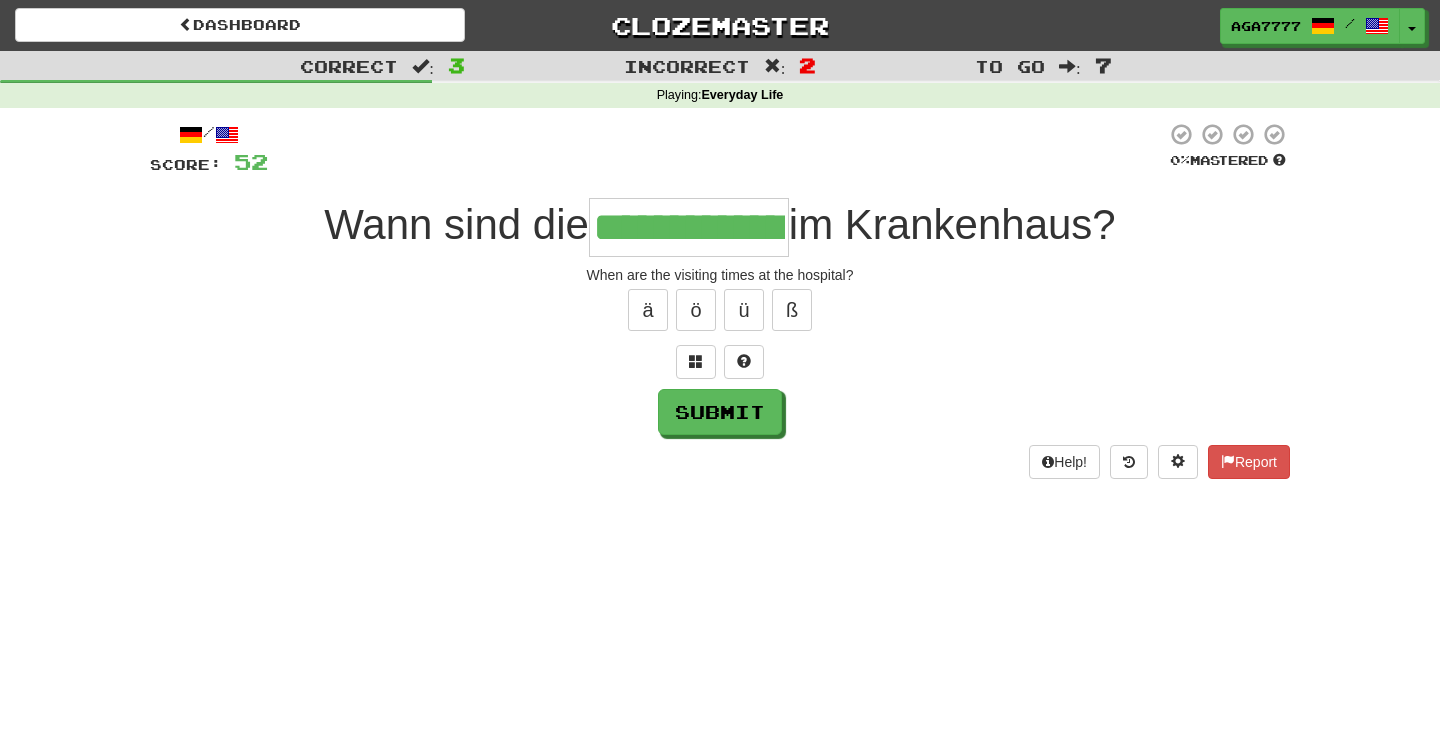 type on "**********" 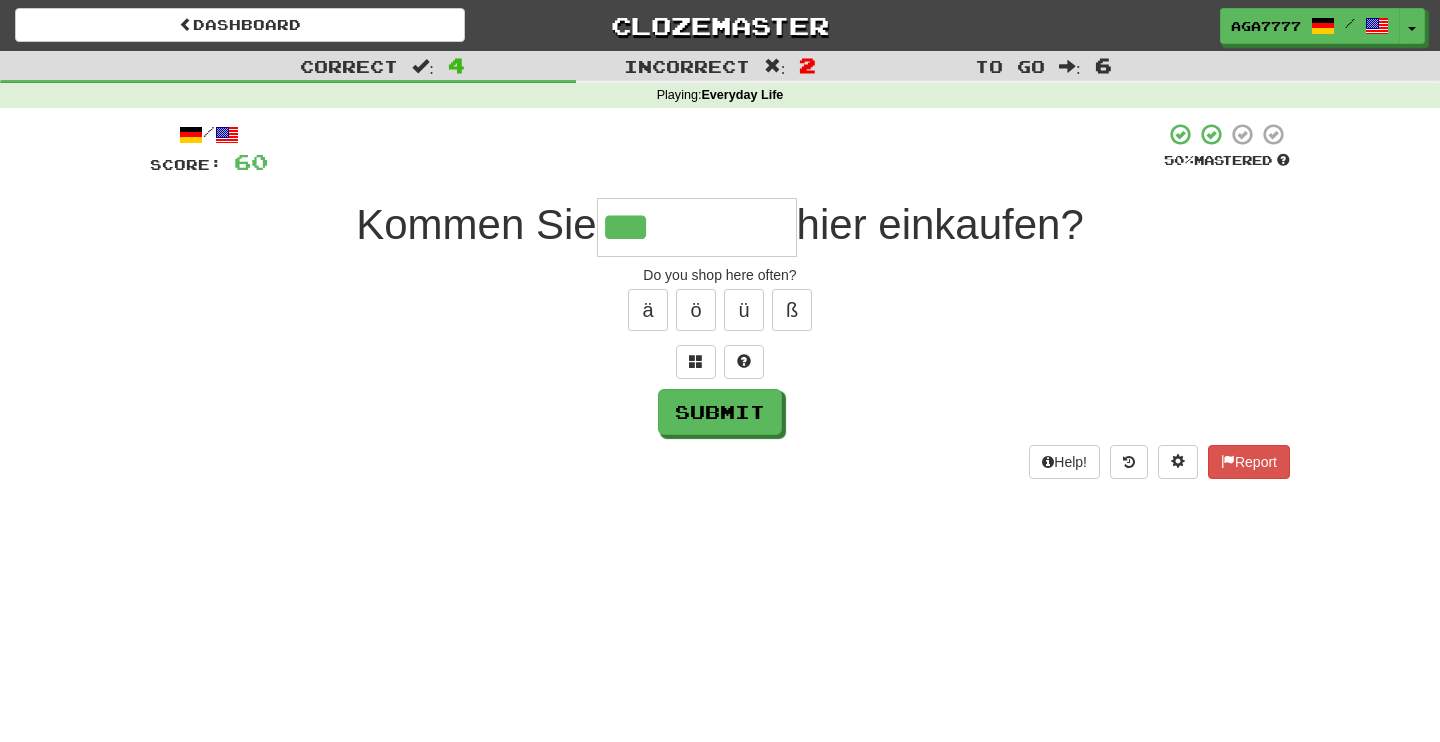 type on "***" 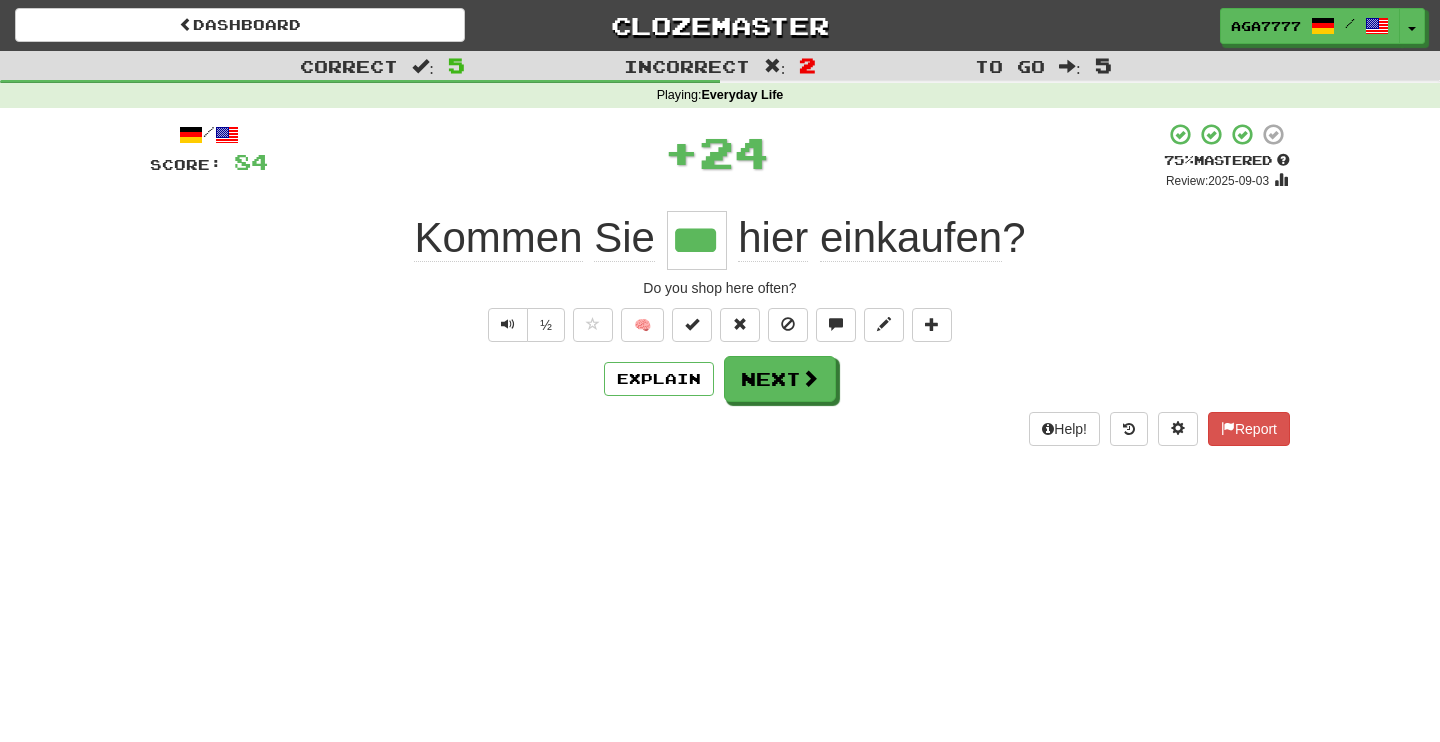 type 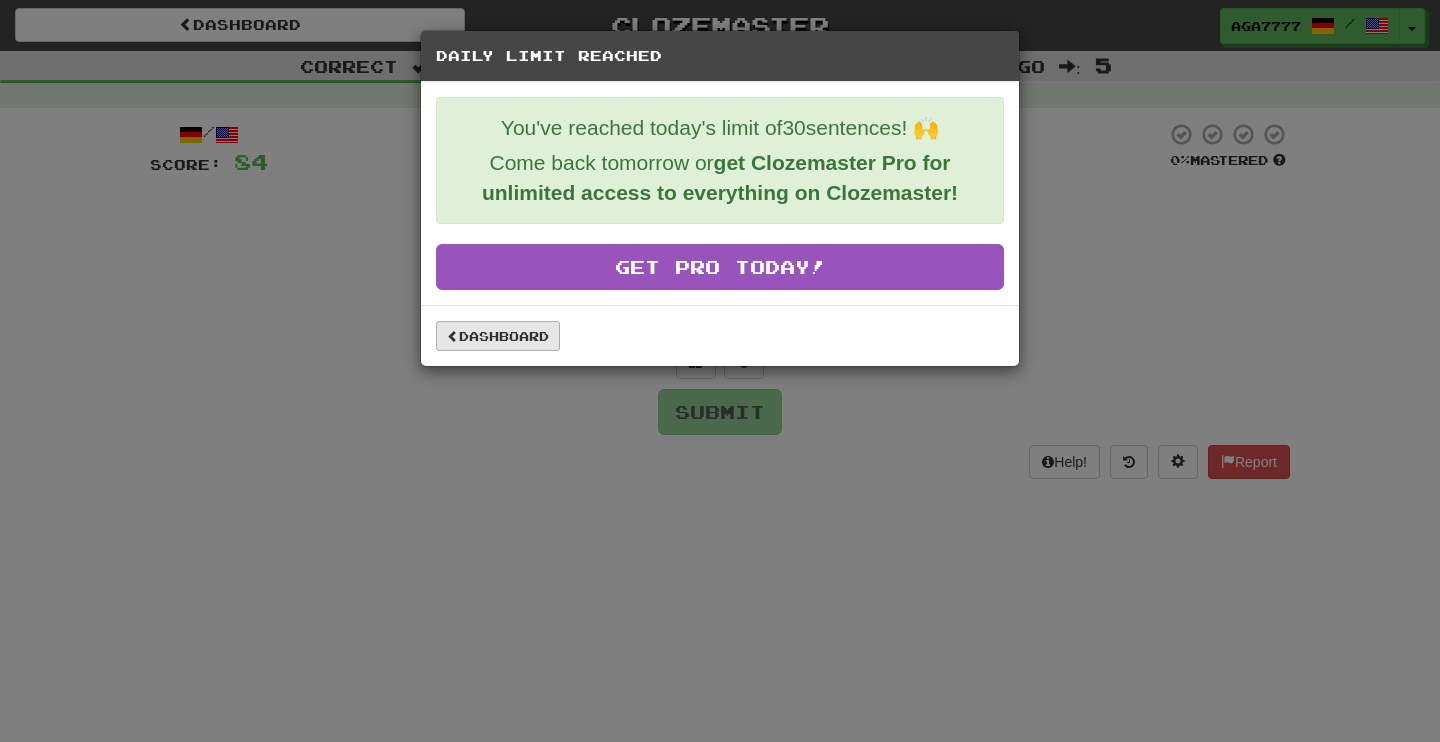 click on "Dashboard" at bounding box center [498, 336] 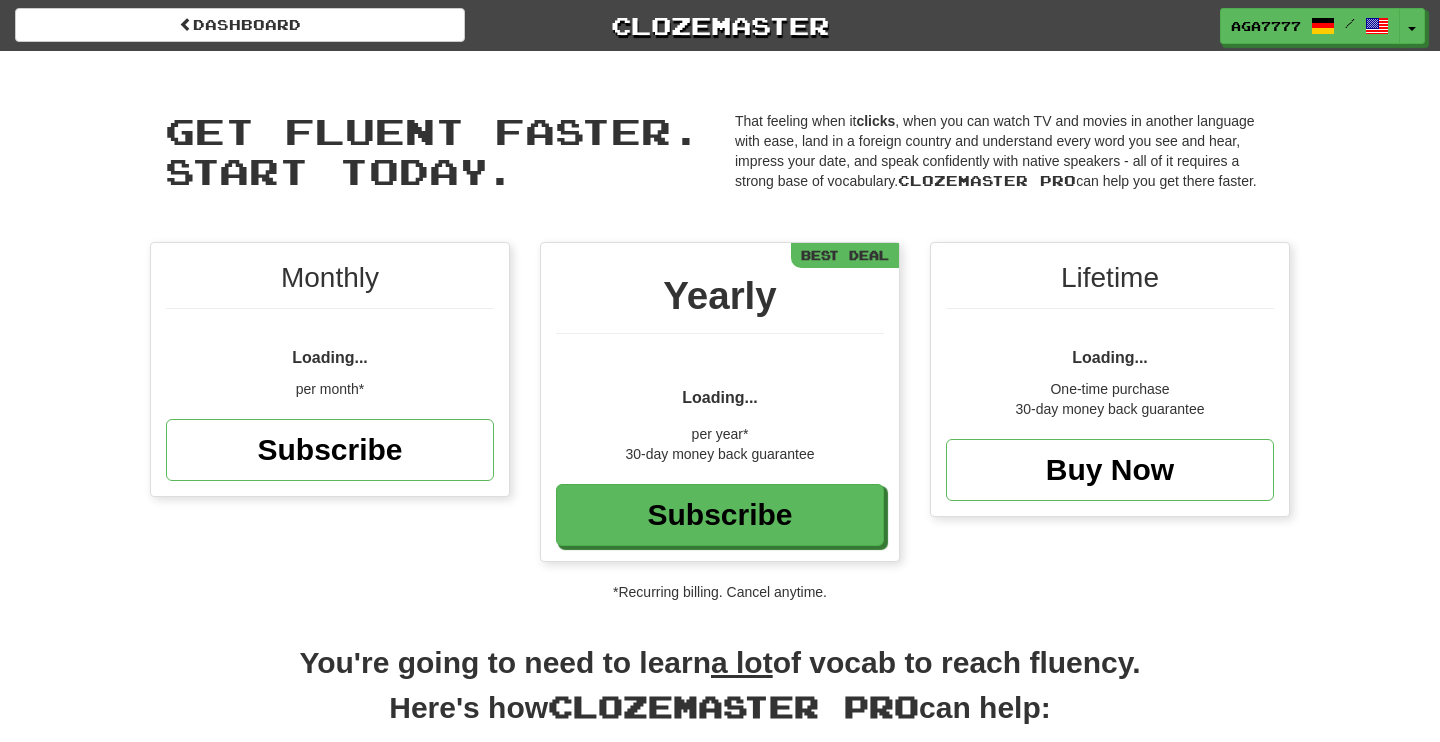 scroll, scrollTop: 0, scrollLeft: 0, axis: both 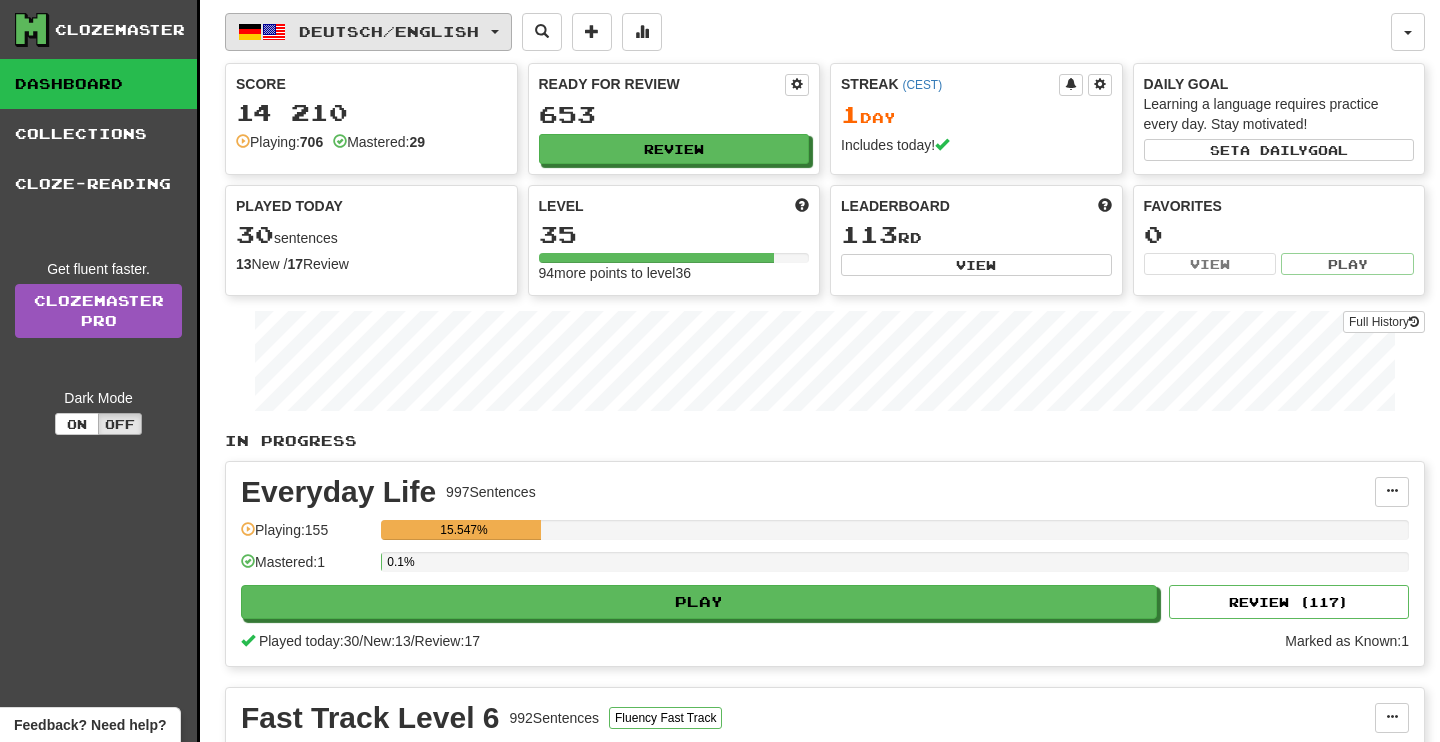 click on "Deutsch  /  English" at bounding box center (389, 31) 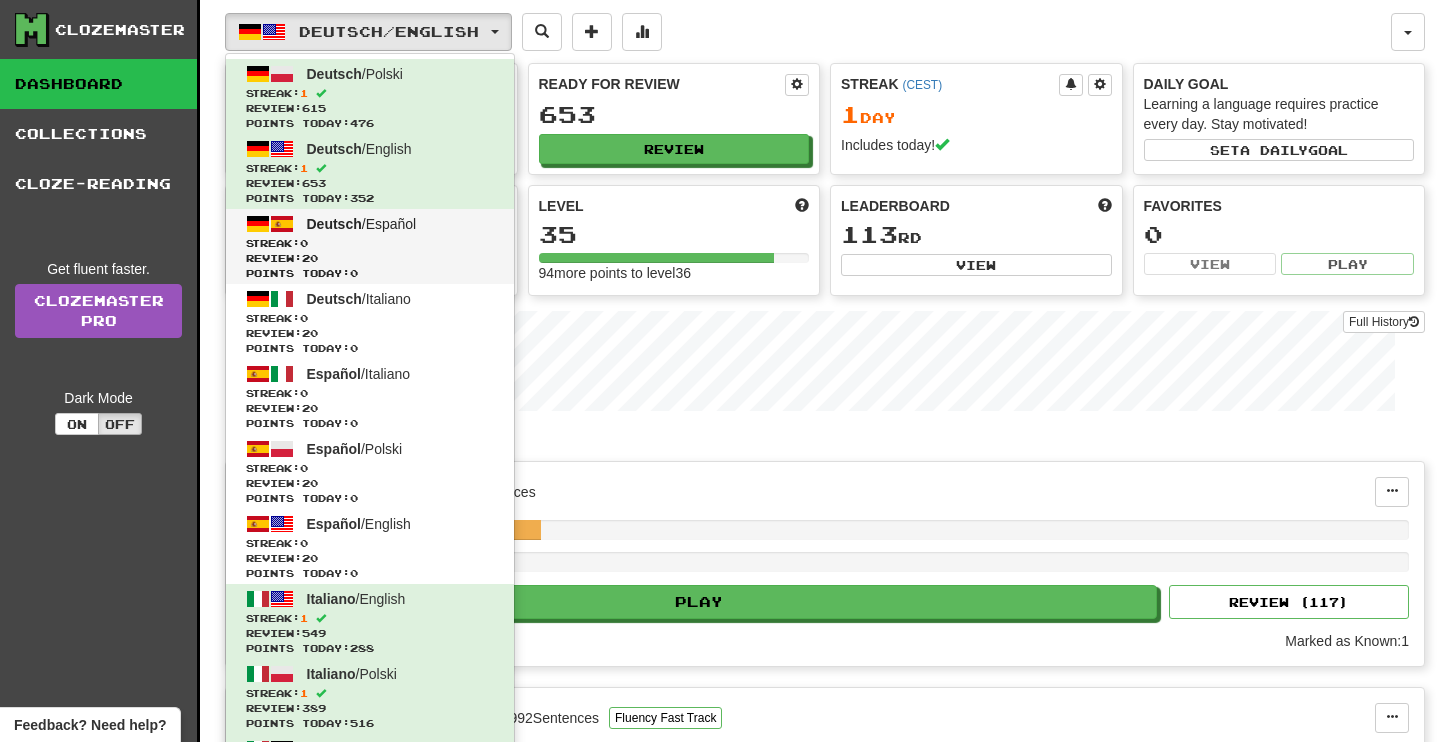 click on "Review:  20" at bounding box center [370, 258] 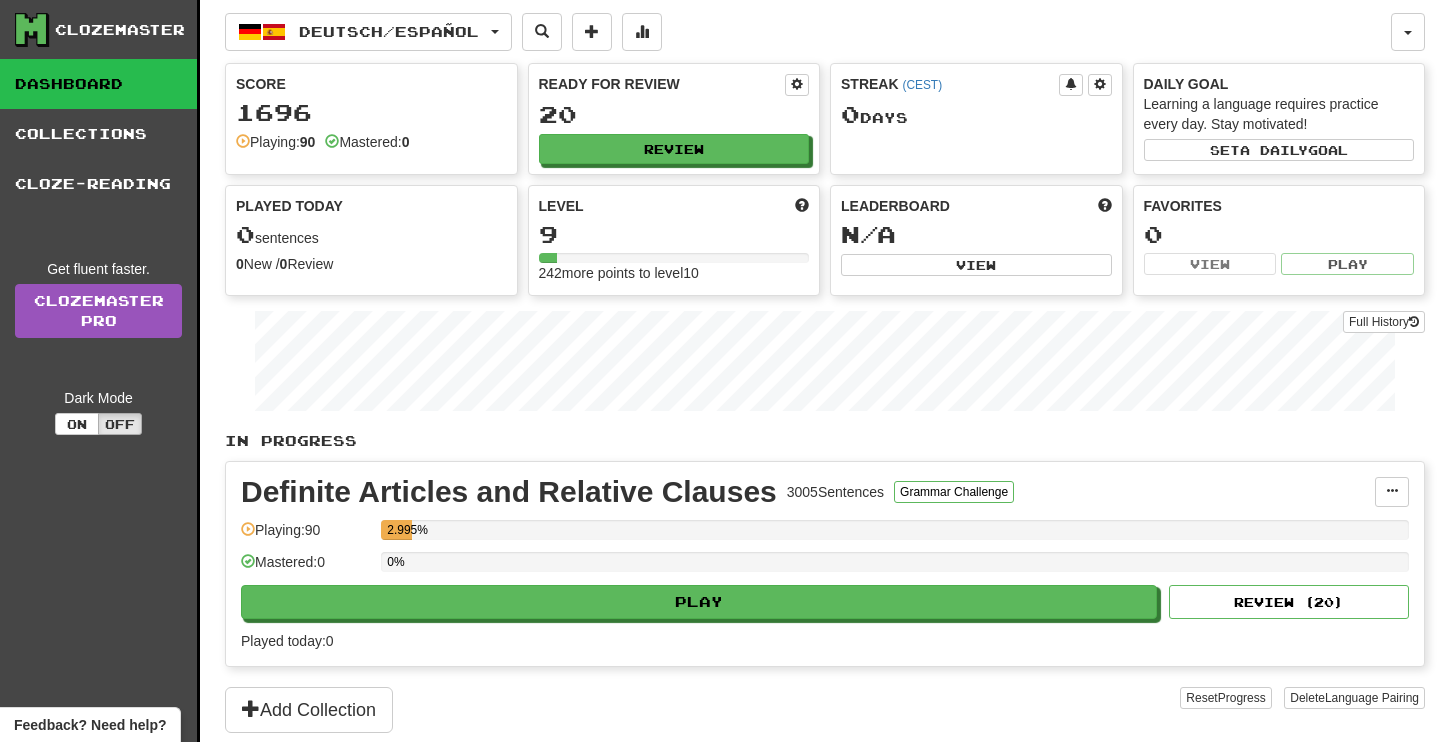 scroll, scrollTop: 0, scrollLeft: 0, axis: both 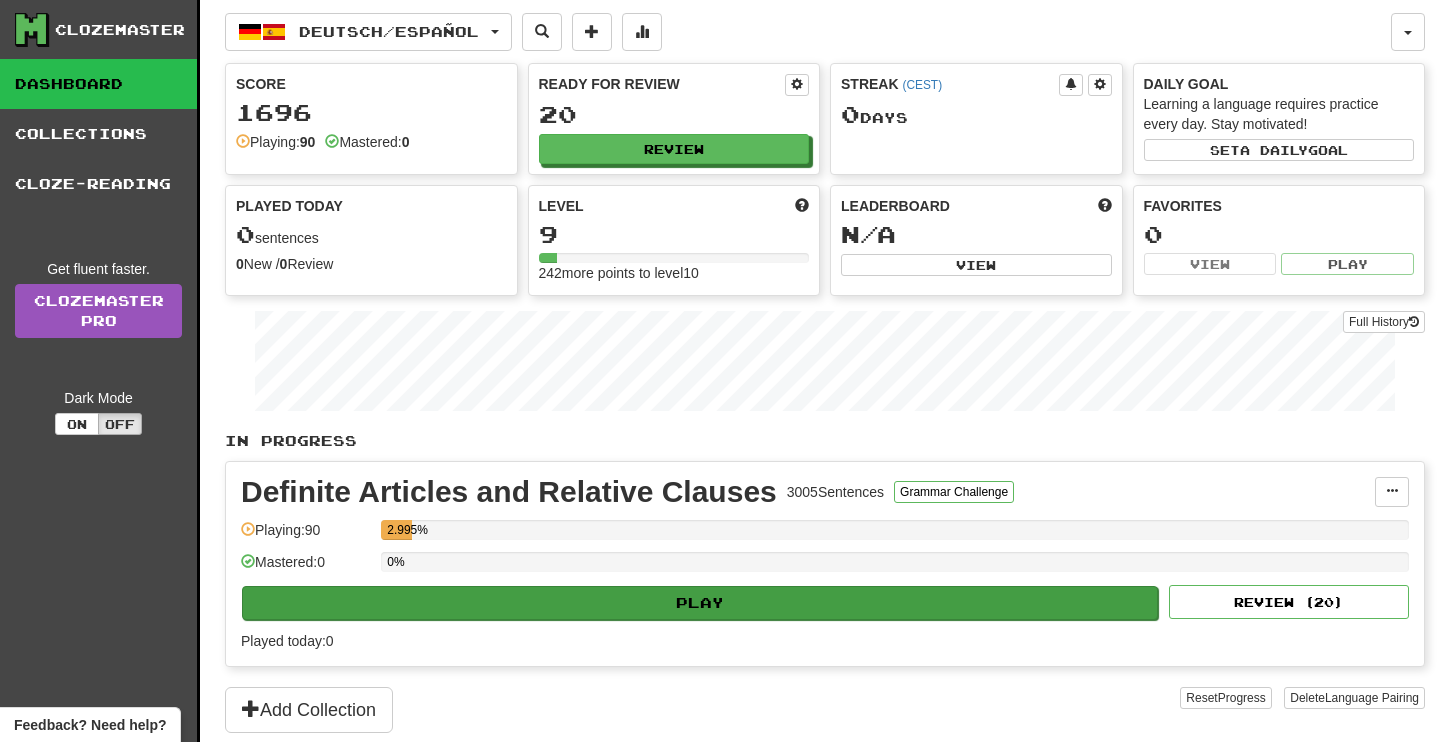 click on "Play" at bounding box center (700, 603) 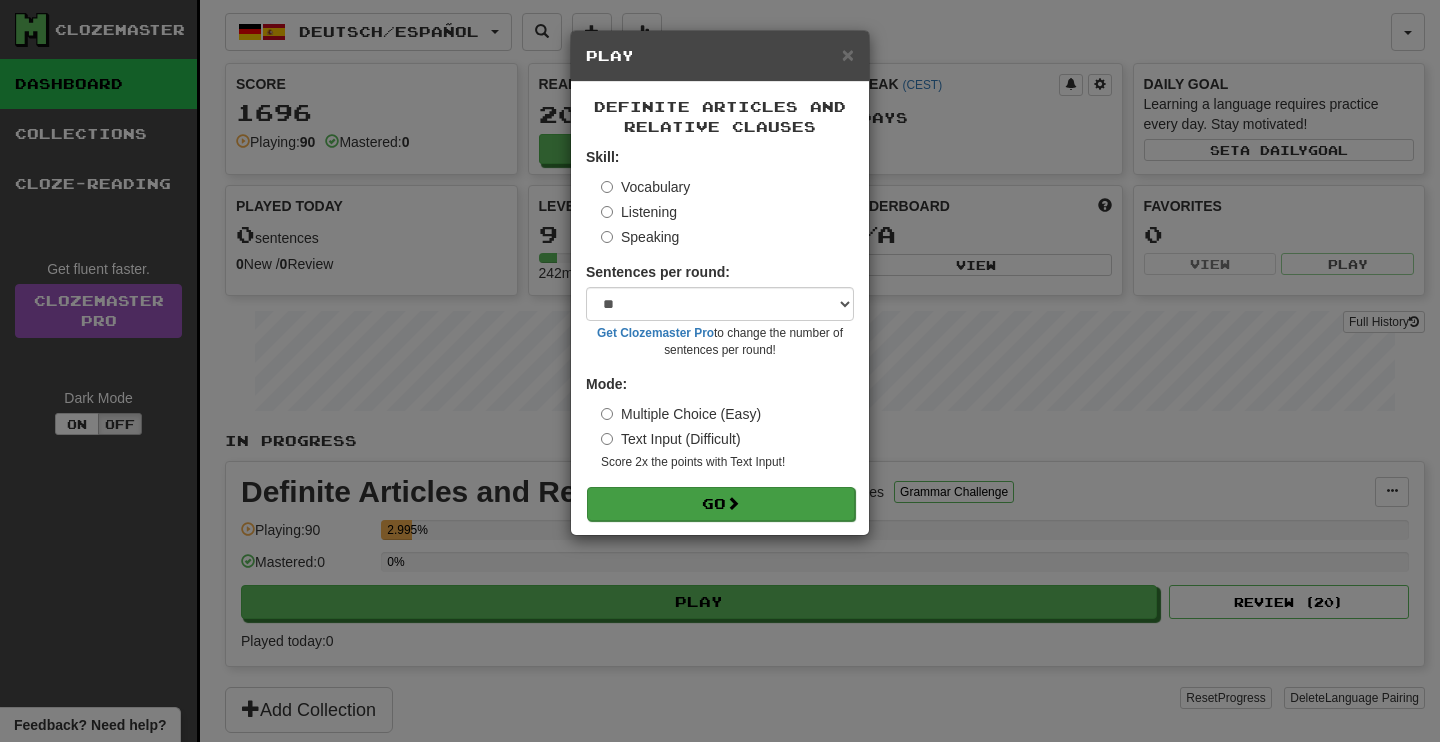 click on "Go" at bounding box center [721, 504] 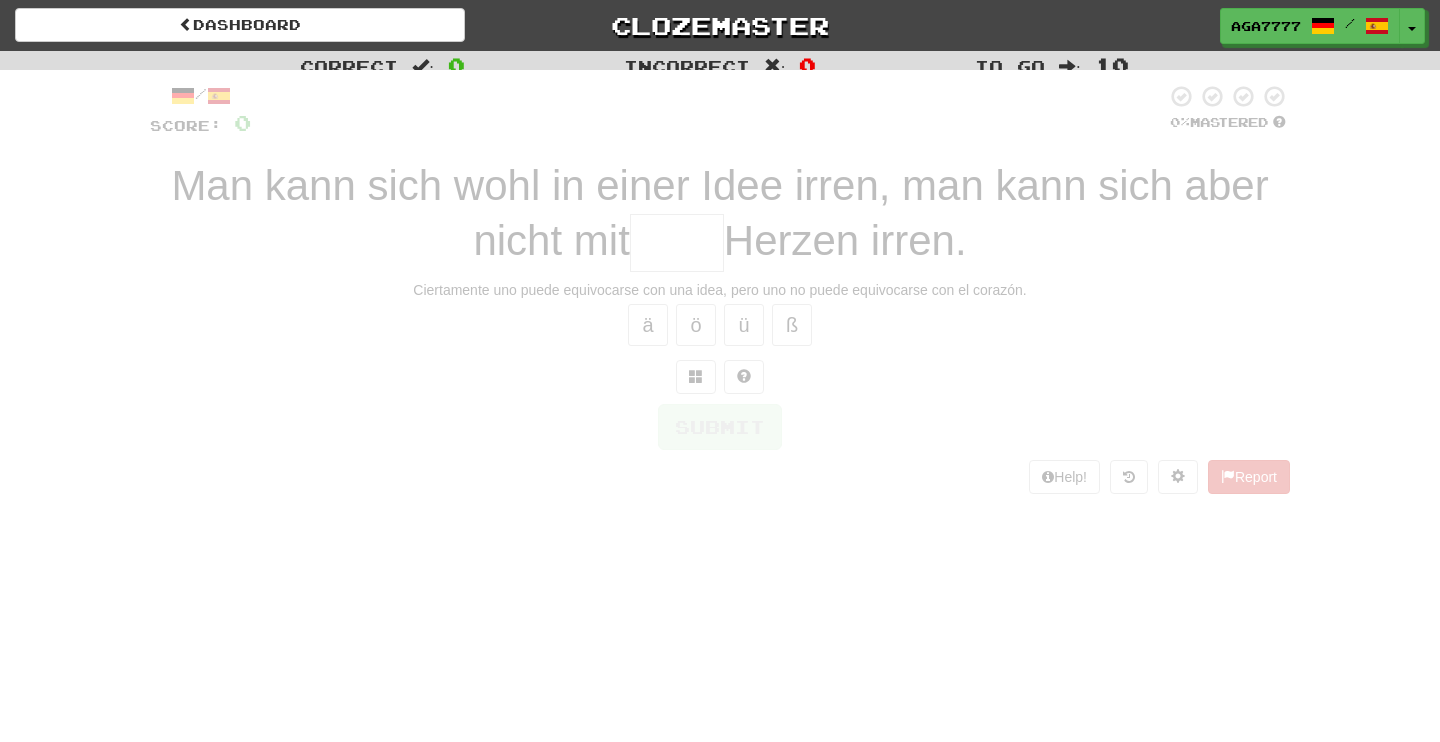 scroll, scrollTop: 0, scrollLeft: 0, axis: both 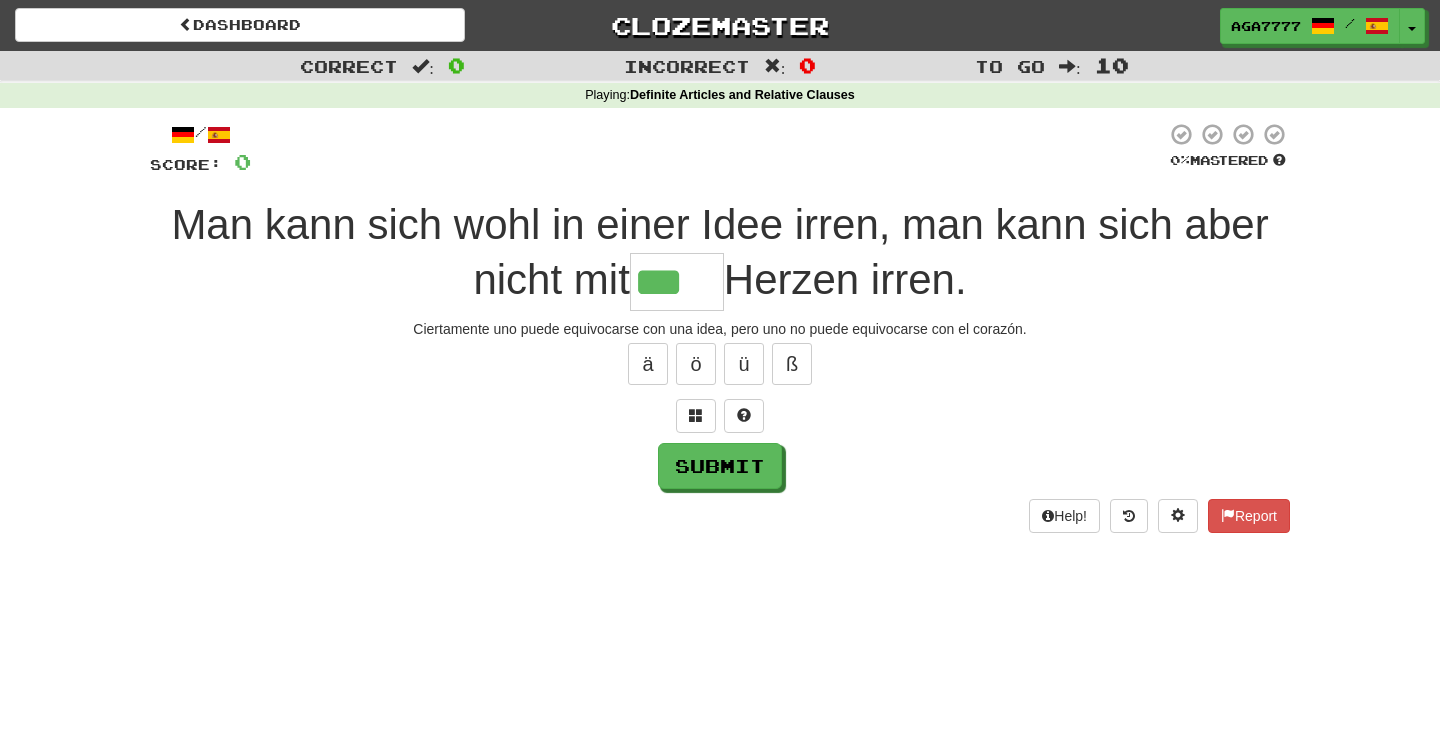 type on "***" 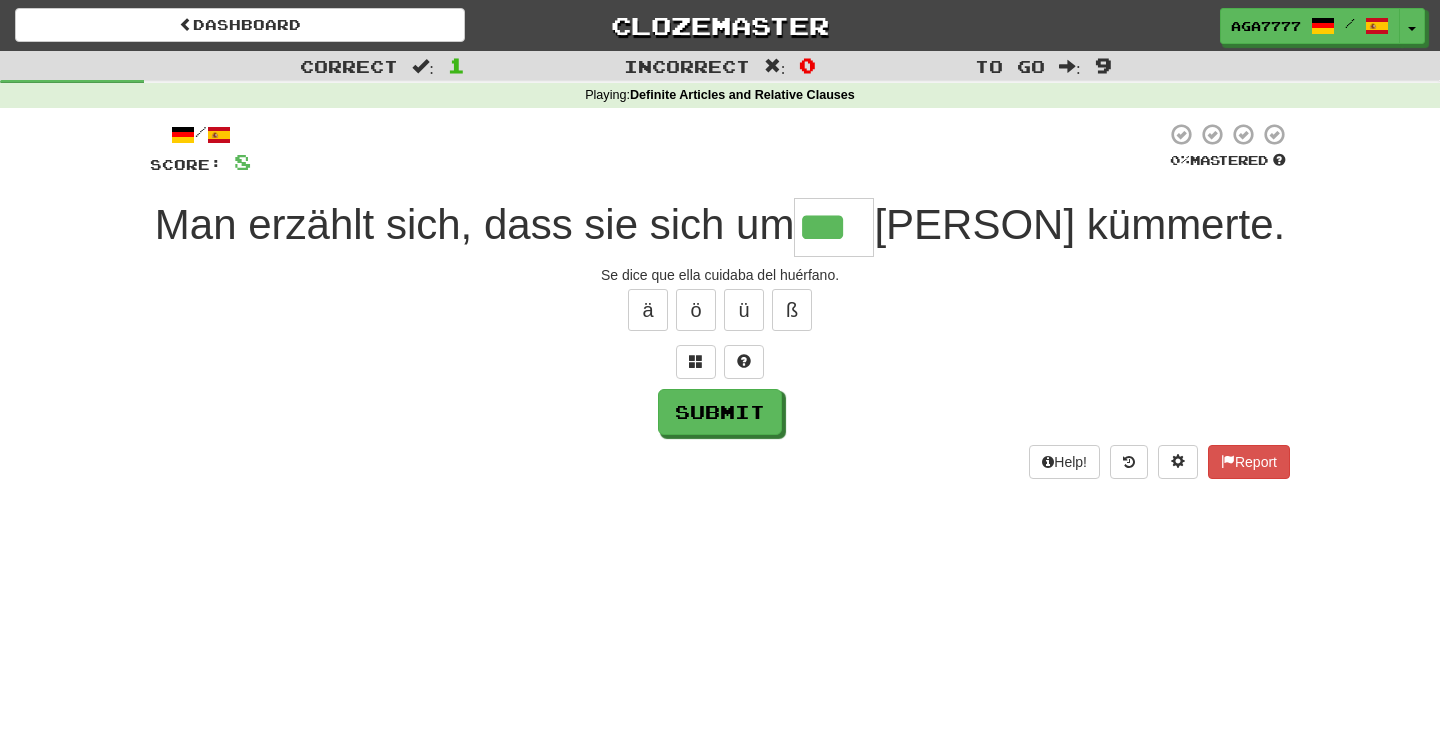 type on "***" 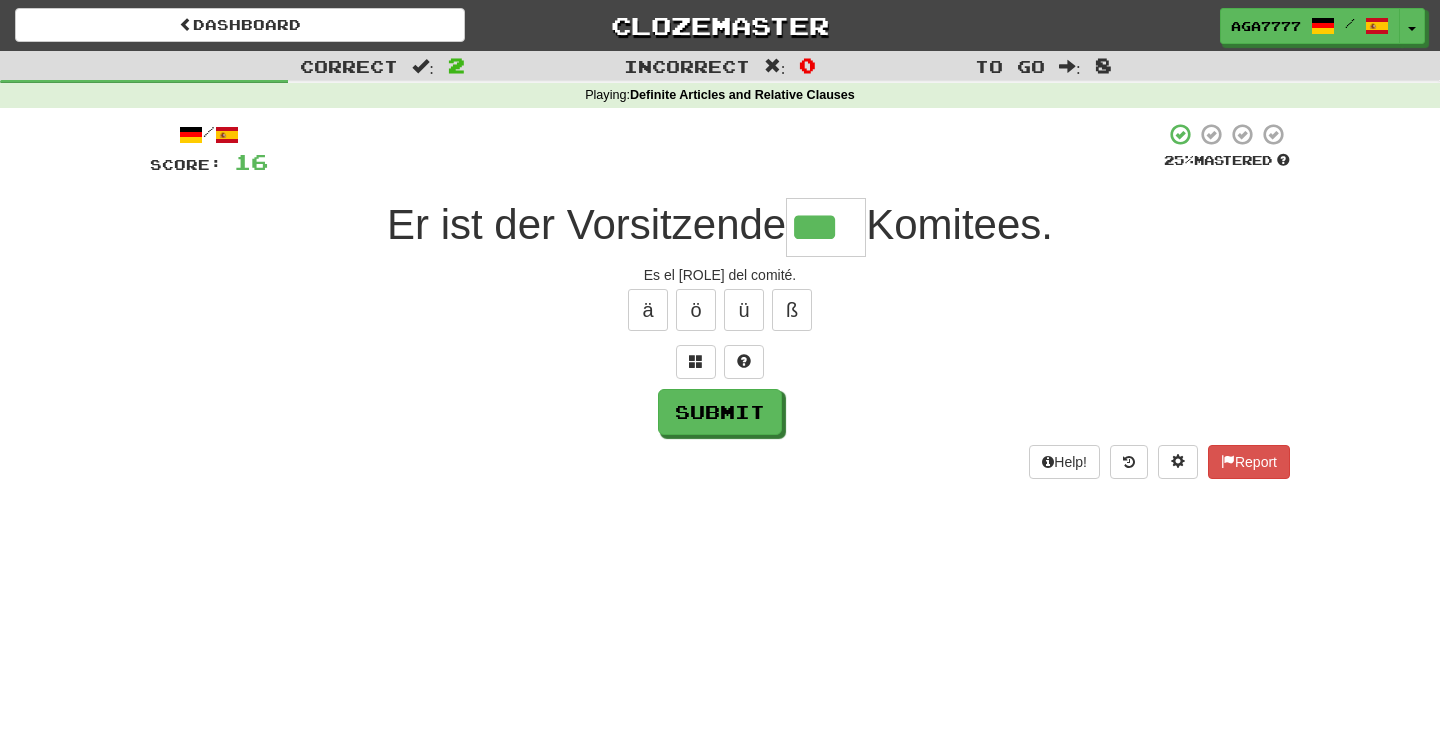 type on "***" 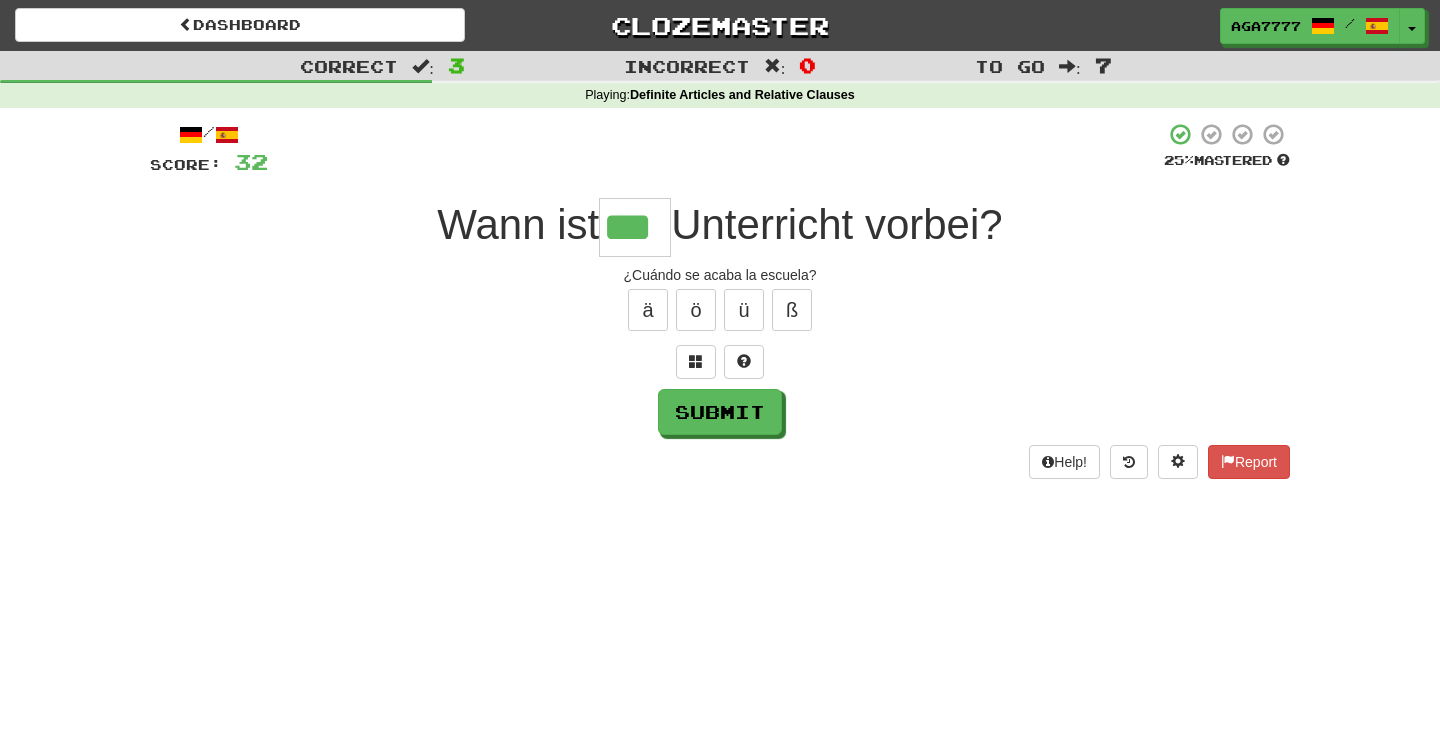 type on "***" 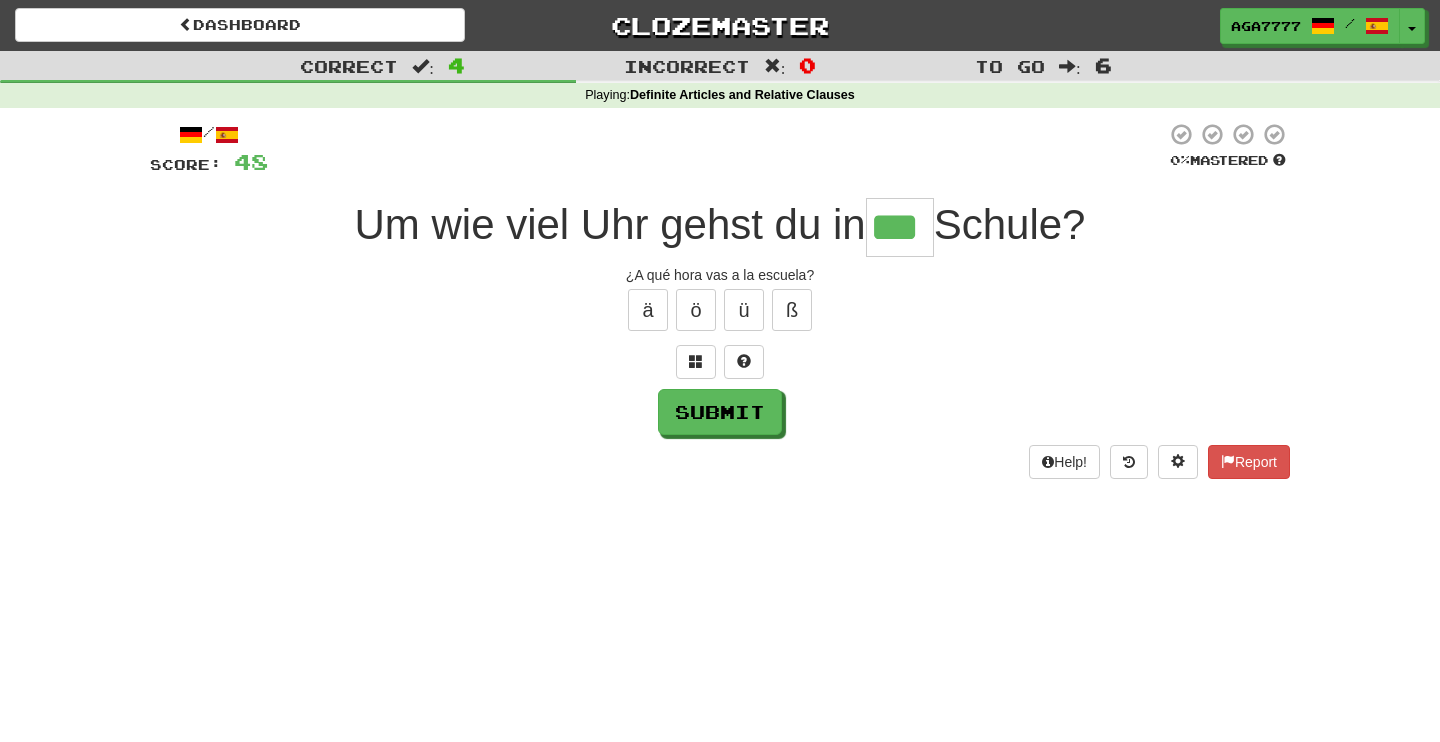 type on "***" 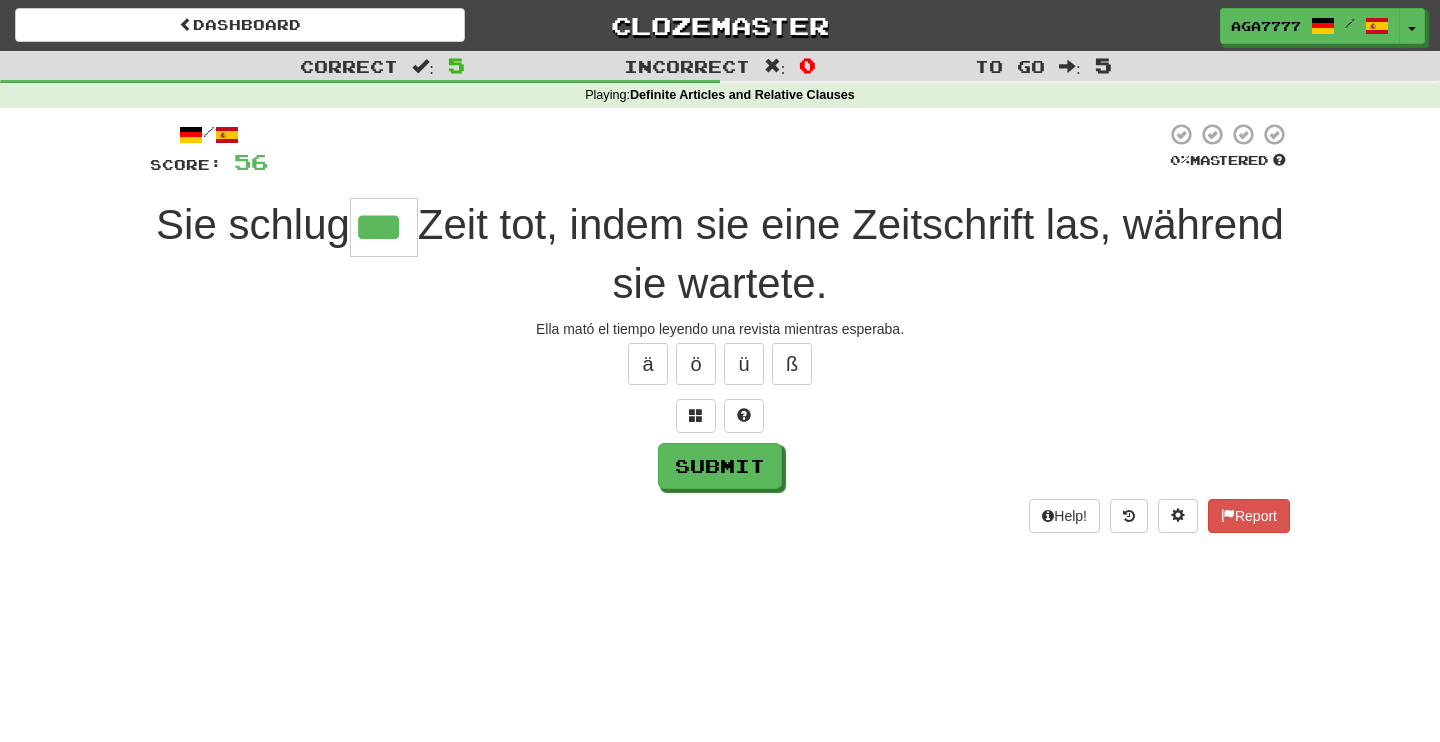 type on "***" 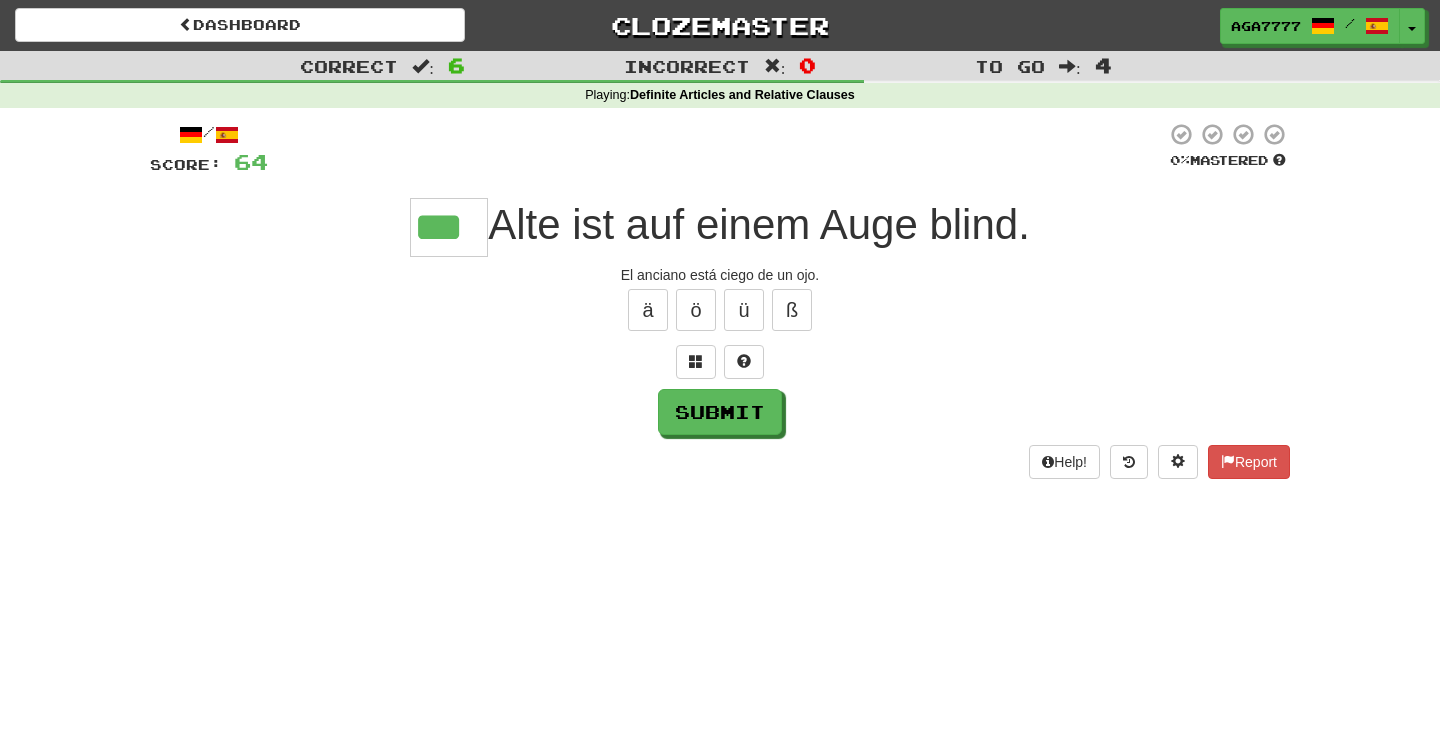 type on "***" 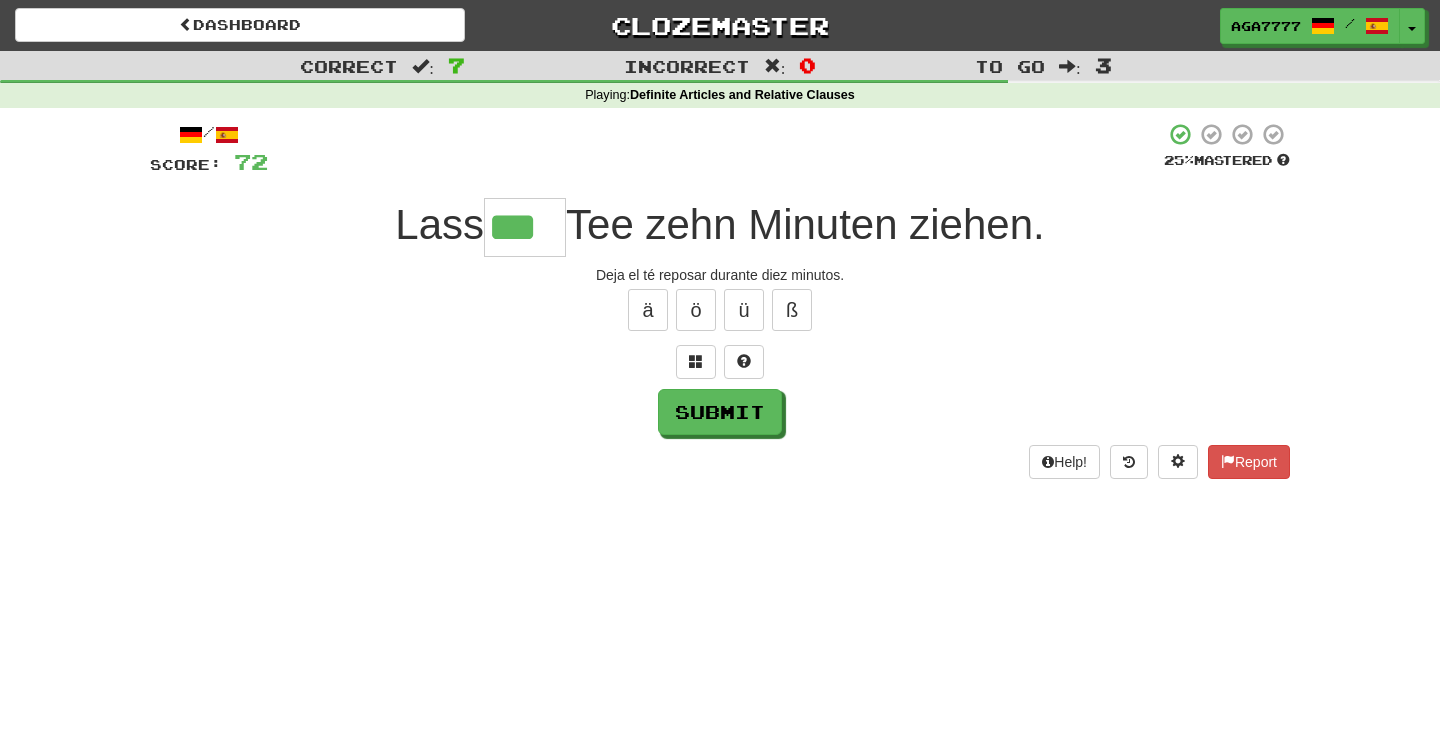 type on "***" 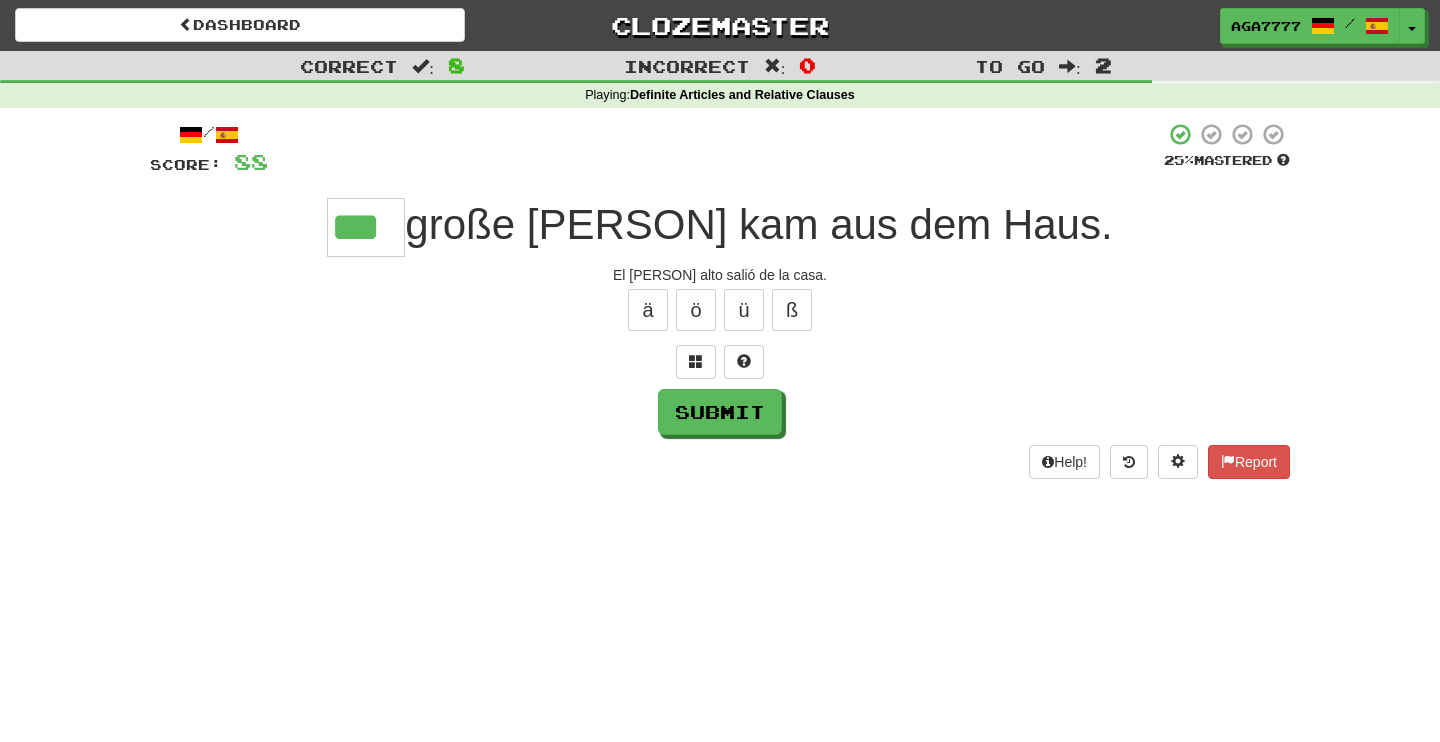 type on "***" 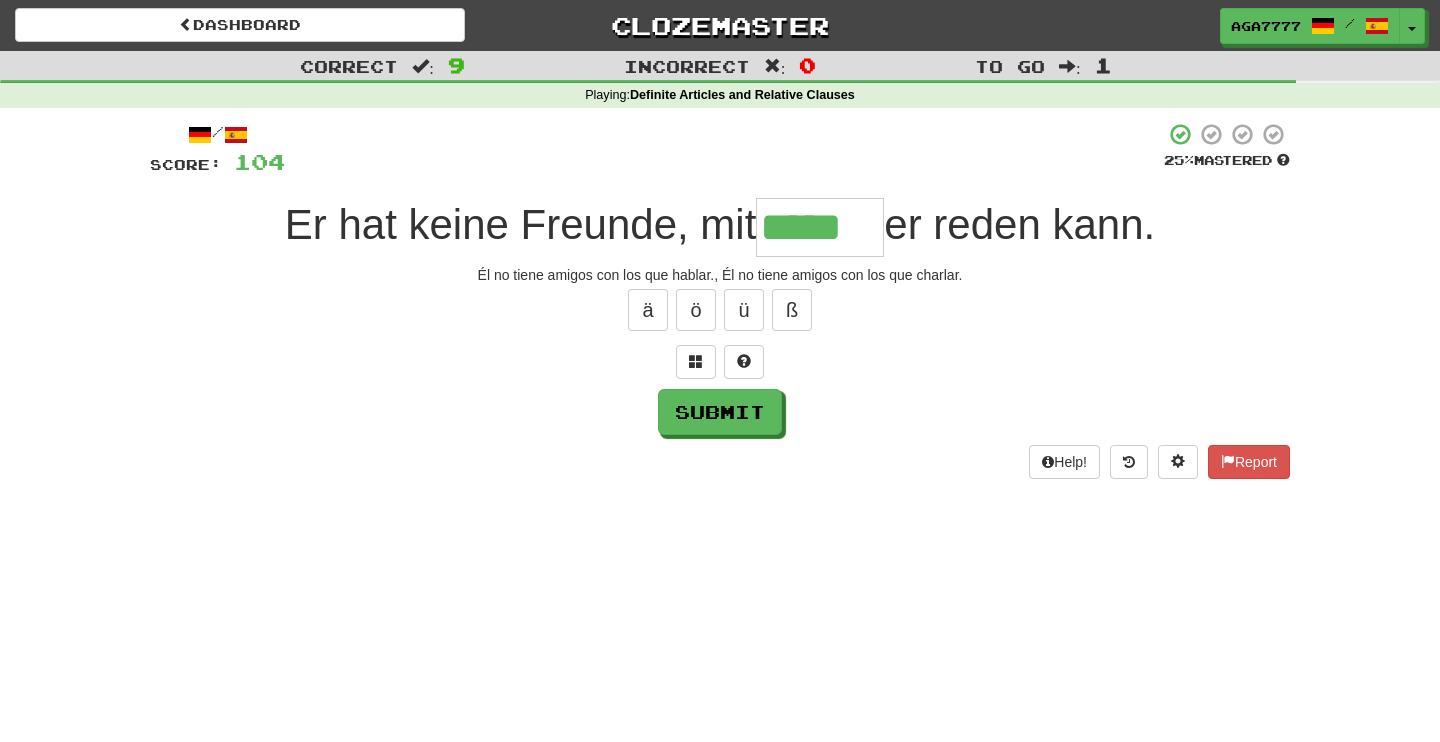 type on "*****" 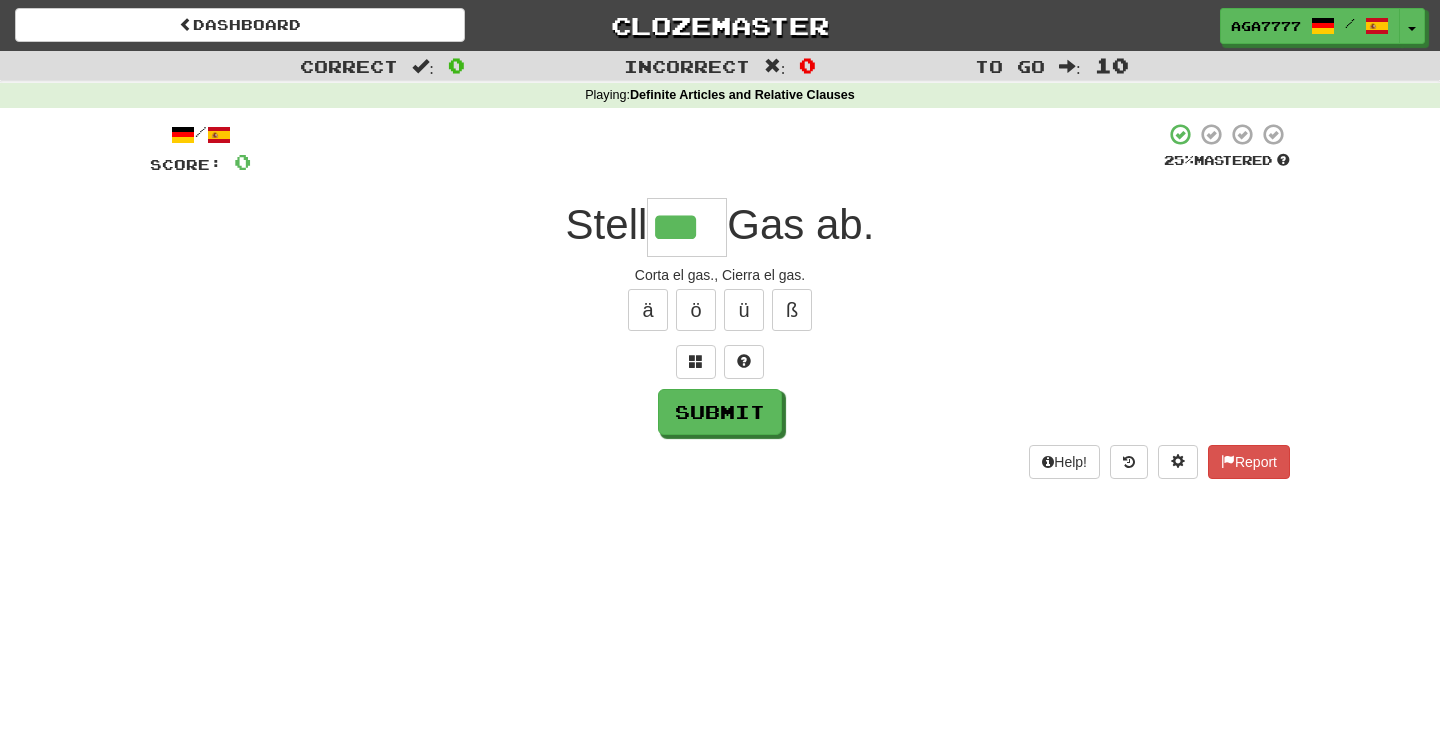 type on "***" 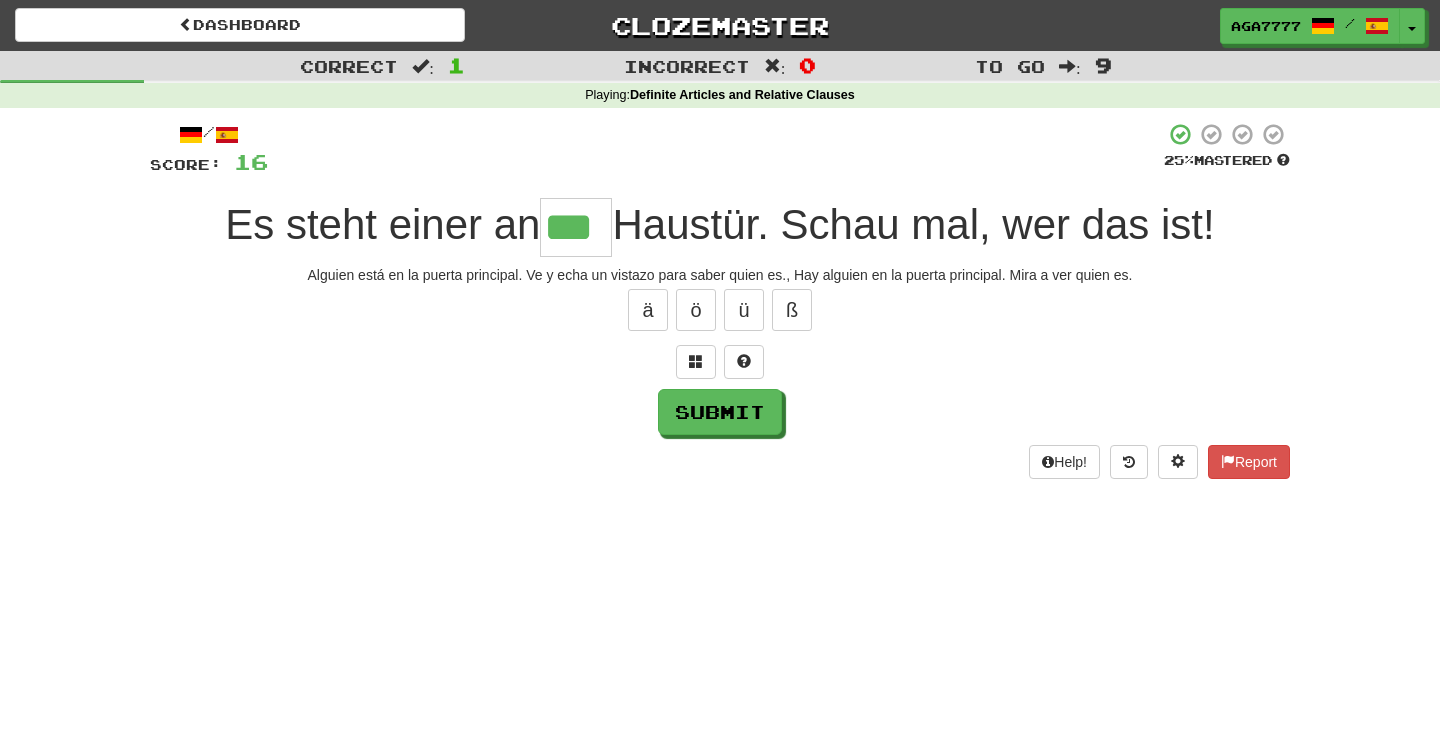 type on "***" 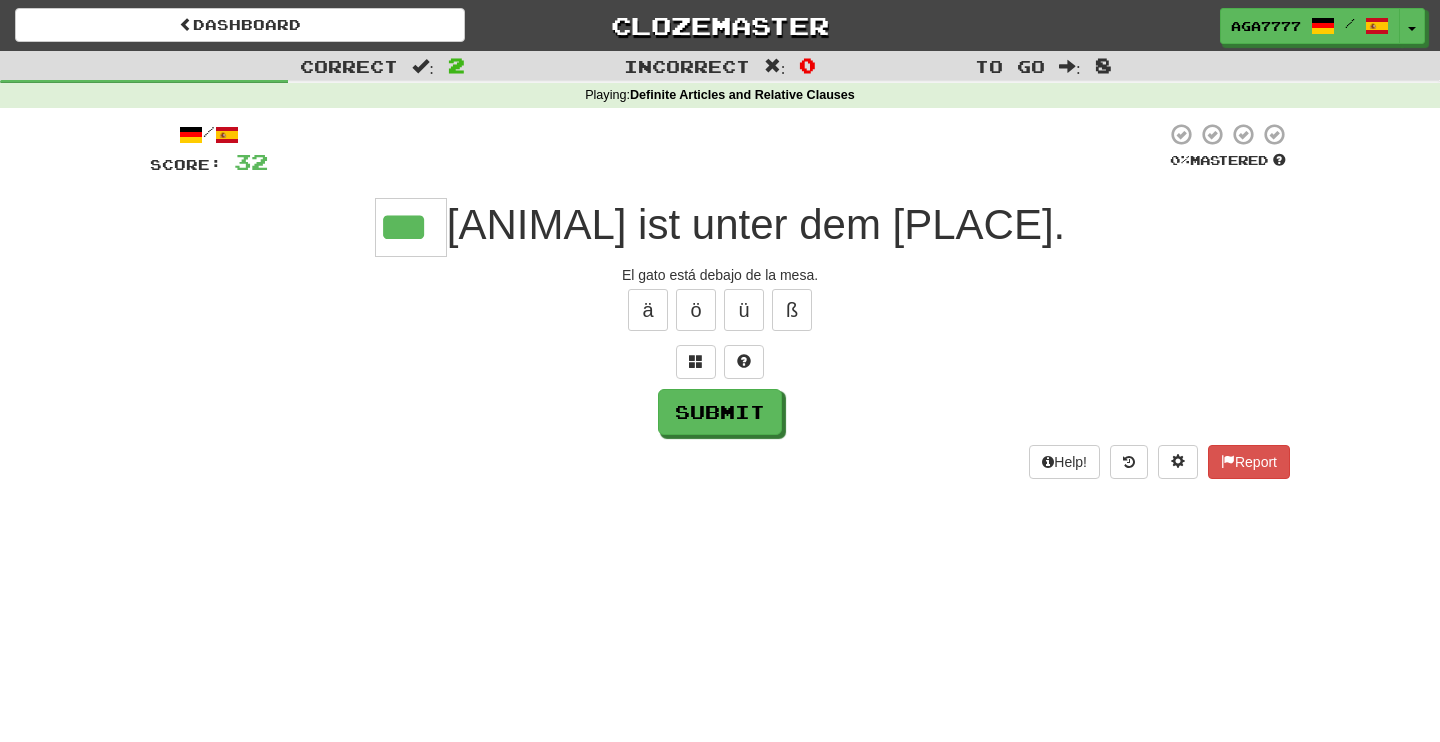 type on "***" 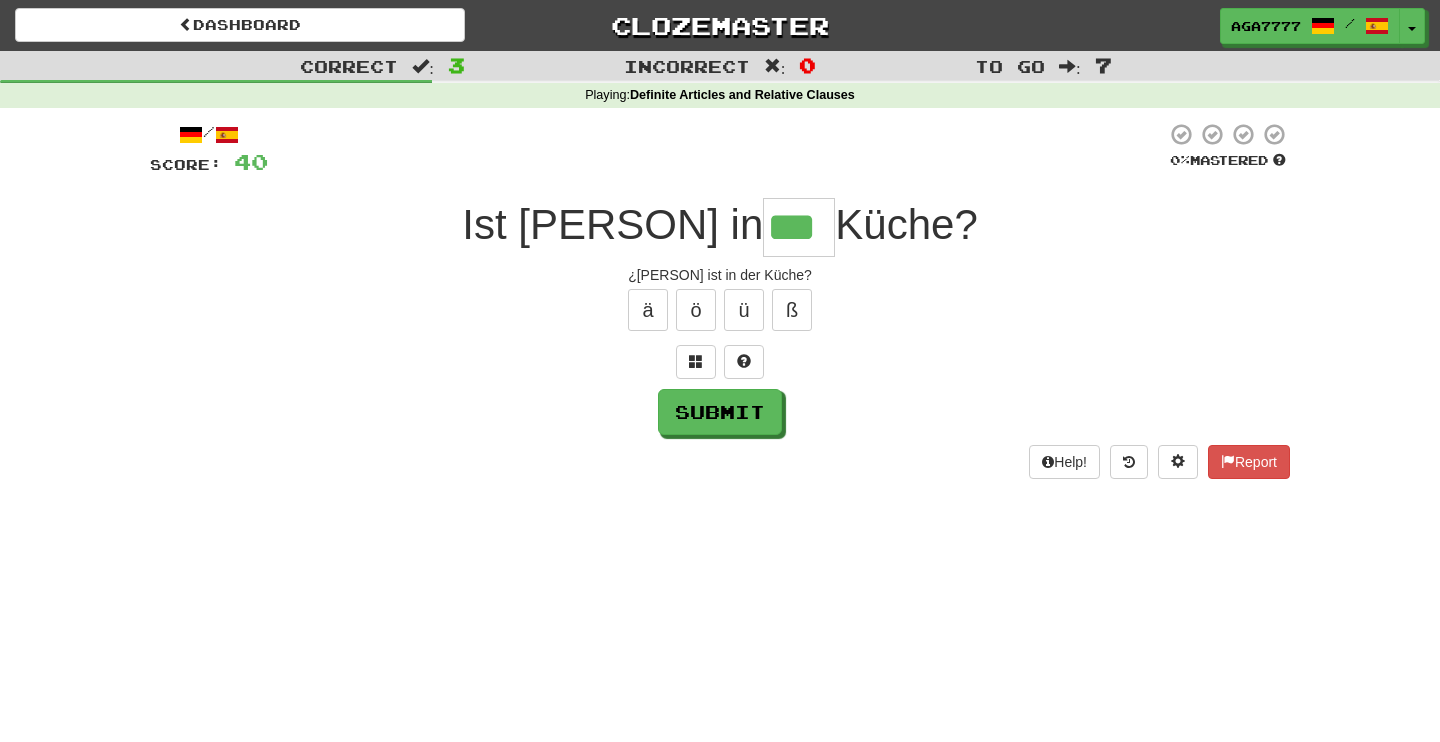 type on "***" 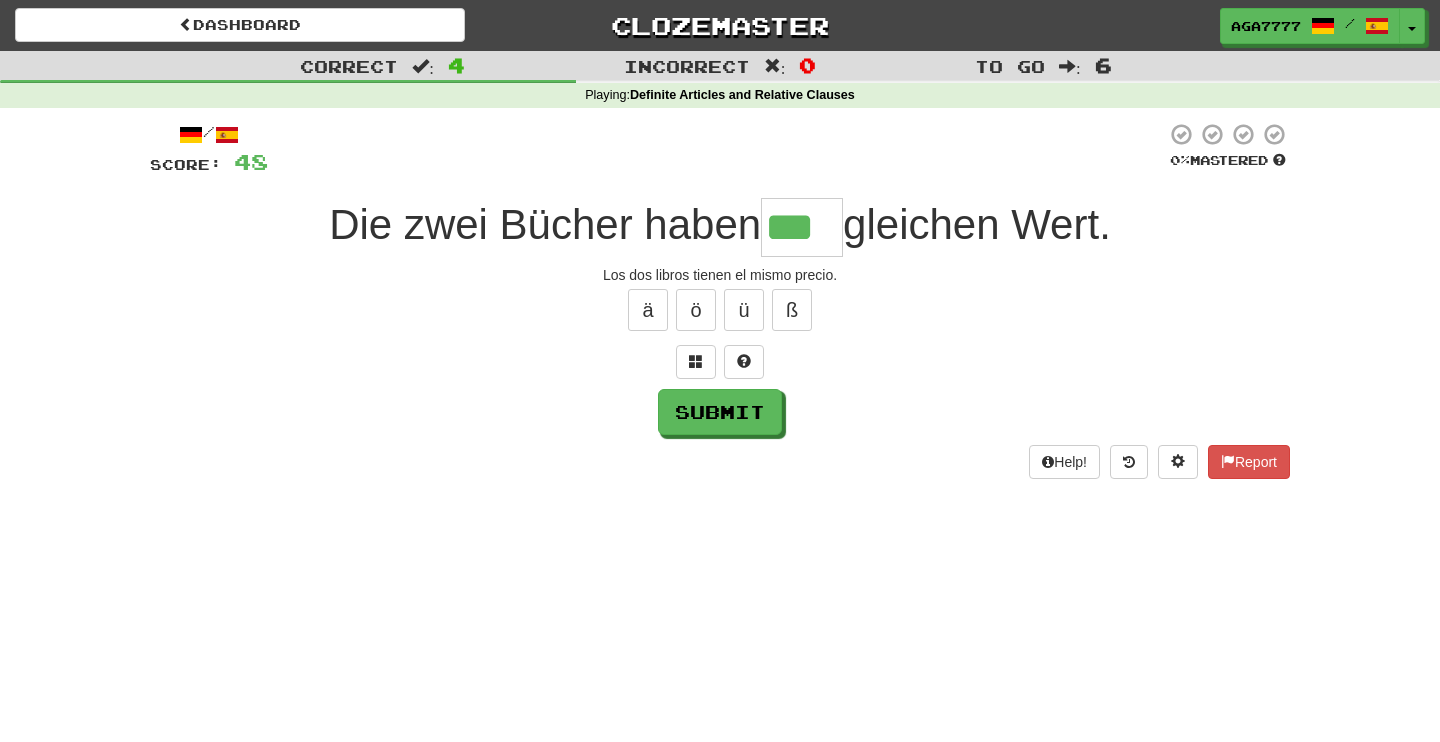 type on "***" 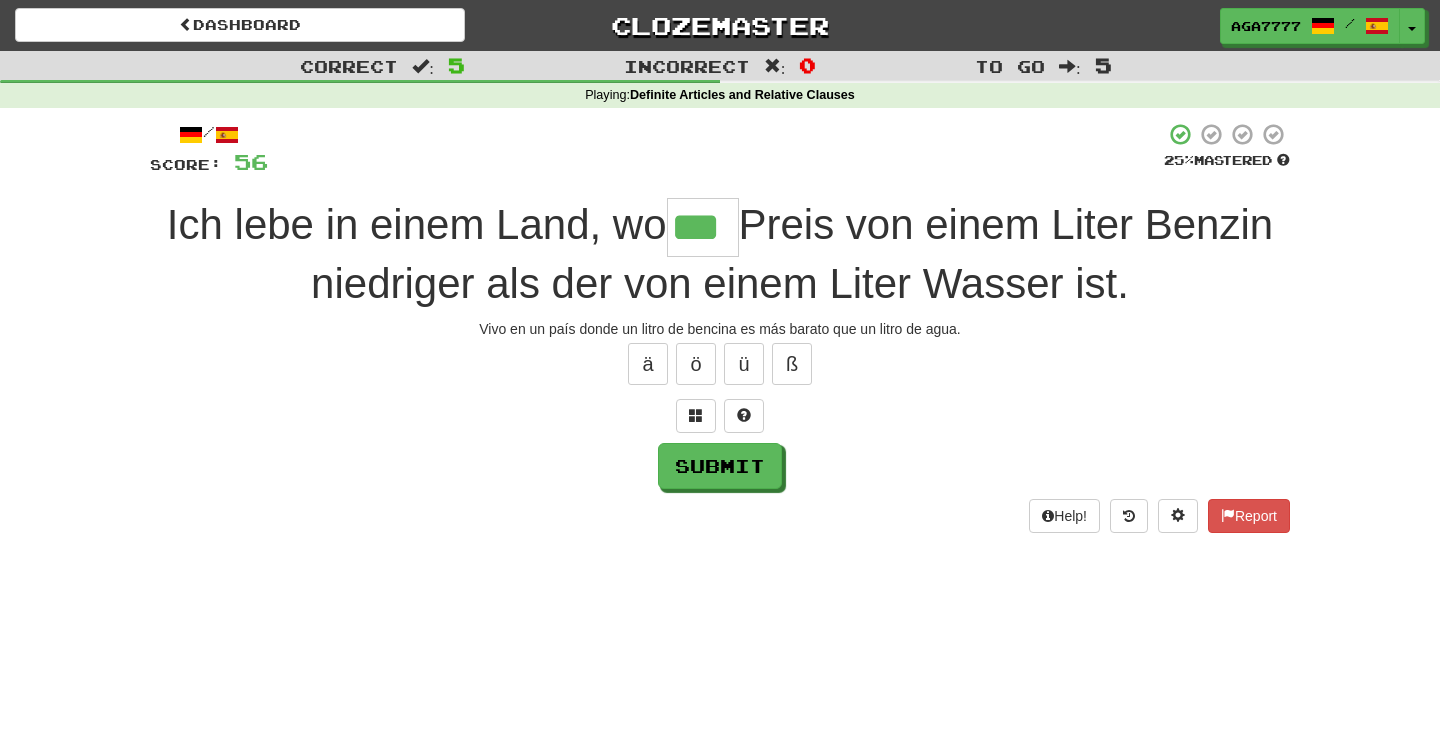 type on "***" 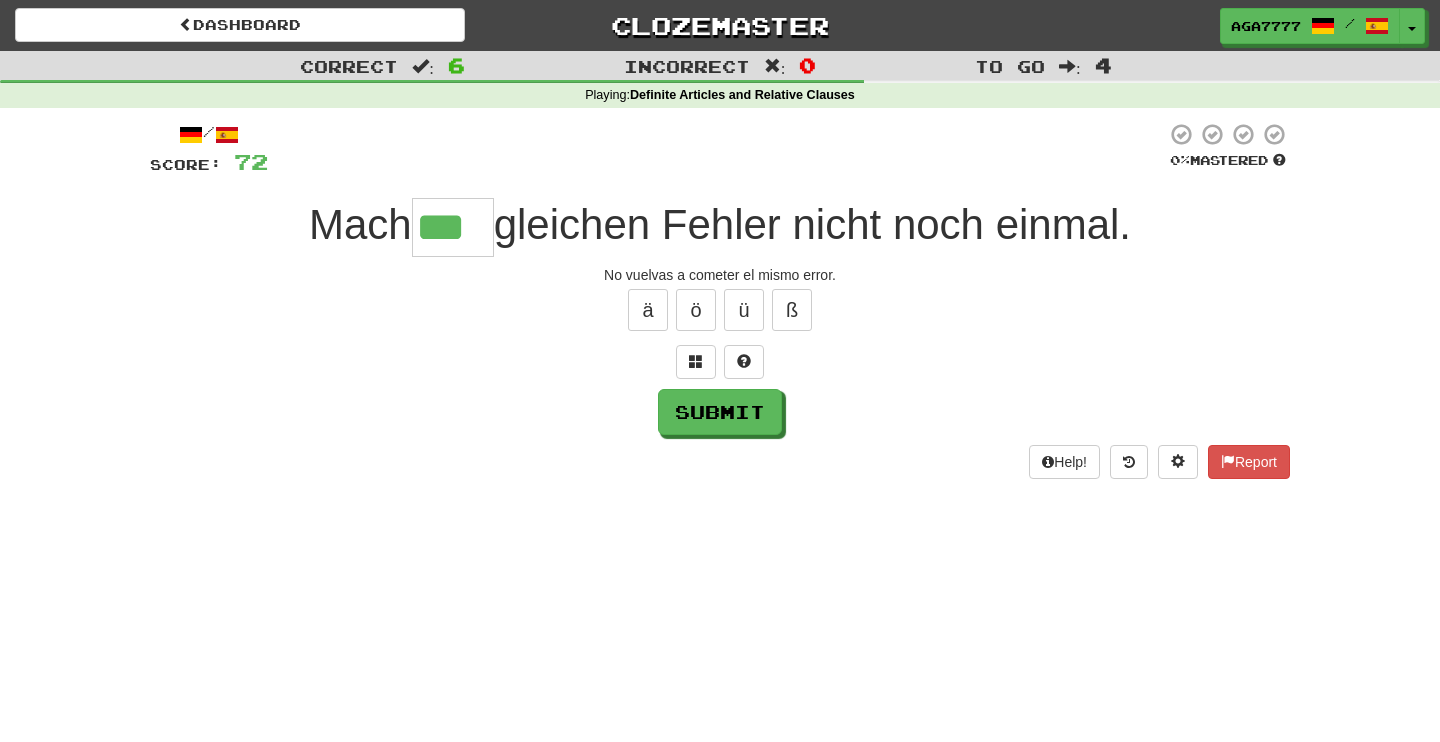 type on "***" 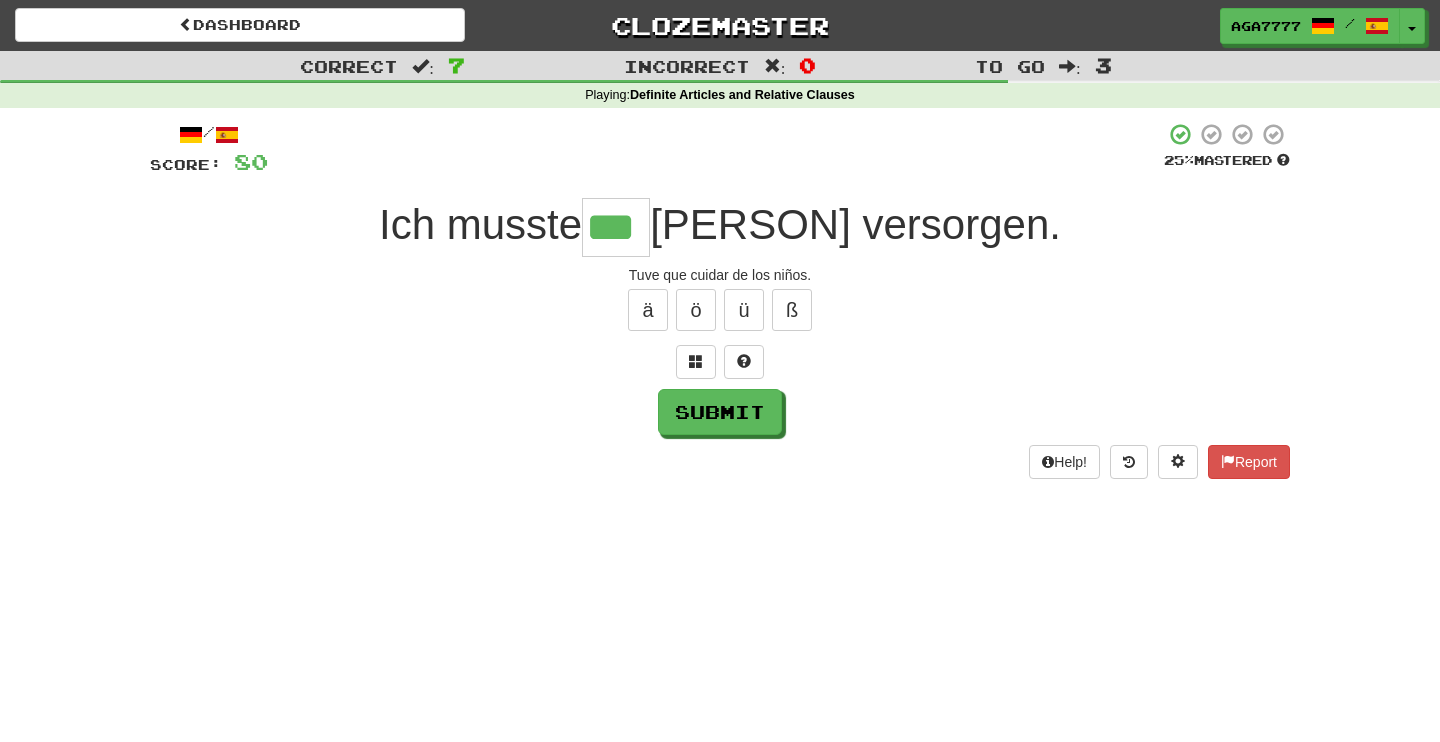 type on "***" 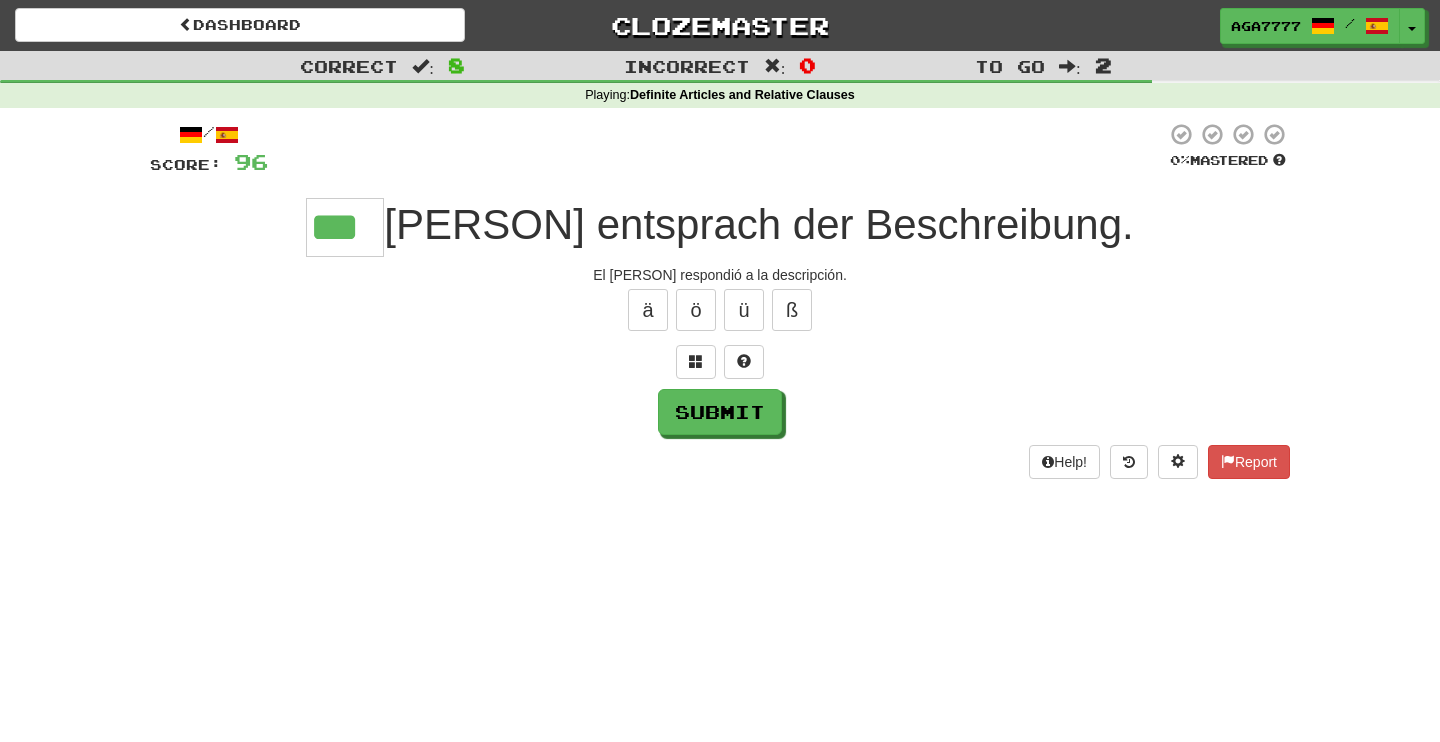 type on "***" 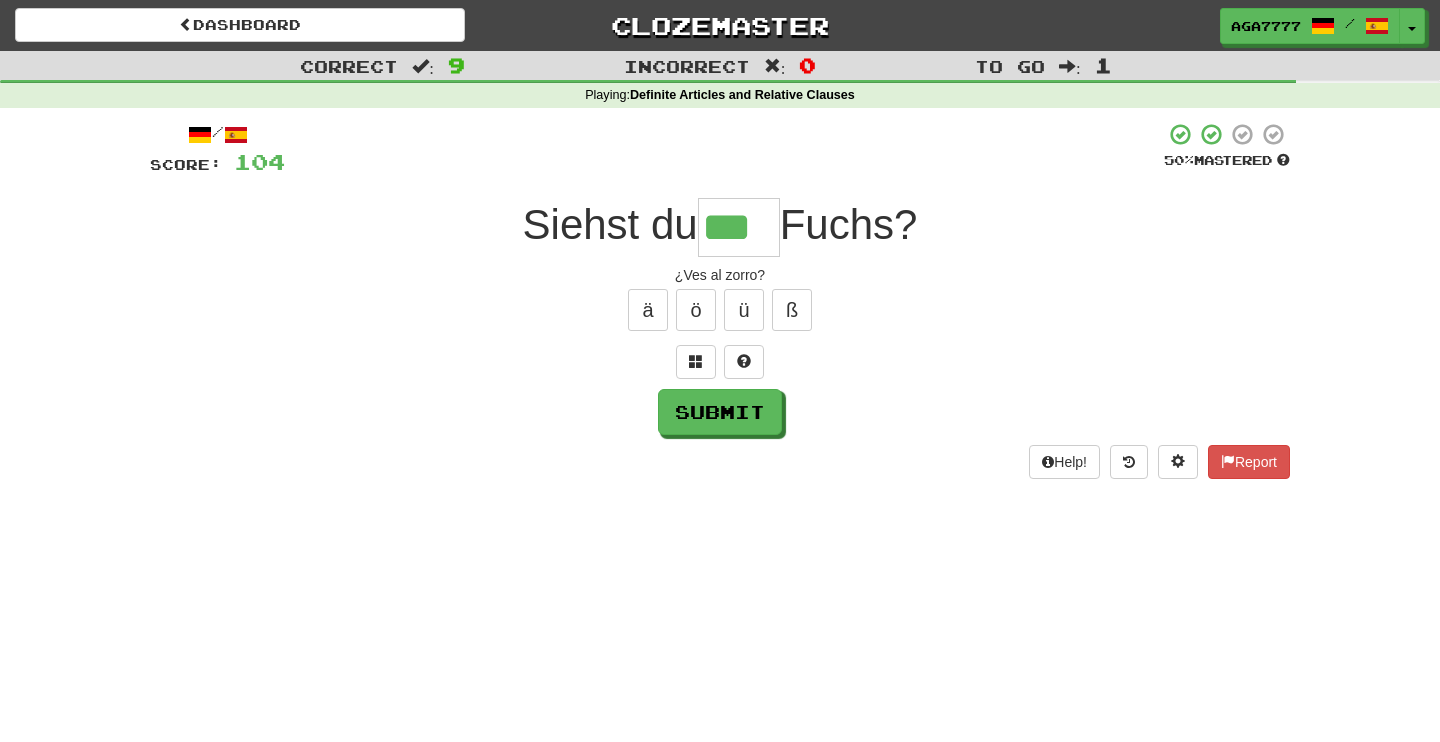 type on "***" 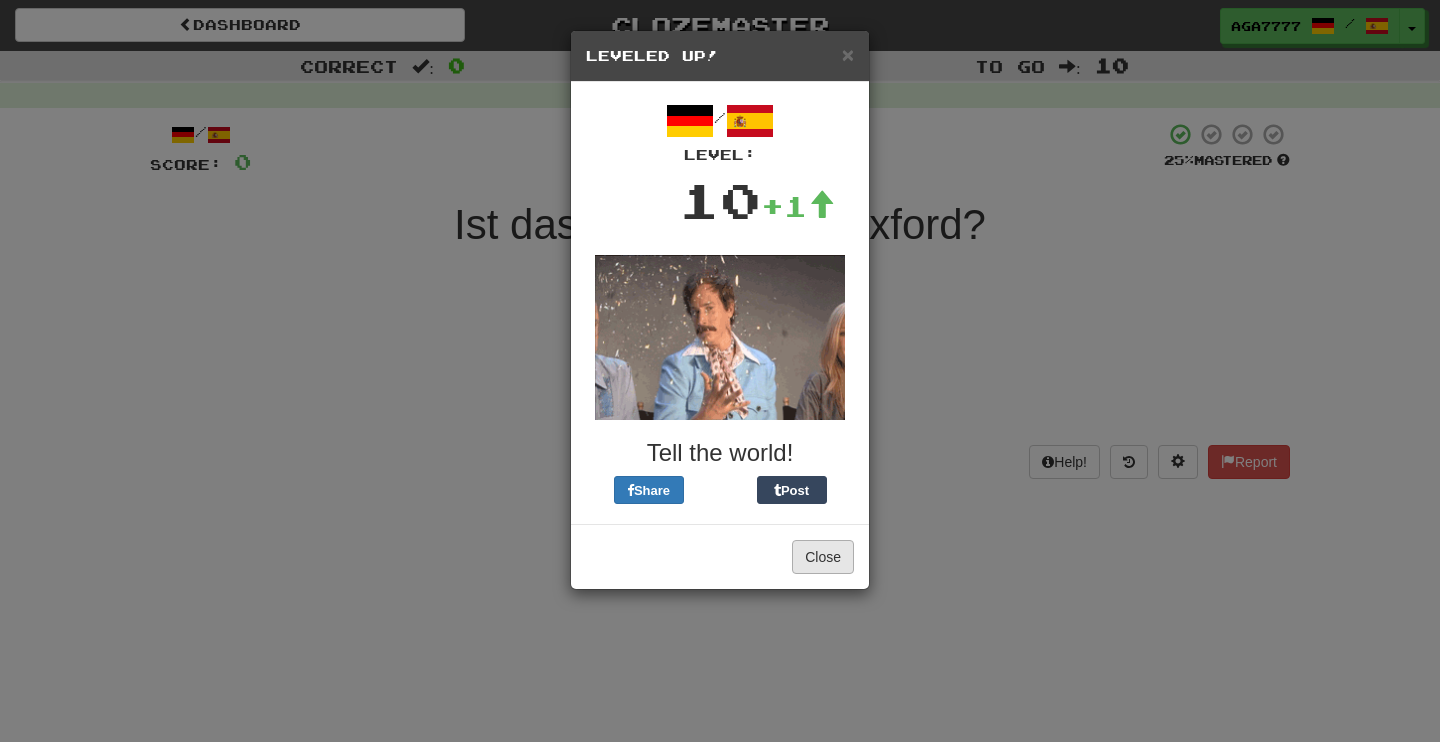 click on "Close" at bounding box center [823, 557] 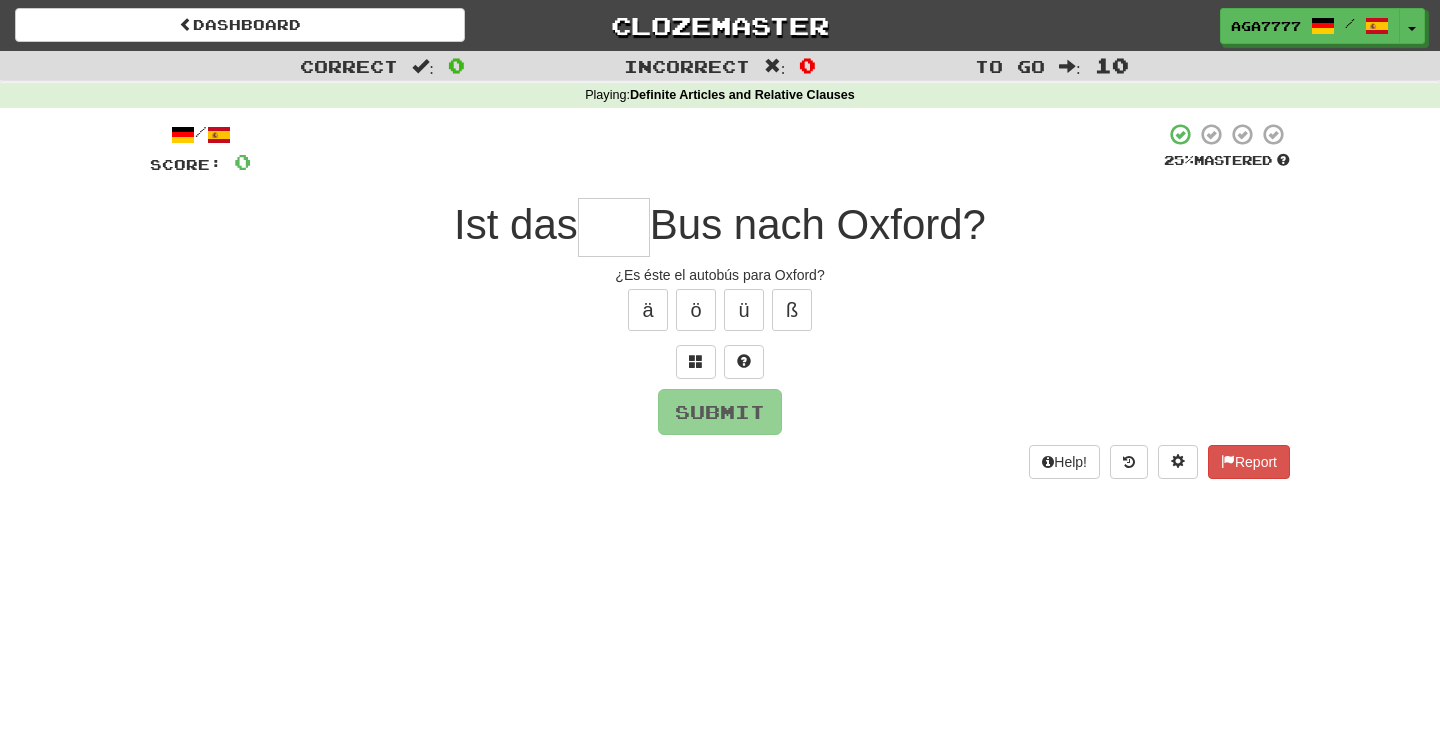 click at bounding box center (614, 227) 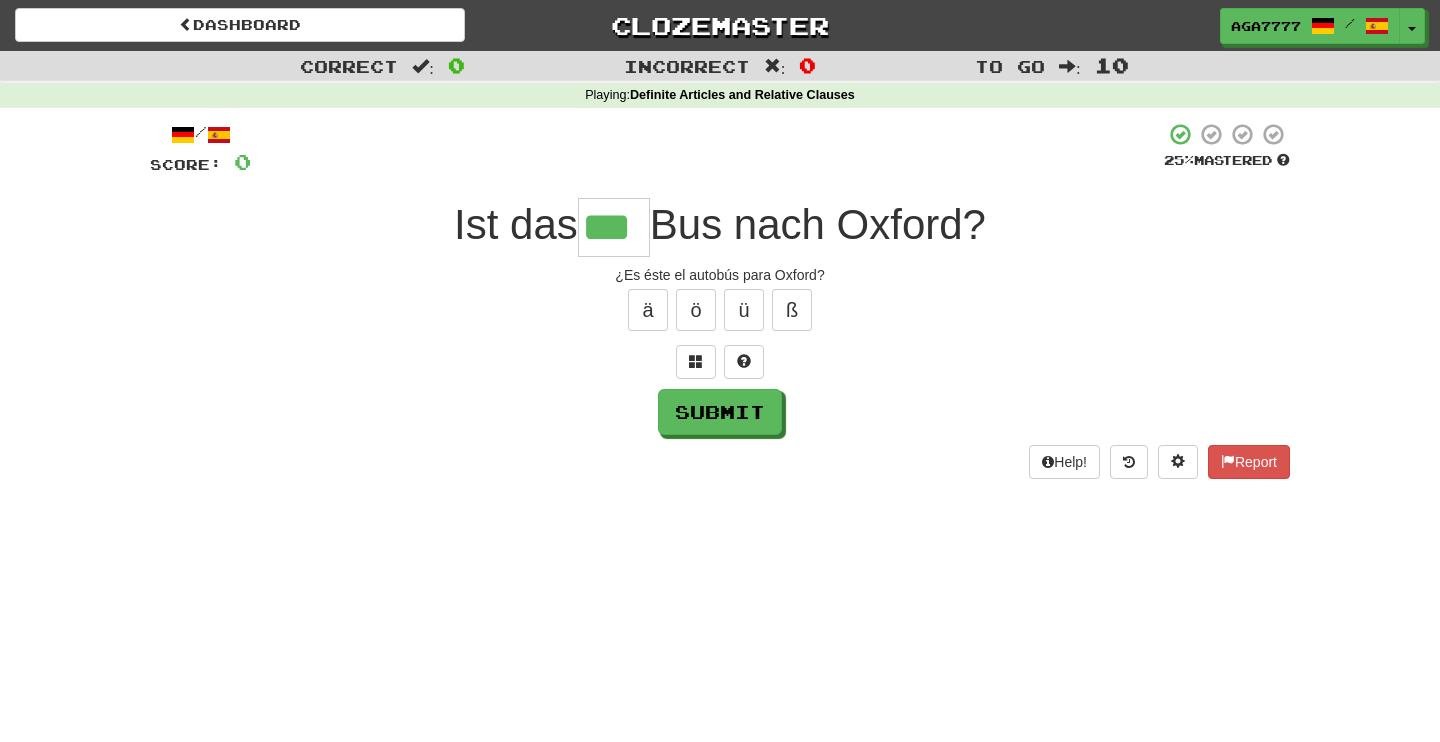 type on "***" 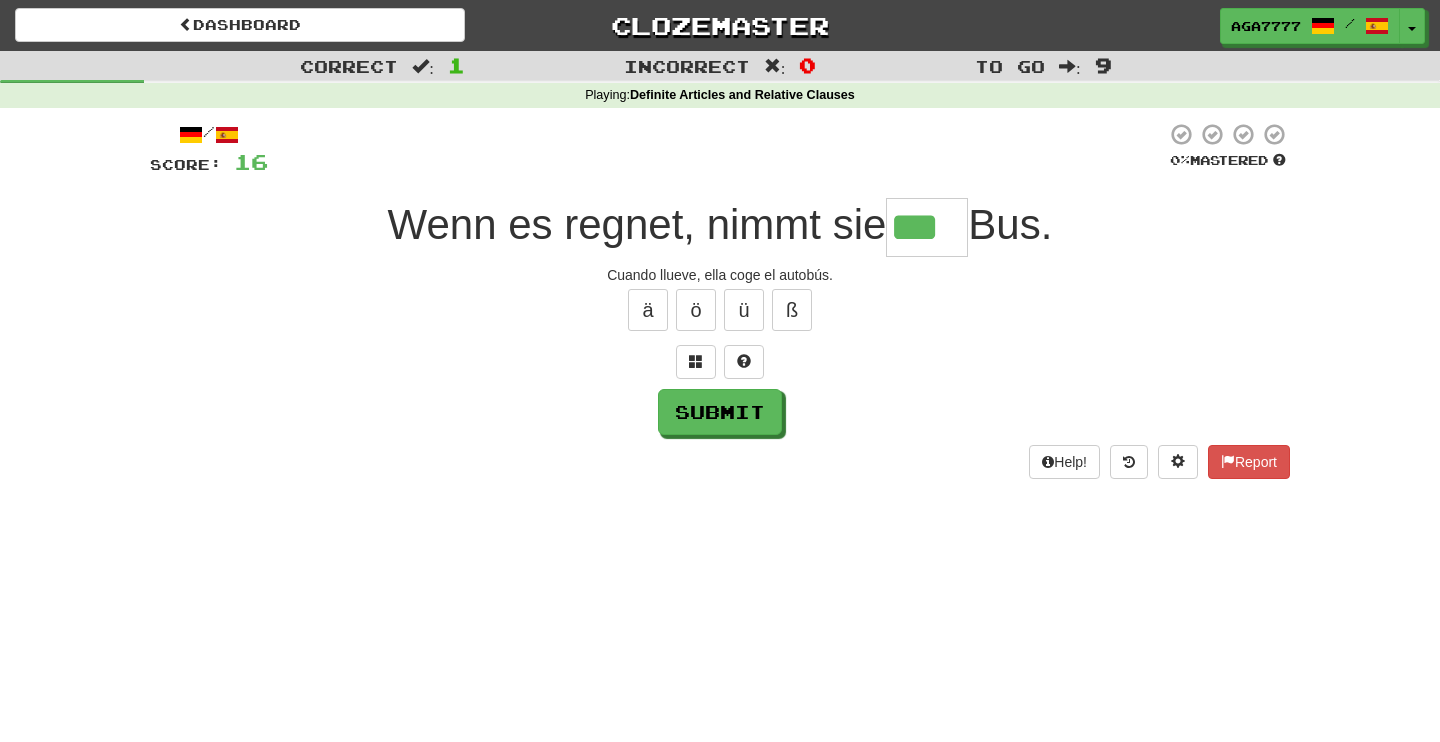 type on "***" 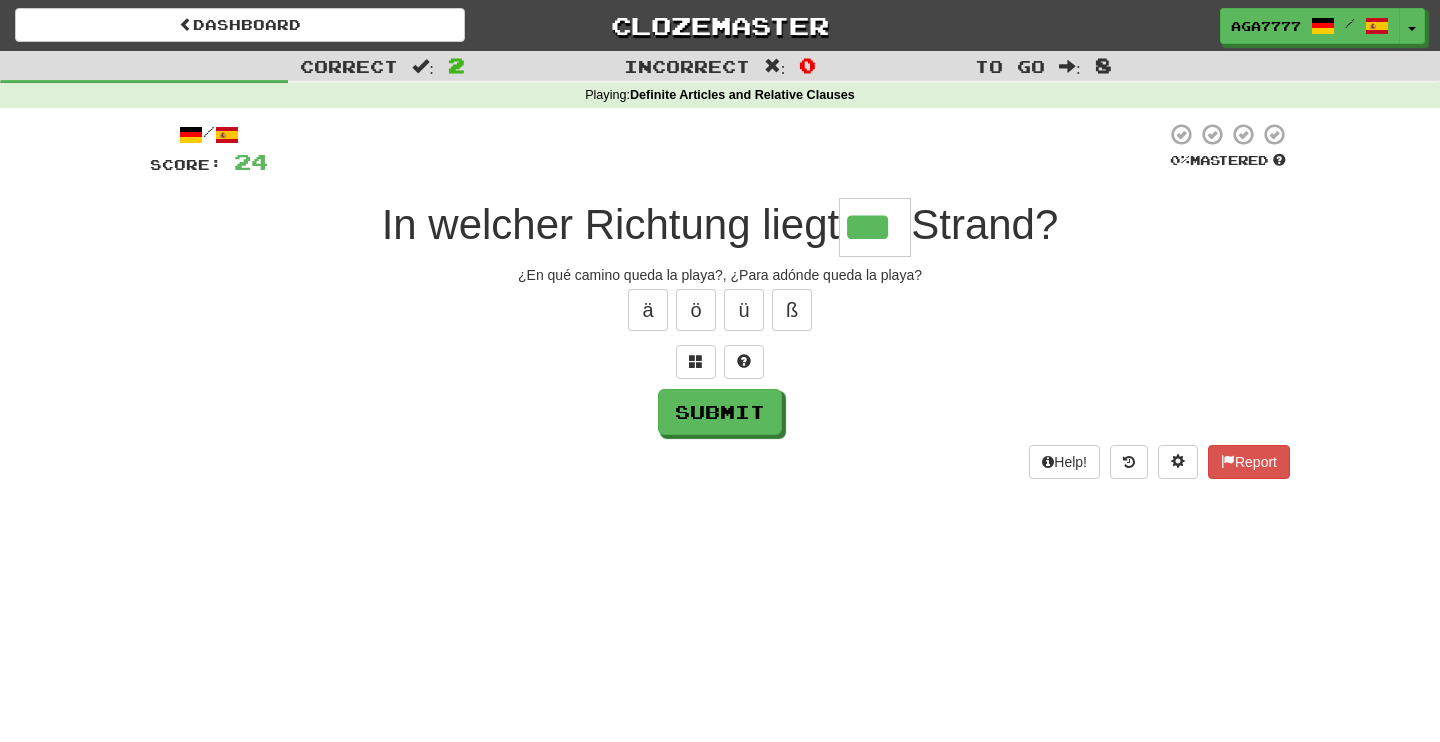 type on "***" 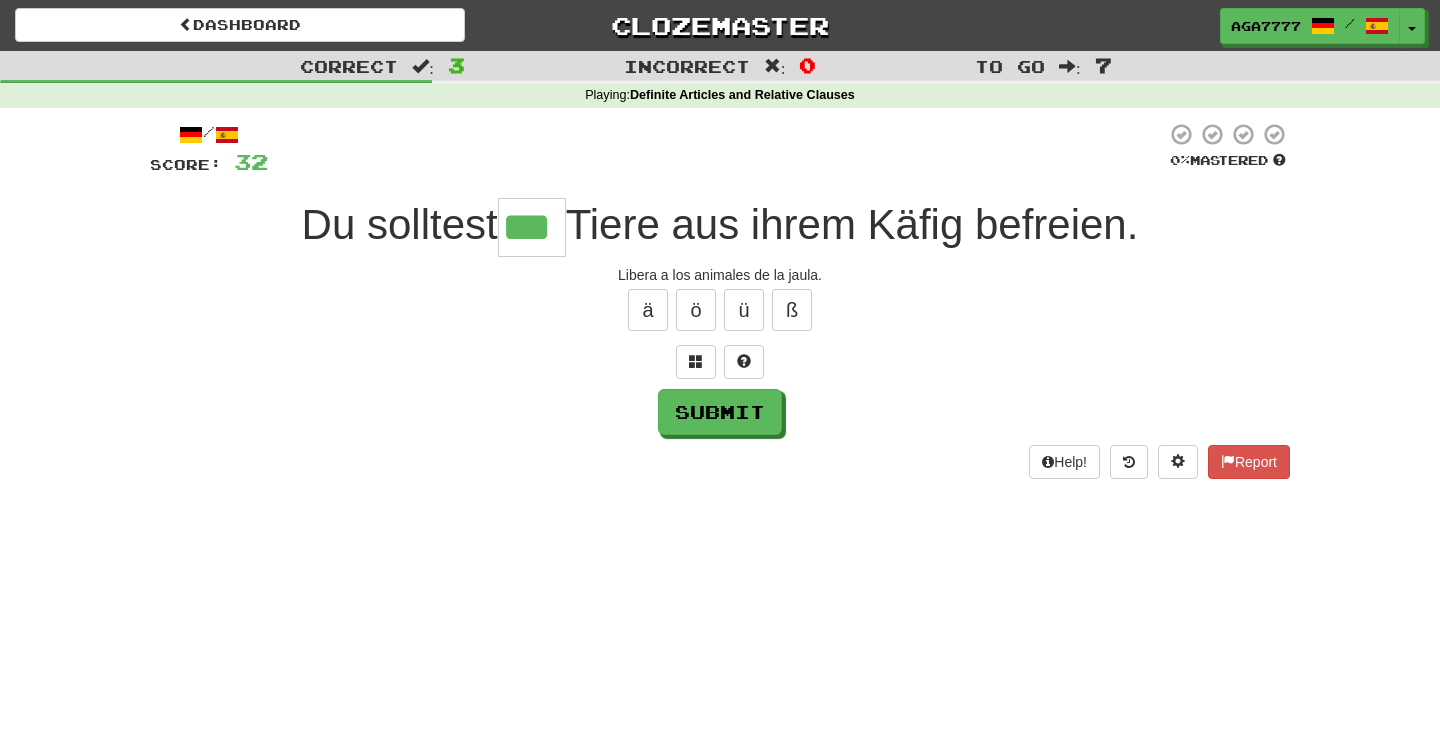 type on "***" 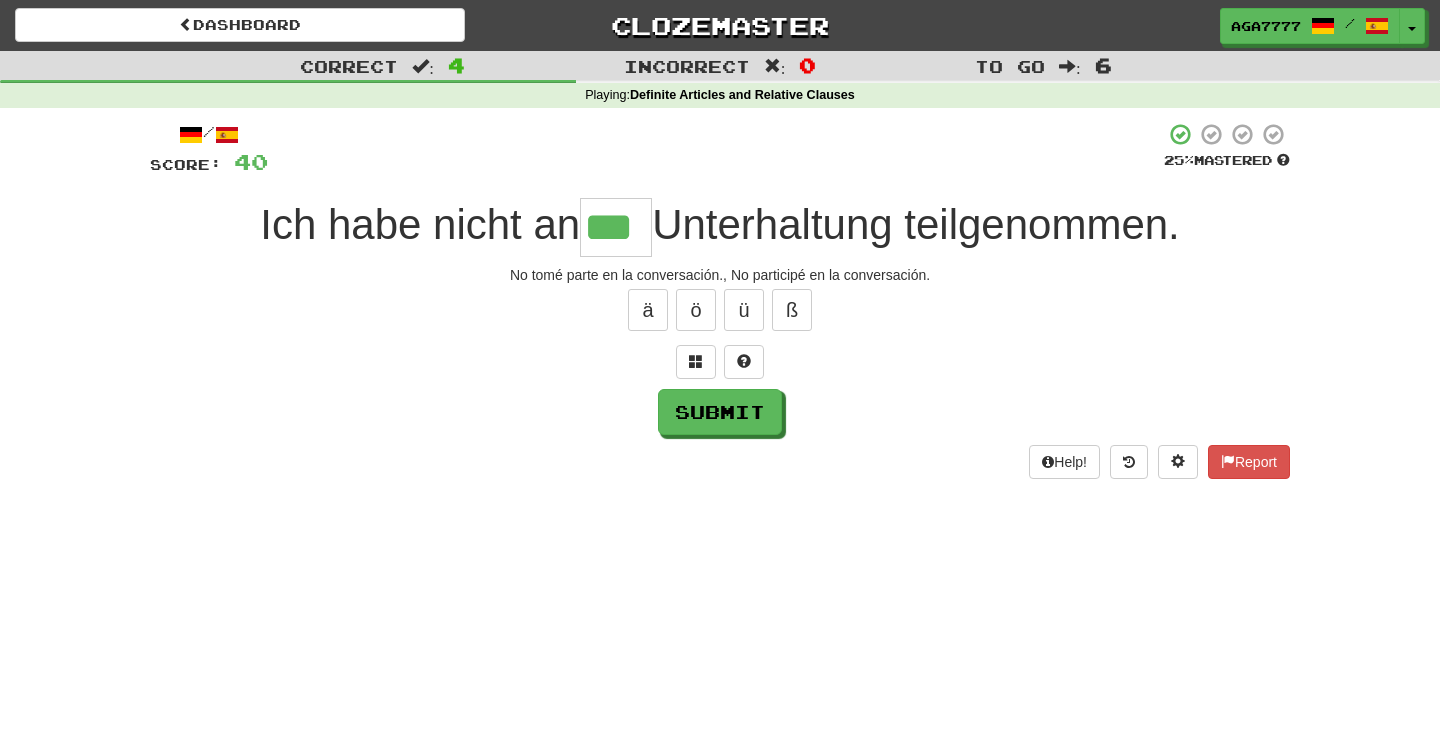 type on "***" 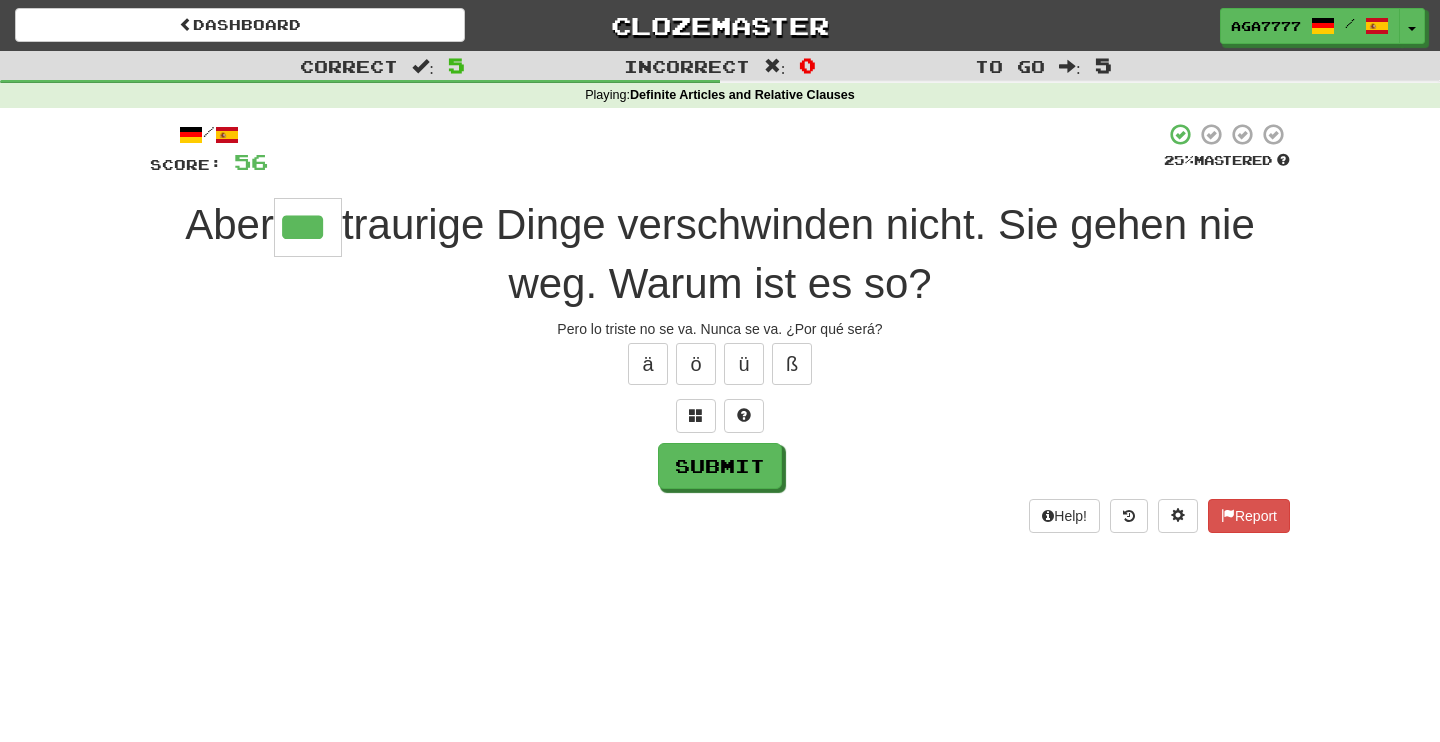 type on "***" 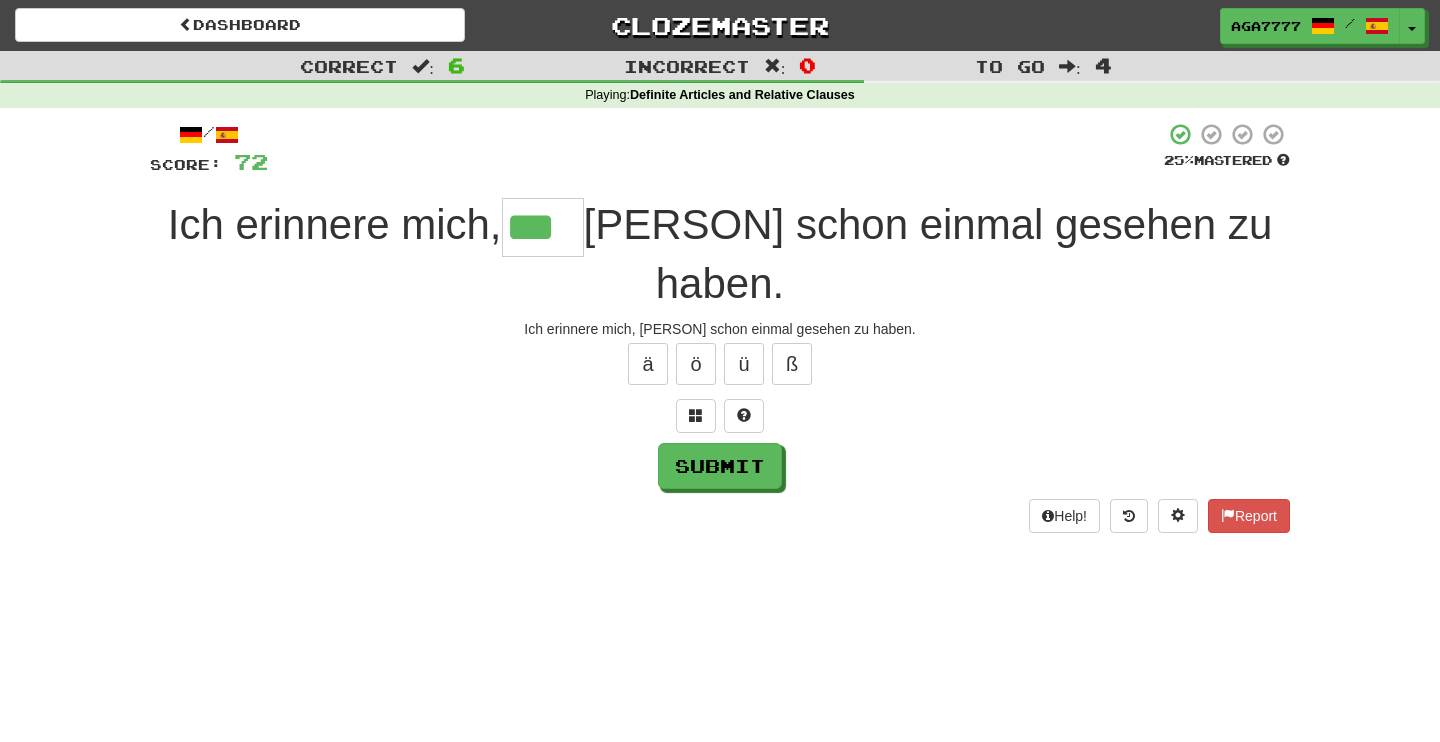 type on "***" 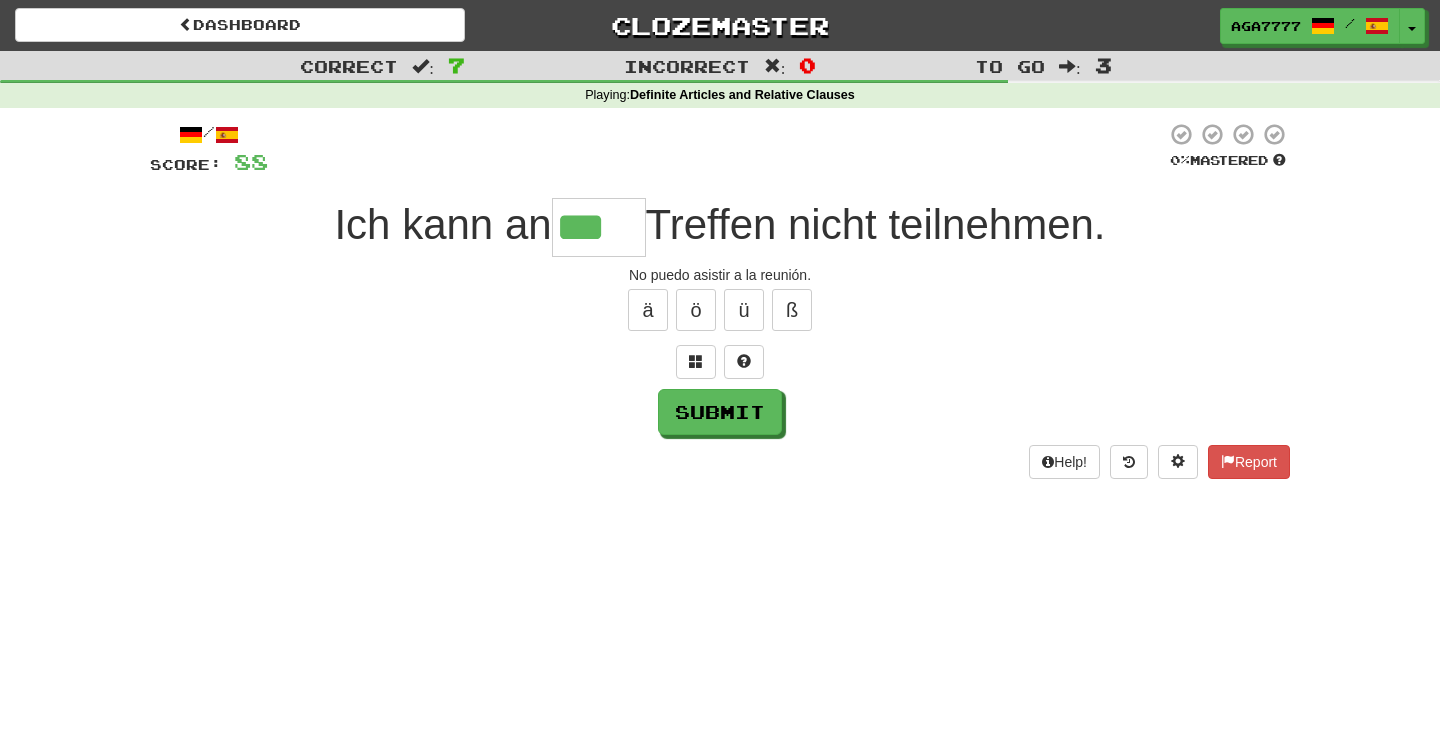 type on "***" 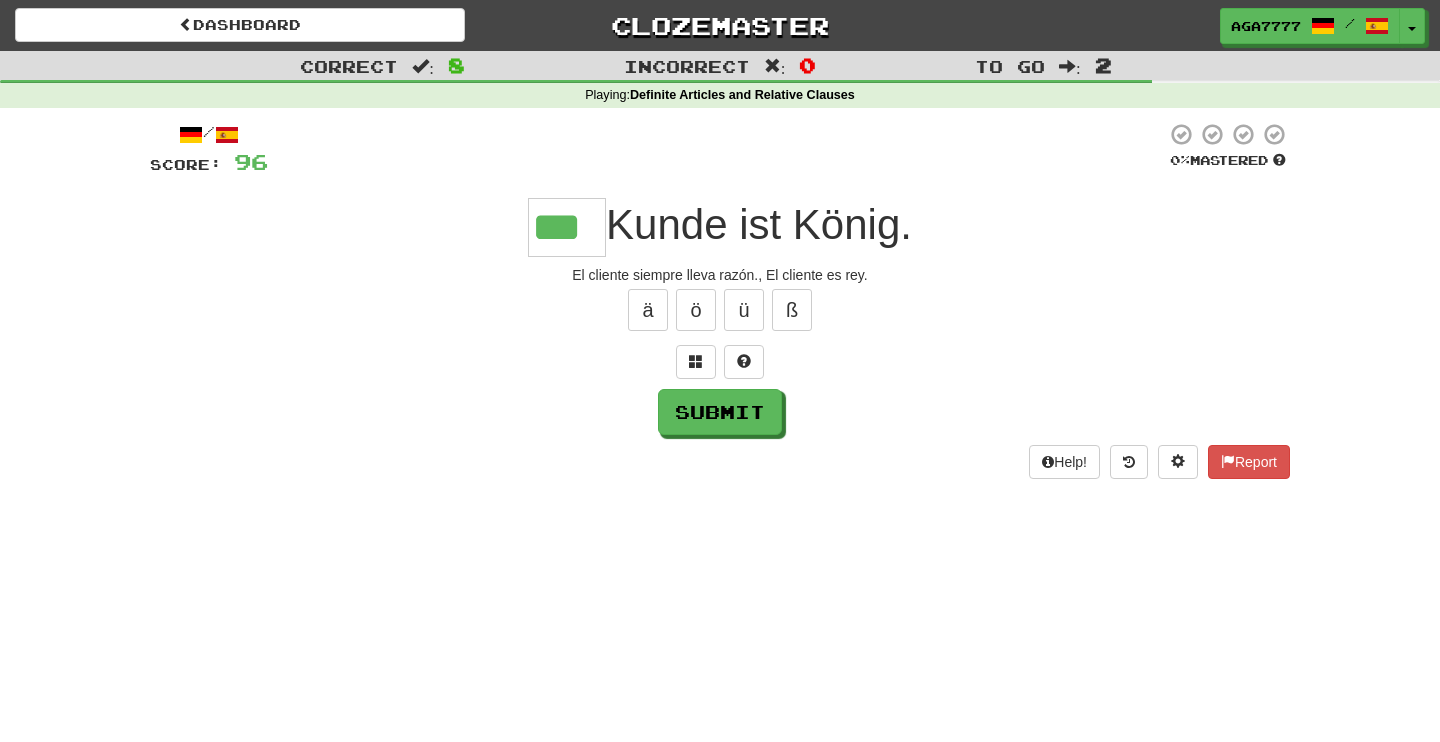 type on "***" 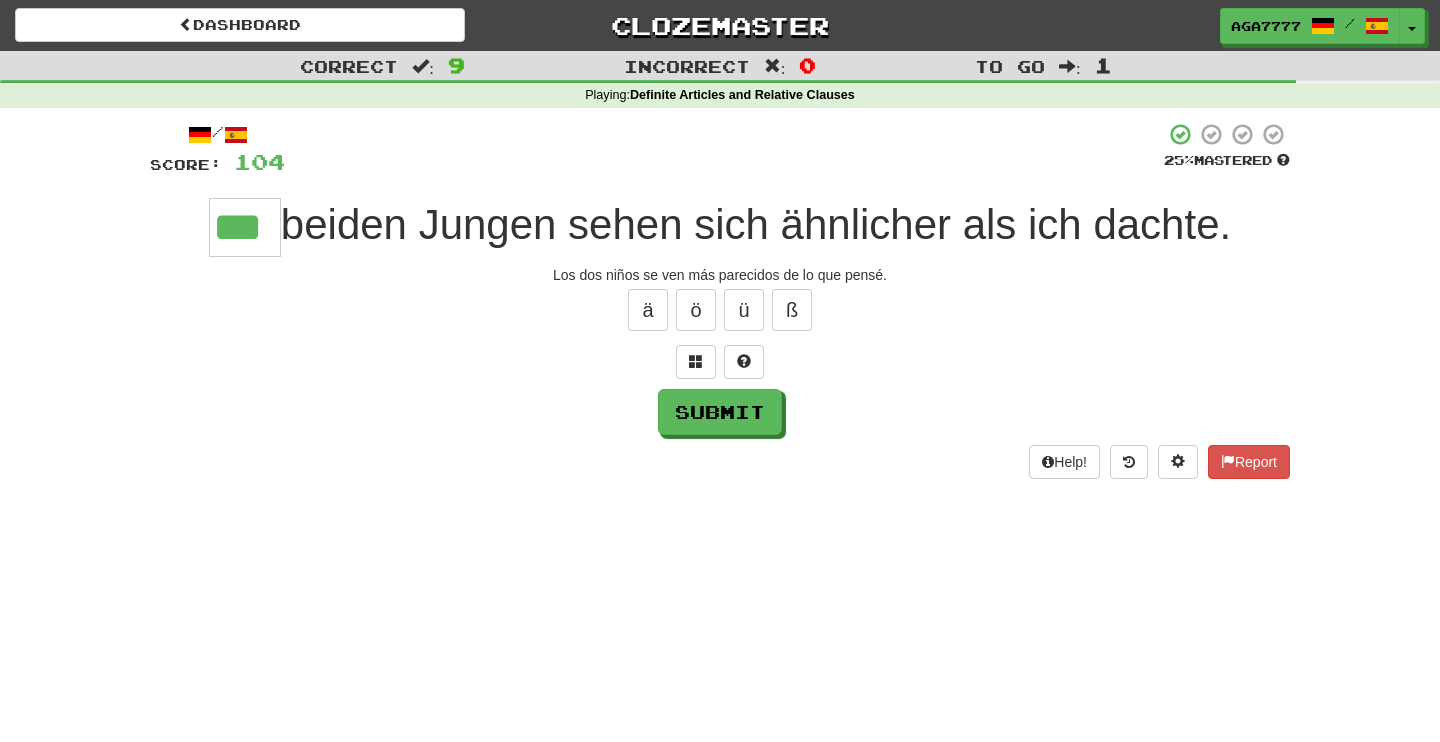 type on "***" 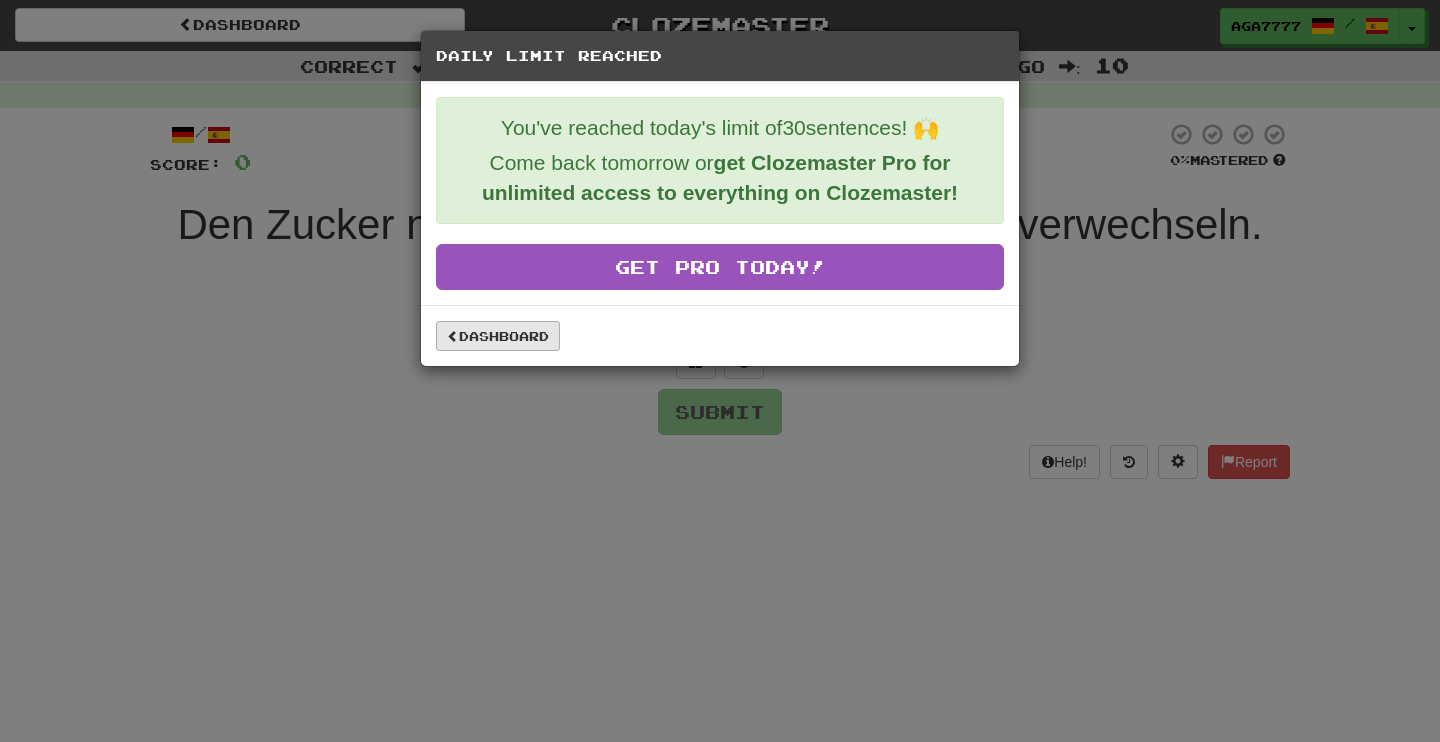 click on "Dashboard" at bounding box center [498, 336] 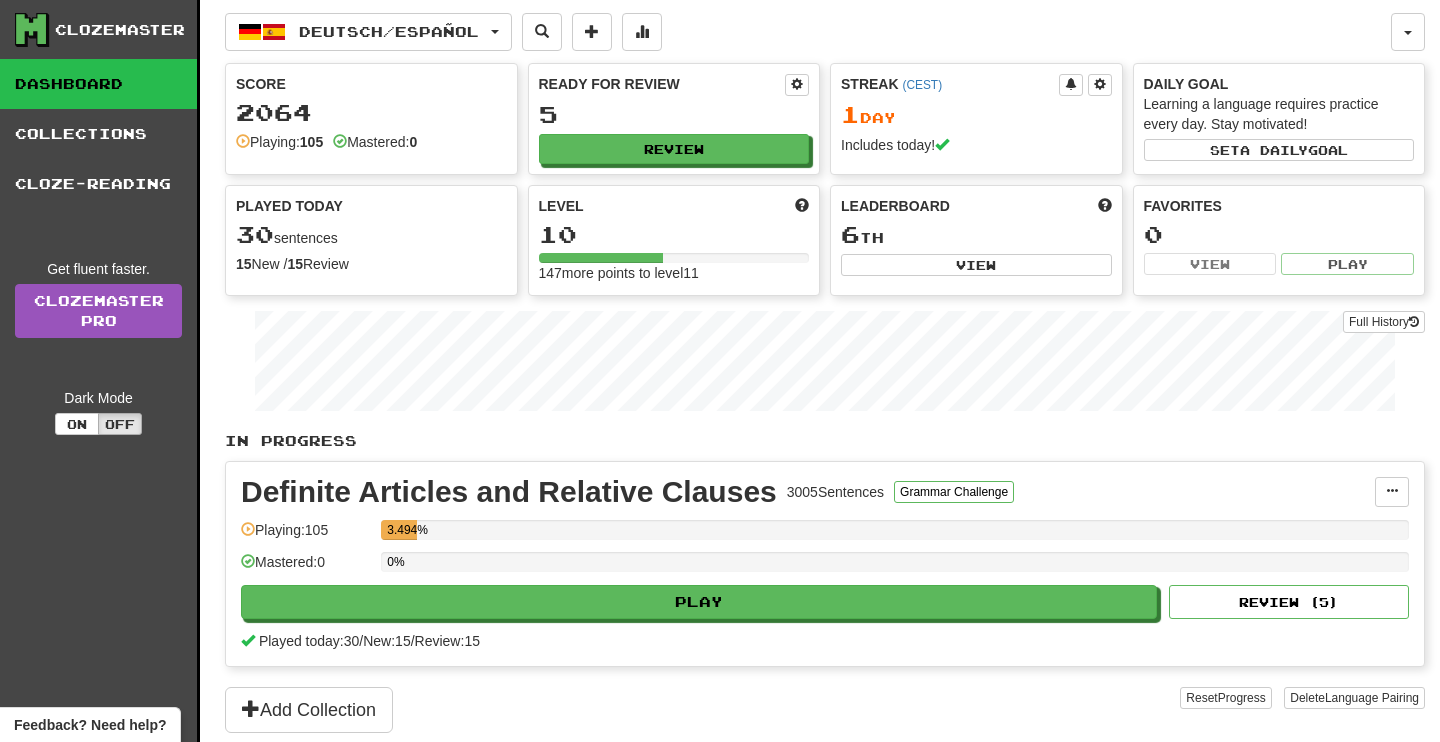 scroll, scrollTop: 0, scrollLeft: 0, axis: both 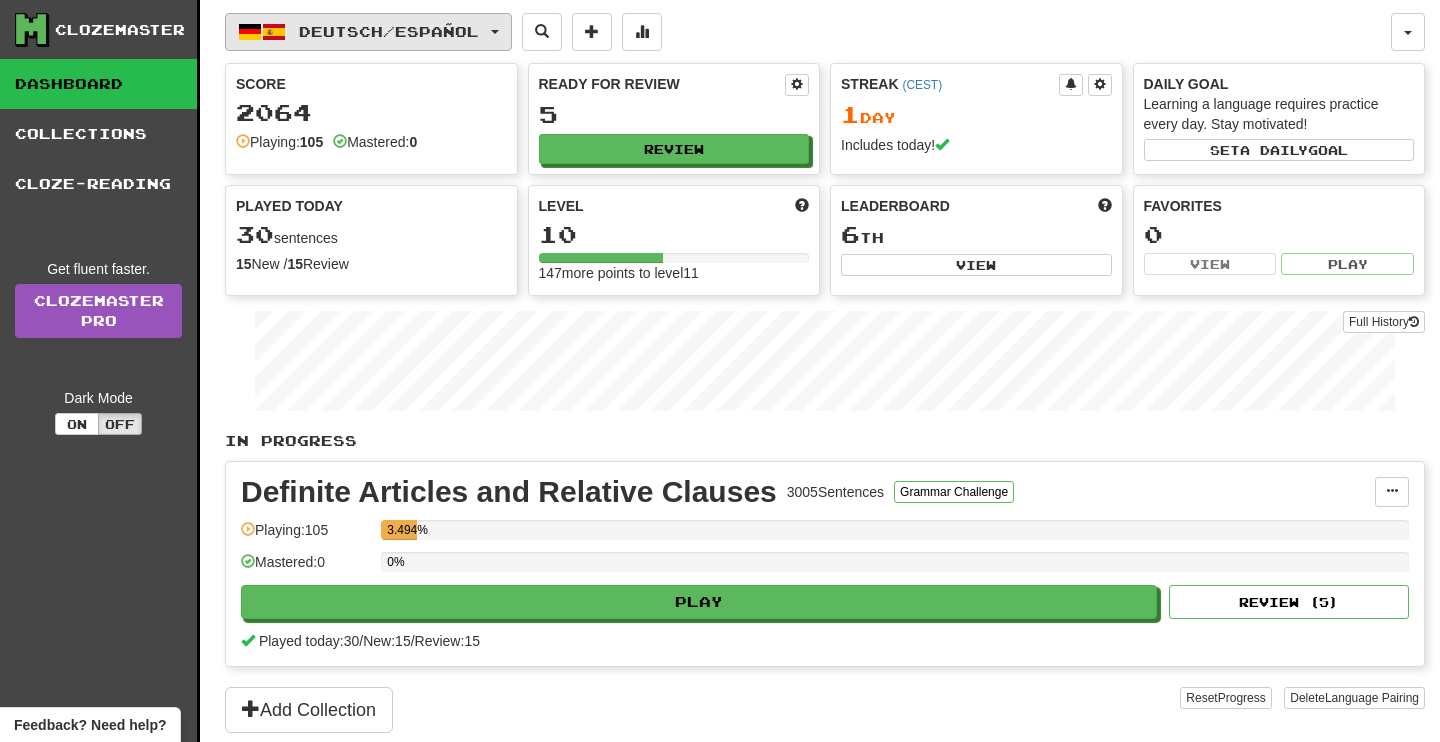 click on "Deutsch  /  Español" at bounding box center (389, 31) 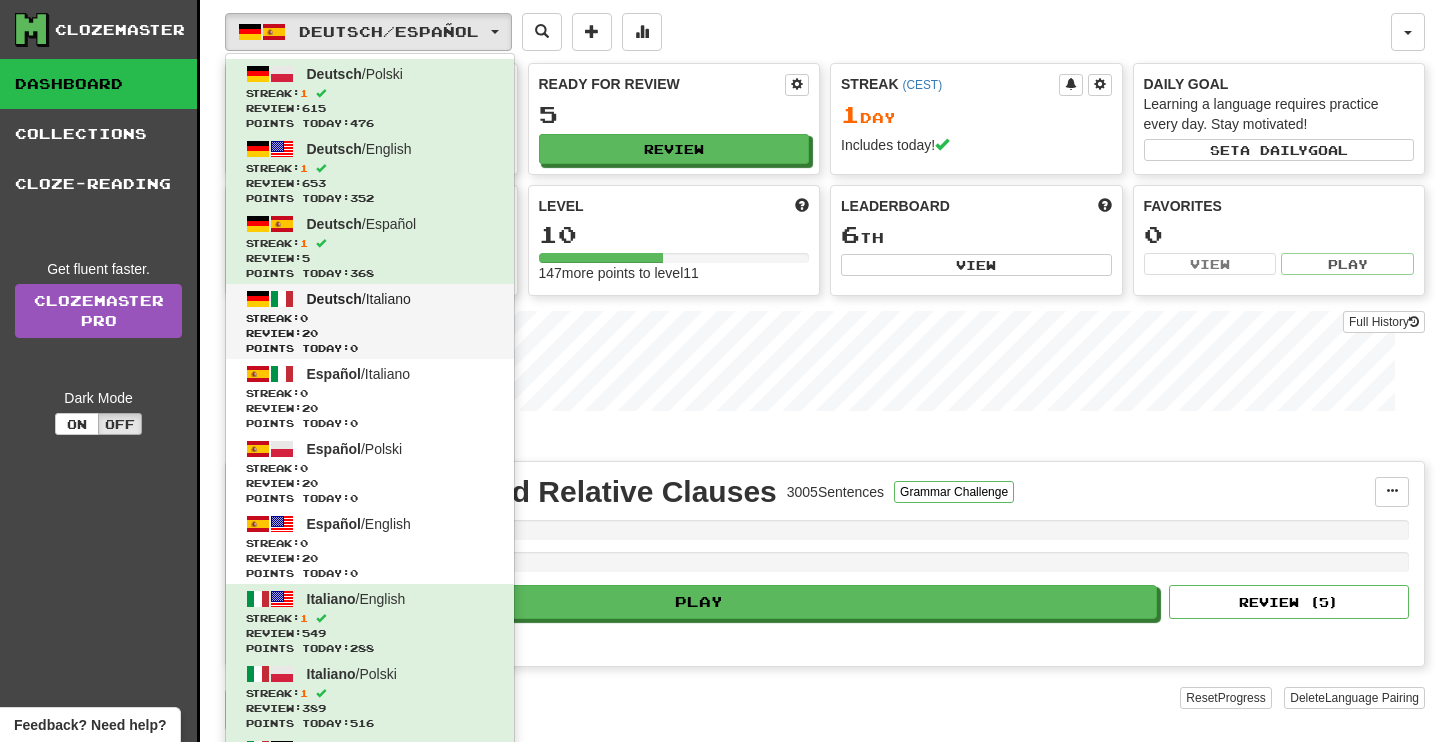 click on "Streak:  0" at bounding box center (370, 318) 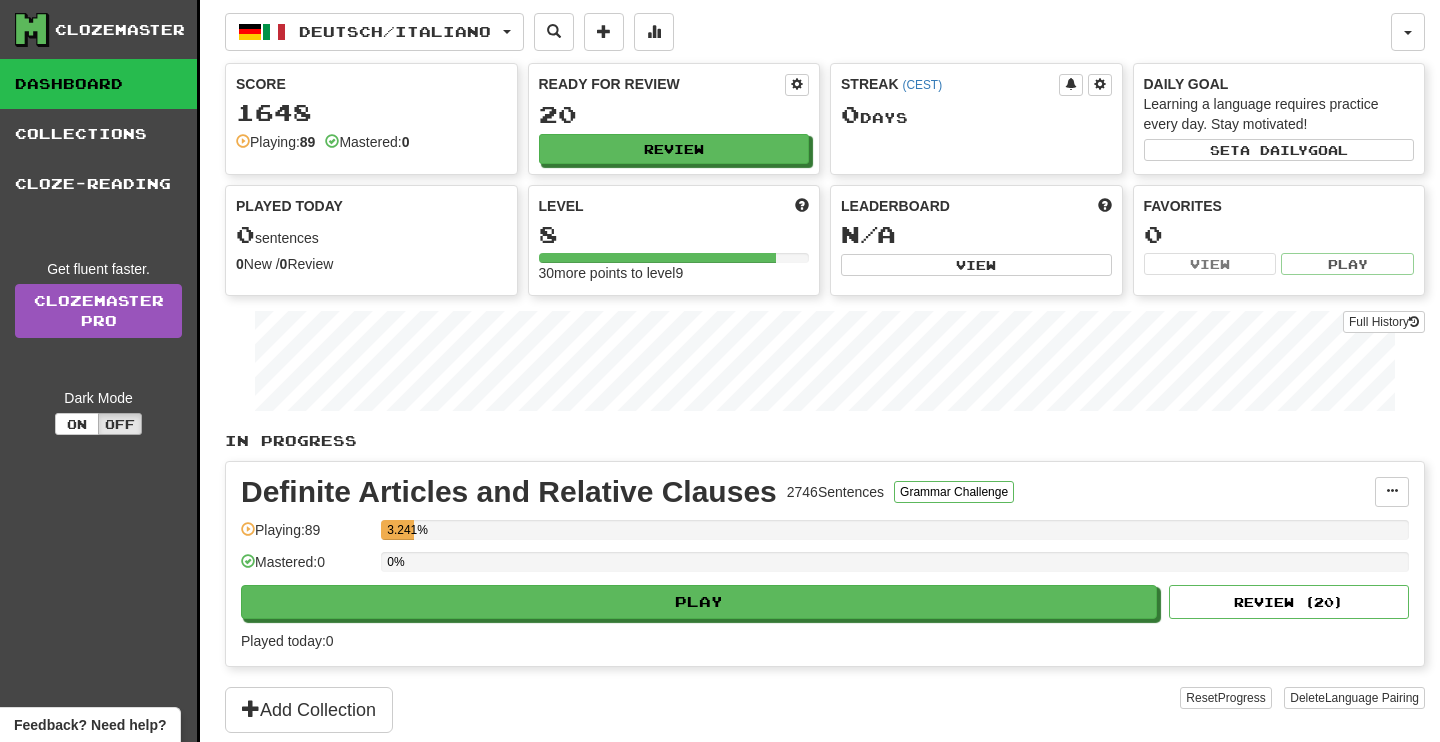 scroll, scrollTop: 0, scrollLeft: 0, axis: both 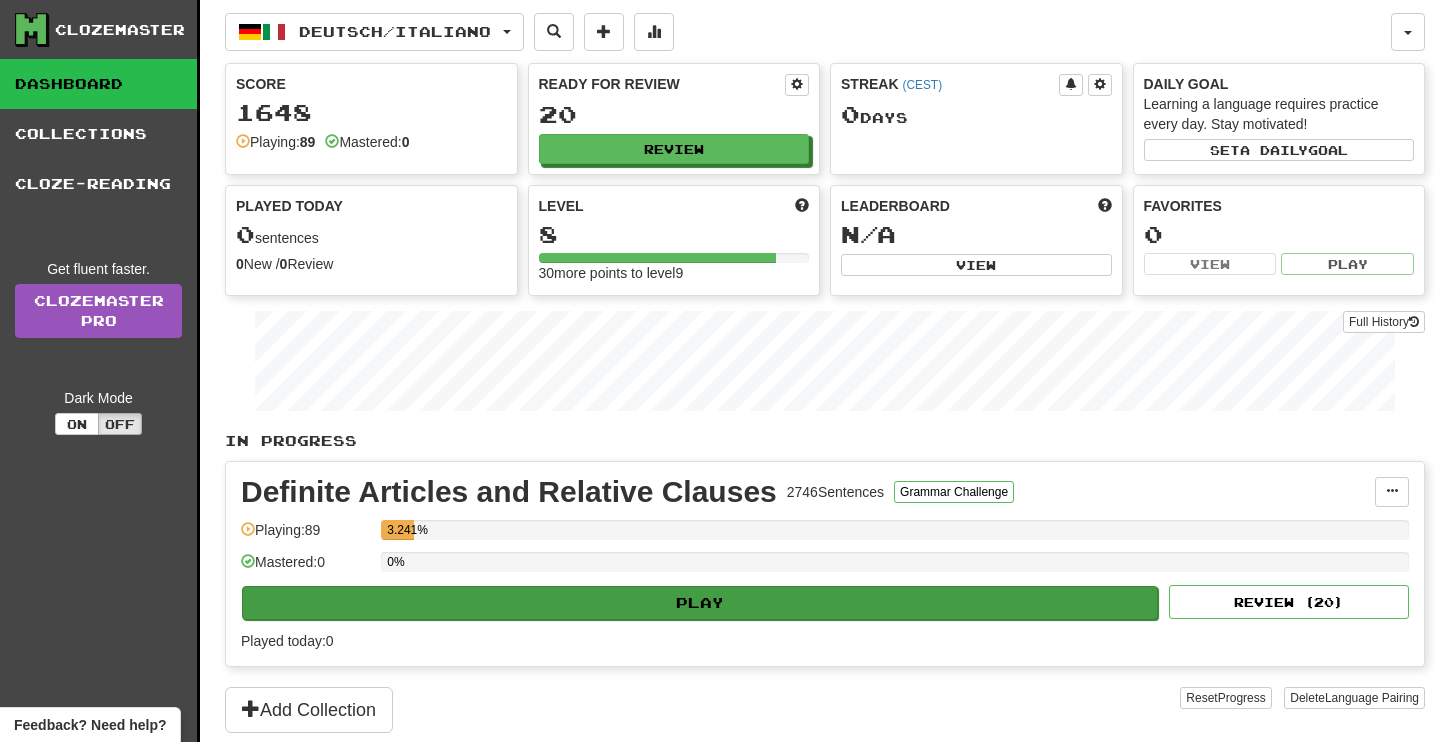 click on "Play" at bounding box center [700, 603] 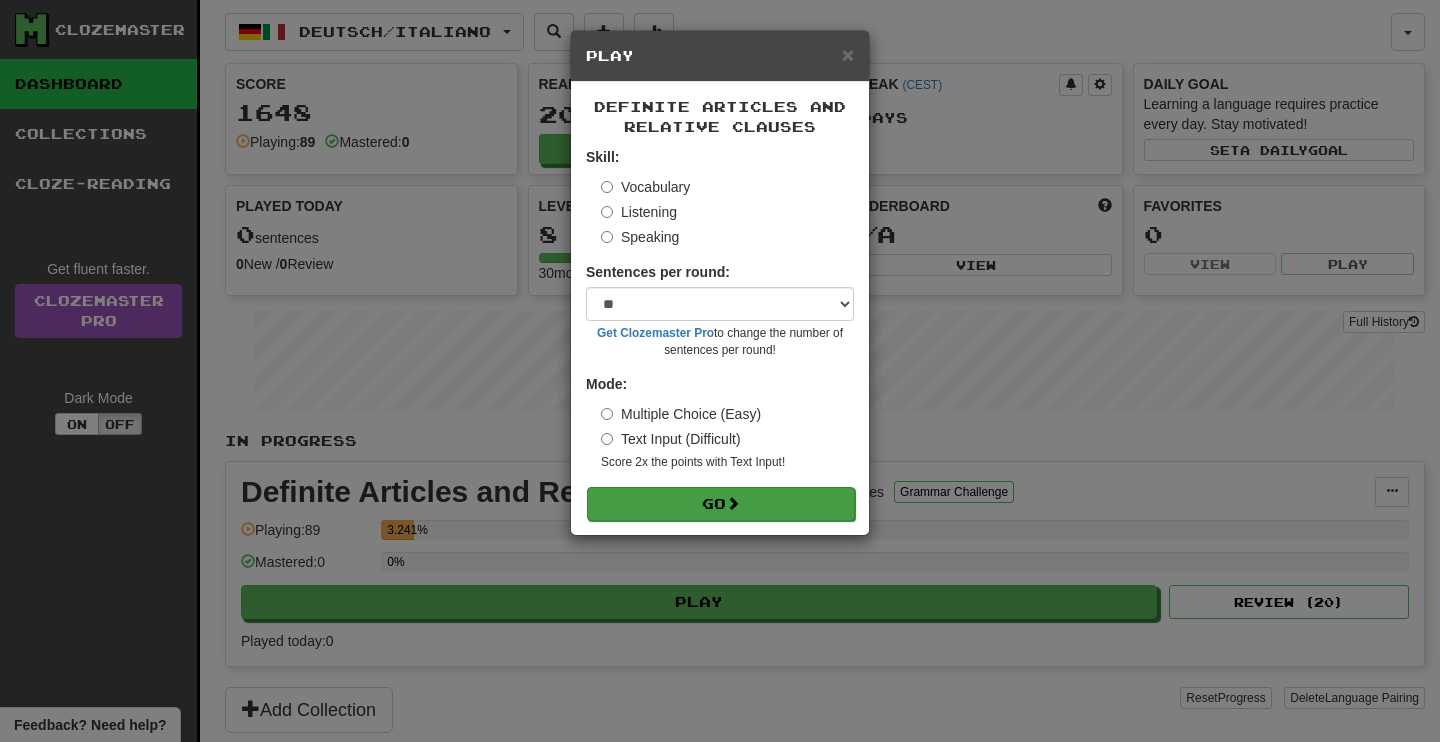 click on "Go" at bounding box center (721, 504) 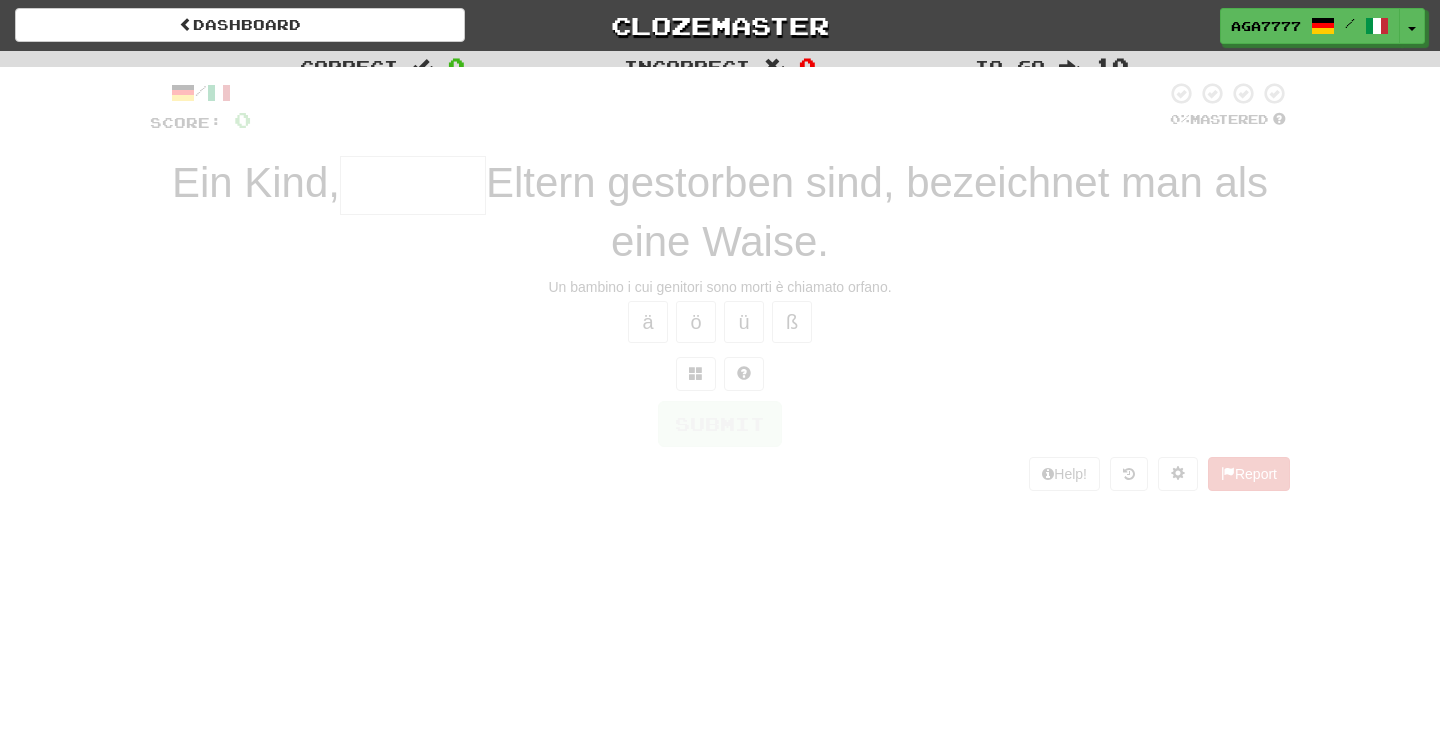 scroll, scrollTop: 0, scrollLeft: 0, axis: both 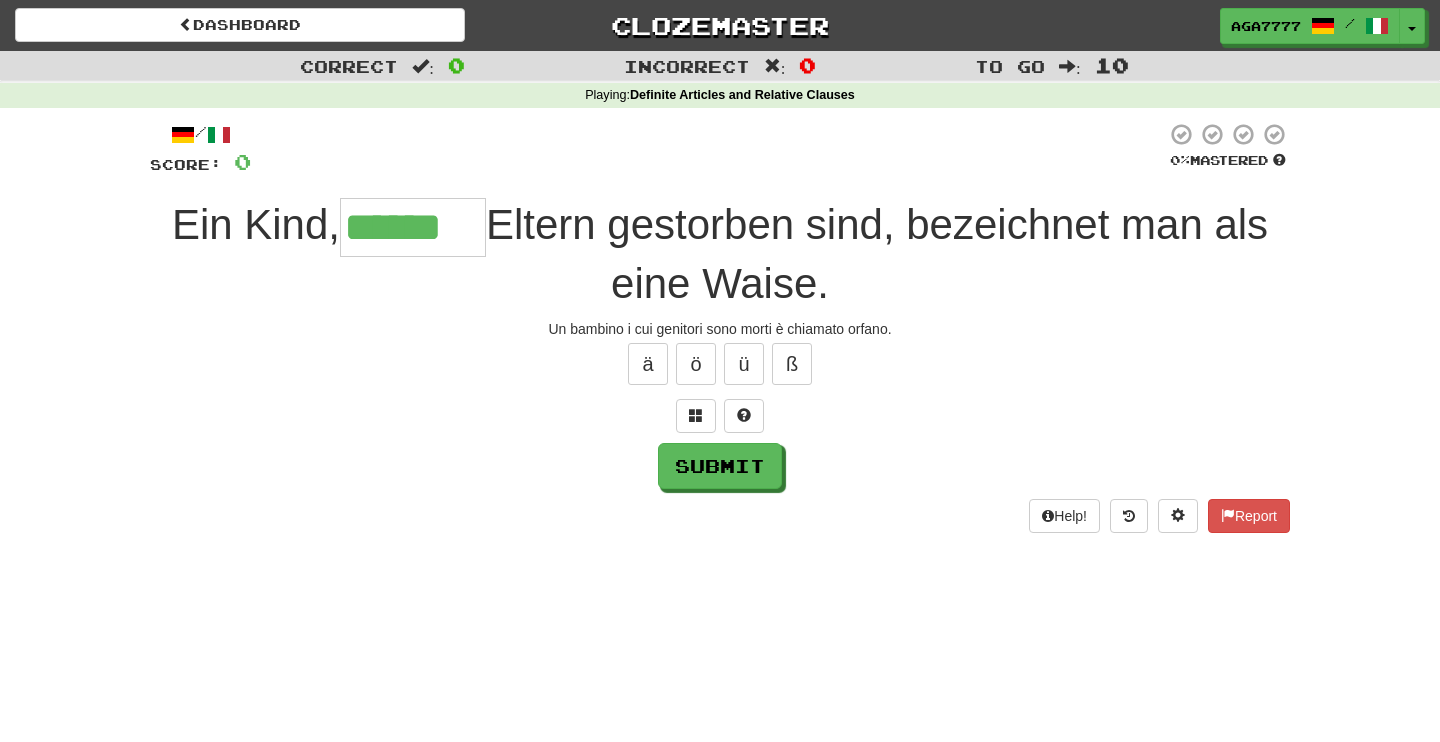 type on "******" 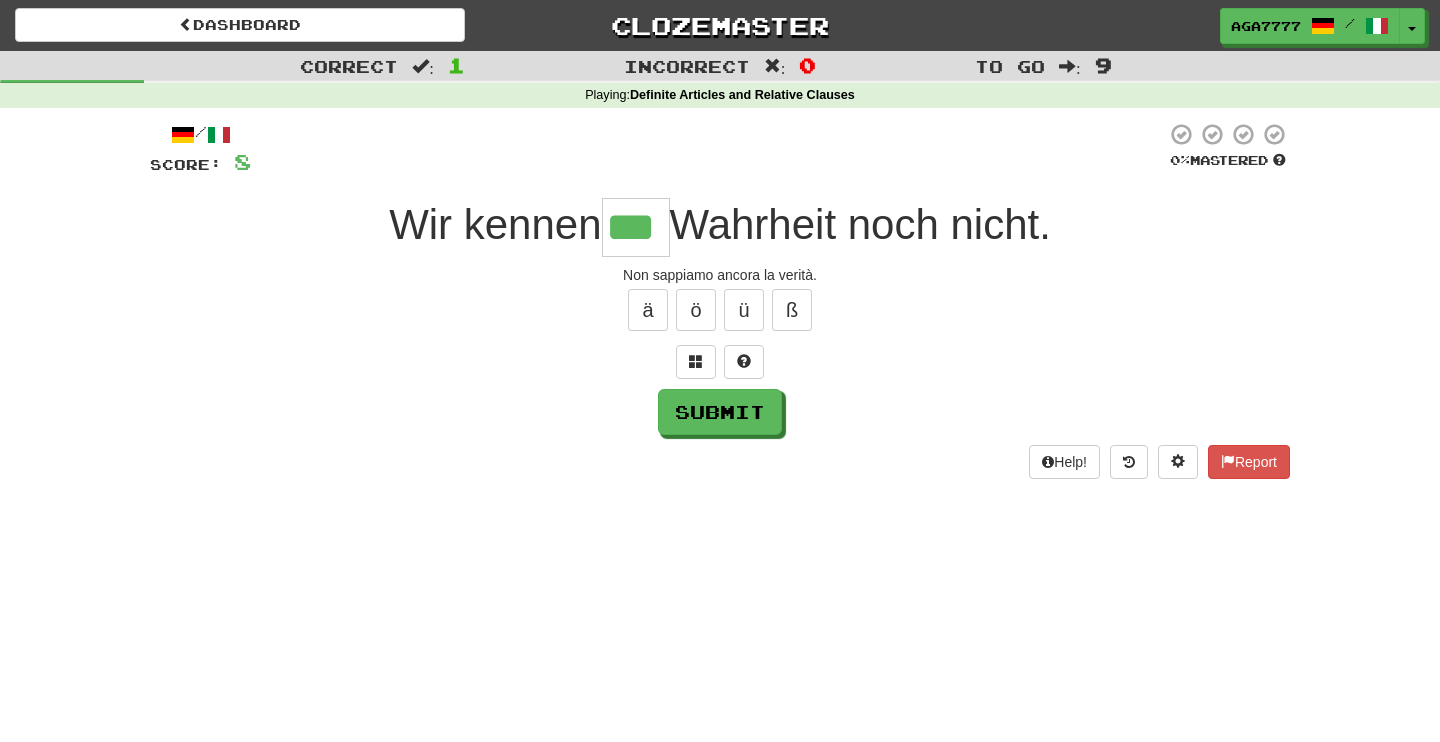 type on "***" 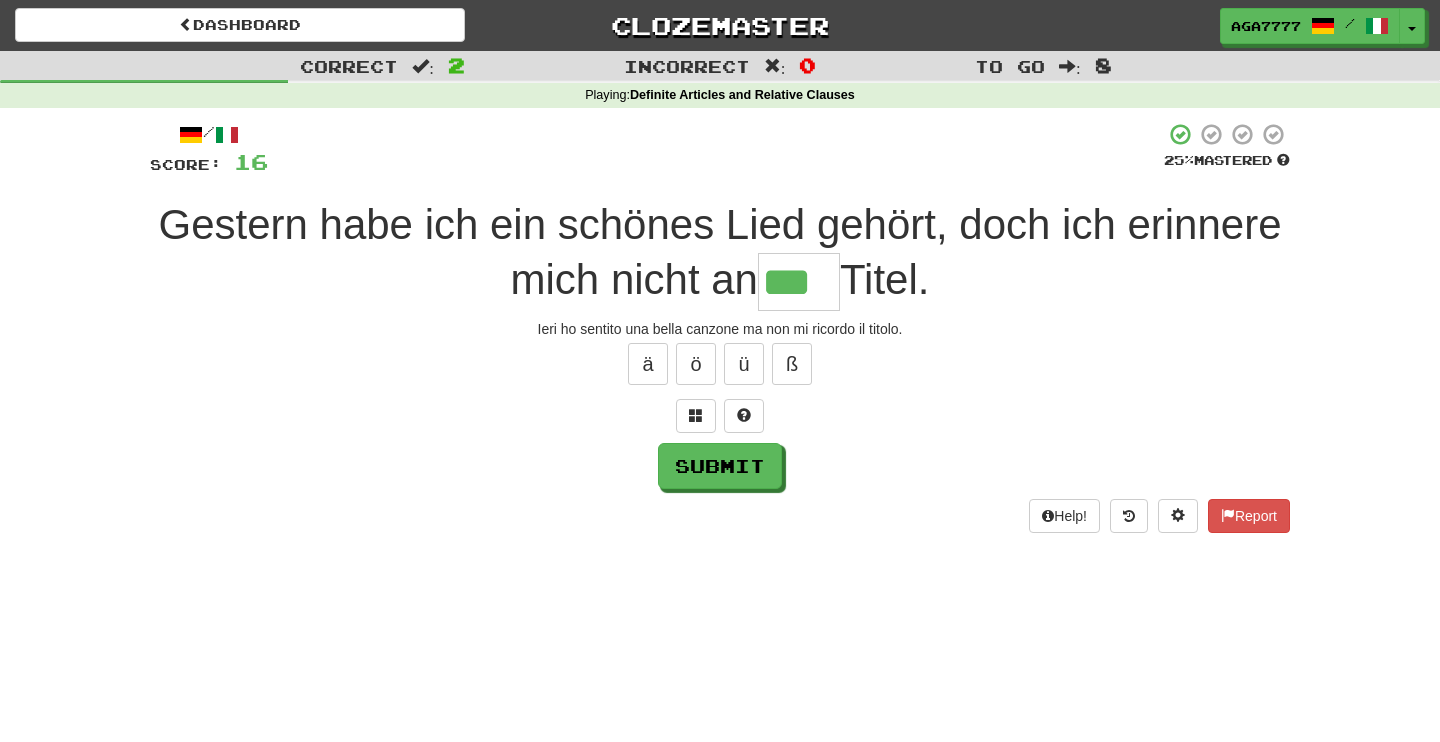 type on "***" 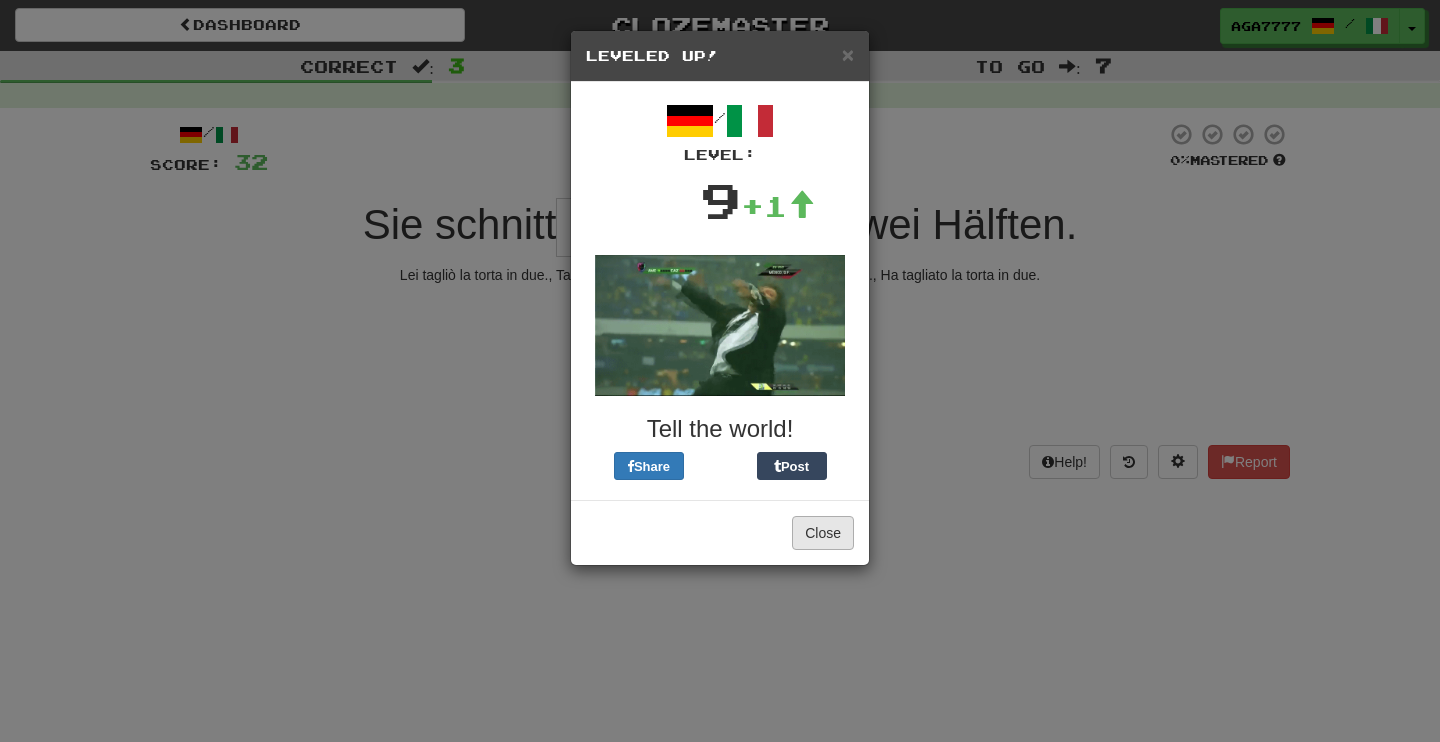 click on "Close" at bounding box center [823, 533] 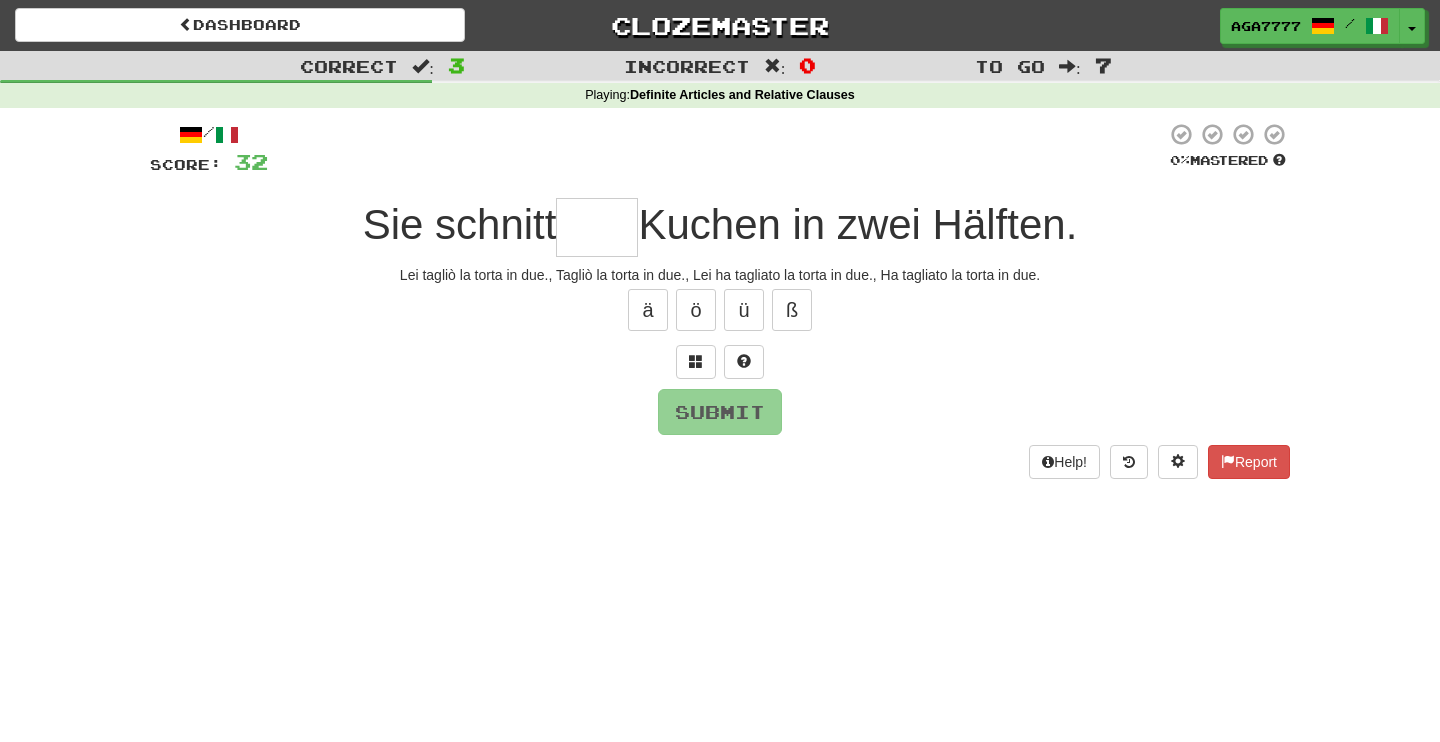 click at bounding box center (597, 227) 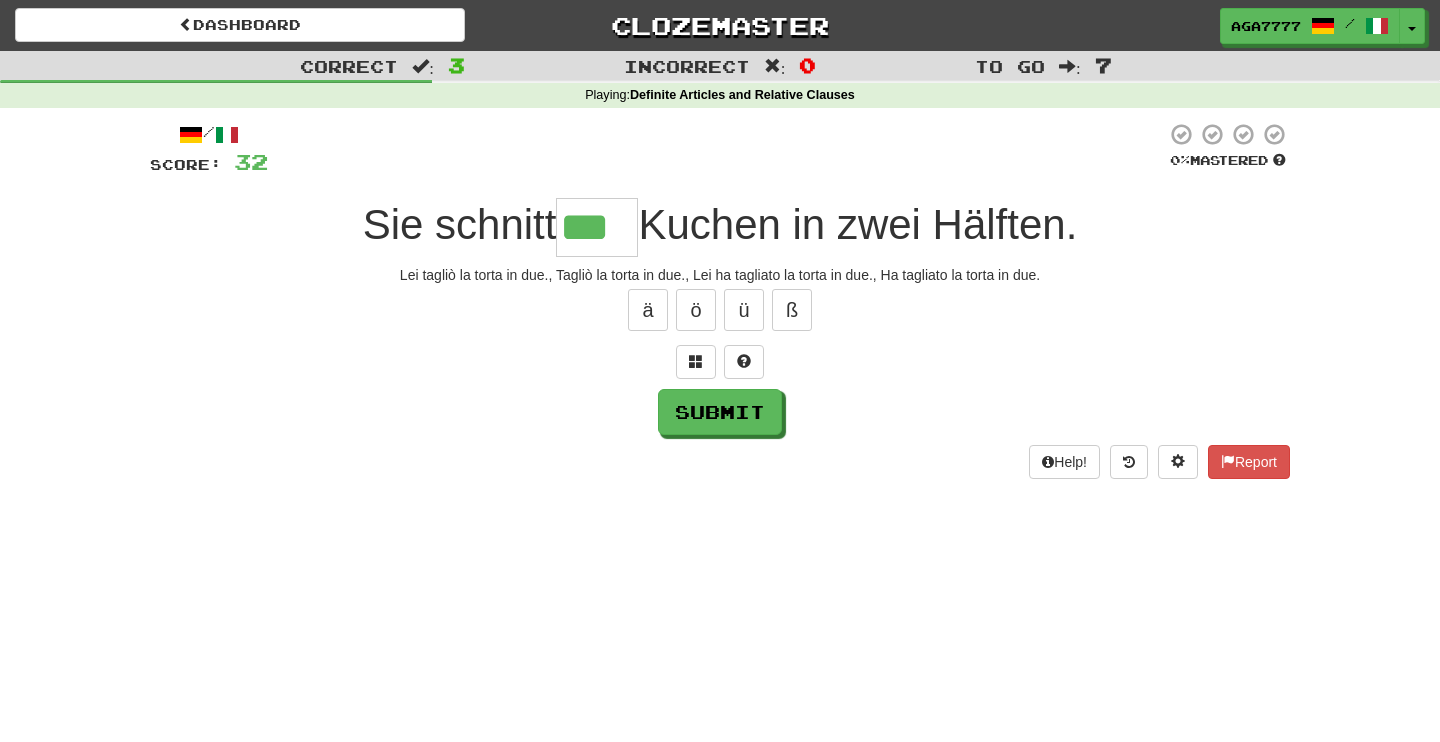 type on "***" 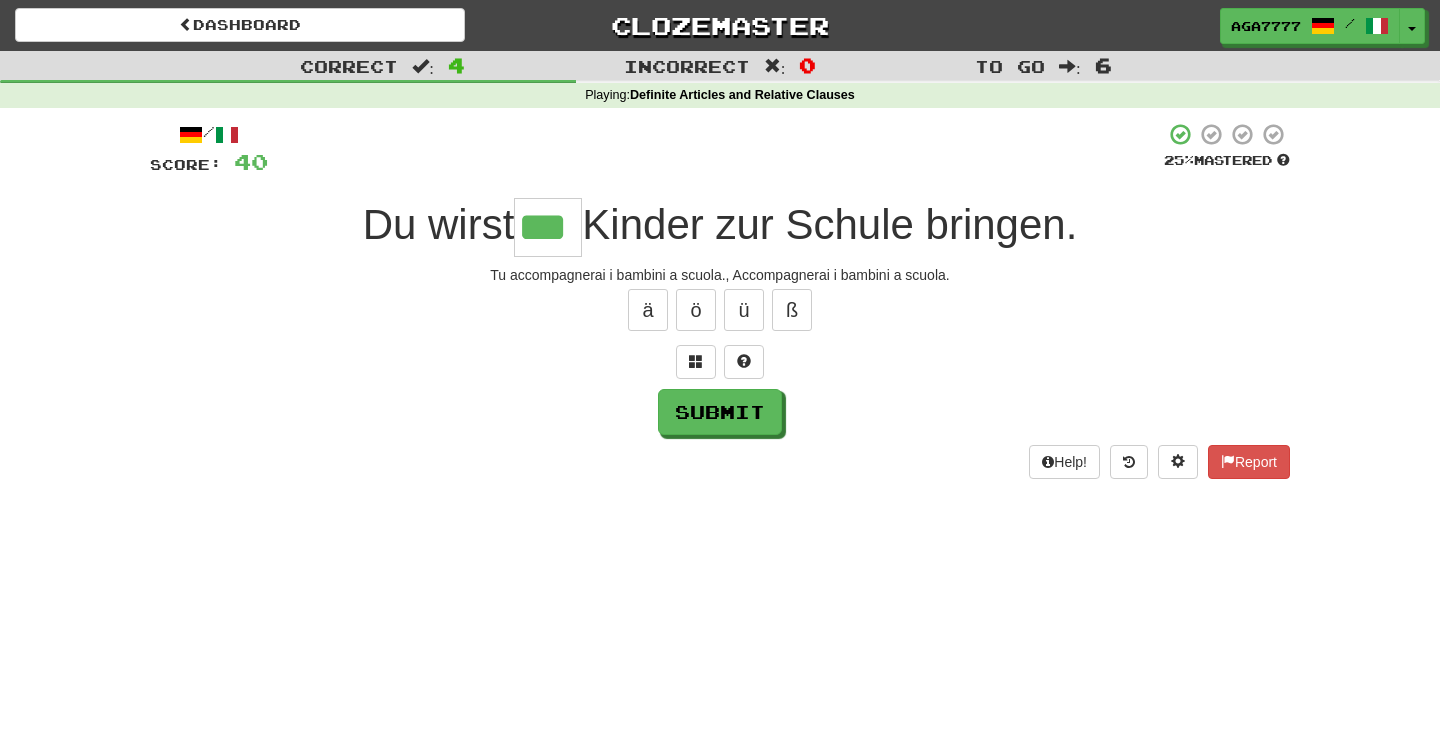 type on "***" 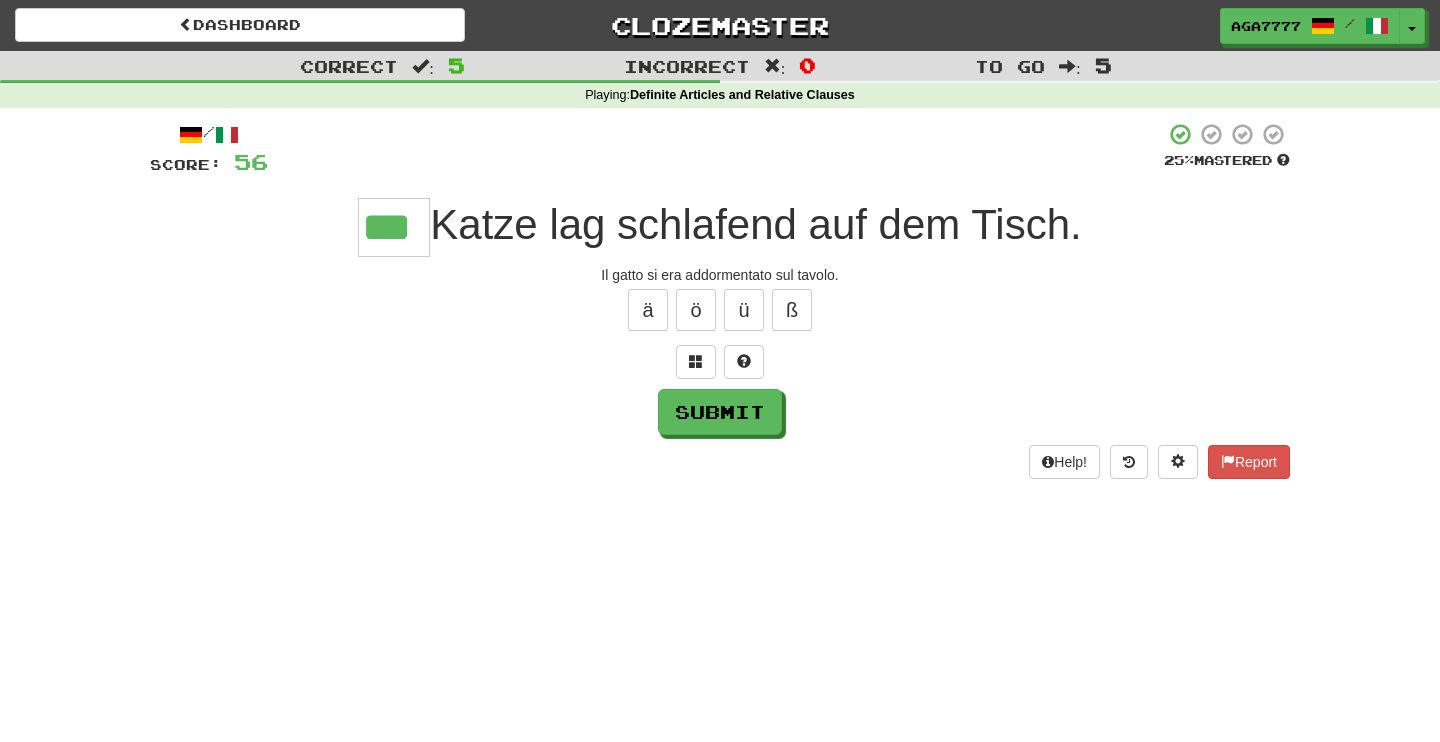 type on "***" 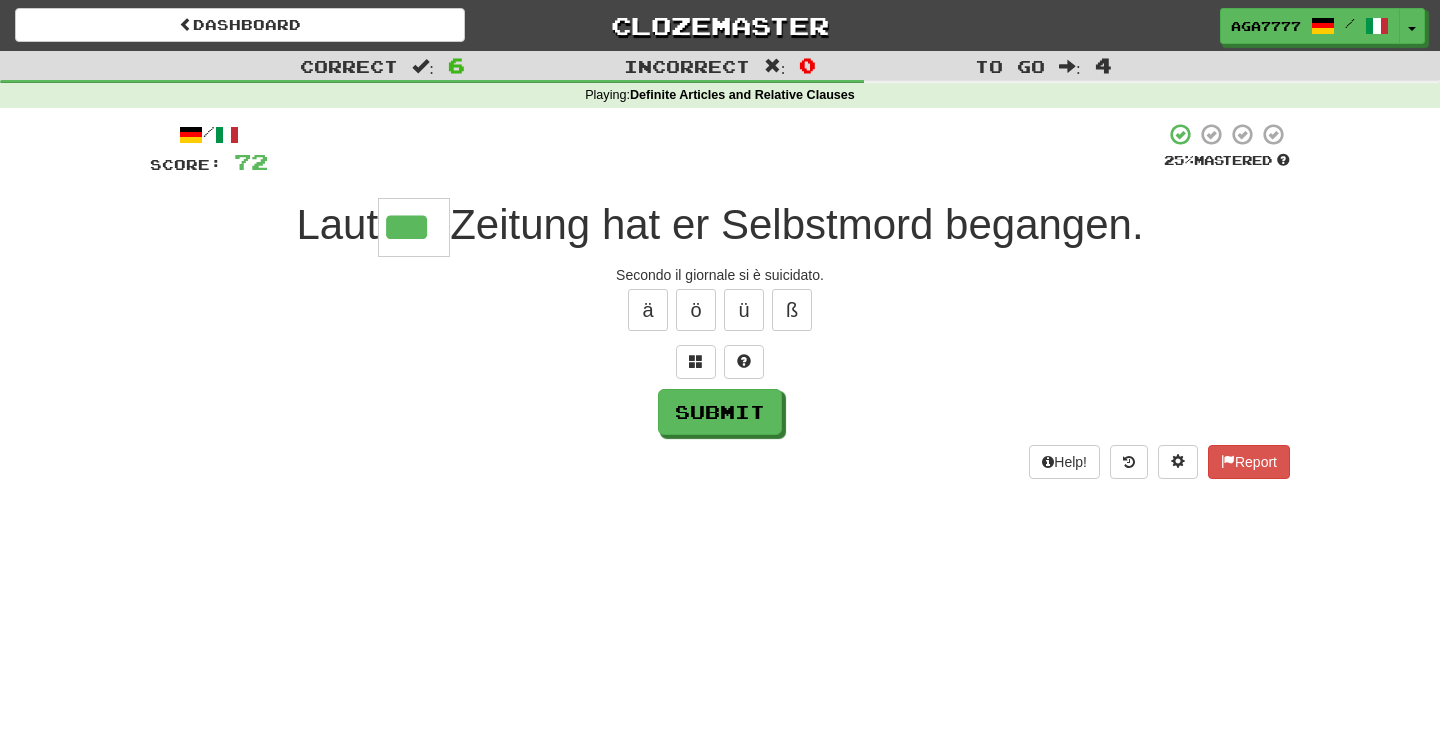 type on "***" 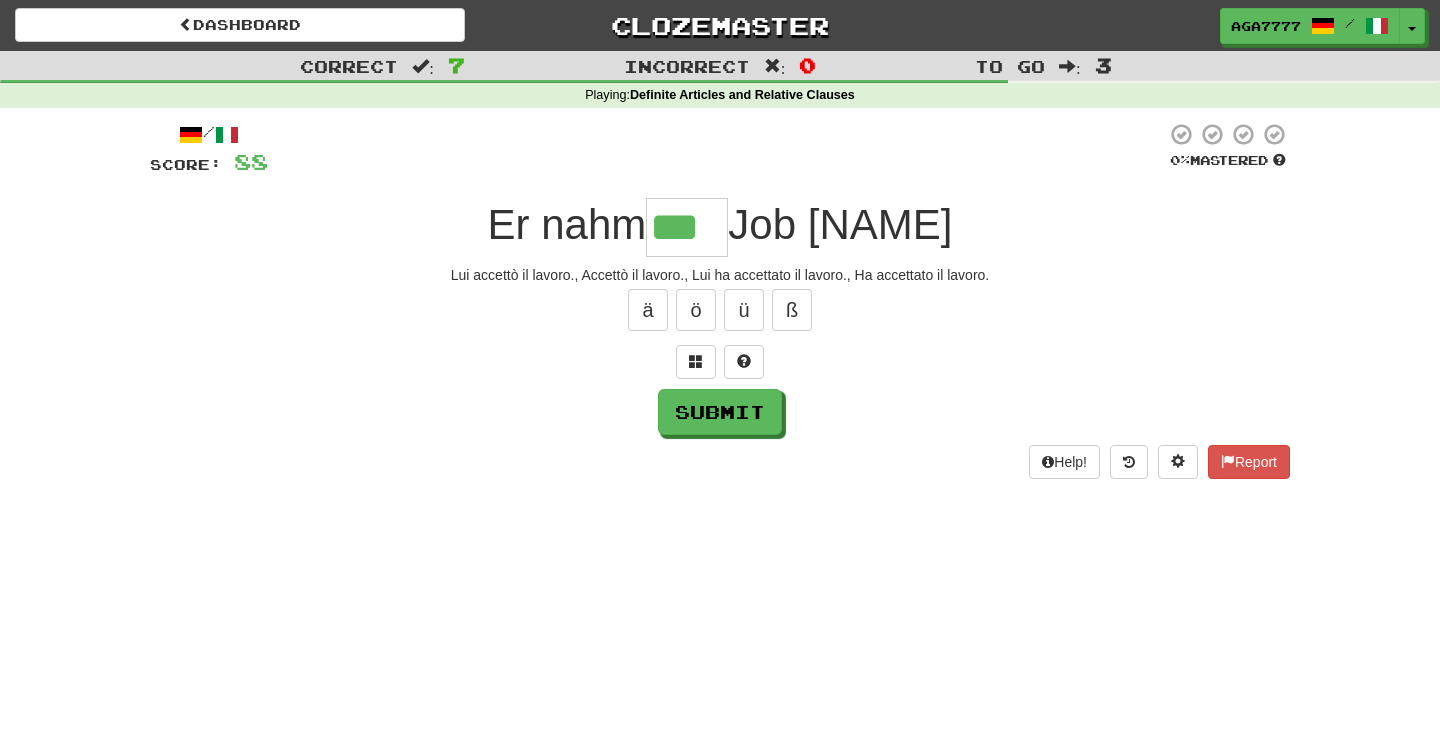 type on "***" 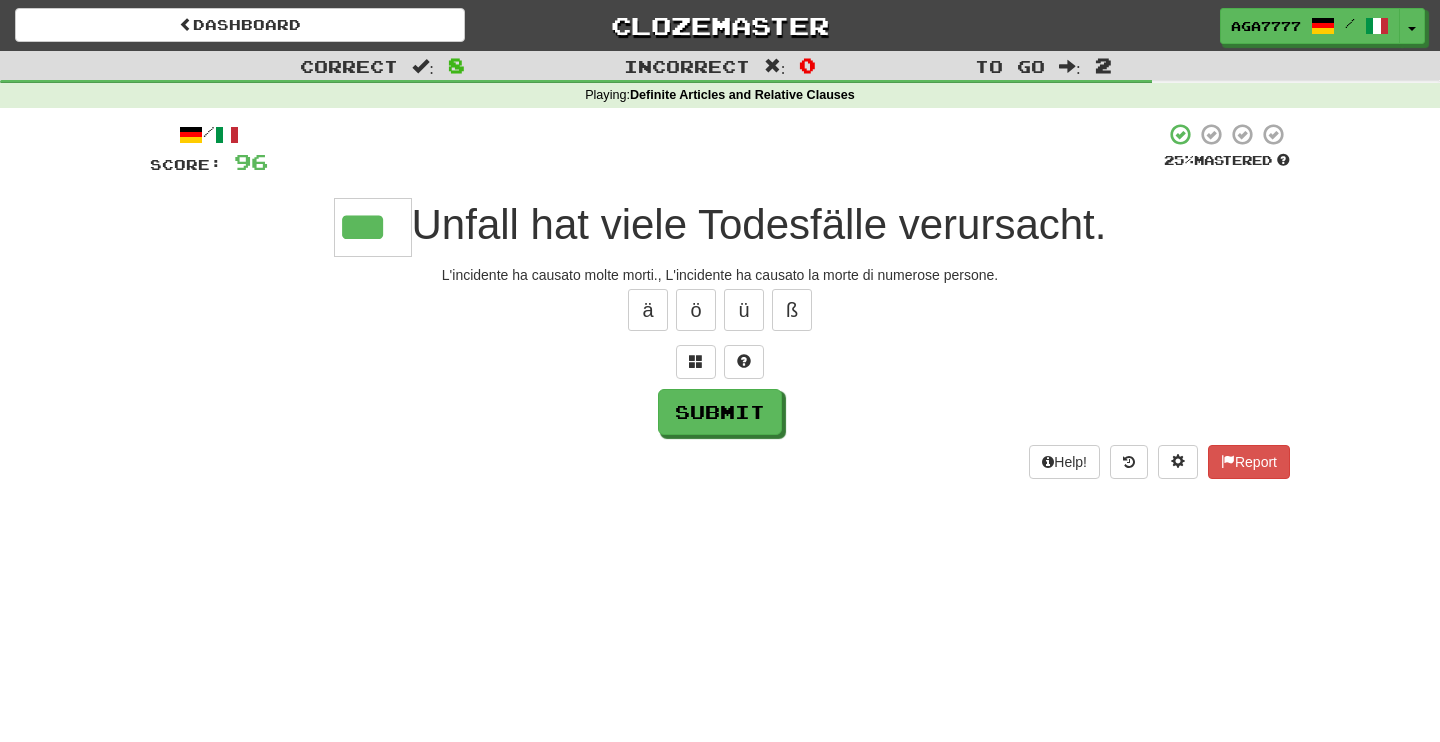 type on "***" 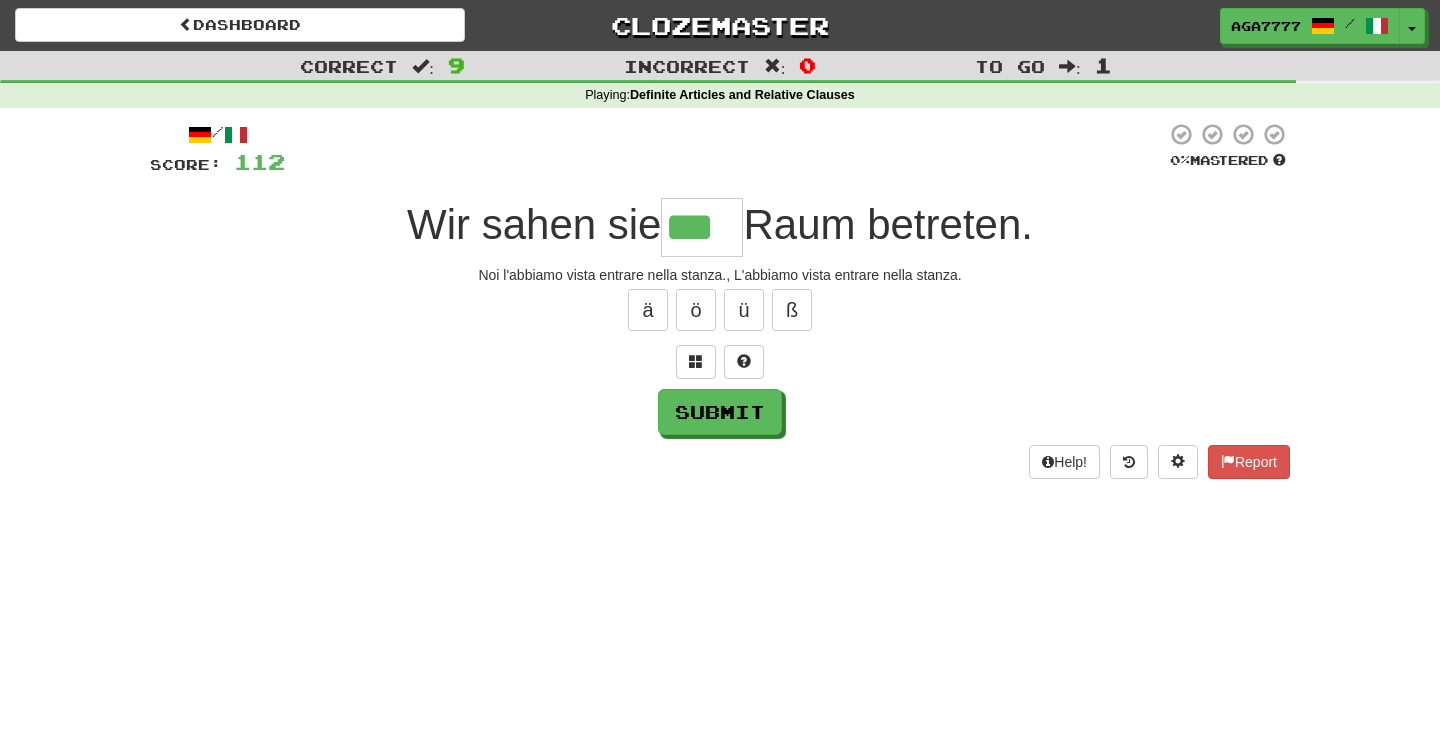 type on "***" 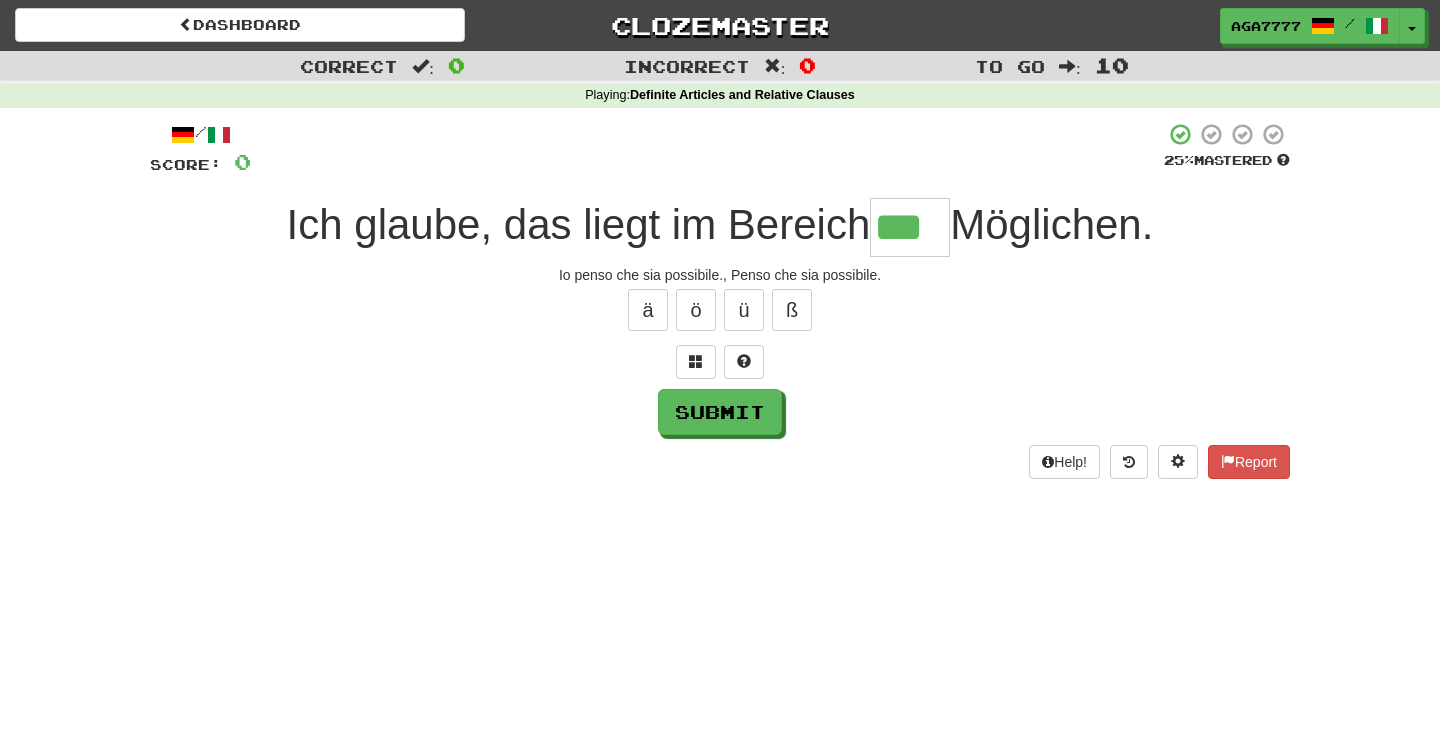 type on "***" 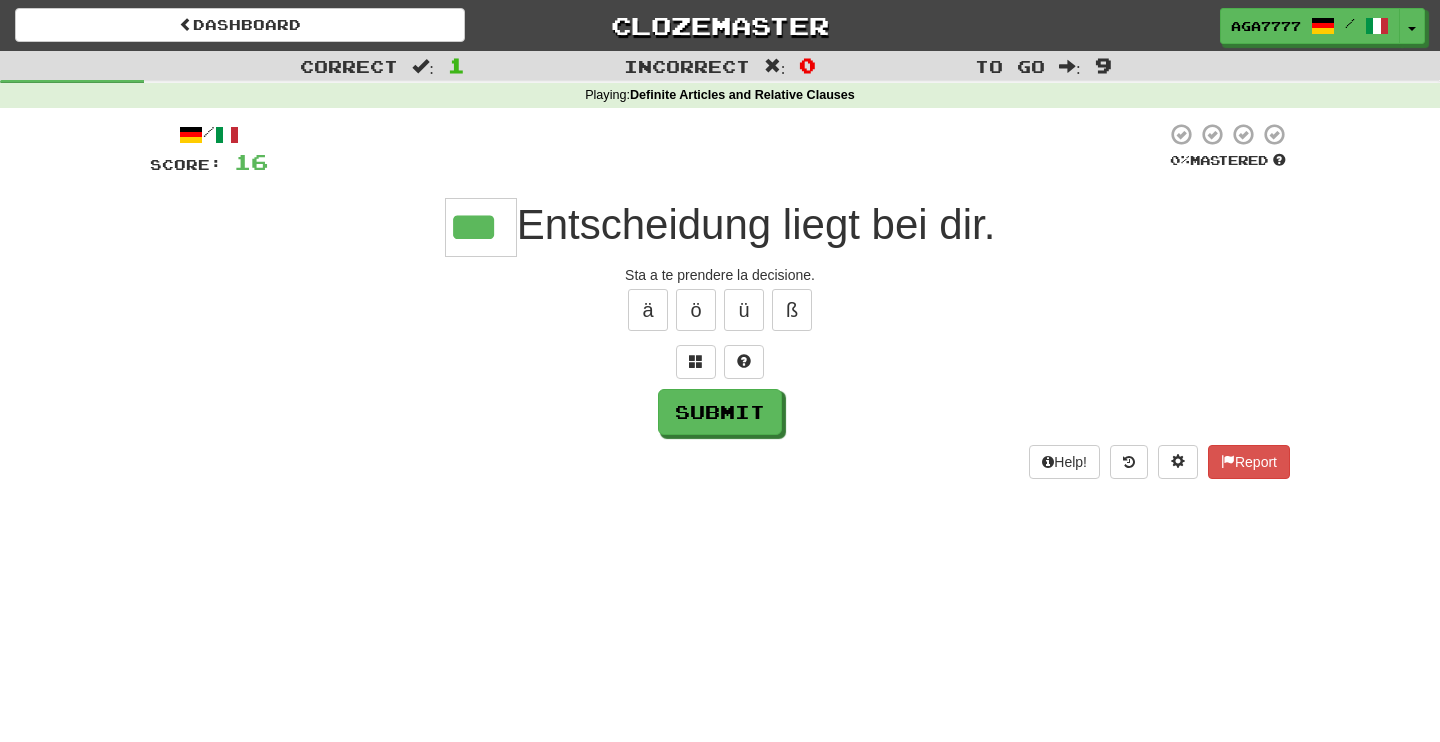 type on "***" 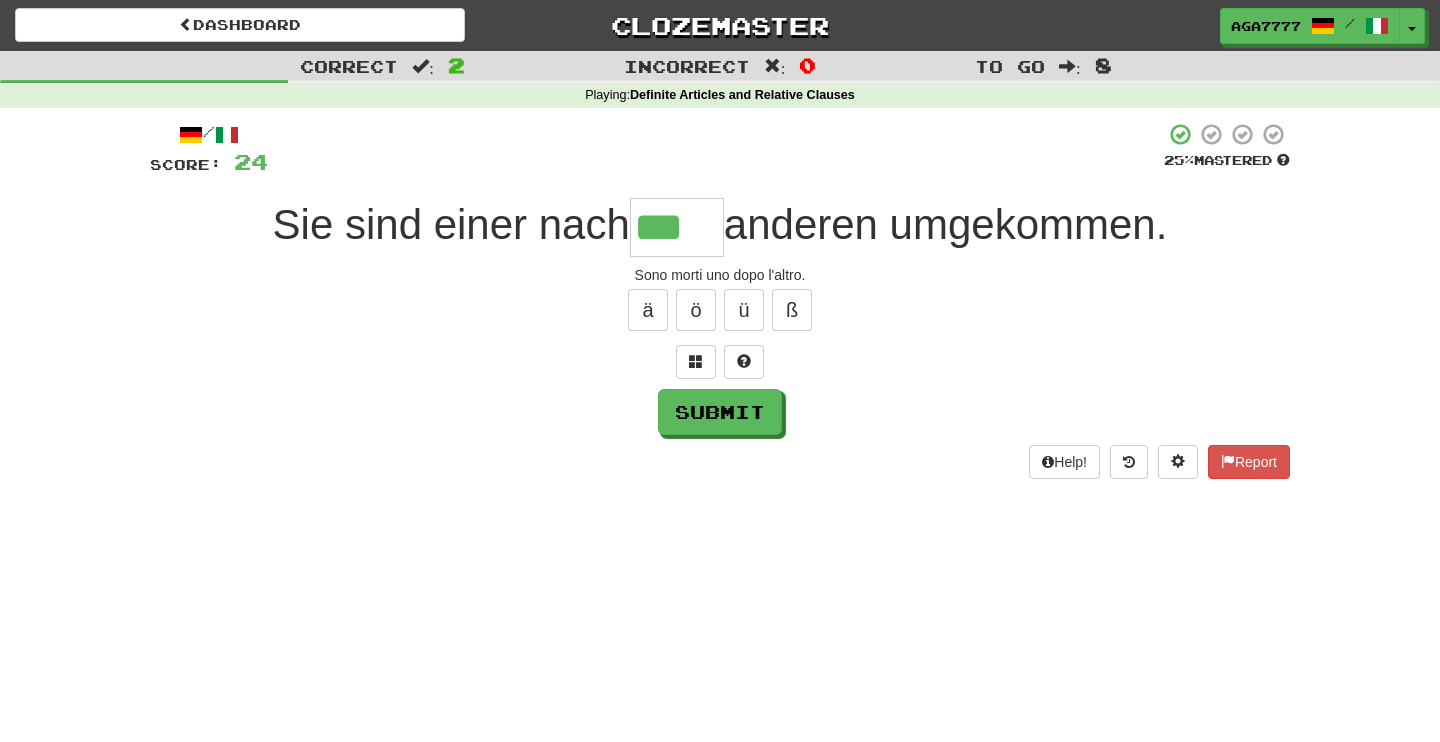 type on "***" 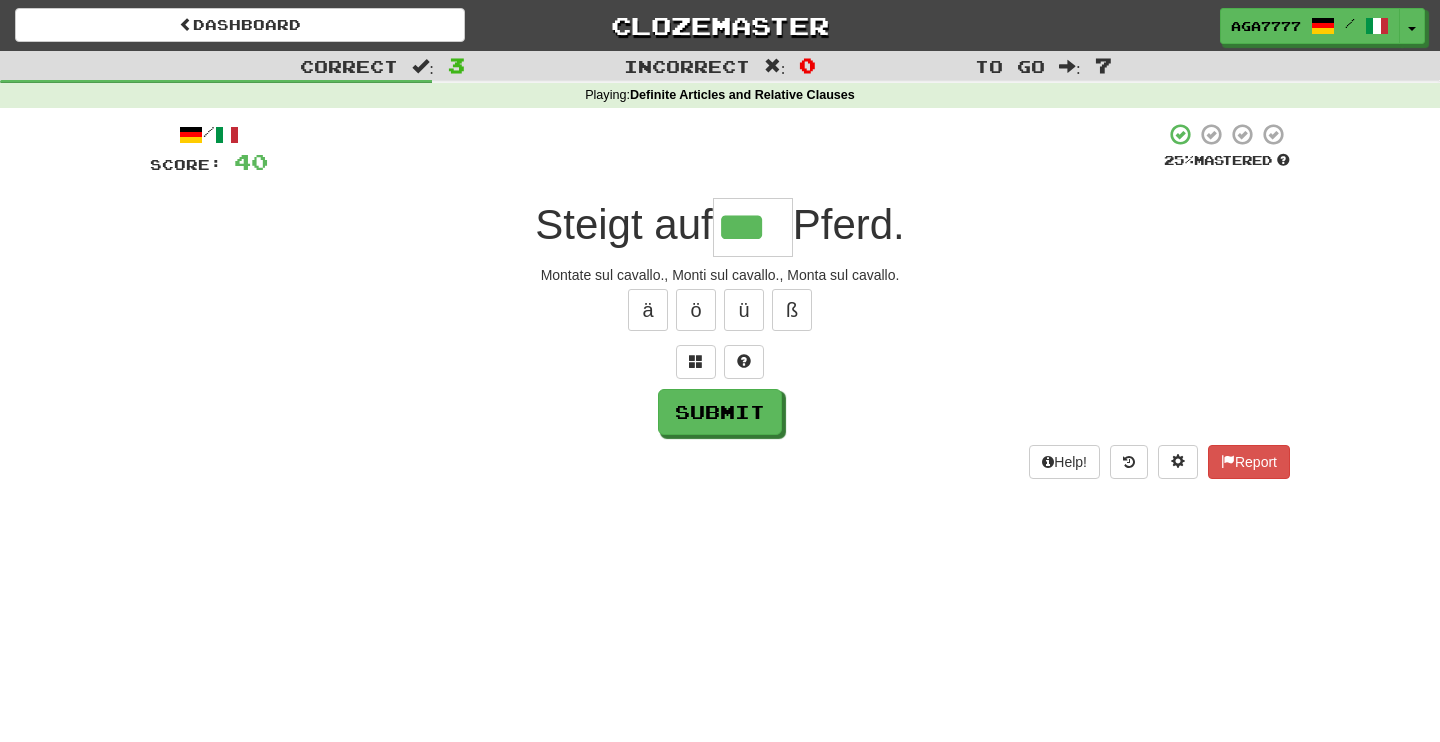 type on "***" 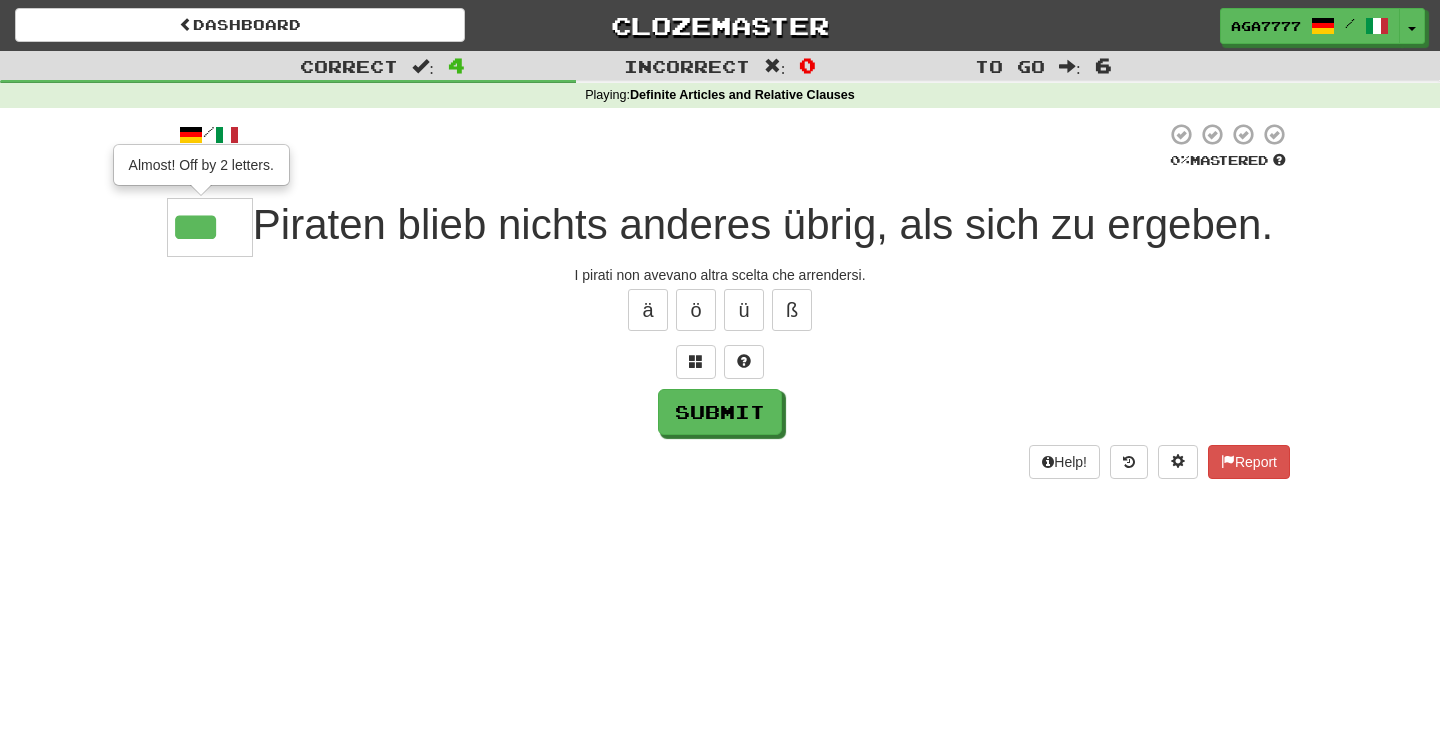 type on "***" 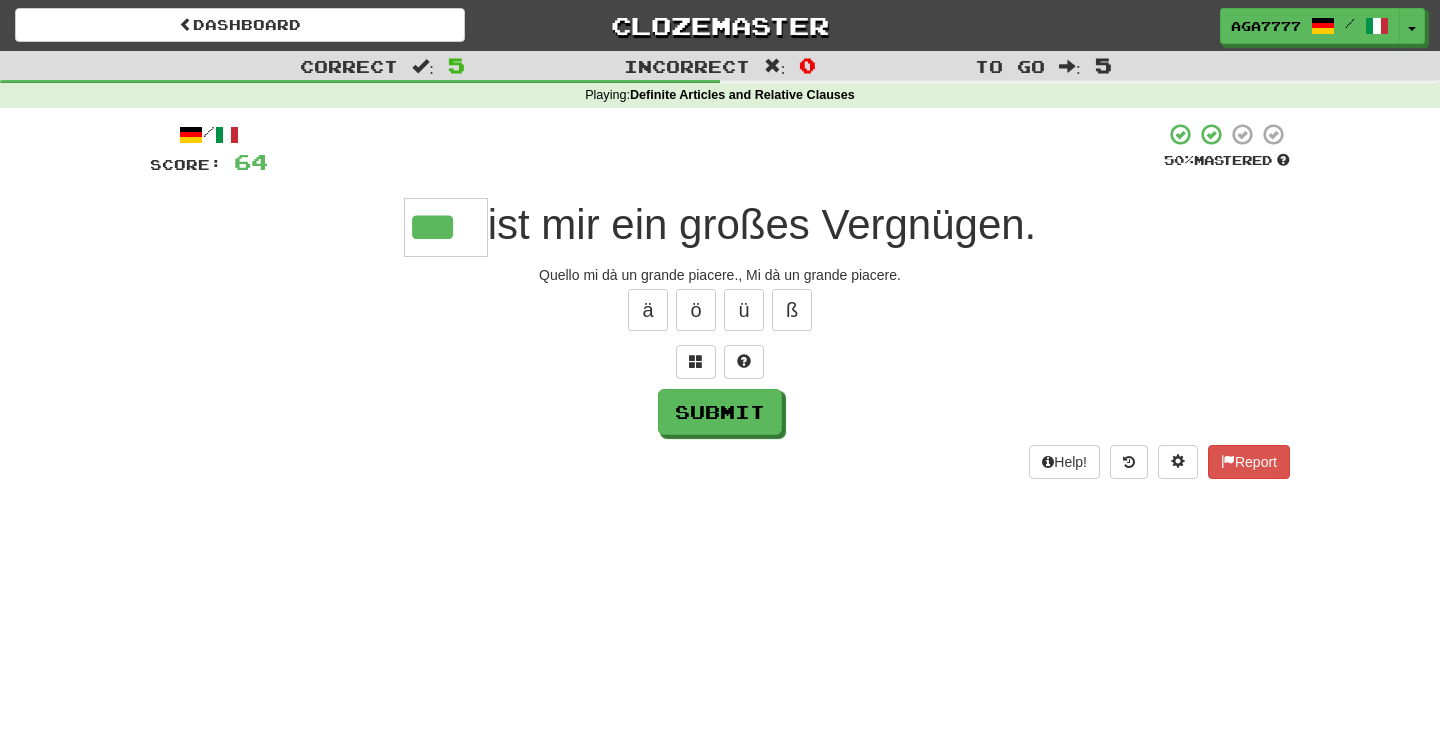 type on "***" 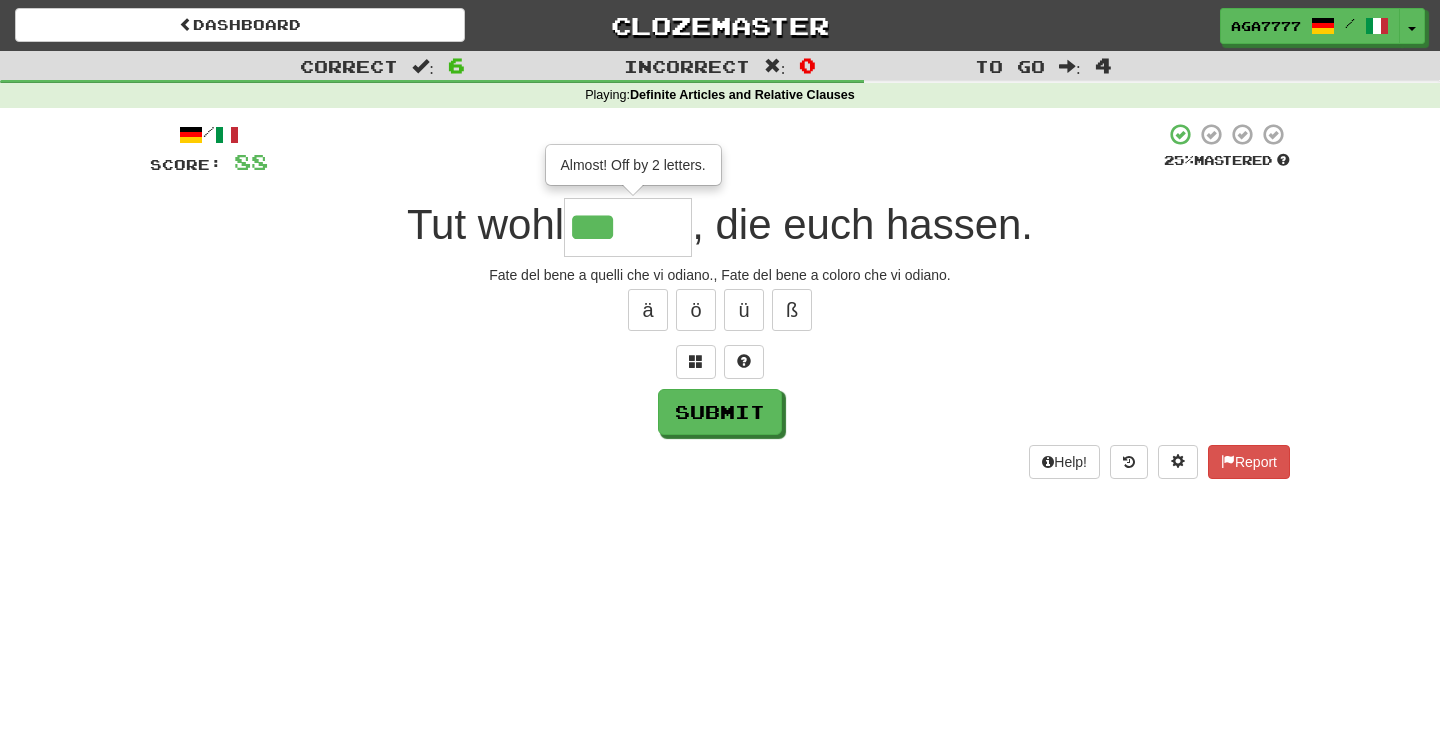 type on "*****" 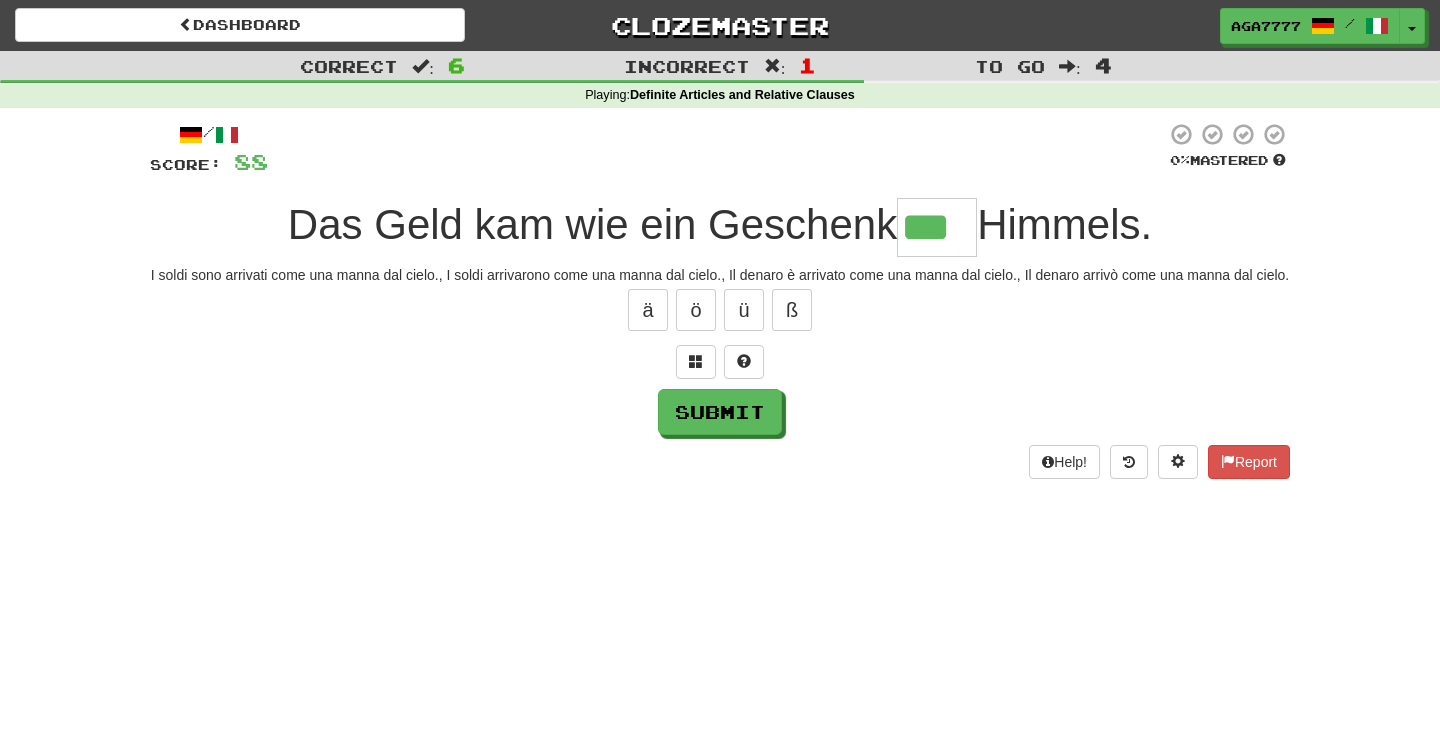 type on "***" 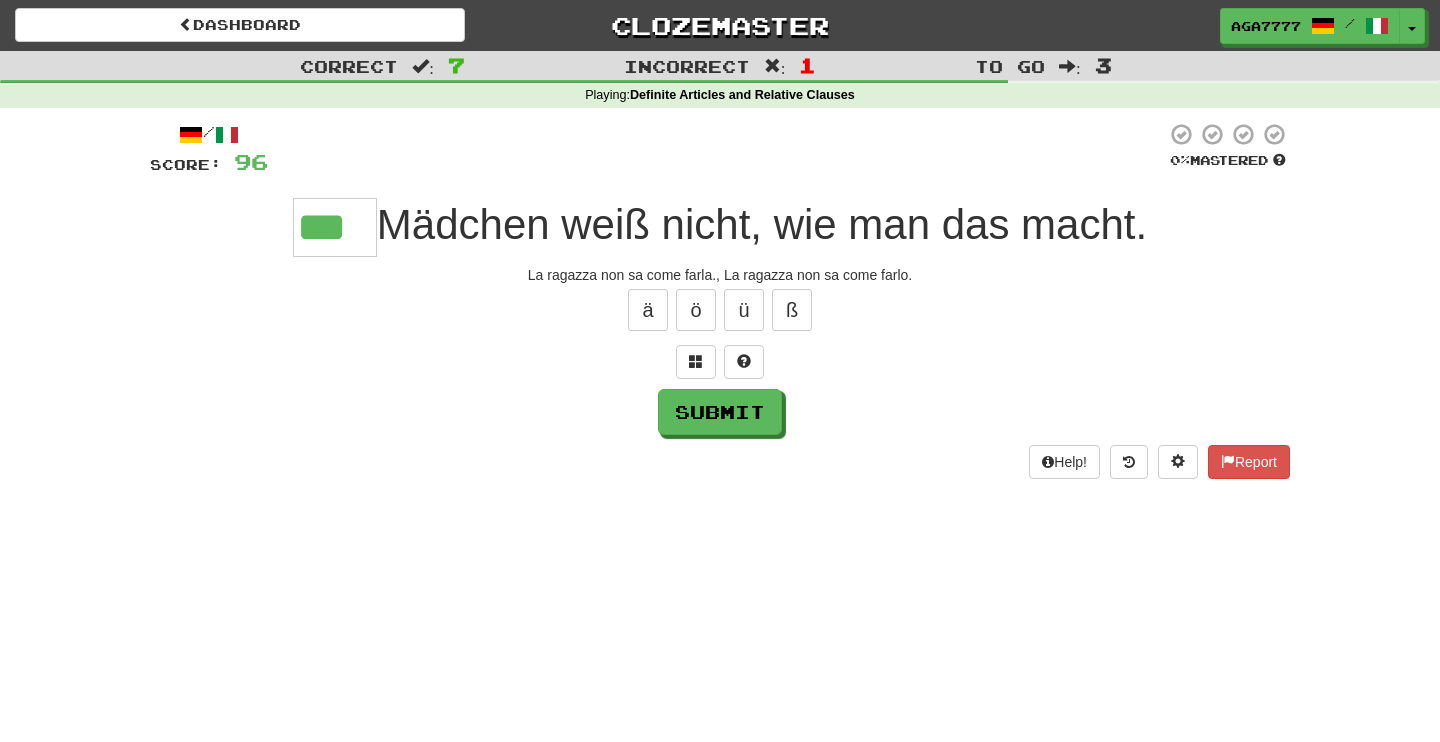 type on "***" 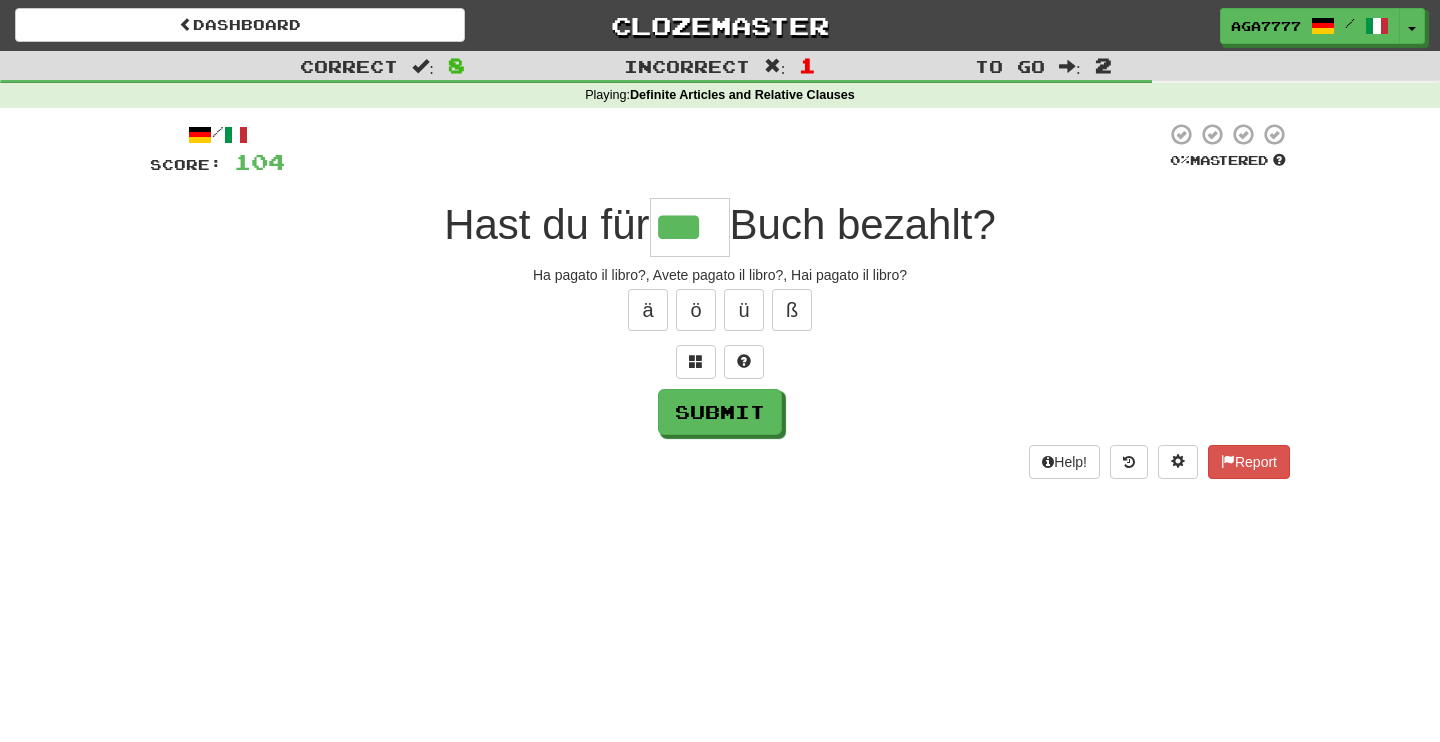 type on "***" 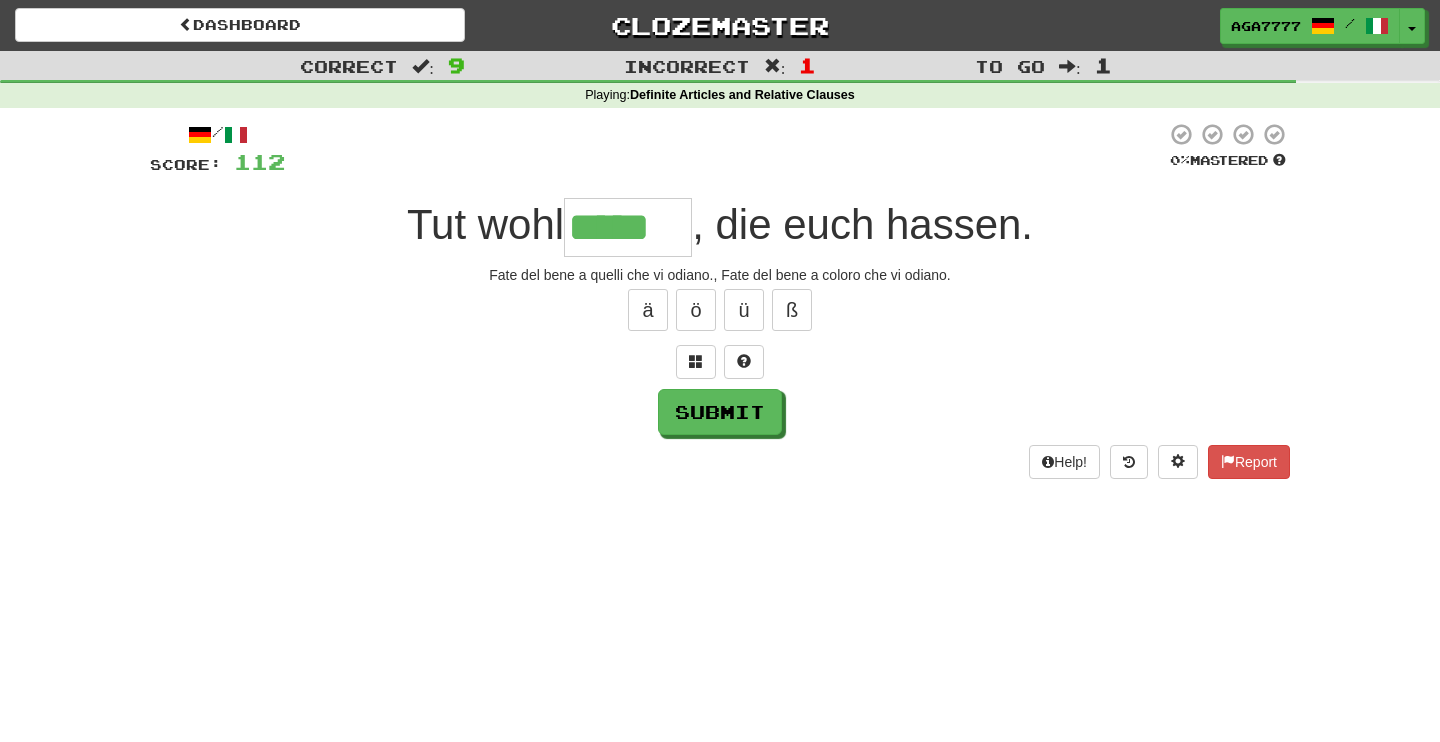 type on "*****" 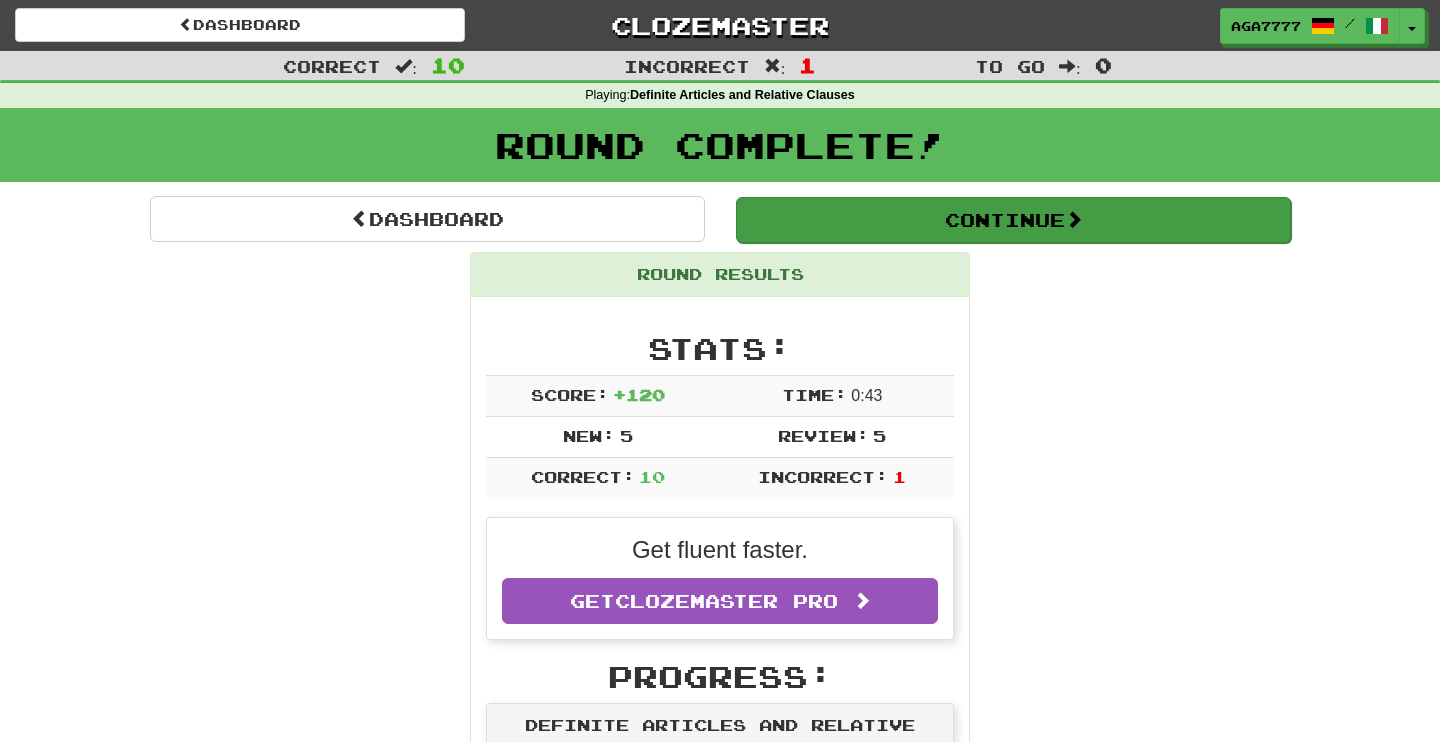 click on "Continue" at bounding box center (1013, 220) 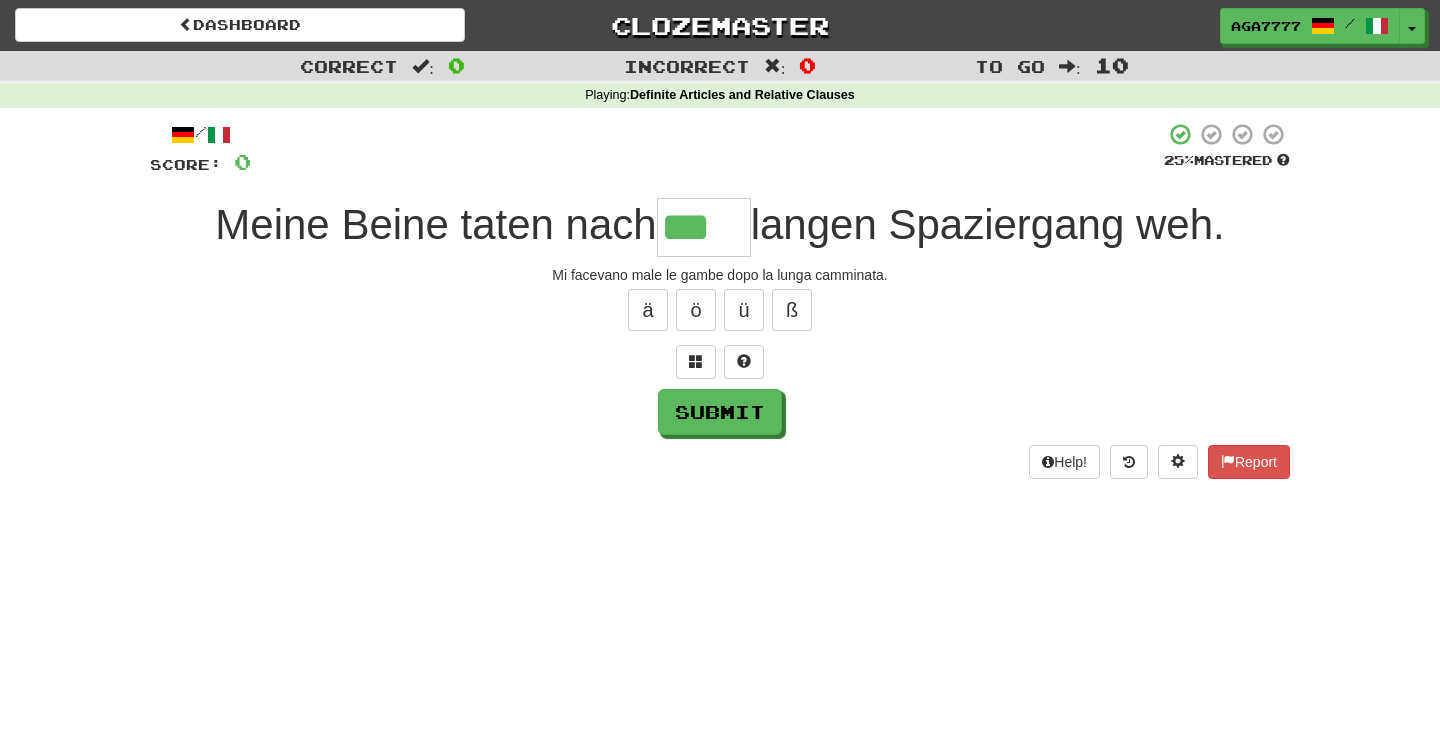 type on "***" 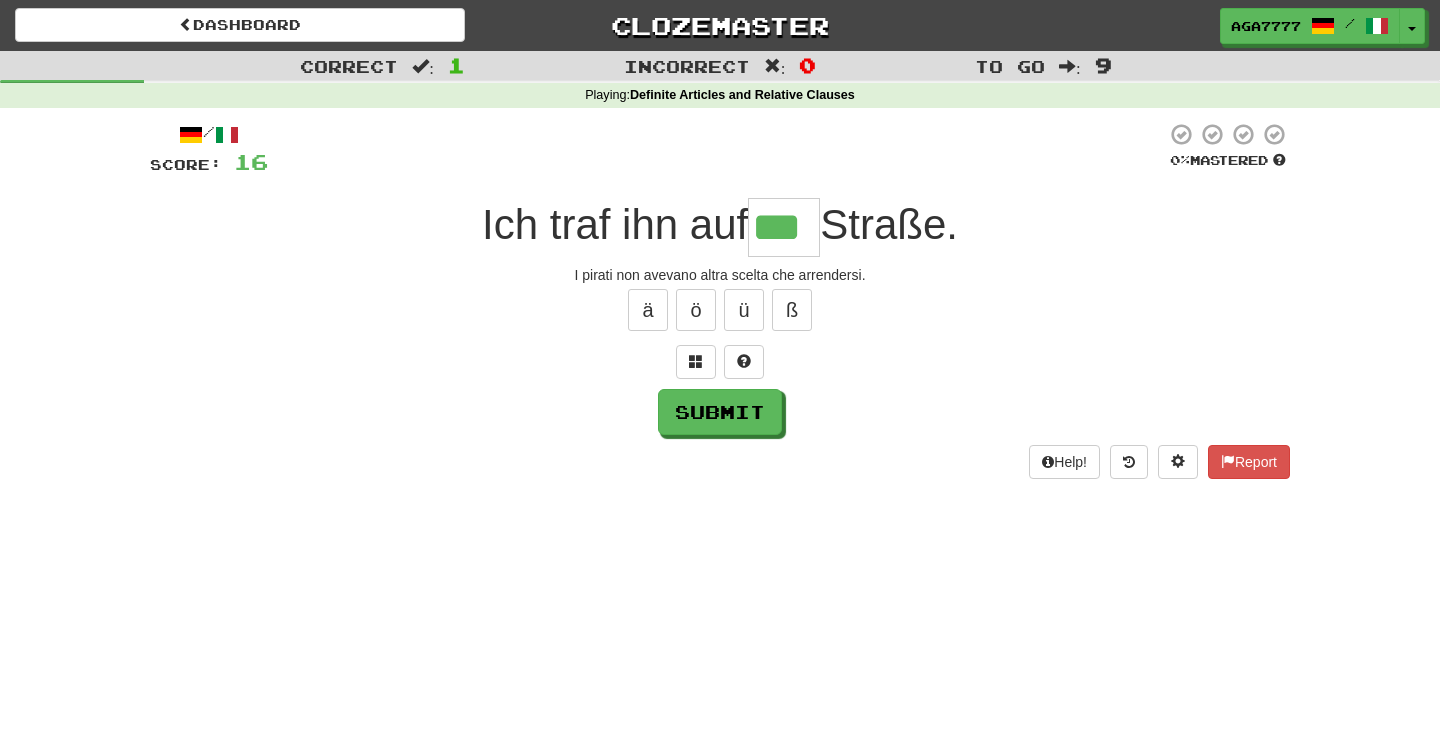 type on "***" 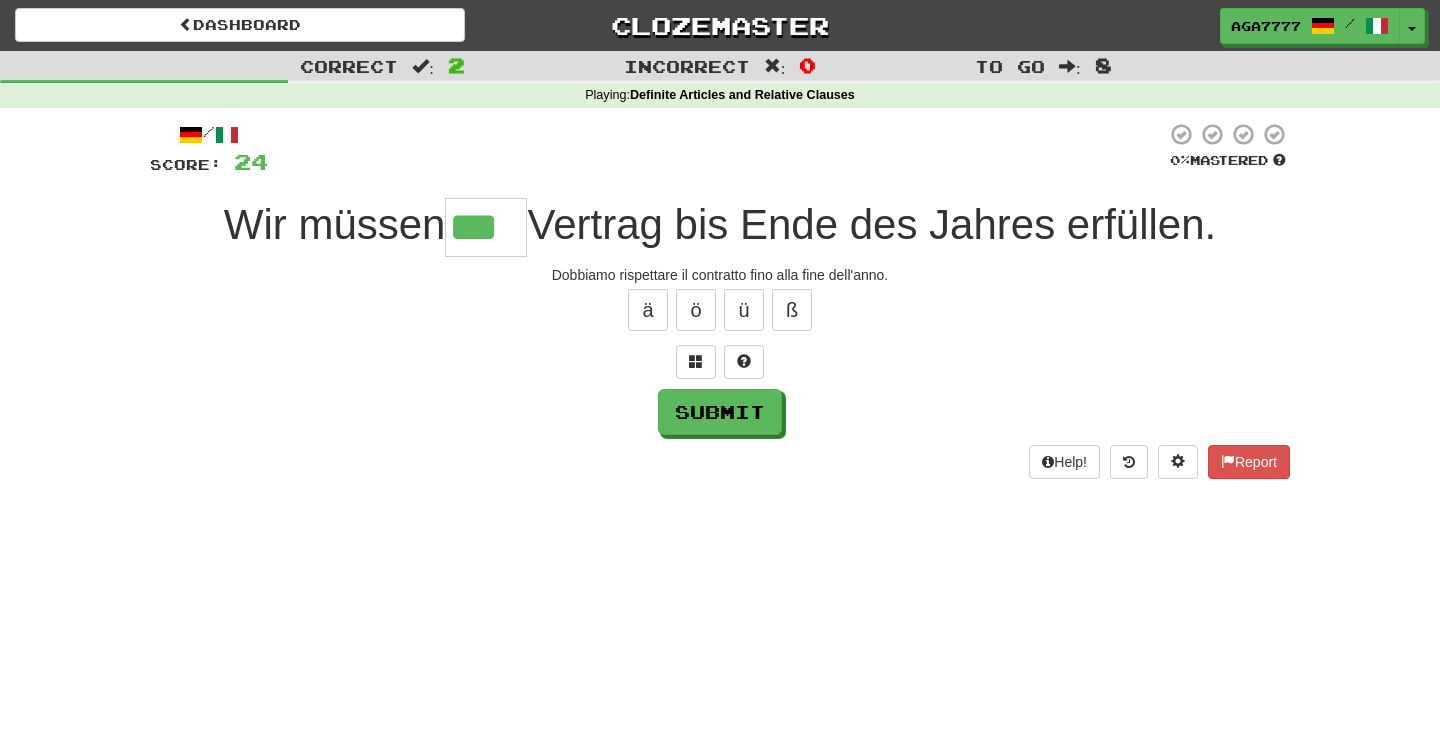 type on "***" 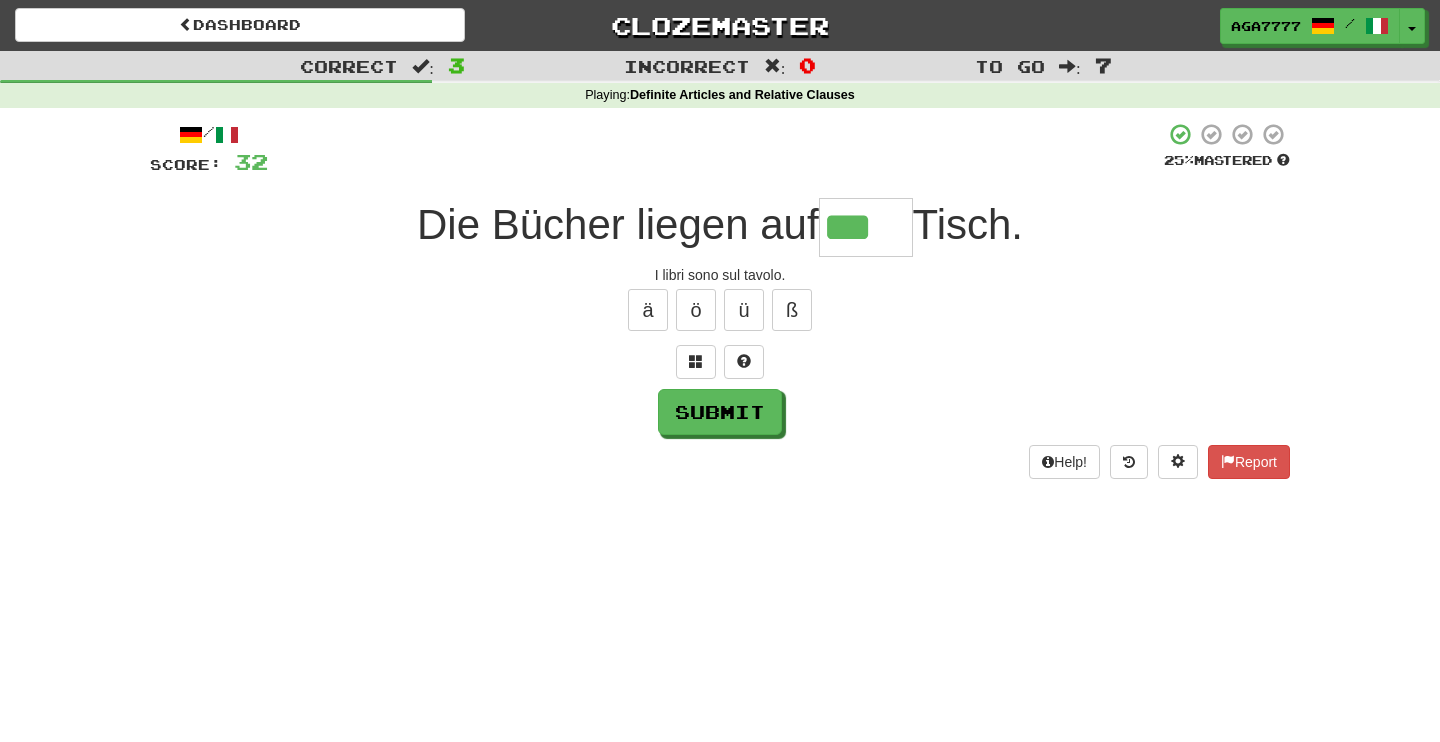 type on "***" 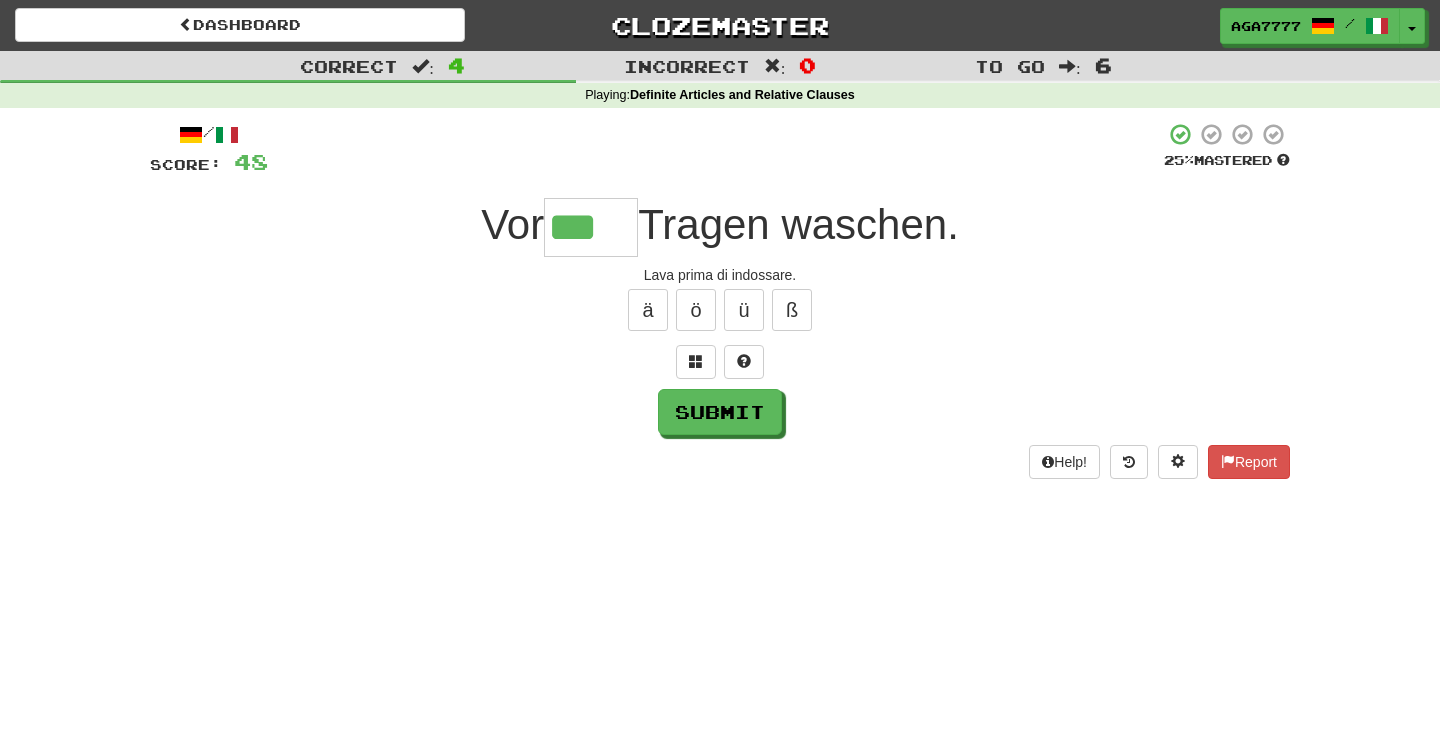type on "***" 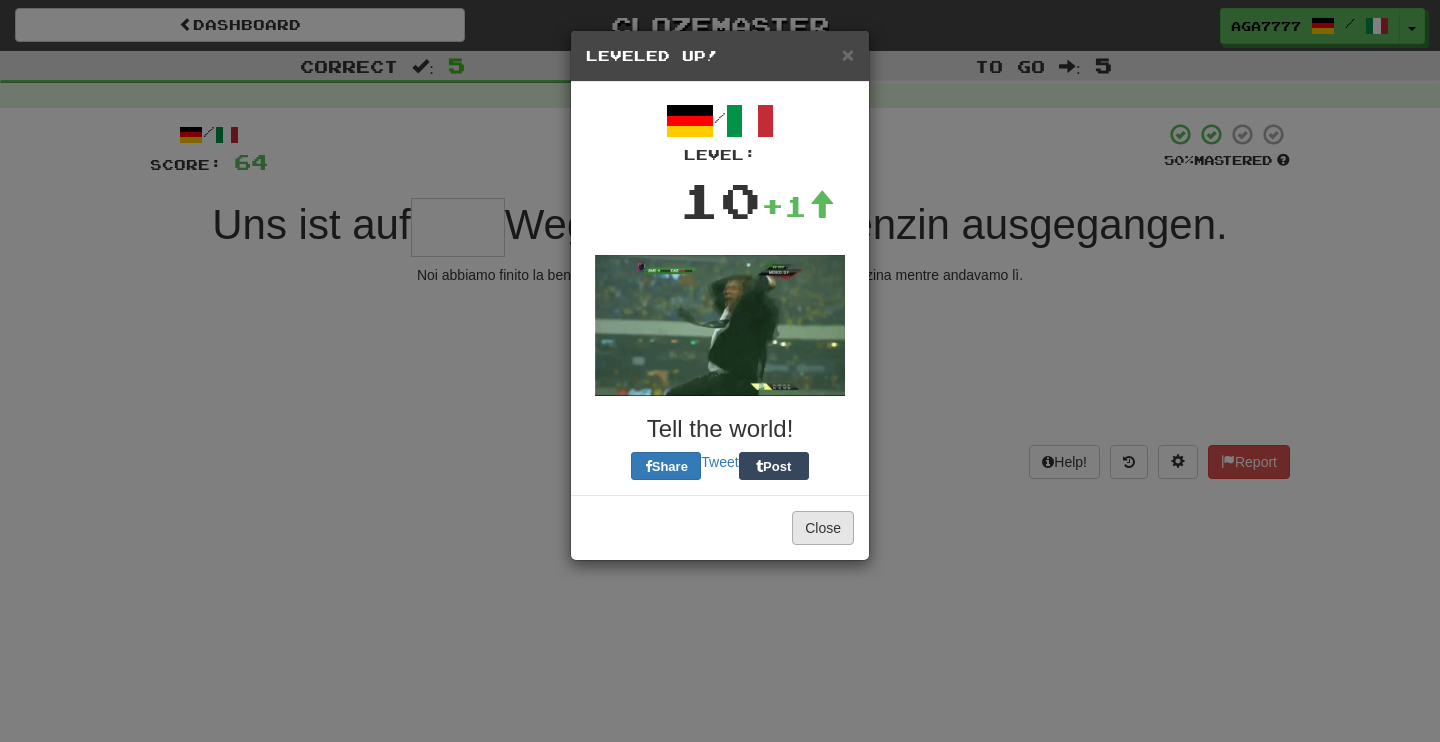 click on "Close" at bounding box center [823, 528] 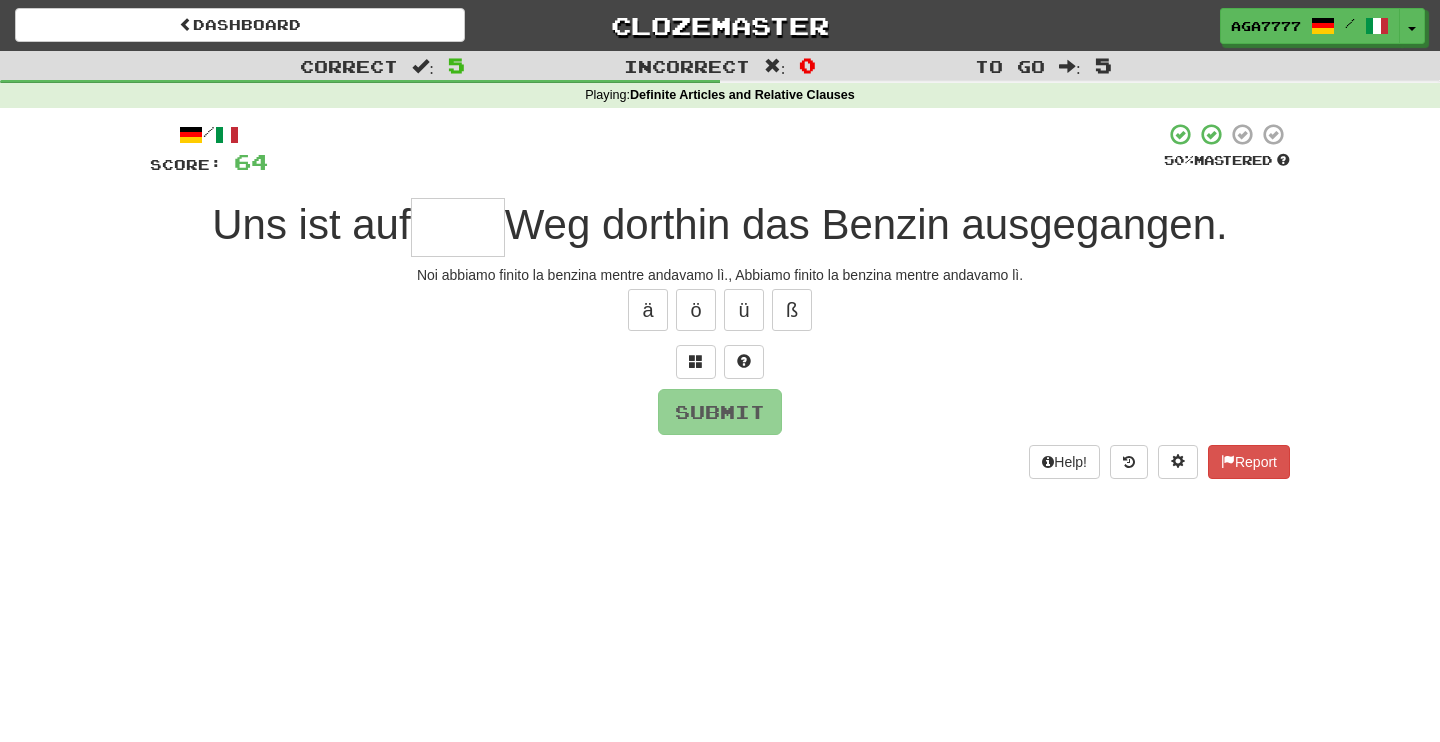 click at bounding box center [458, 227] 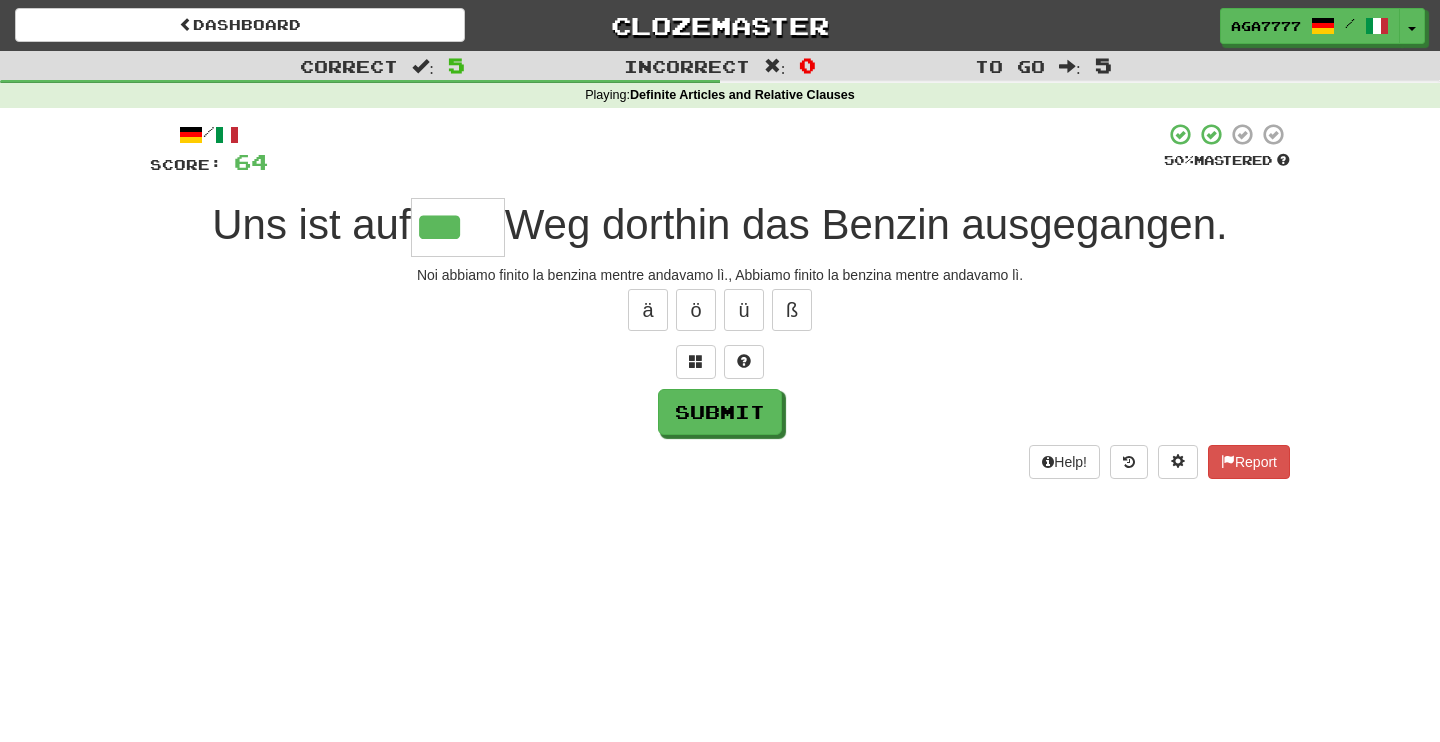 type on "***" 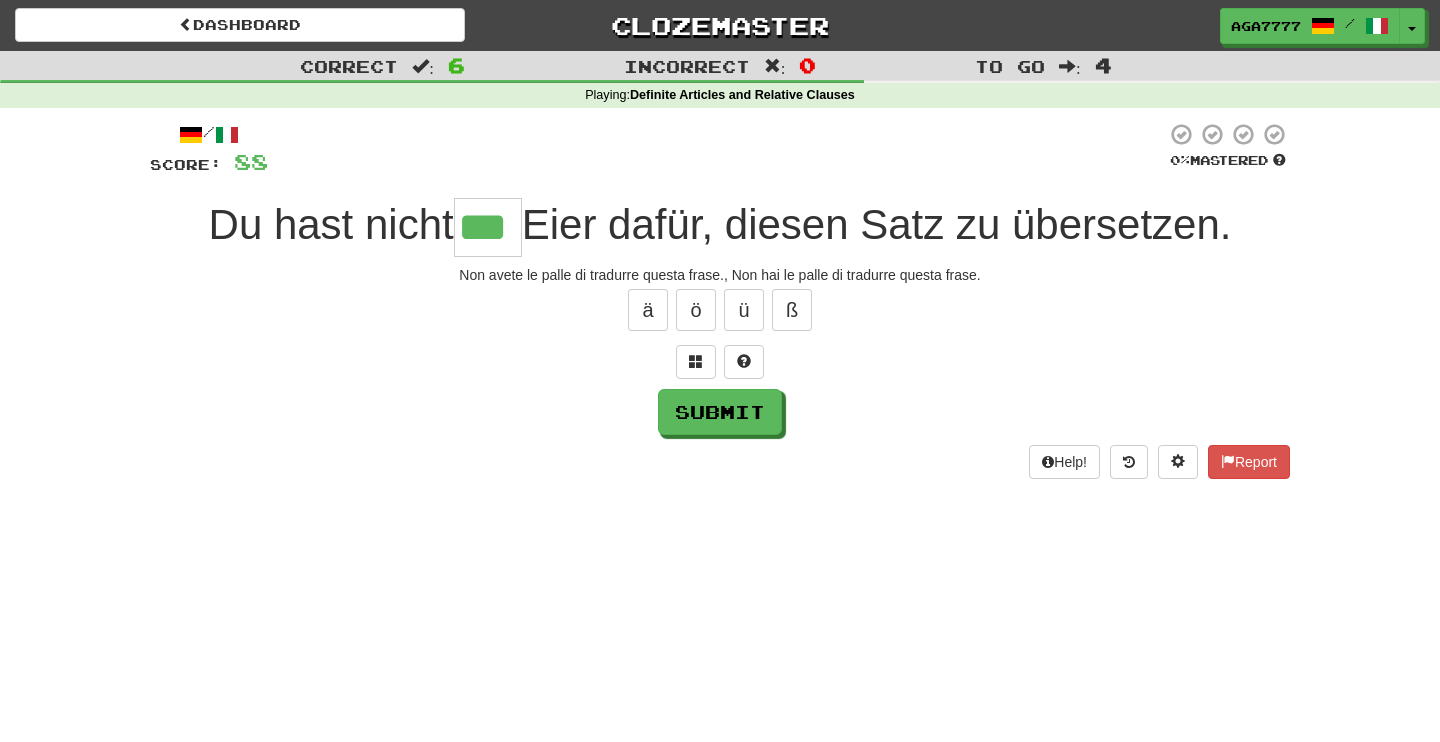 type on "***" 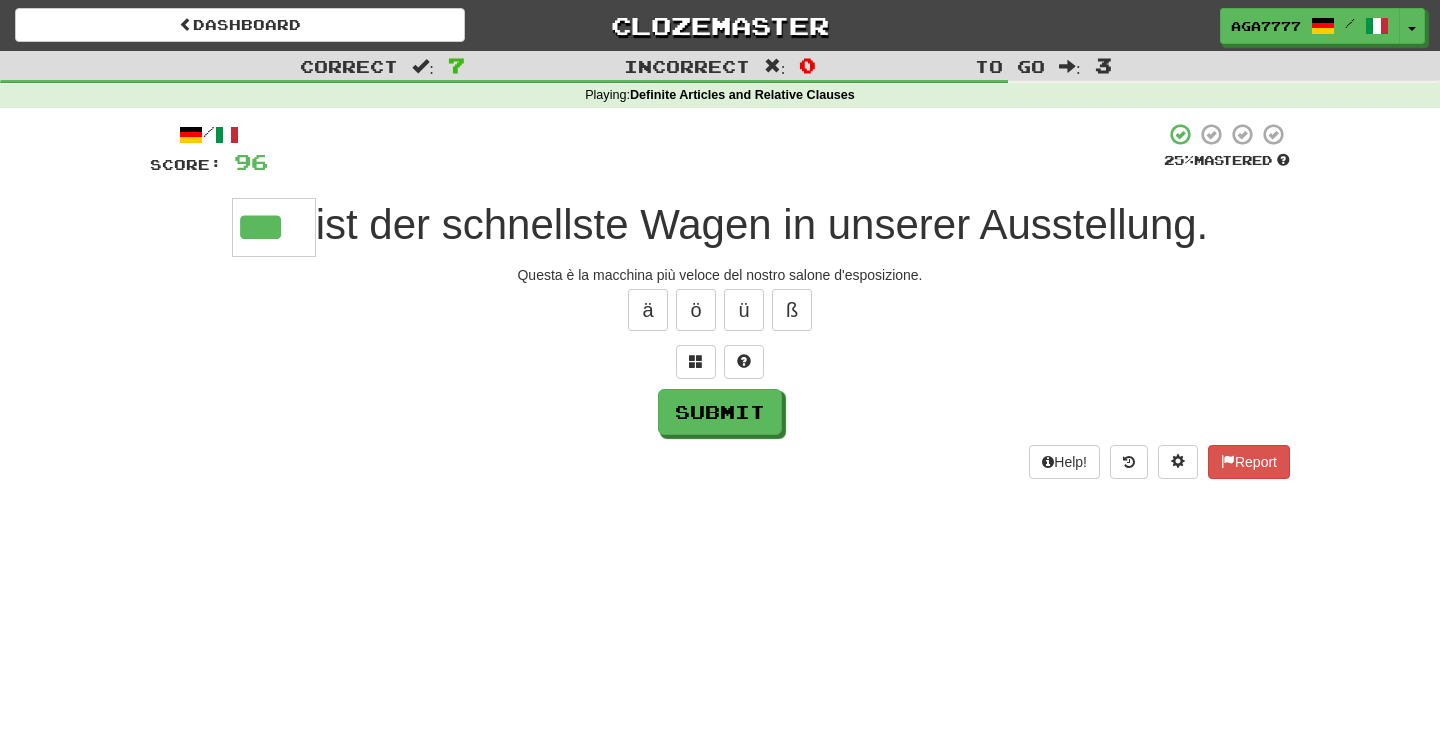 type on "***" 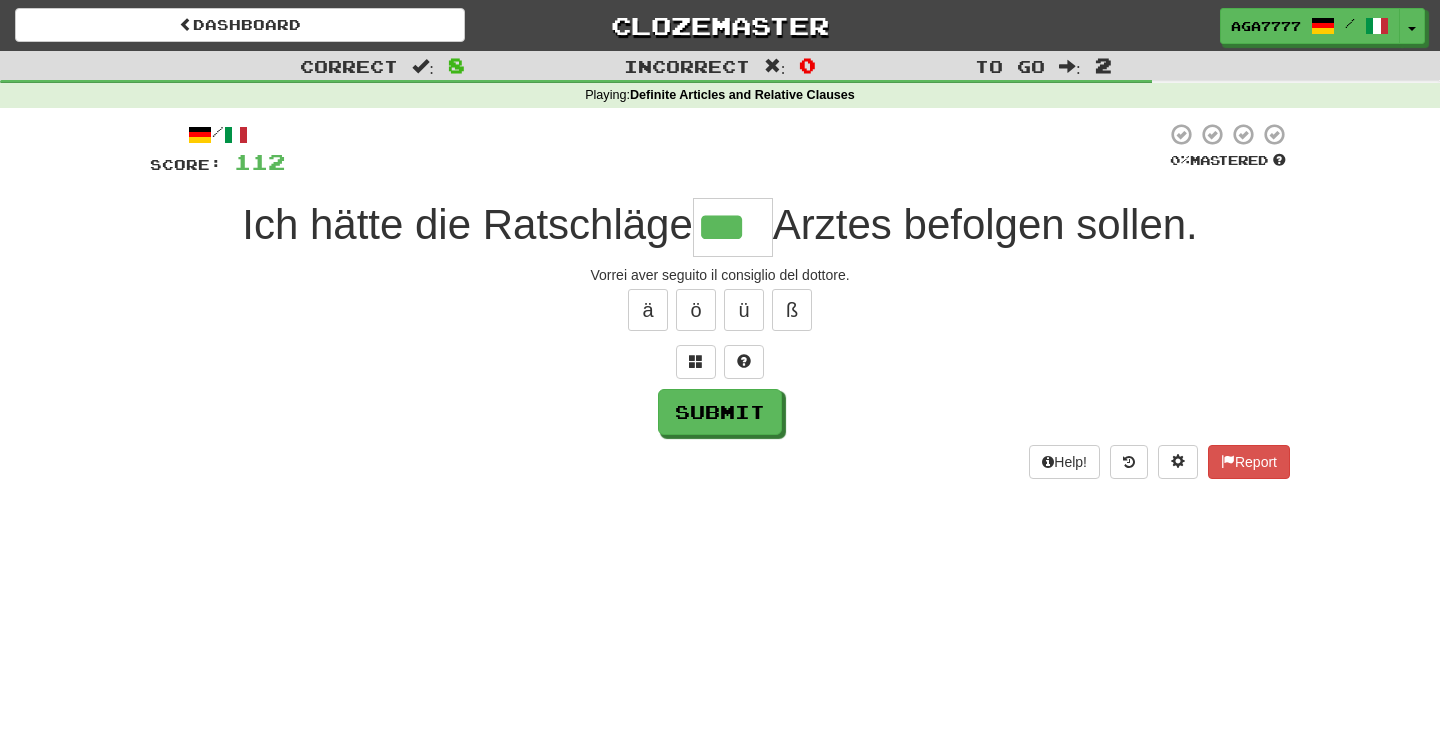 type on "***" 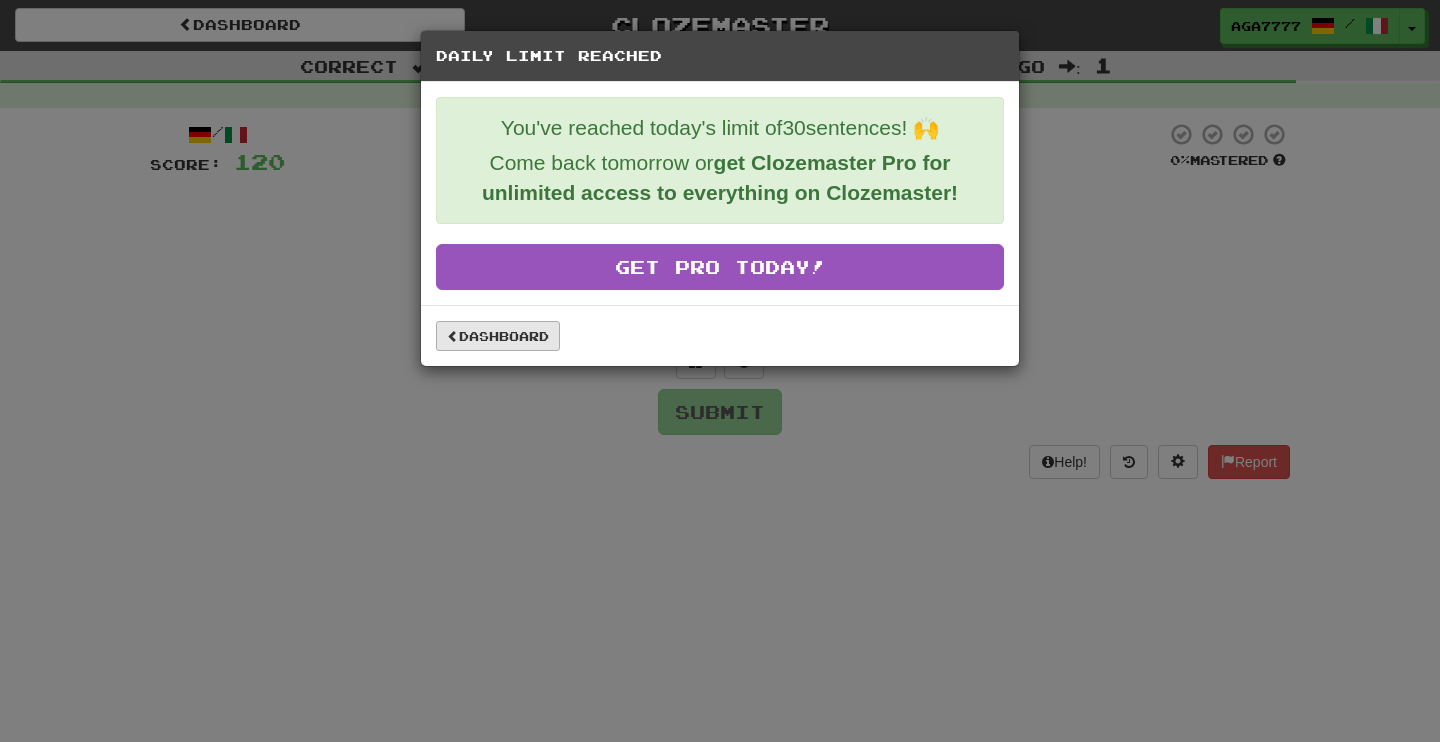 click on "Dashboard" at bounding box center (498, 336) 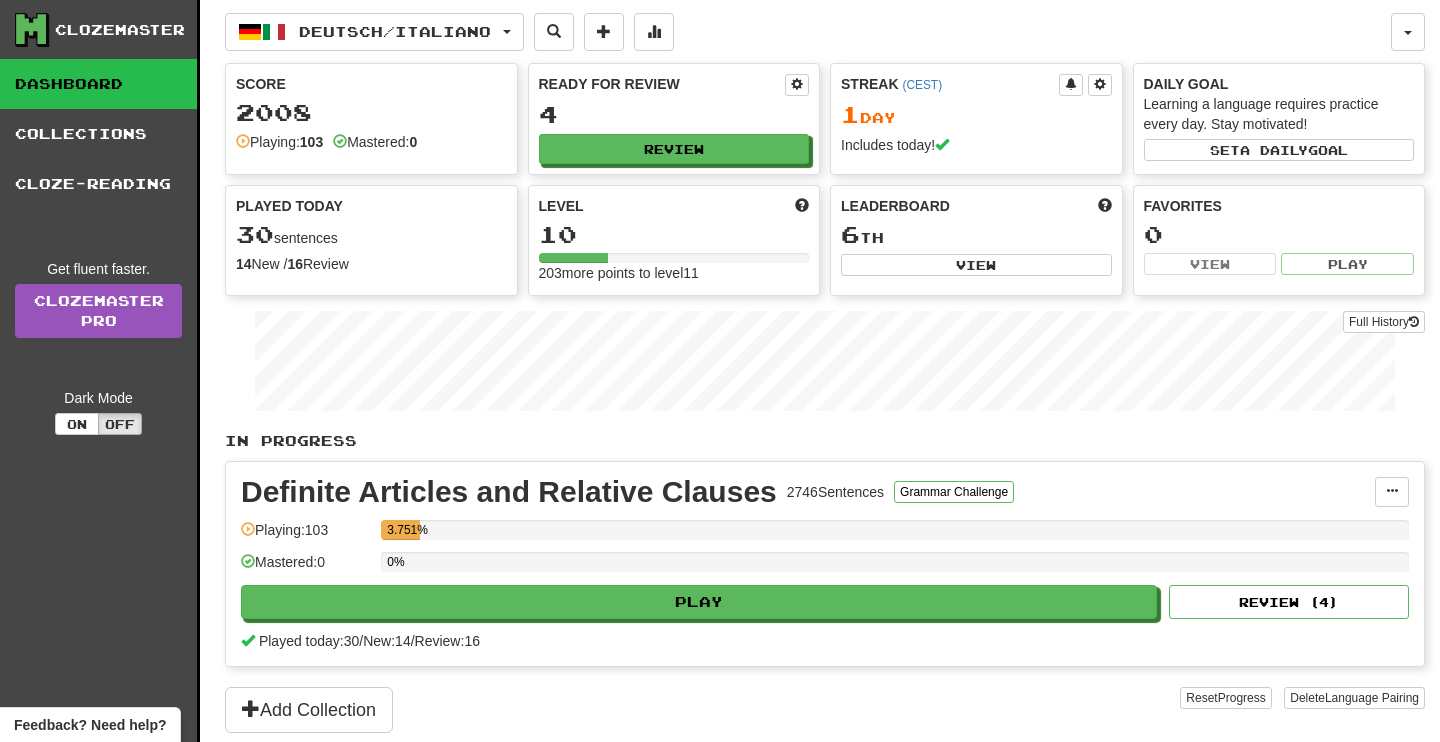 scroll, scrollTop: 0, scrollLeft: 0, axis: both 